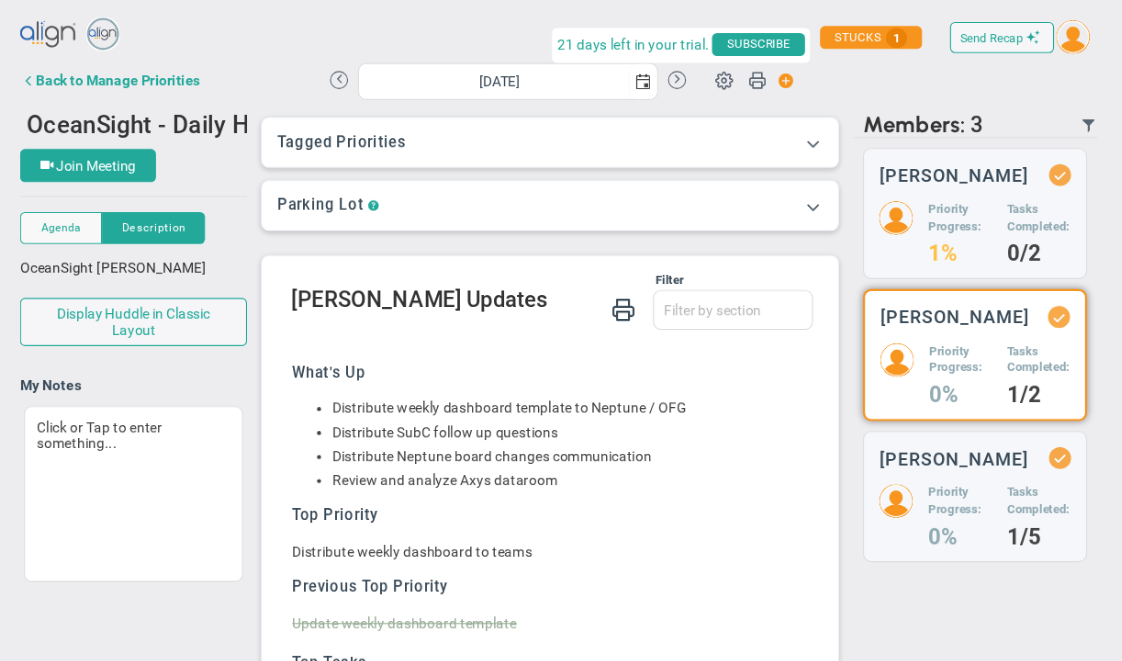 scroll, scrollTop: 0, scrollLeft: 0, axis: both 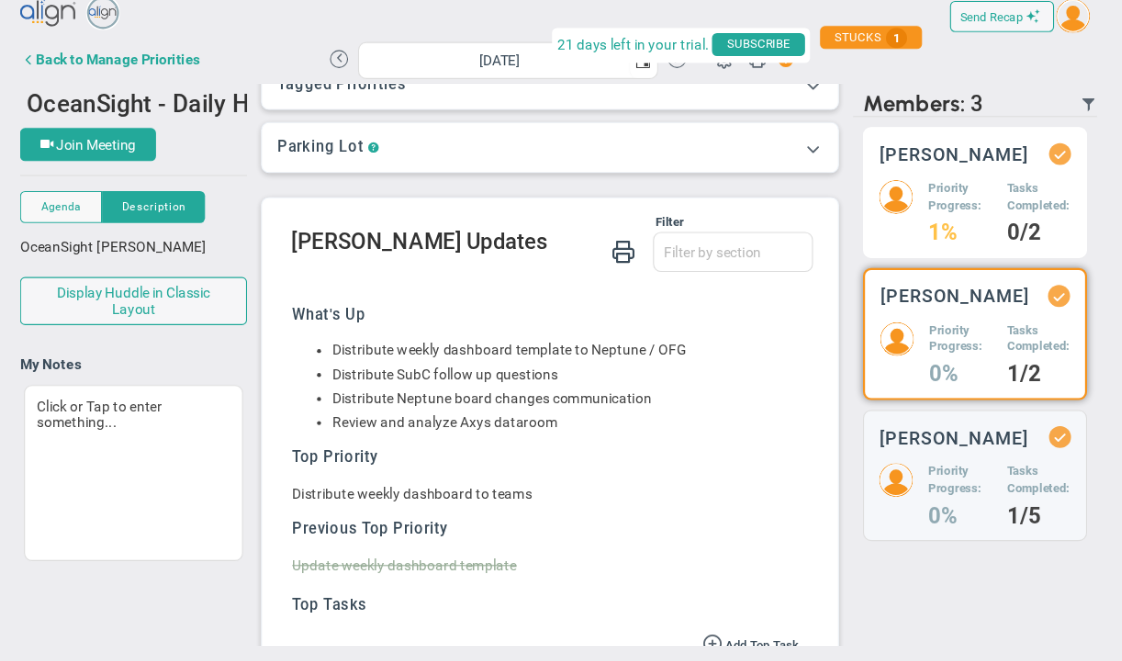 click on "Priority Progress:" at bounding box center (960, 197) 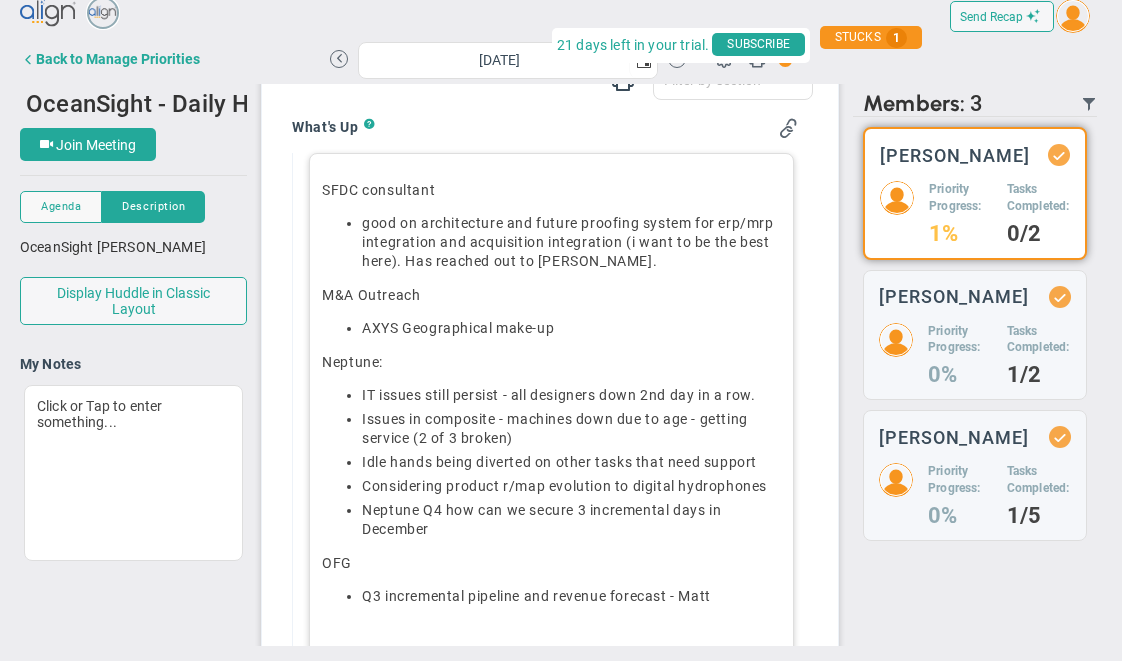 scroll, scrollTop: 0, scrollLeft: 0, axis: both 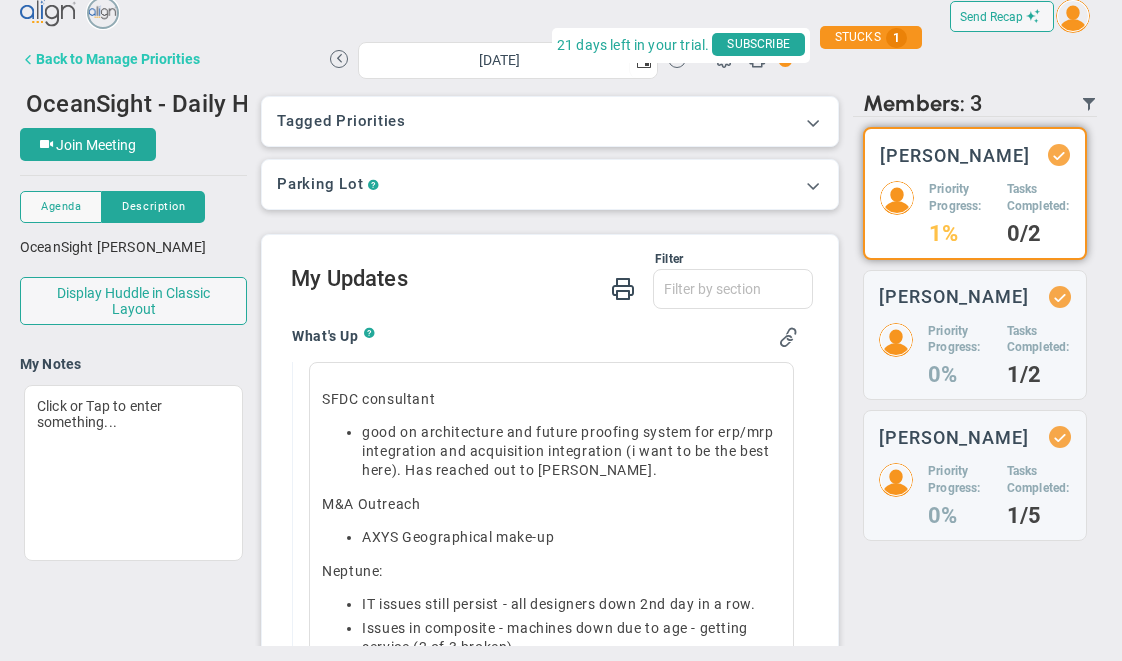 click on "Back to Manage Priorities" at bounding box center (118, 59) 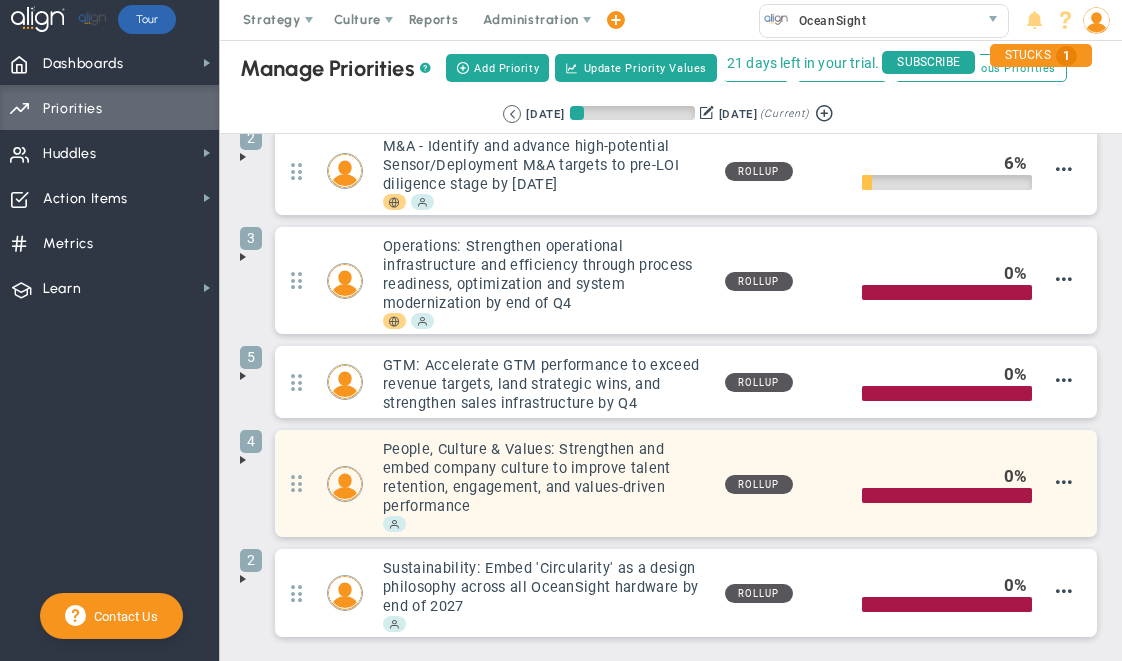 scroll, scrollTop: 0, scrollLeft: 0, axis: both 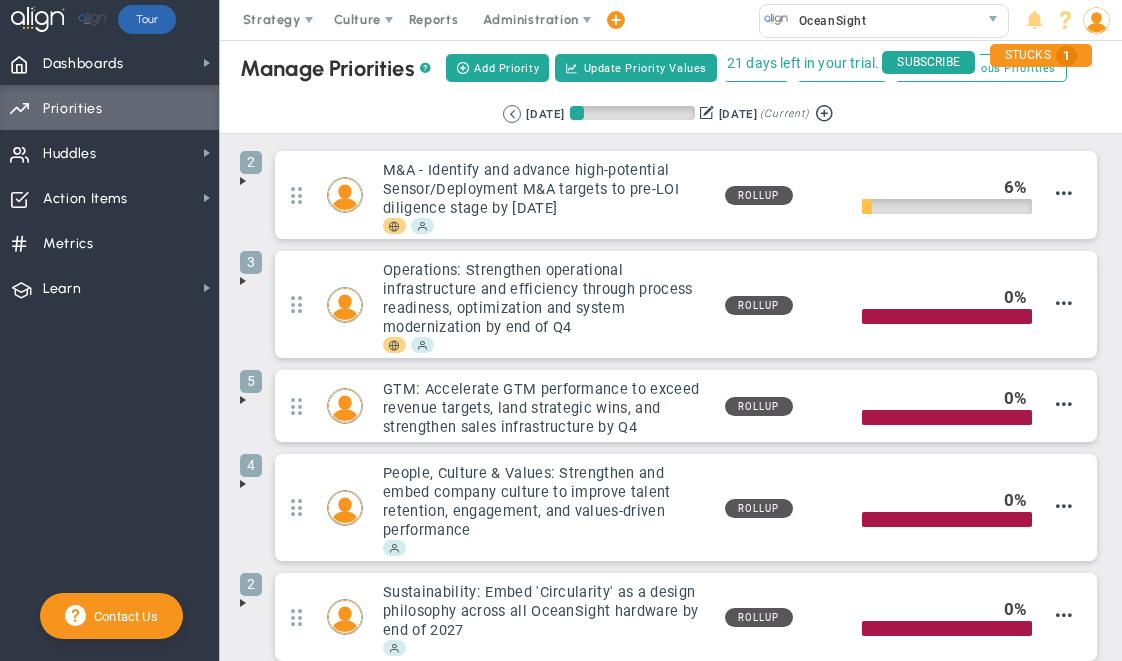 click at bounding box center (243, 181) 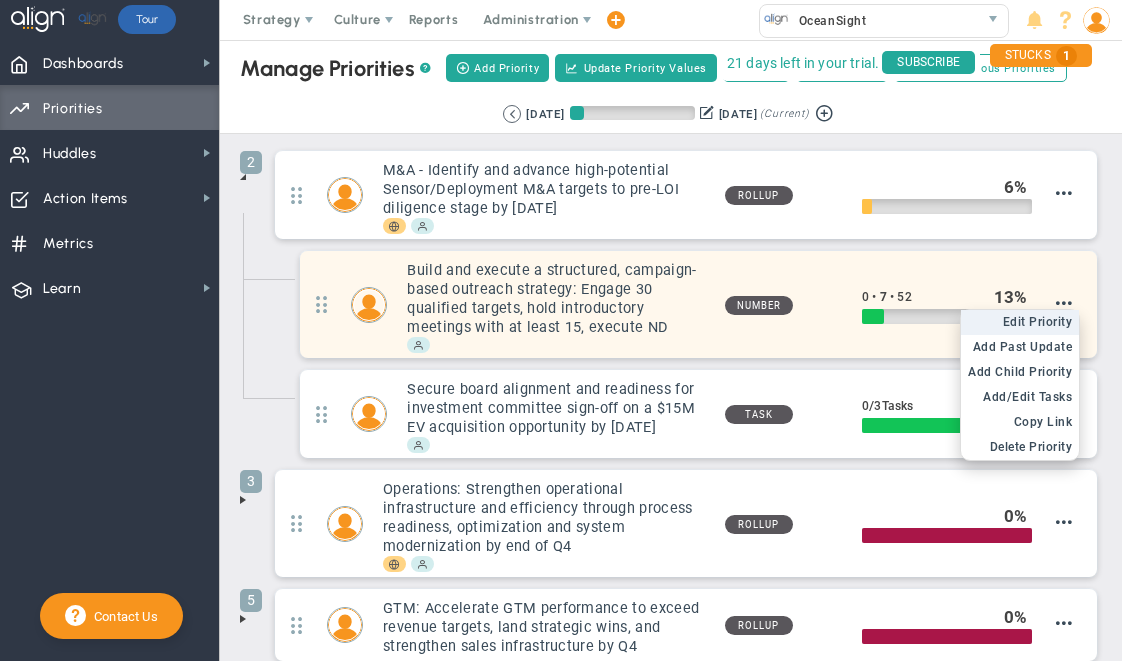 click on "Edit Priority" at bounding box center (1038, 322) 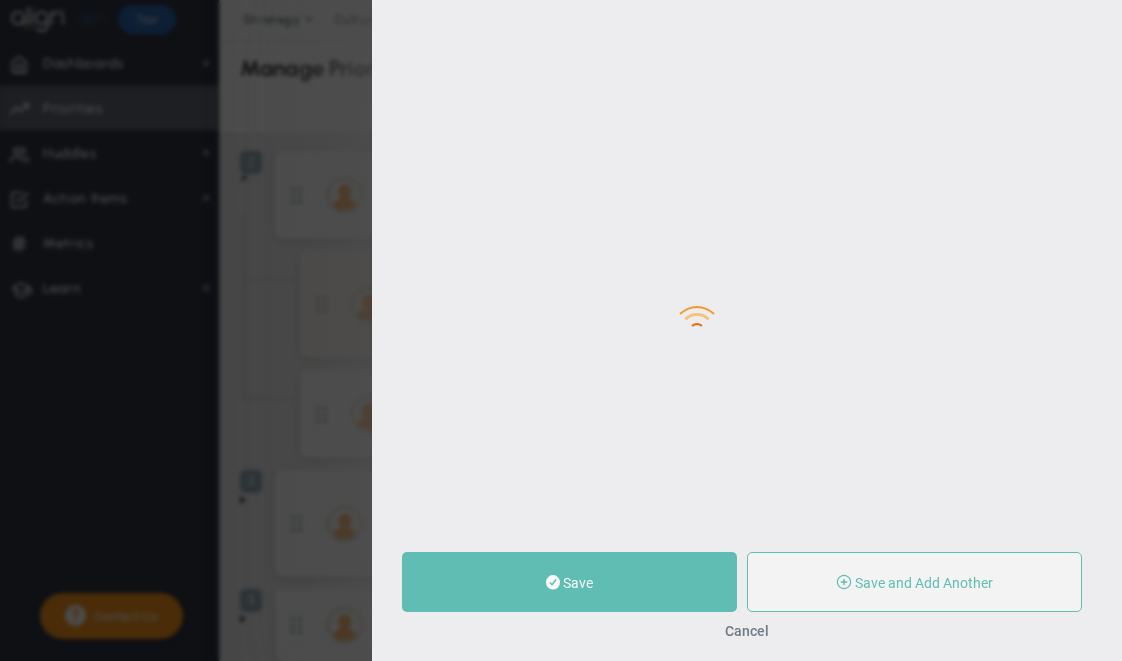 type on "Build and execute a structured, campaign-based outreach strategy: Engage 30 qualified targets, hold introductory meetings with at least 15, execute ND" 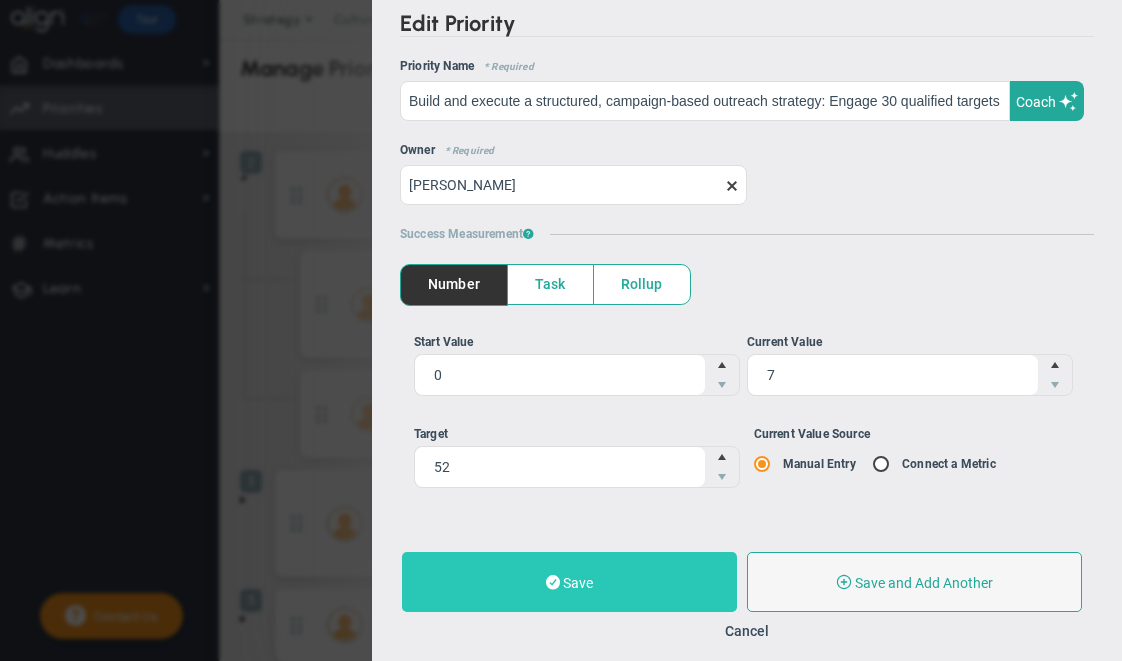 click on "Save" at bounding box center (578, 583) 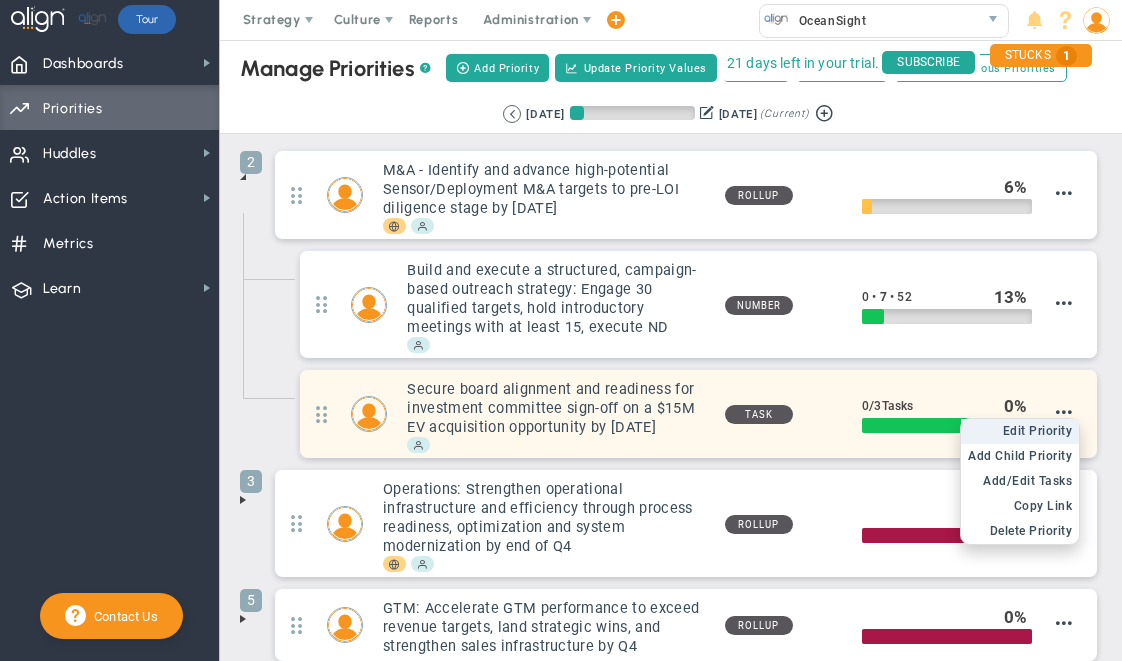 click on "Edit Priority" at bounding box center (1038, 431) 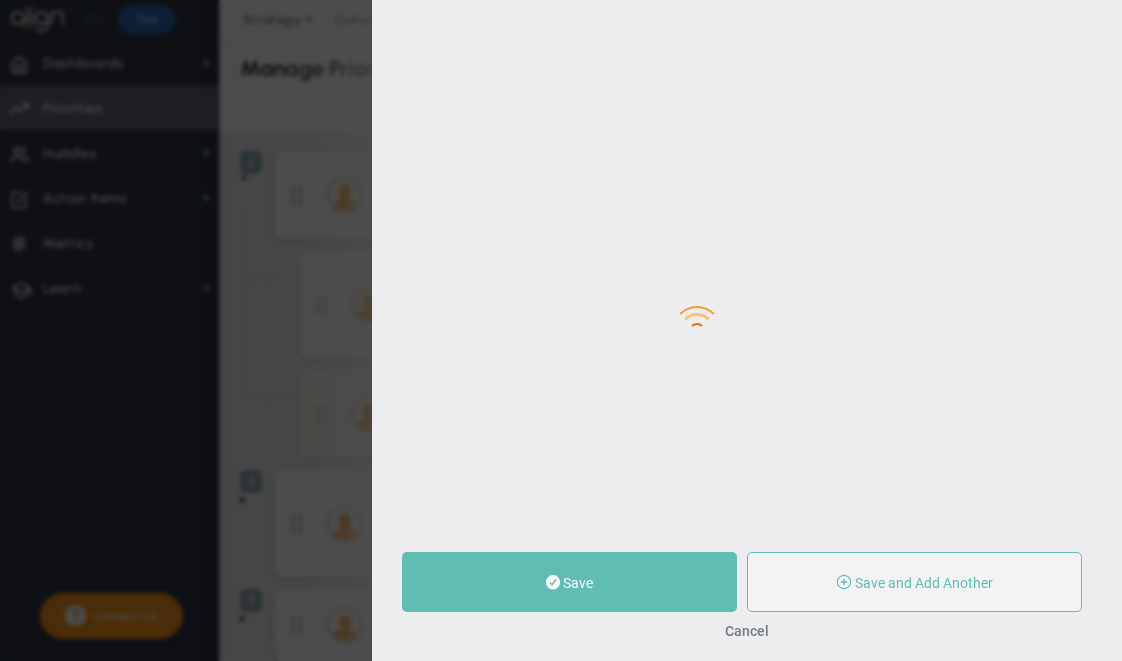type on "Secure board alignment and readiness for investment committee sign-off on a $15M EV acquisition opportunity by [DATE]" 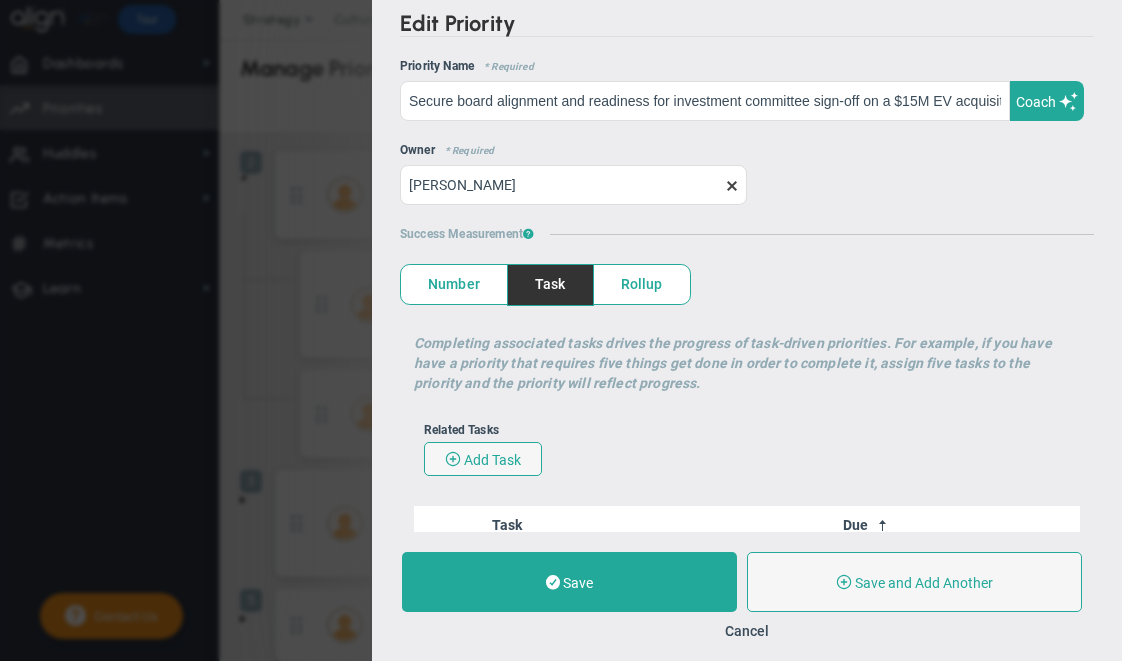 scroll, scrollTop: 381, scrollLeft: 0, axis: vertical 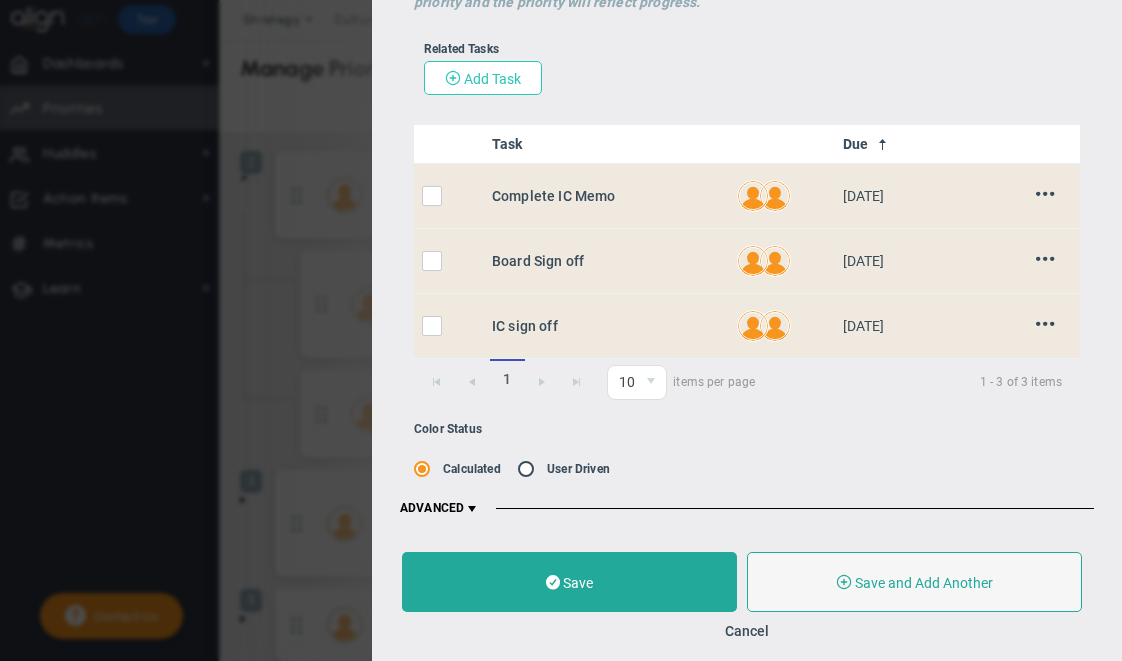 click on "Add Task" at bounding box center (483, 78) 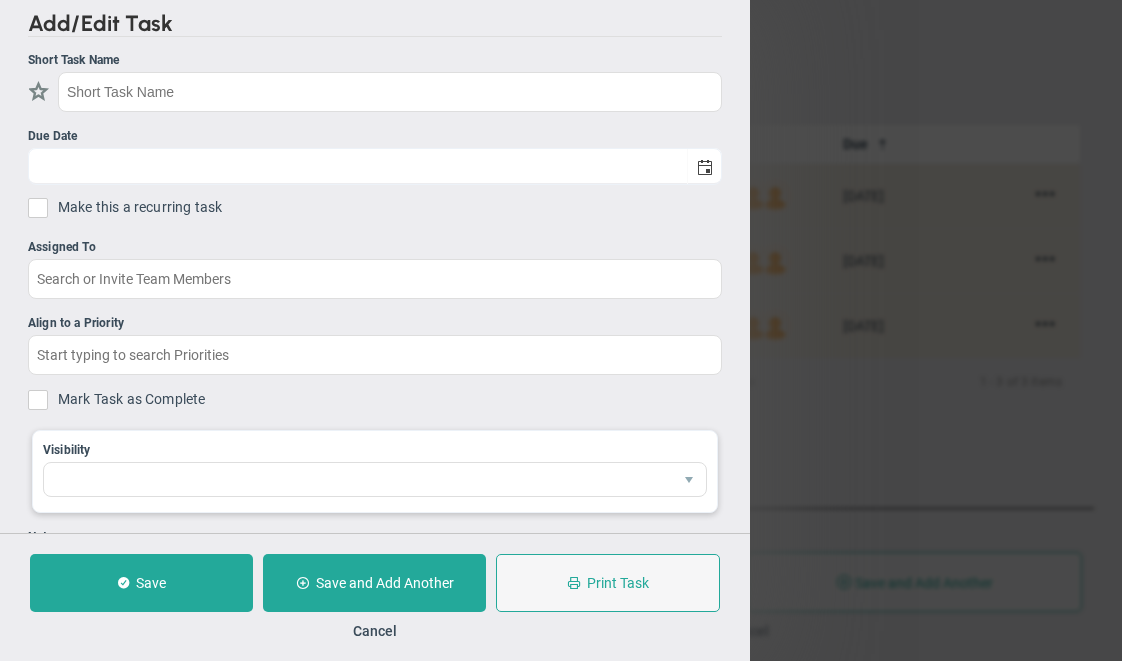 checkbox on "false" 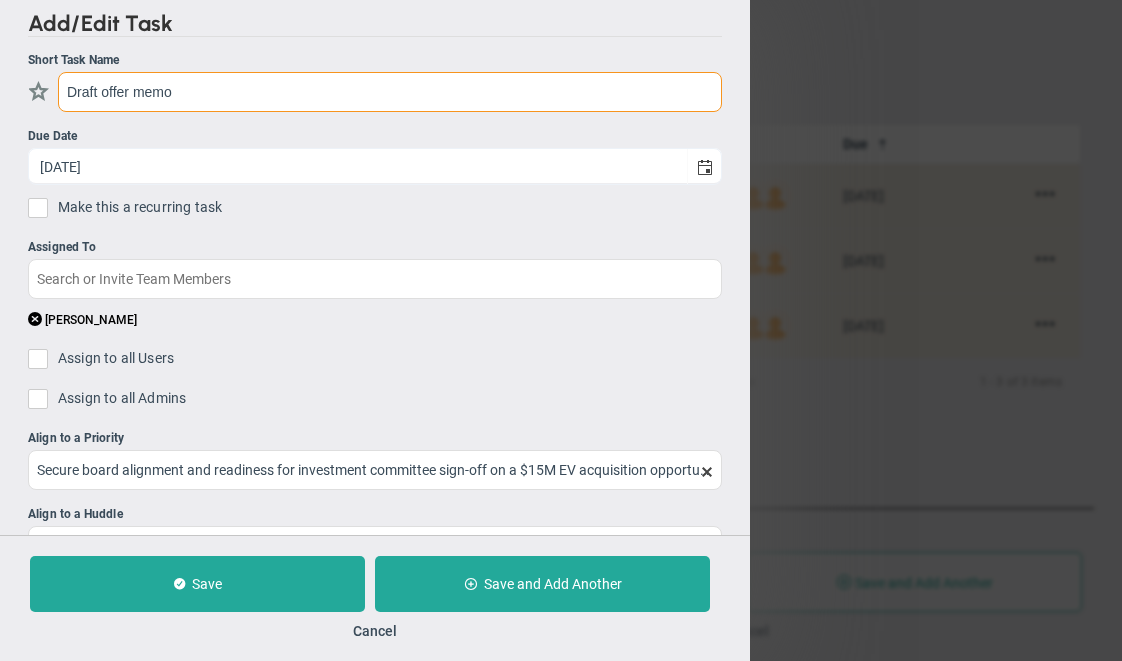 click on "Draft offer memo" at bounding box center [390, 92] 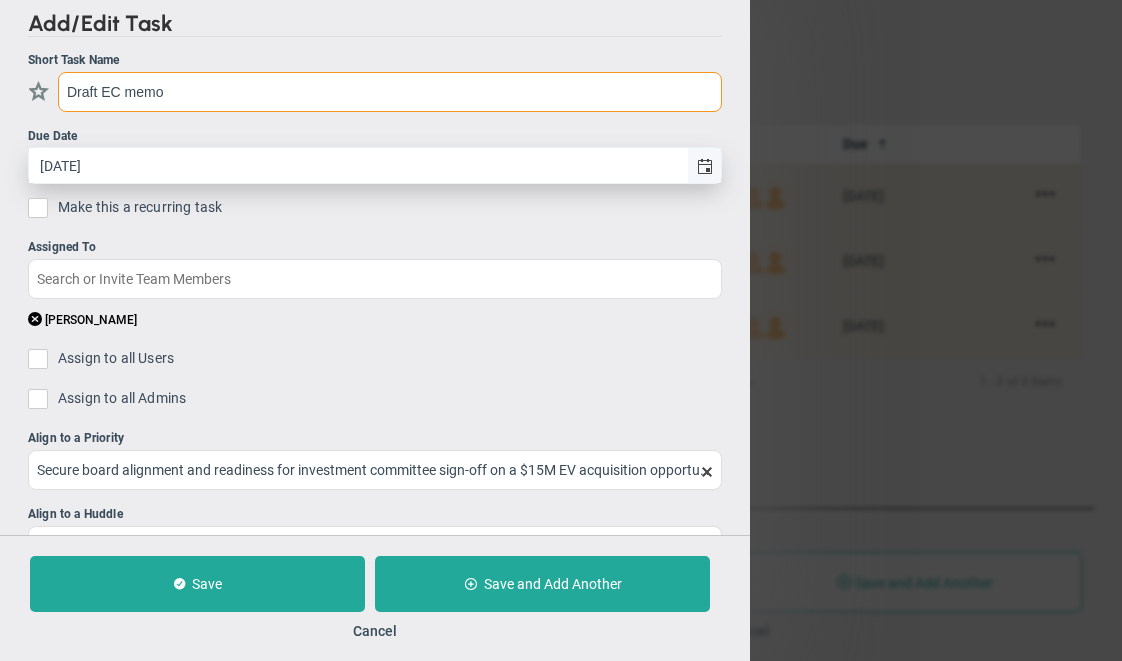 click at bounding box center [705, 167] 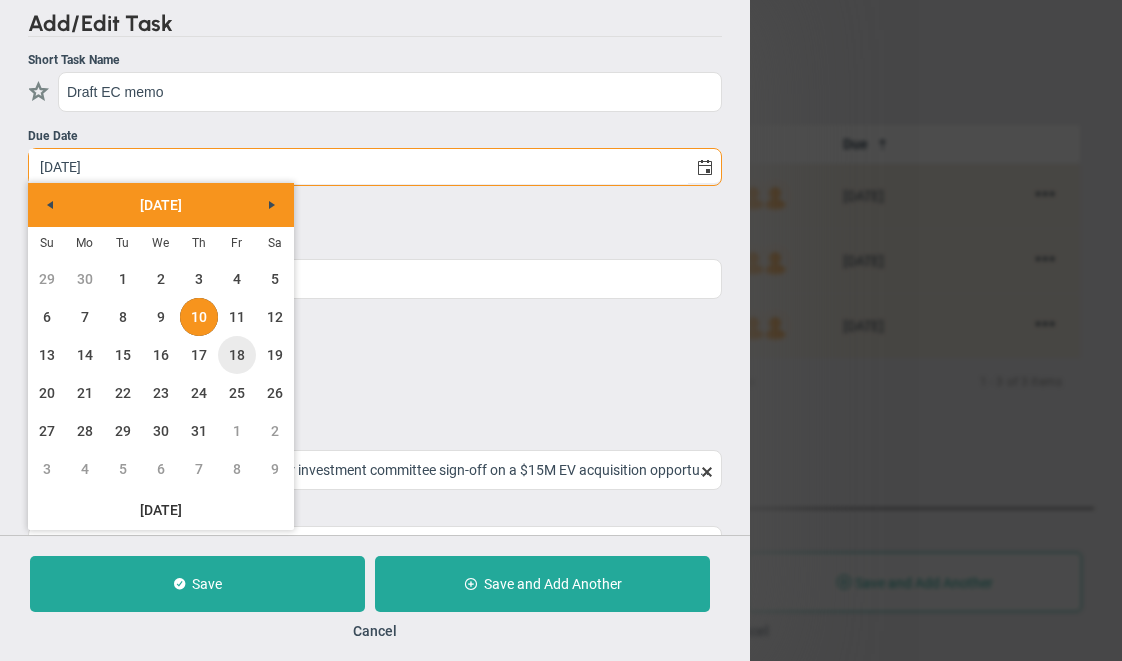 click on "18" at bounding box center [237, 355] 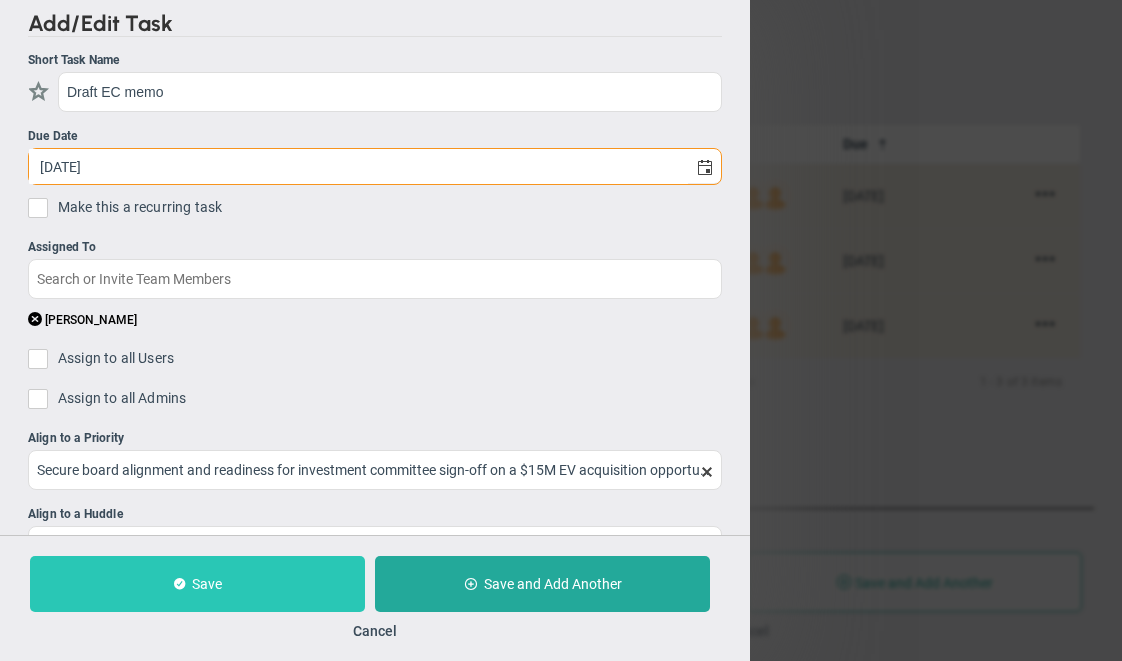 click on "Save" at bounding box center (207, 584) 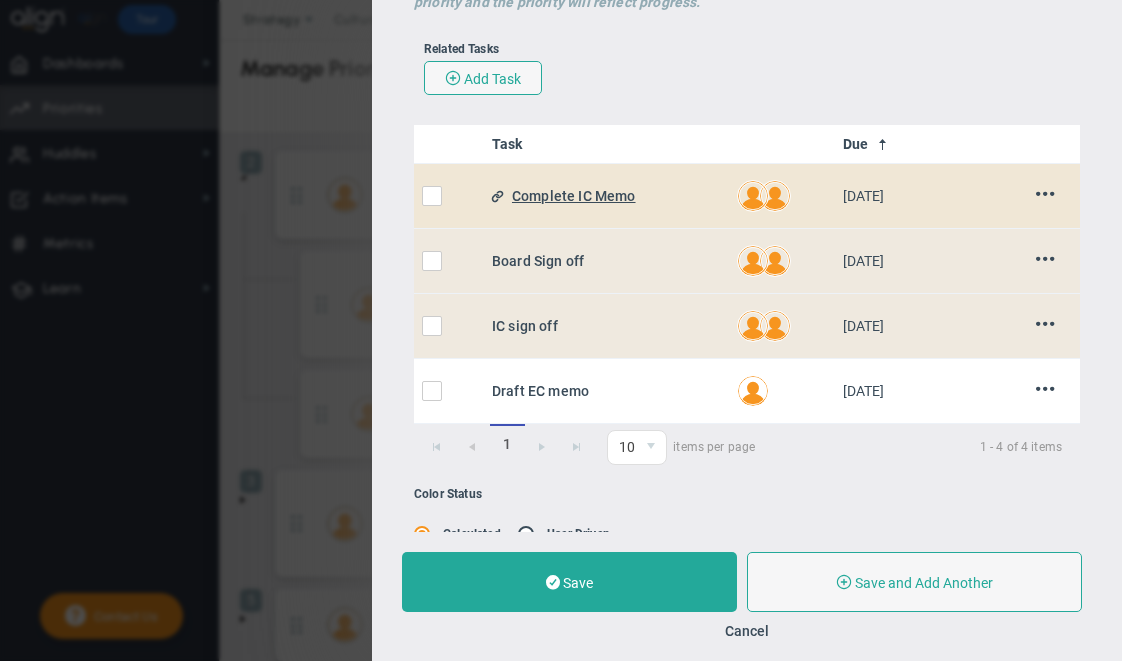 click on "Complete IC Memo" at bounding box center [617, 196] 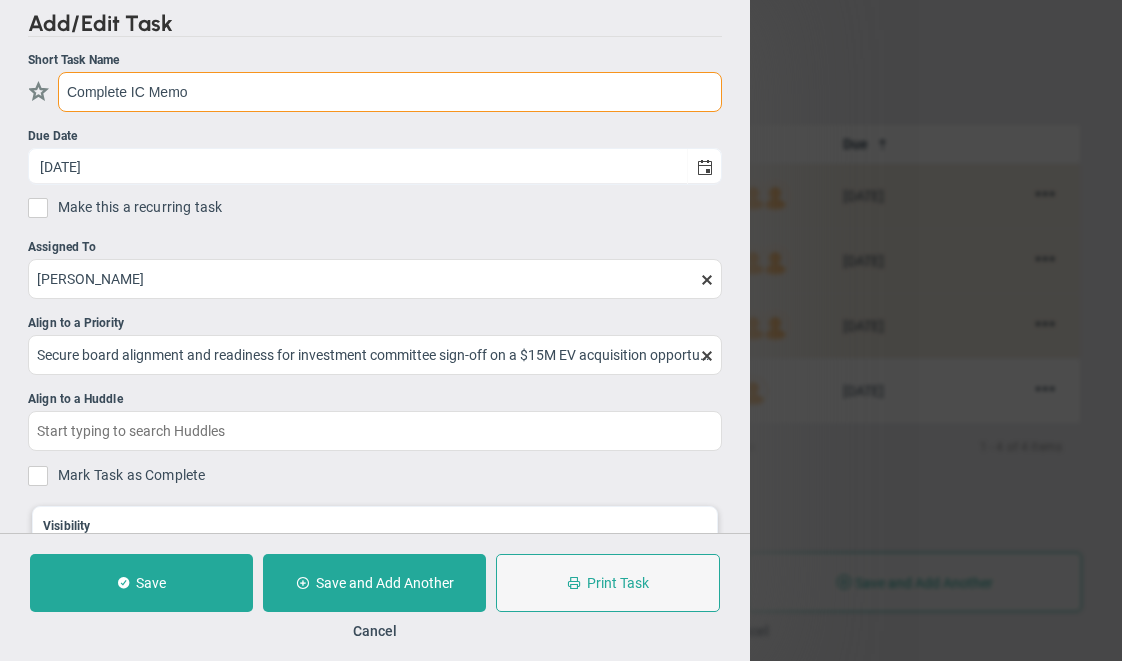 click on "Complete IC Memo" at bounding box center (390, 92) 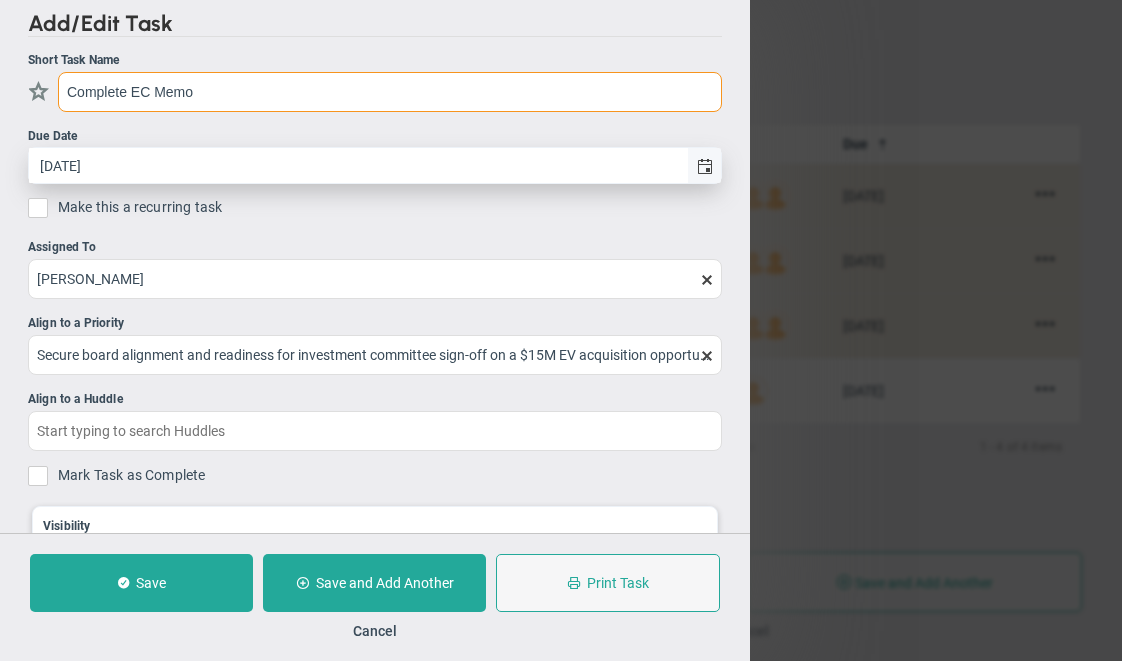 click at bounding box center [705, 167] 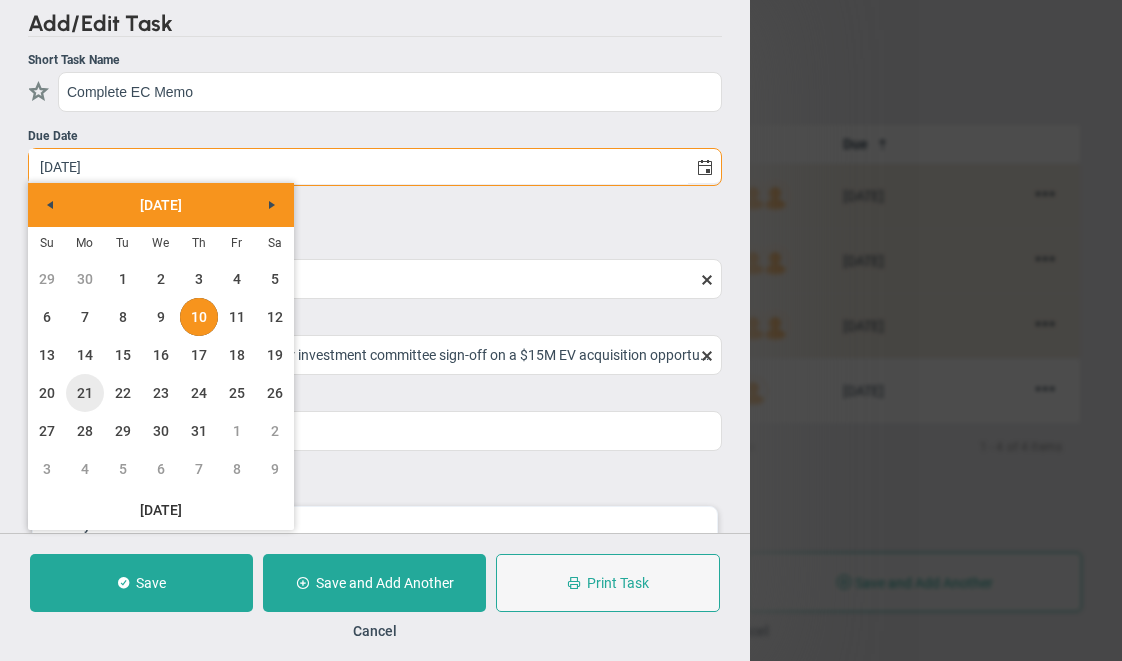 click on "21" at bounding box center [85, 393] 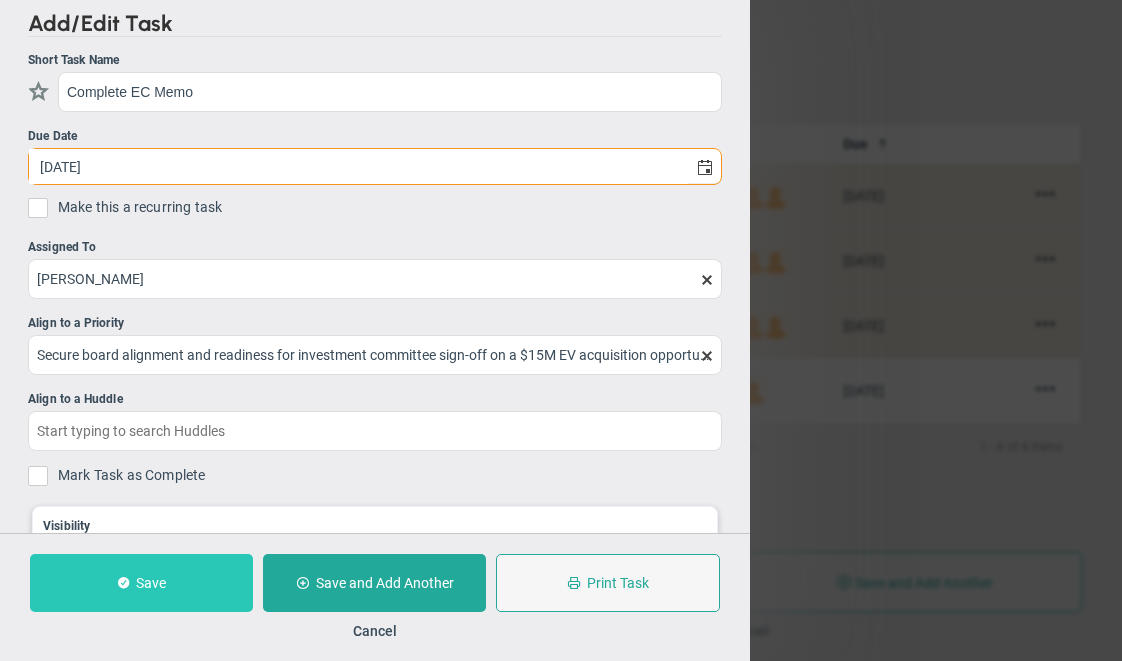 click on "Save" at bounding box center [151, 583] 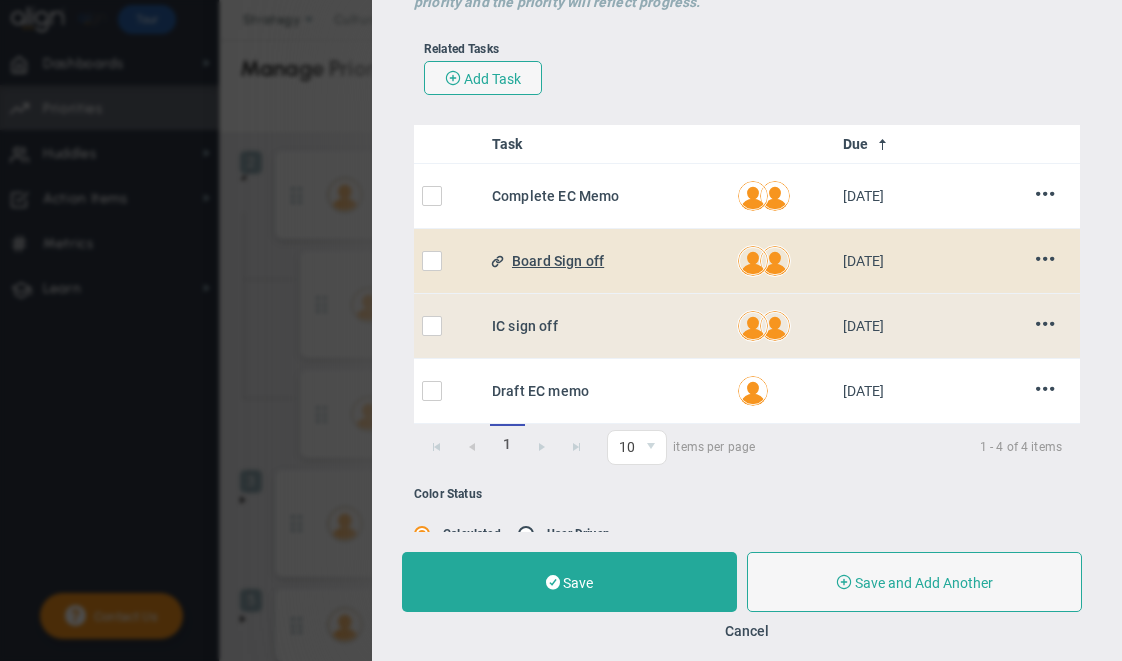 click on "Board Sign off" at bounding box center (617, 261) 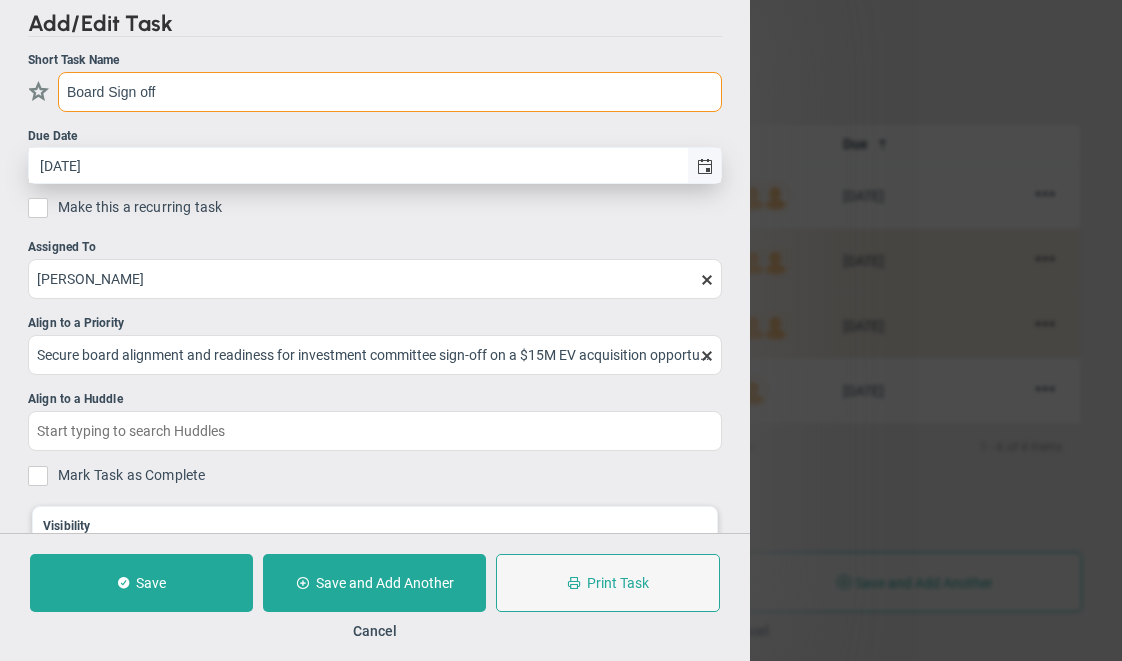 click at bounding box center (705, 167) 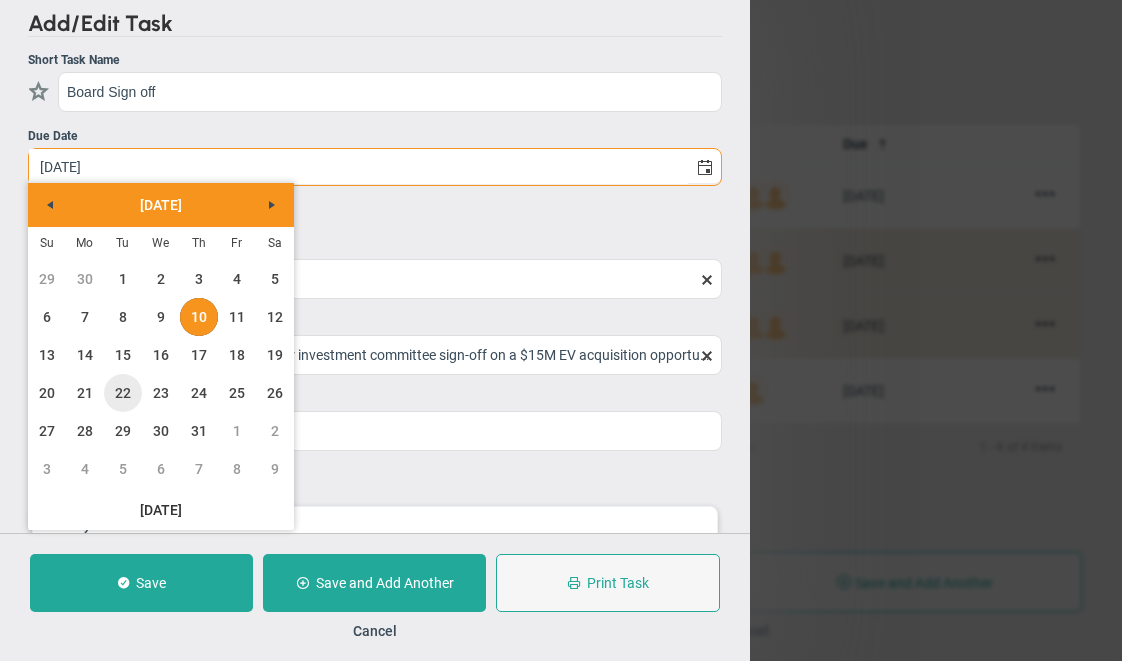click on "22" at bounding box center (123, 393) 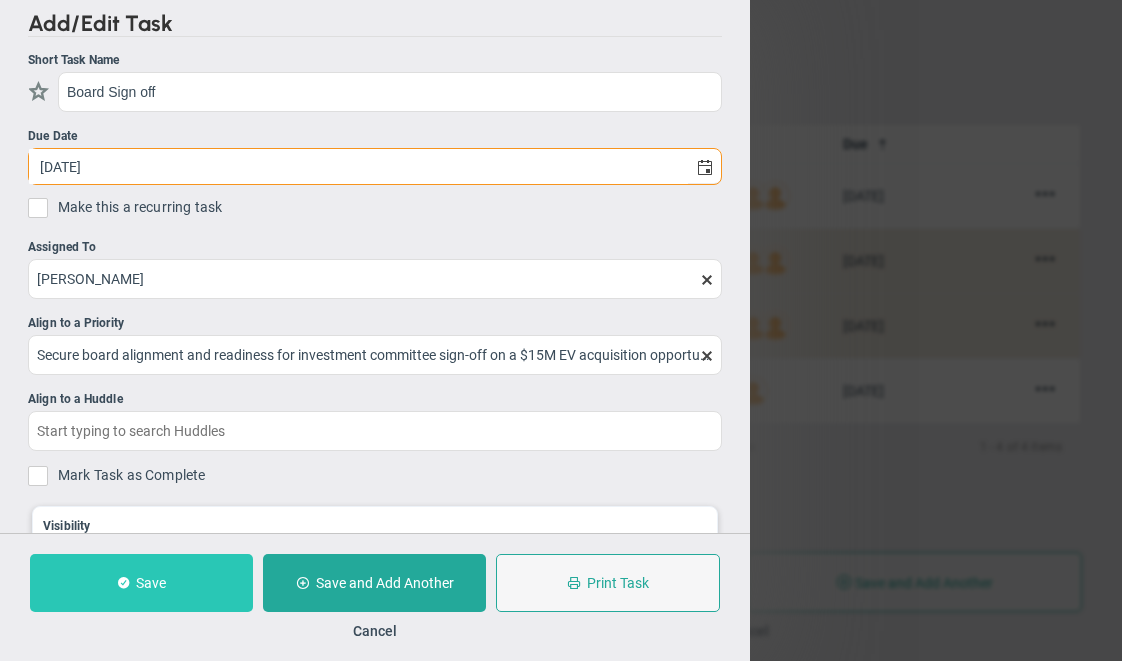 click on "Save" at bounding box center (151, 583) 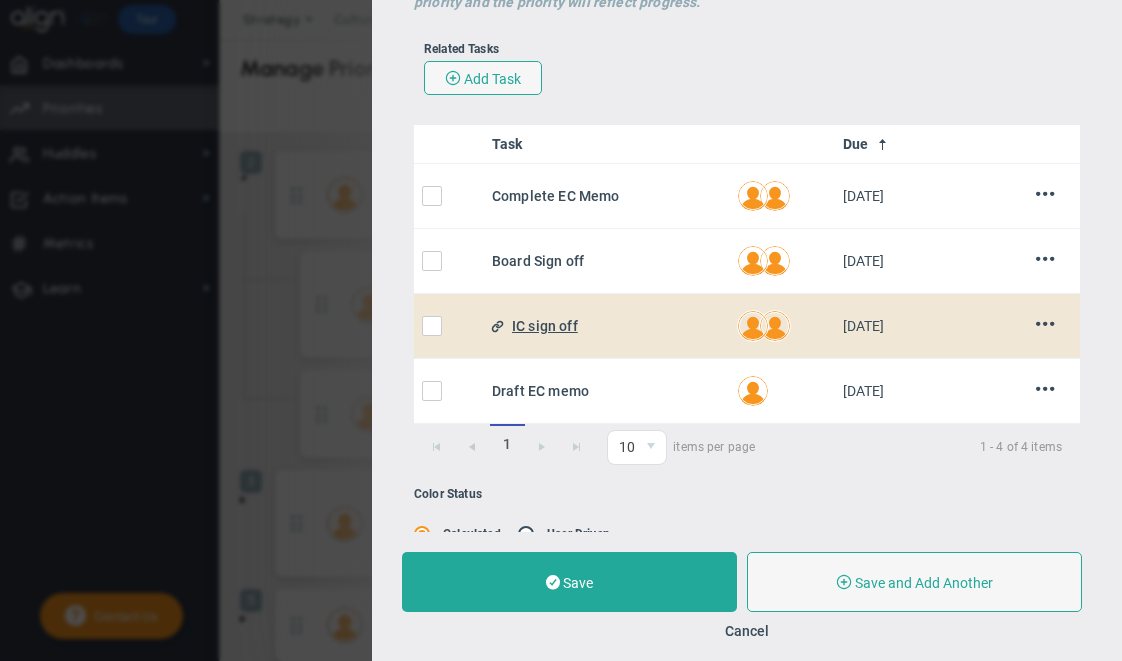 click on "IC sign off" at bounding box center [617, 326] 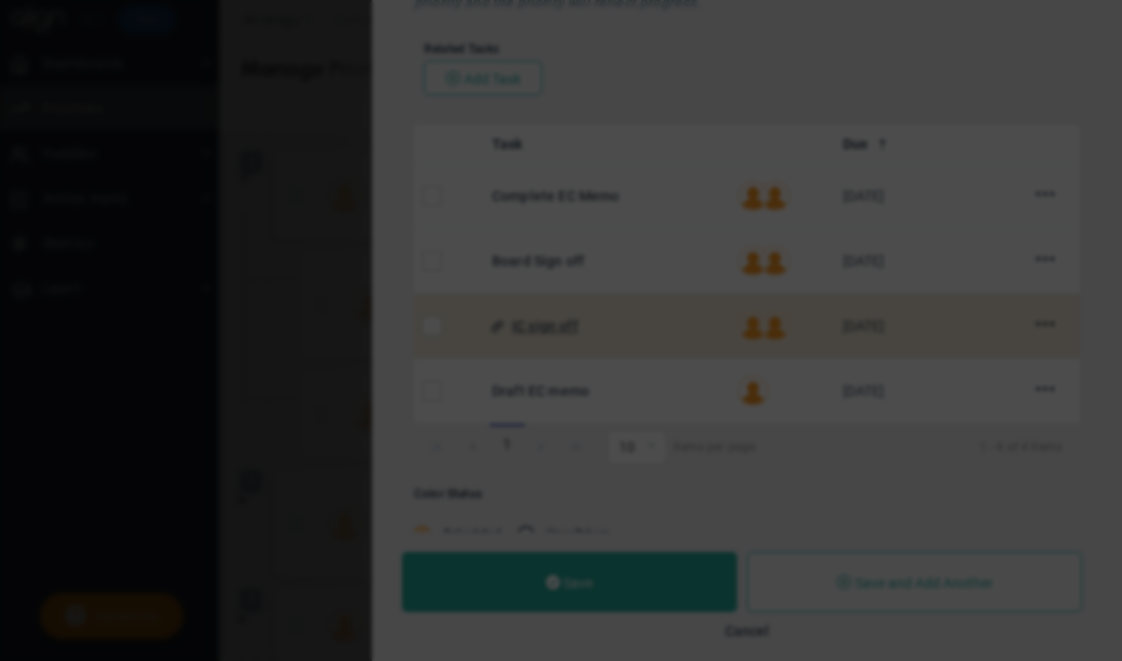 type on "IC sign off" 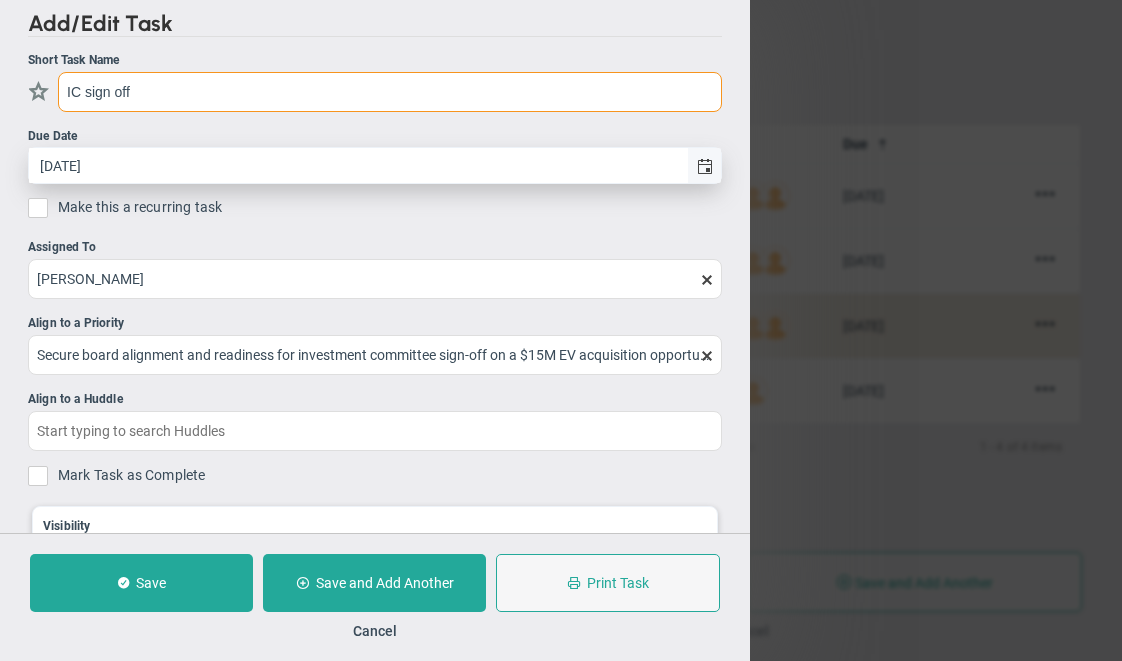 click at bounding box center (705, 167) 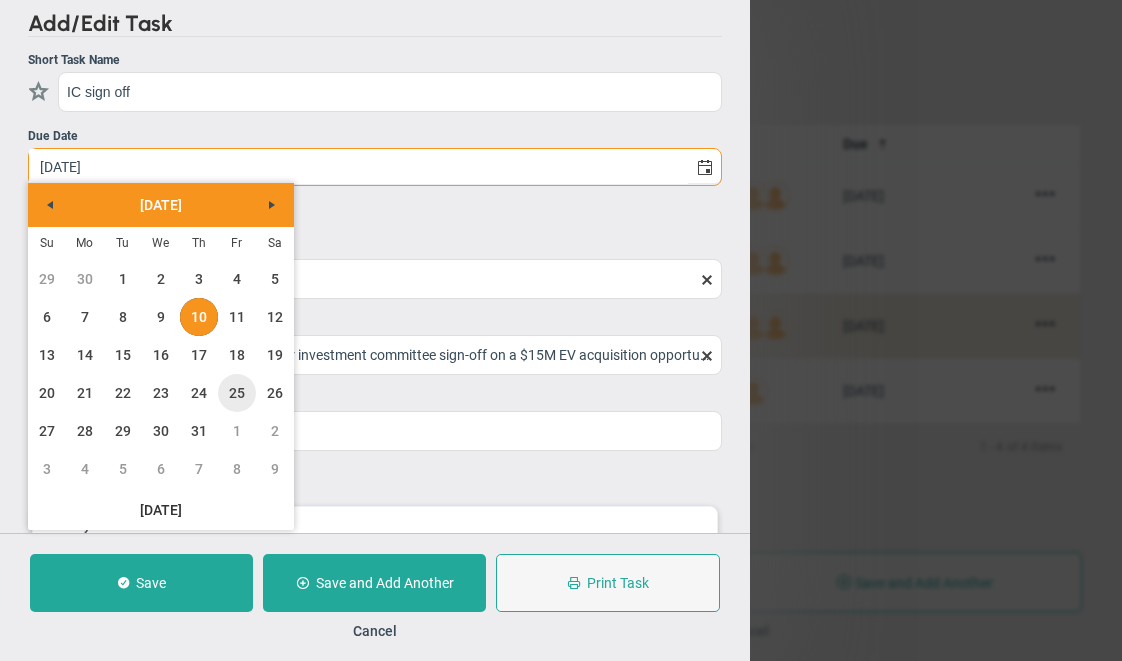 click on "25" at bounding box center (237, 393) 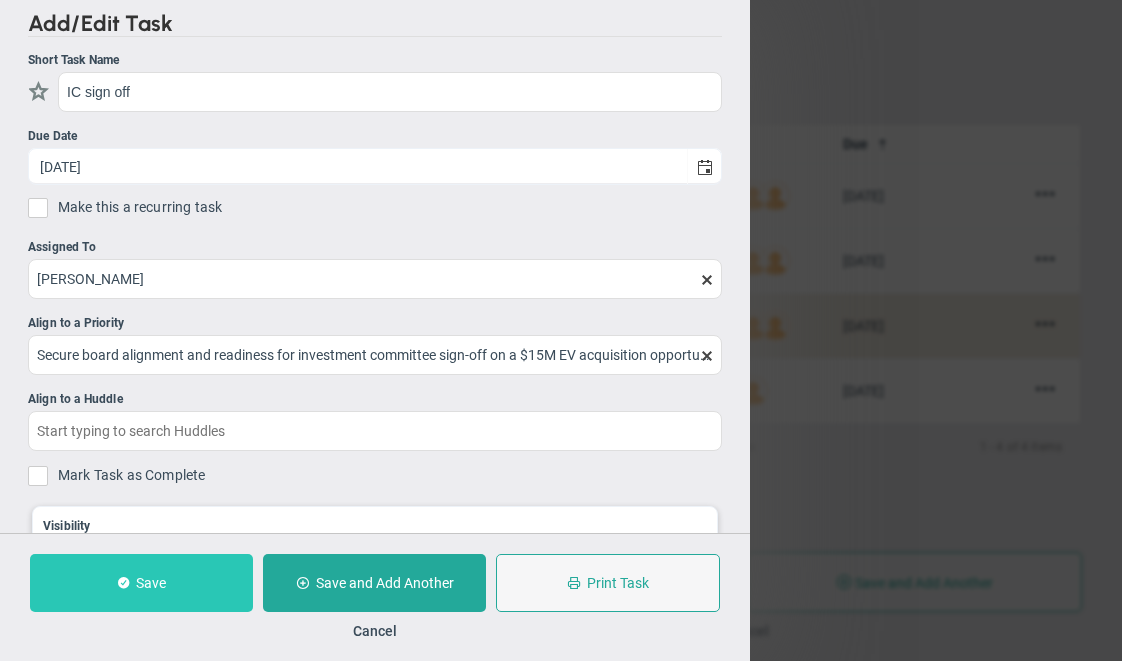 click on "Save" at bounding box center (151, 583) 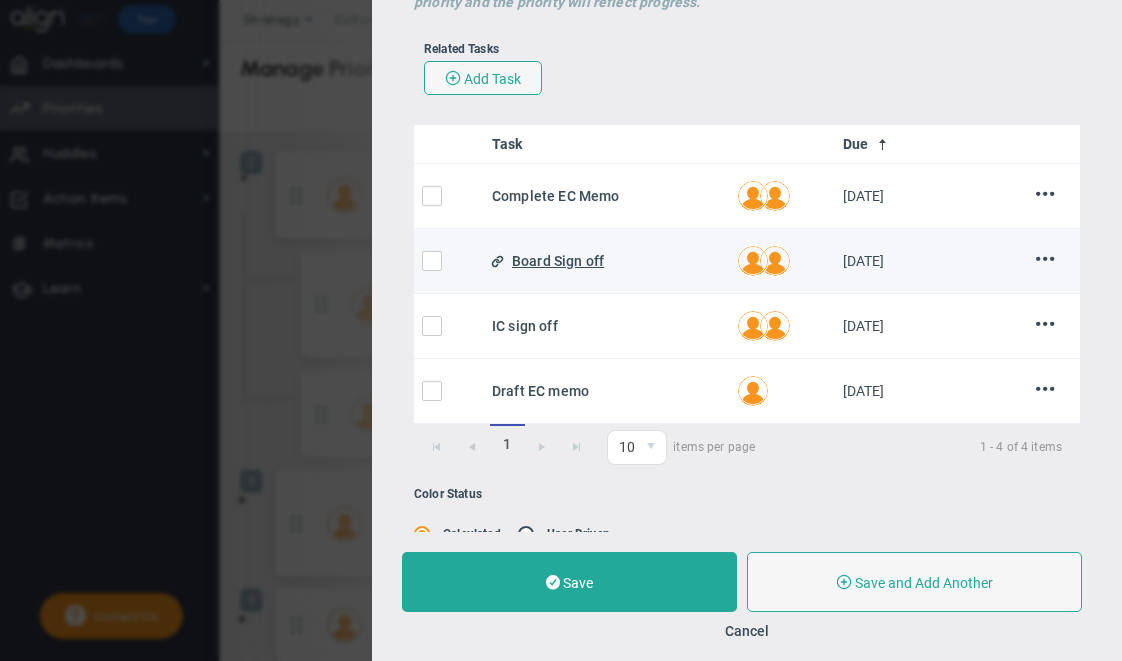 click on "Board Sign off" at bounding box center (617, 261) 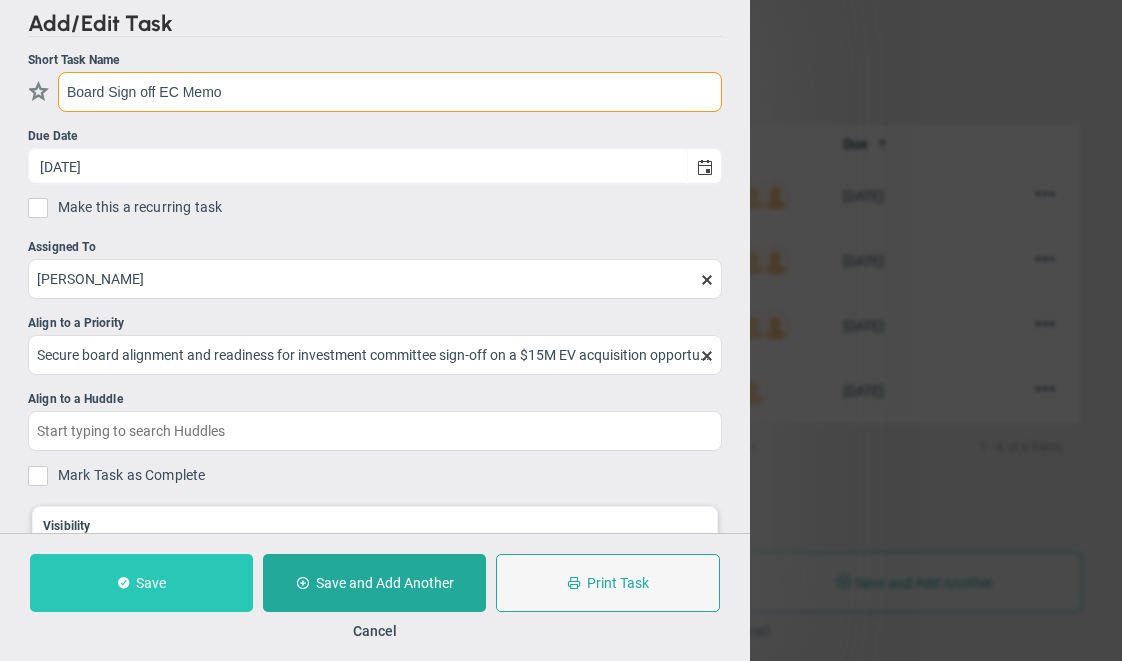 type on "Board Sign off EC Memo" 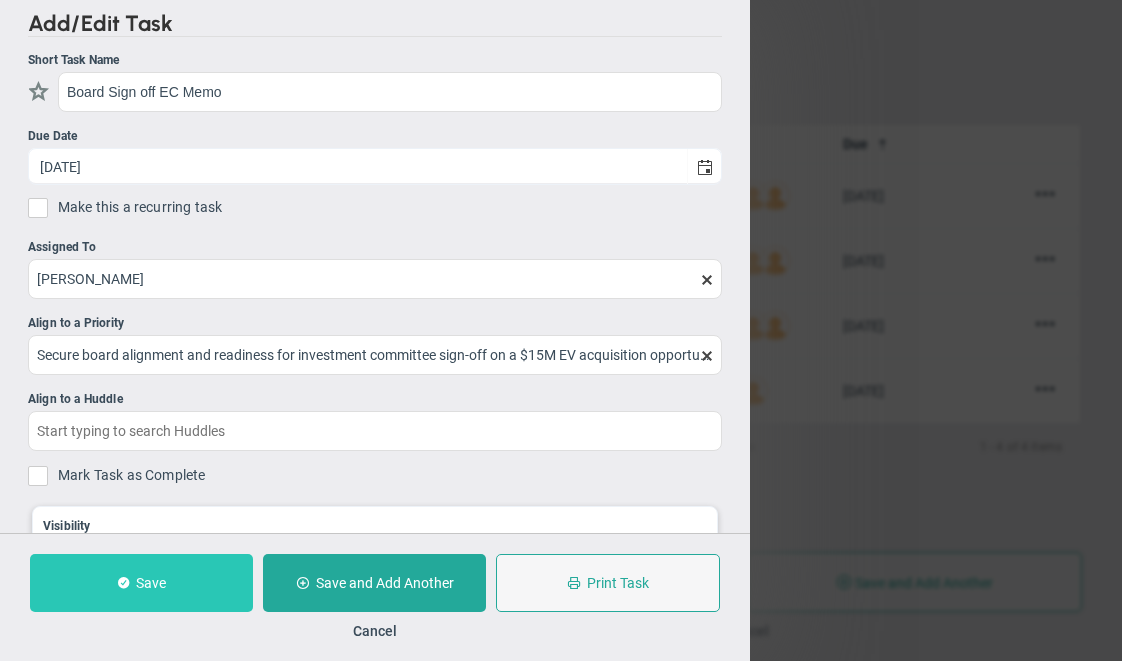 click on "Save" at bounding box center (141, 583) 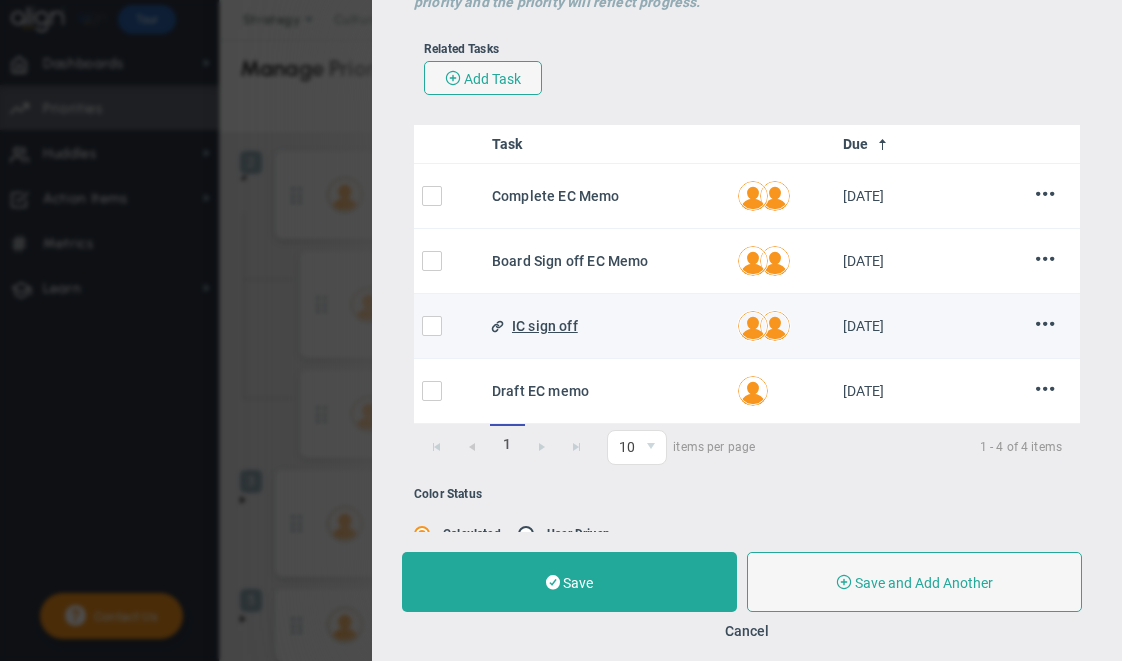 click on "IC sign off" at bounding box center (617, 326) 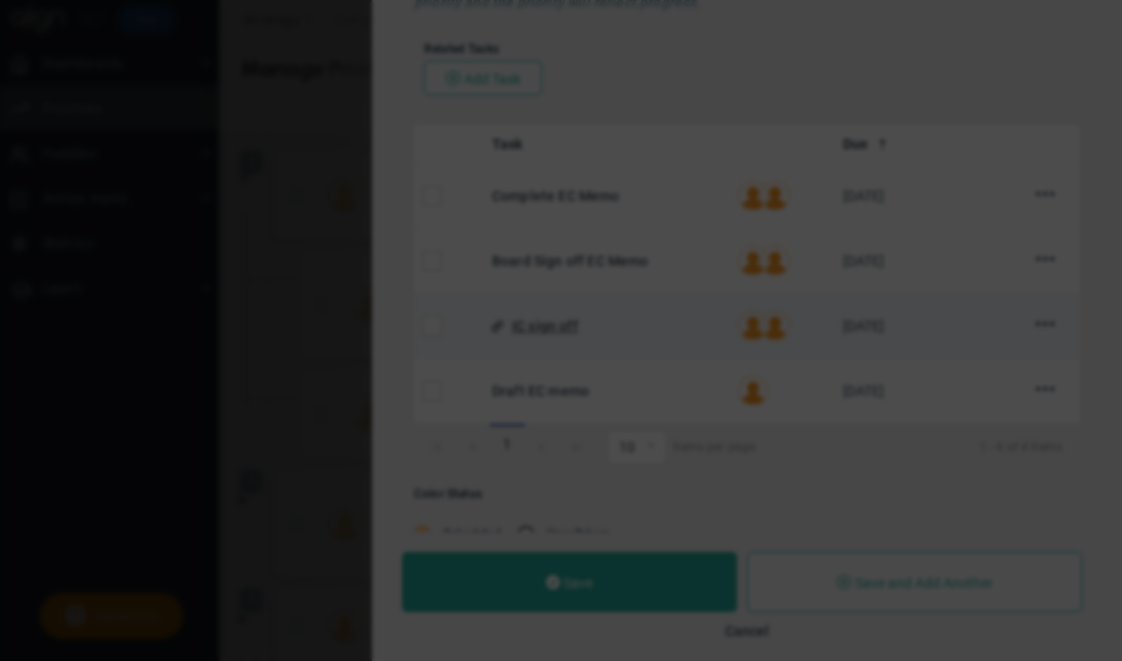 type on "IC sign off" 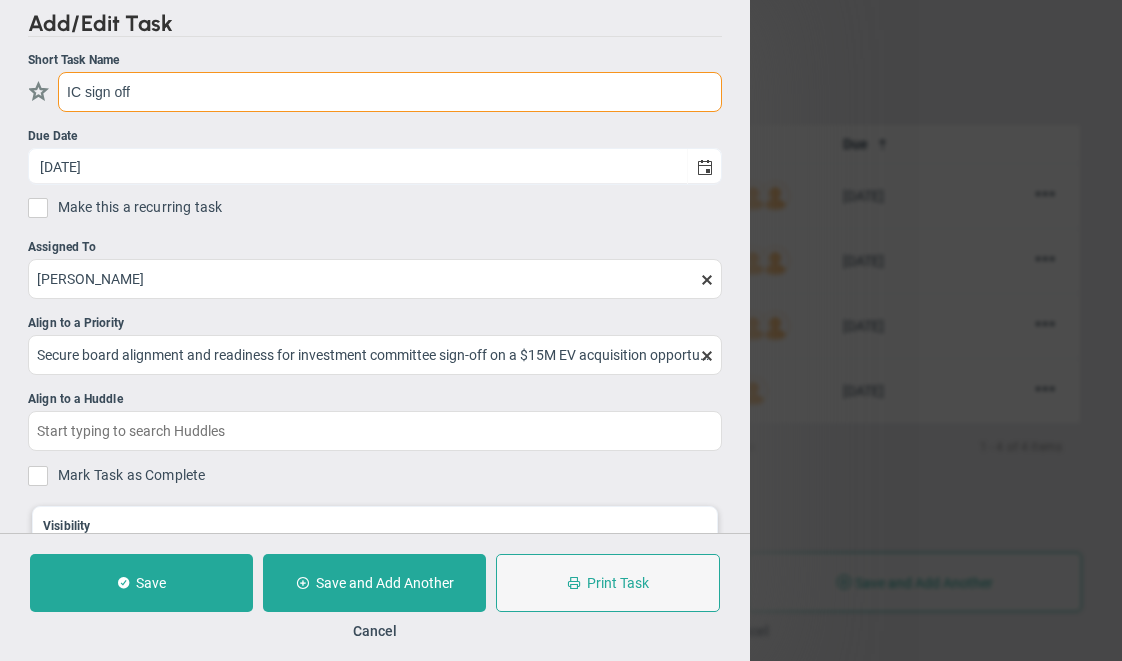 drag, startPoint x: 86, startPoint y: 93, endPoint x: 142, endPoint y: 93, distance: 56 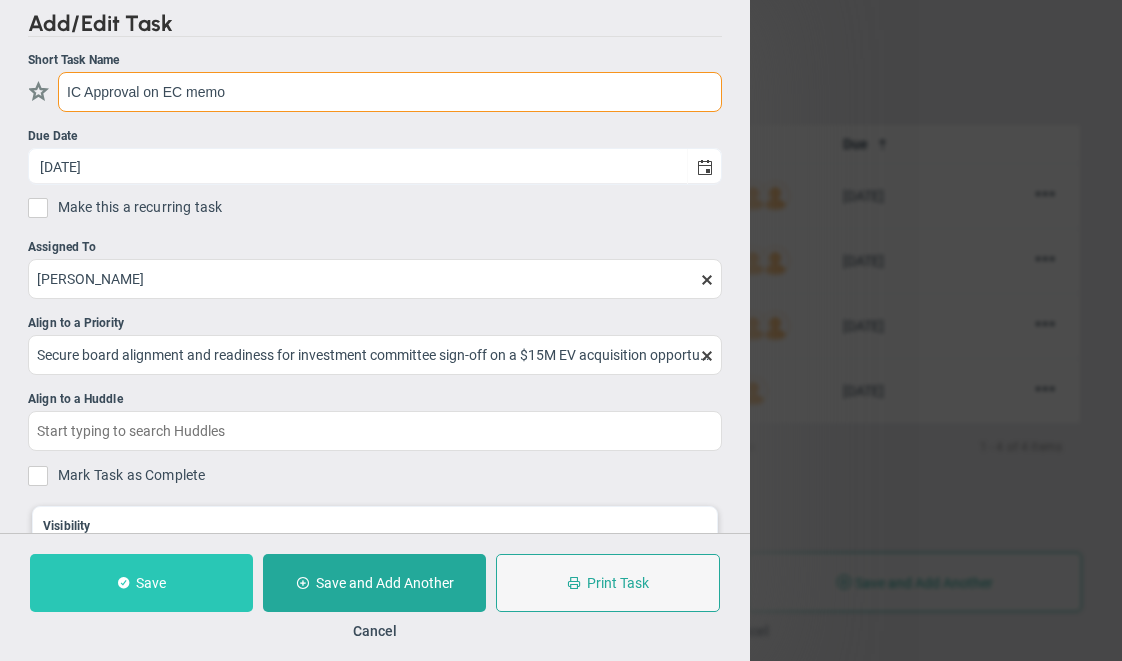 type on "IC Approval on EC memo" 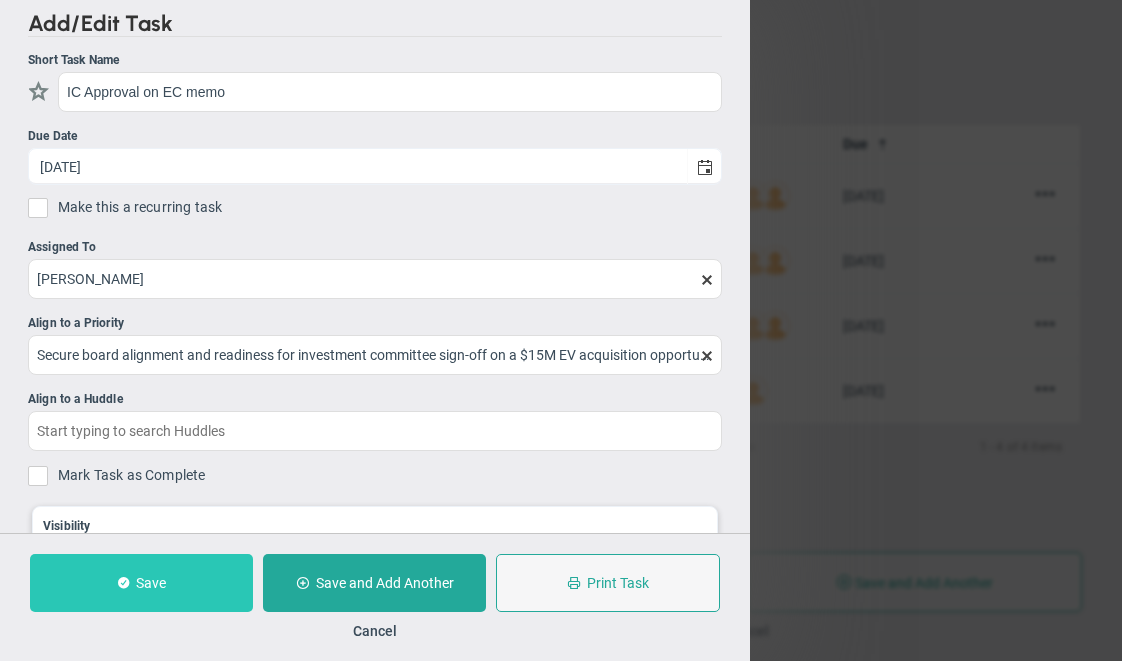 click on "Save" at bounding box center (141, 583) 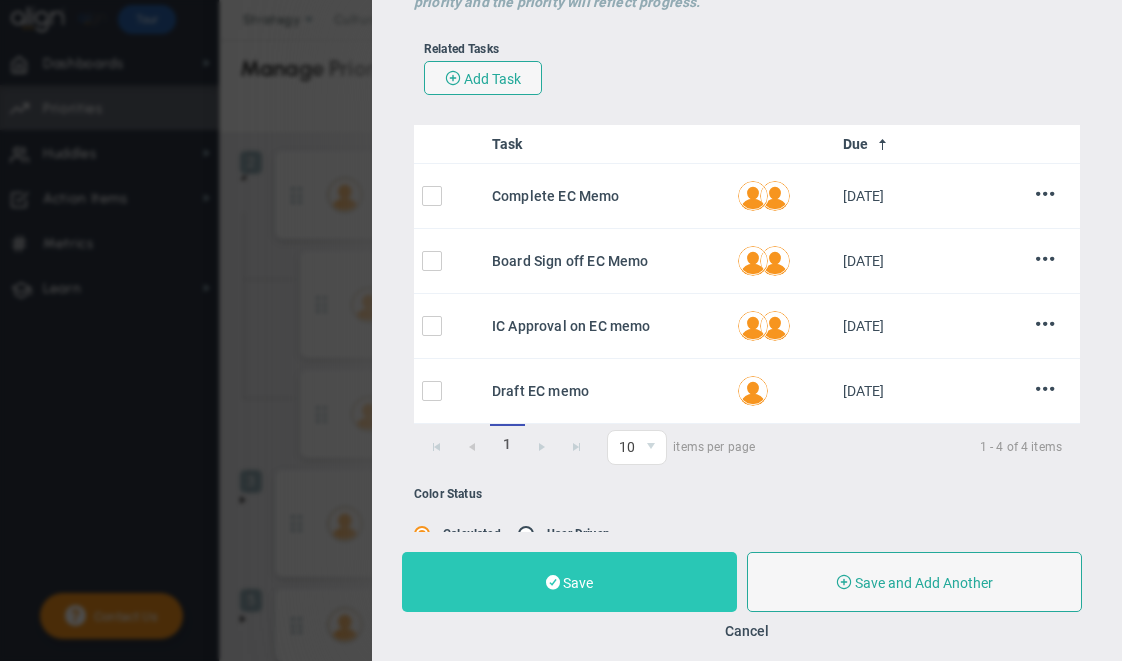 click on "Save" at bounding box center (569, 582) 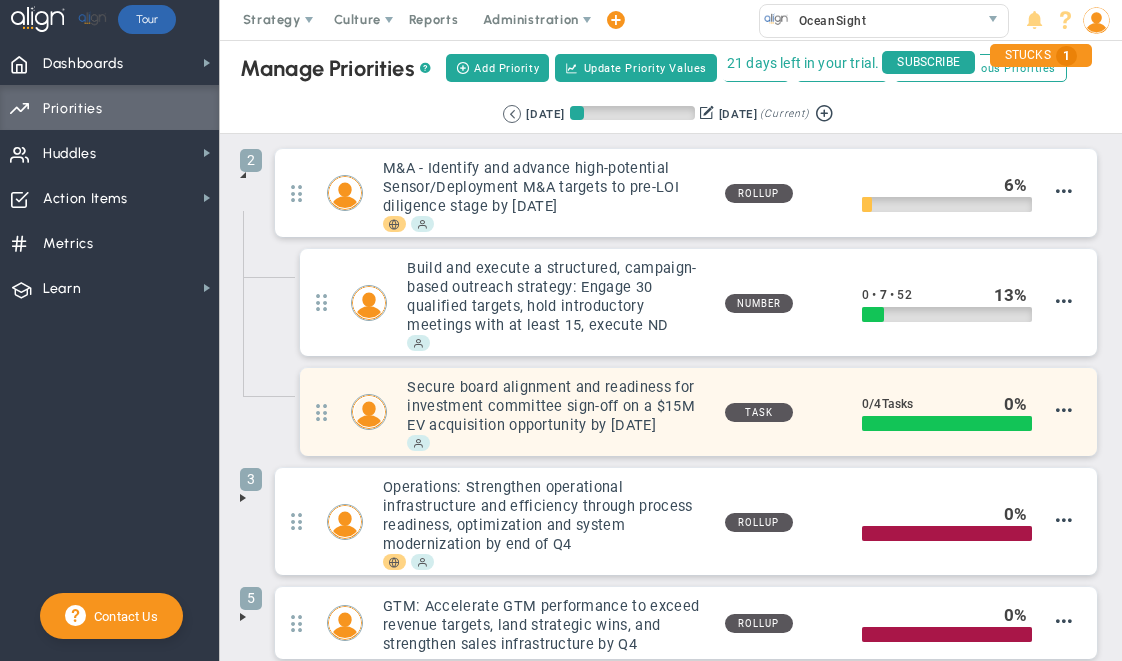 scroll, scrollTop: 0, scrollLeft: 0, axis: both 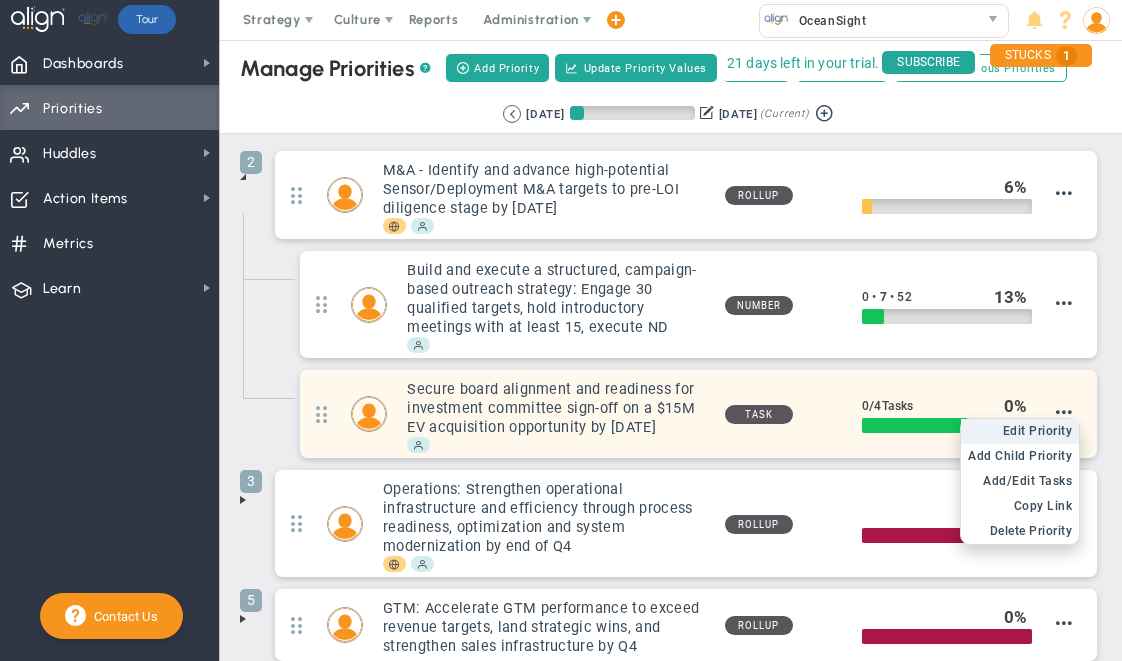 click on "Edit Priority" at bounding box center [1038, 431] 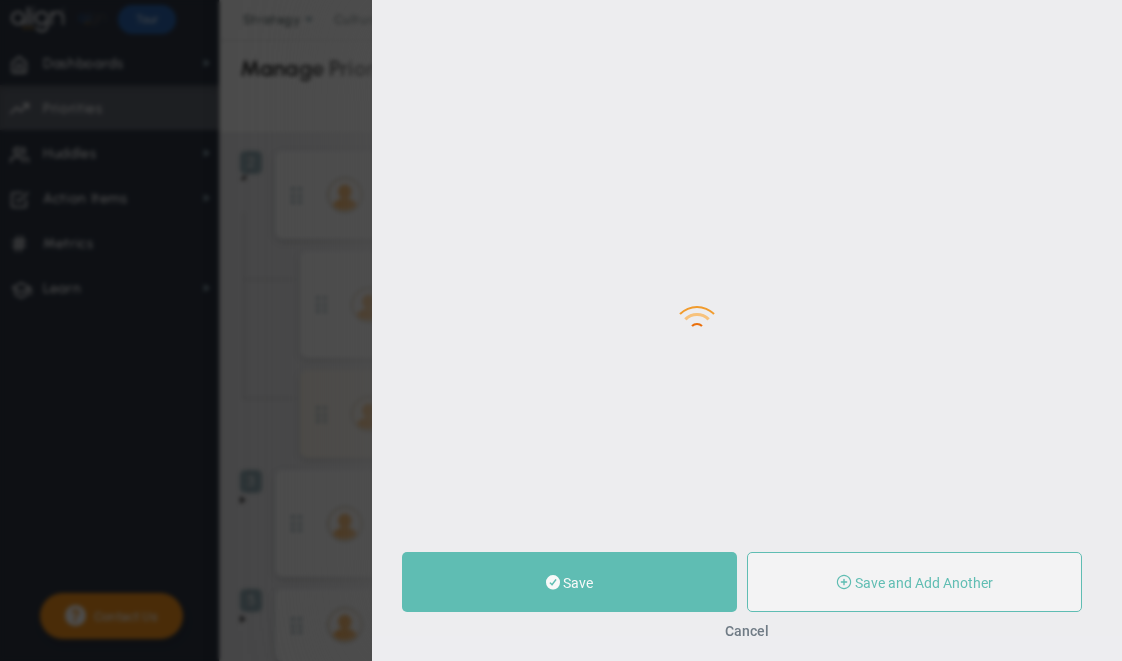 type on "Secure board alignment and readiness for investment committee sign-off on a $15M EV acquisition opportunity by [DATE]" 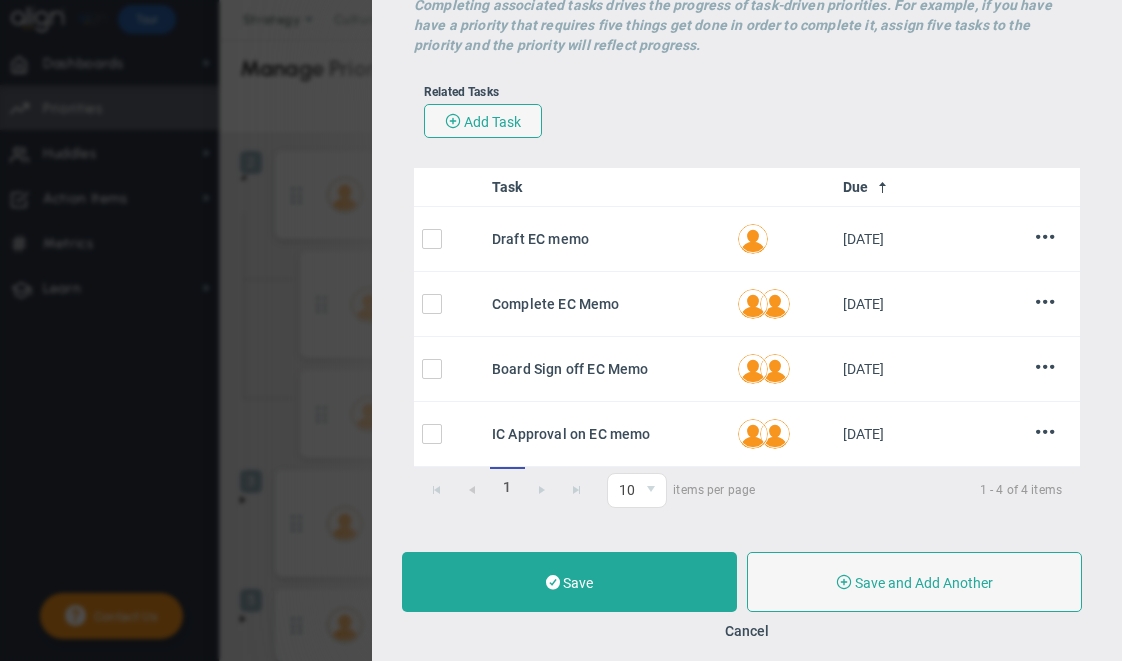 scroll, scrollTop: 365, scrollLeft: 0, axis: vertical 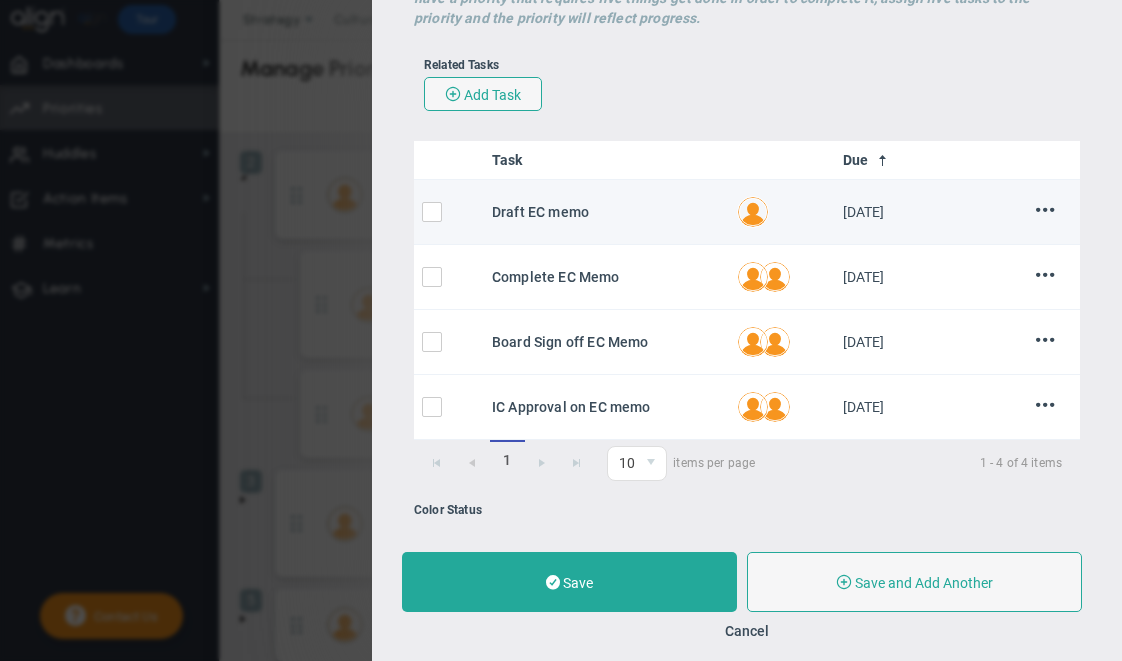 click at bounding box center (432, 212) 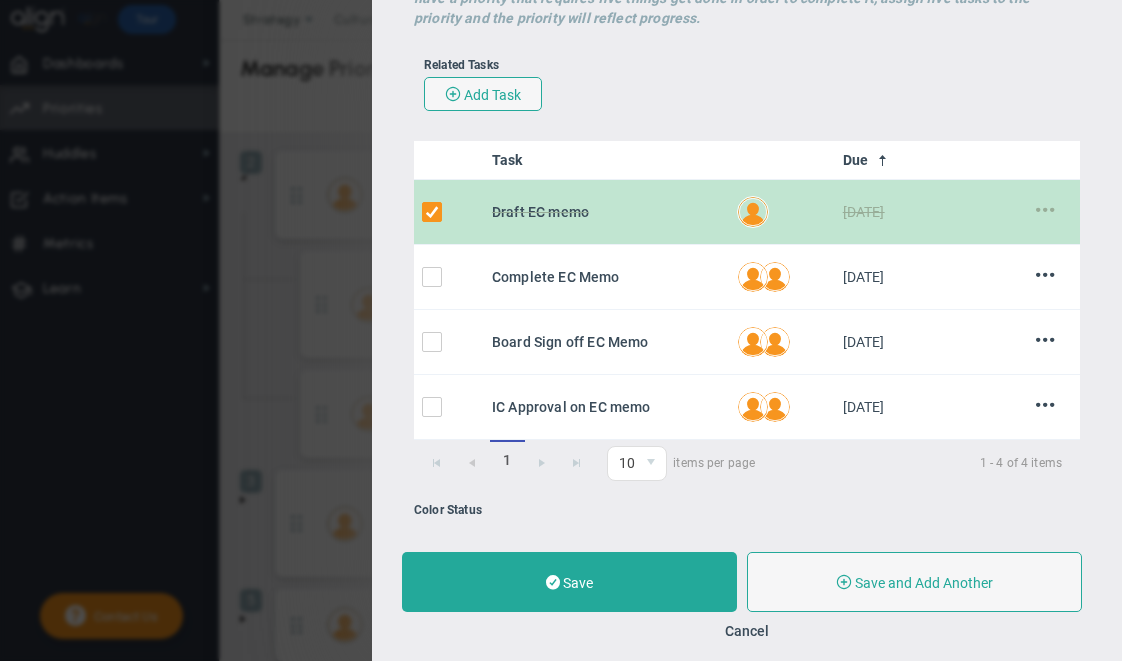 click at bounding box center (437, 216) 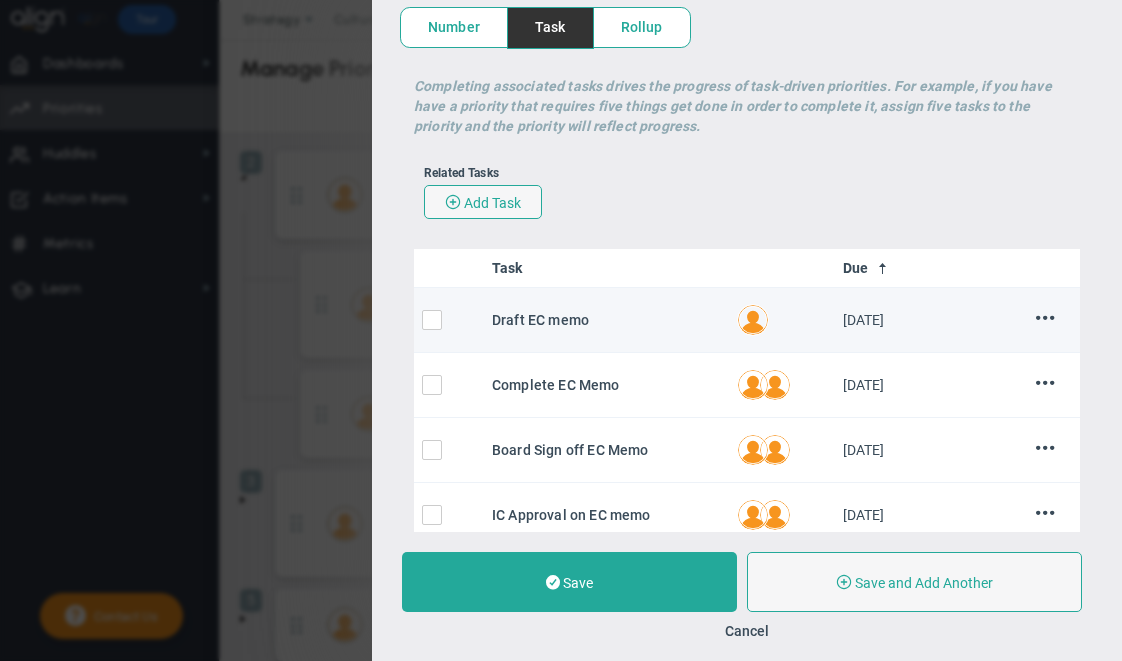 scroll, scrollTop: 233, scrollLeft: 0, axis: vertical 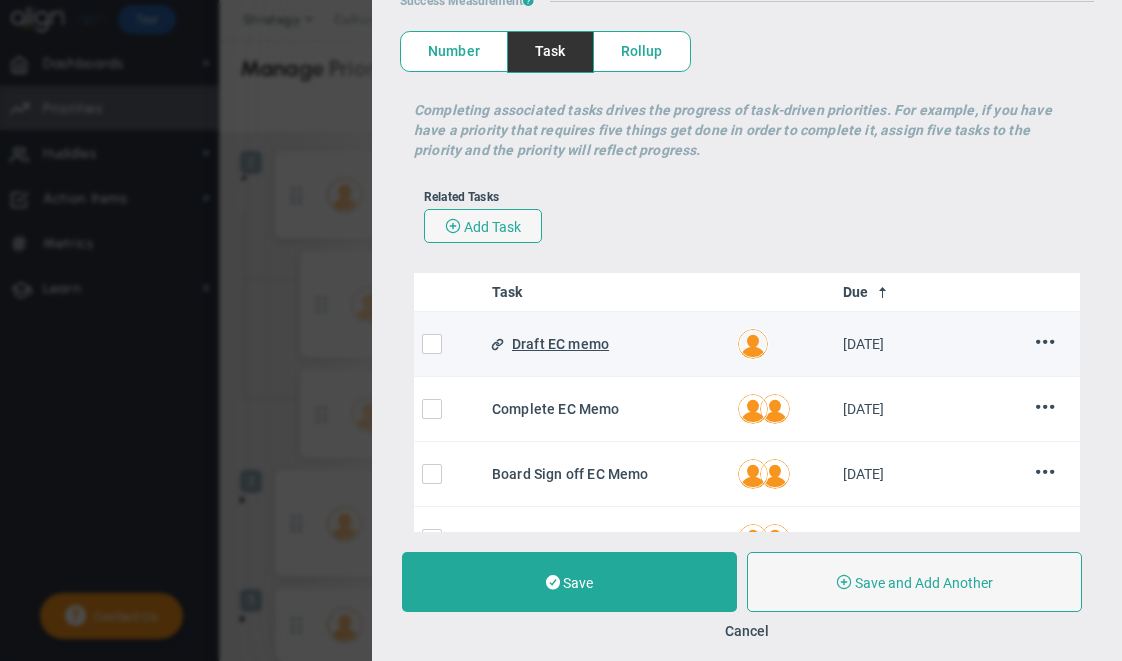 click on "Draft EC memo" at bounding box center (617, 344) 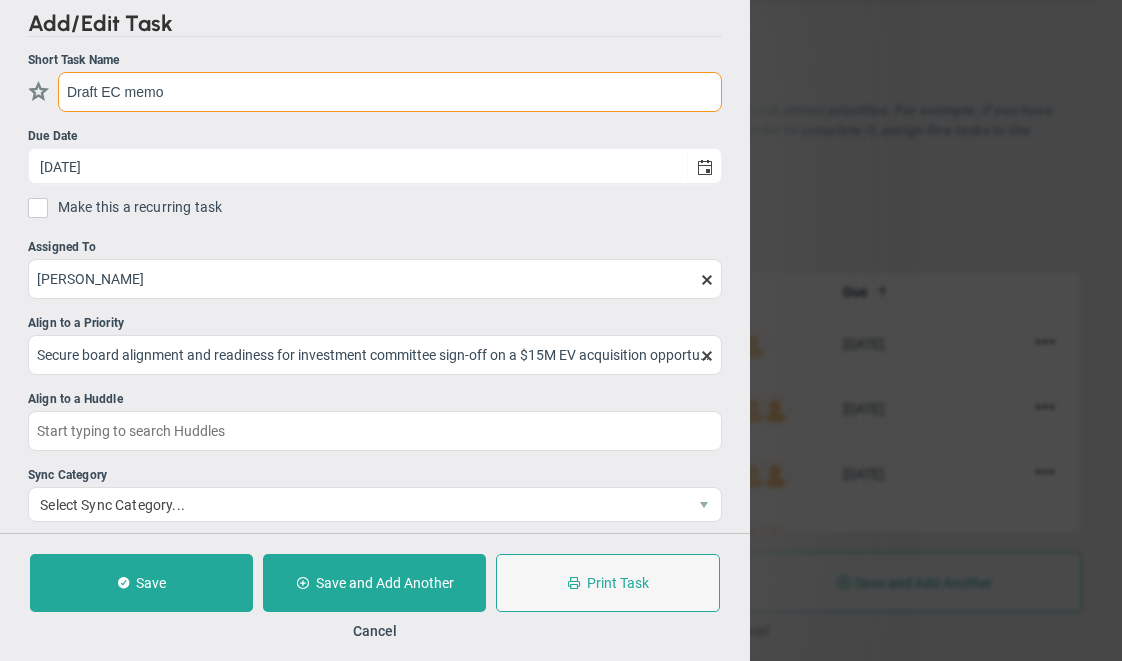 click on "Draft EC memo" at bounding box center [390, 92] 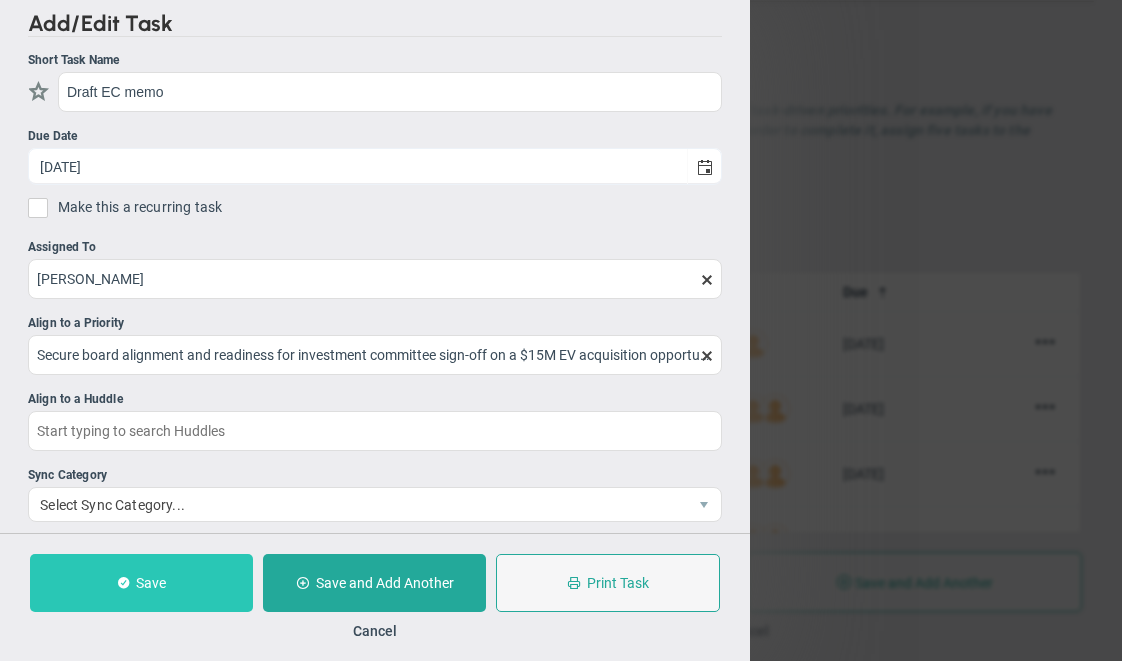 click on "Save" at bounding box center (151, 583) 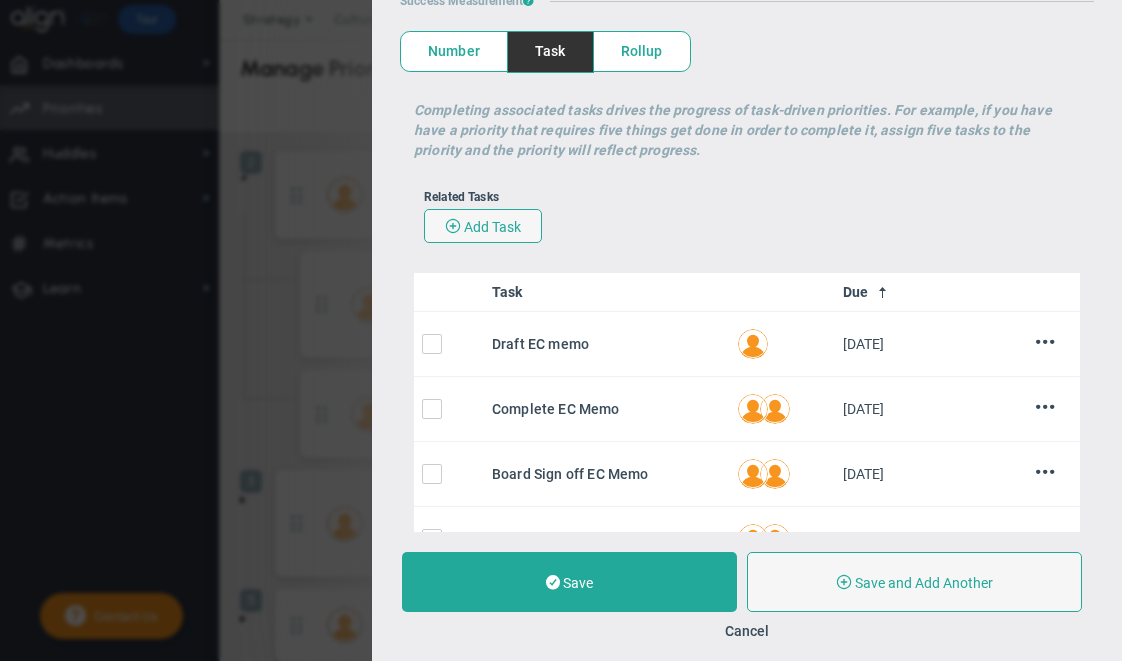 click on "Rollup" at bounding box center [642, 51] 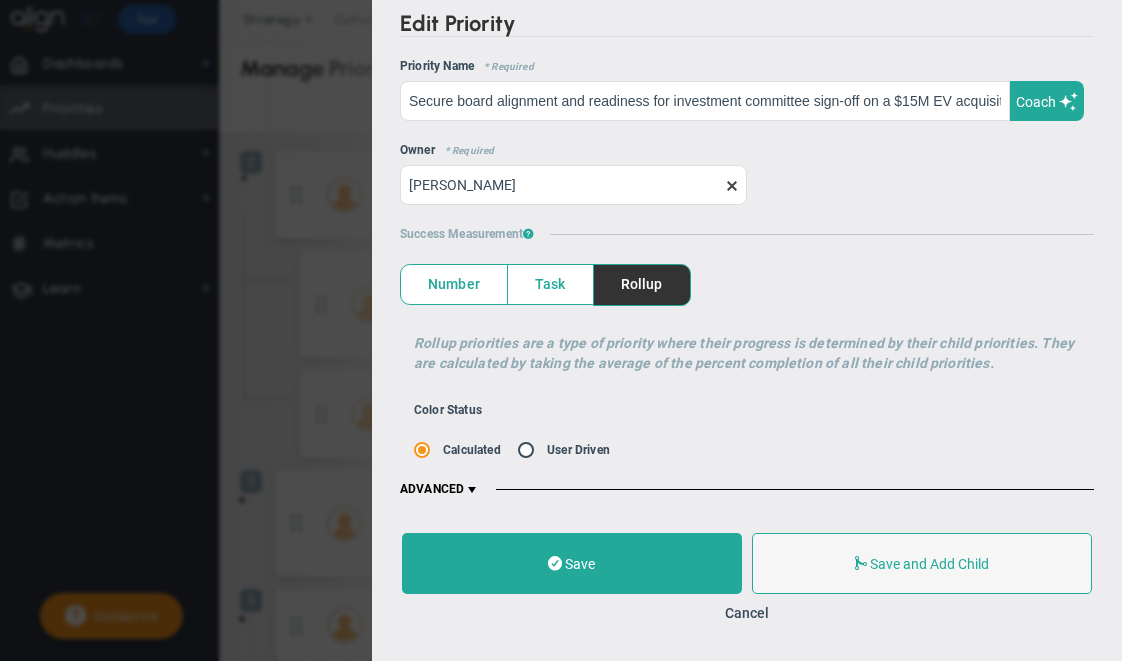 scroll, scrollTop: 0, scrollLeft: 0, axis: both 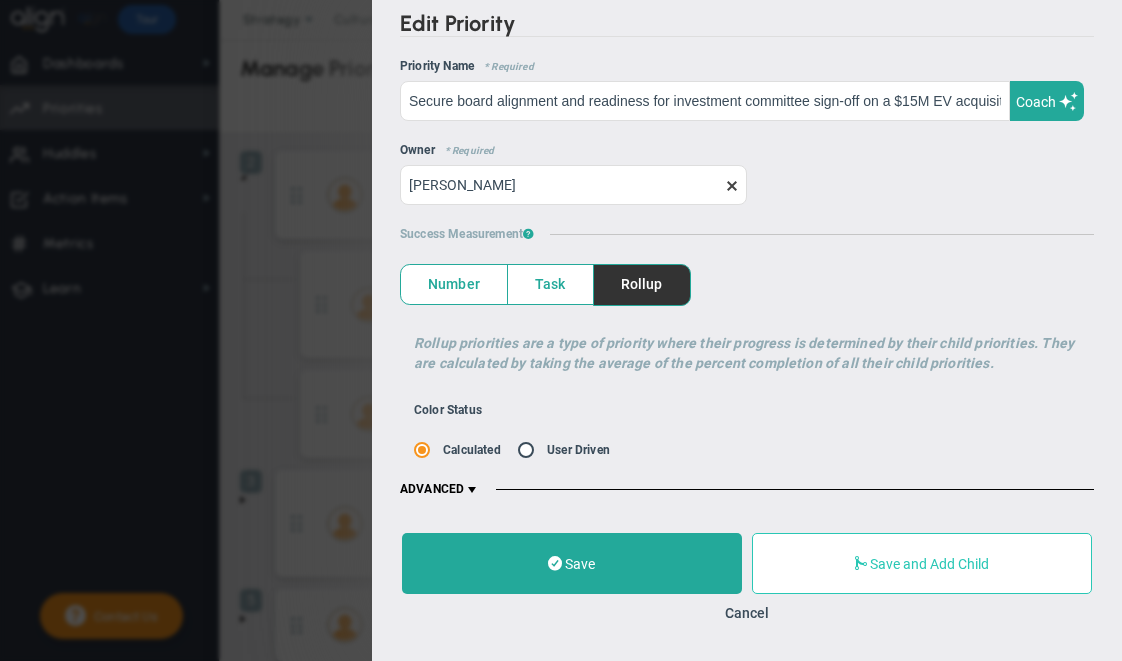 click on "Save and Add Child" at bounding box center (929, 564) 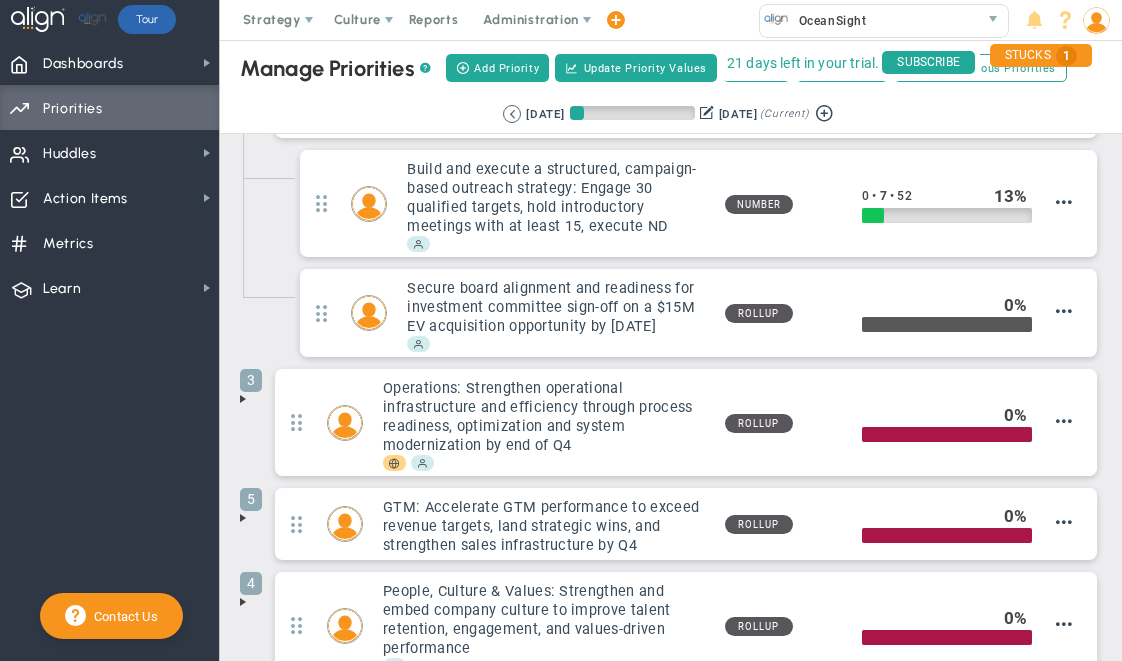 scroll, scrollTop: 118, scrollLeft: 0, axis: vertical 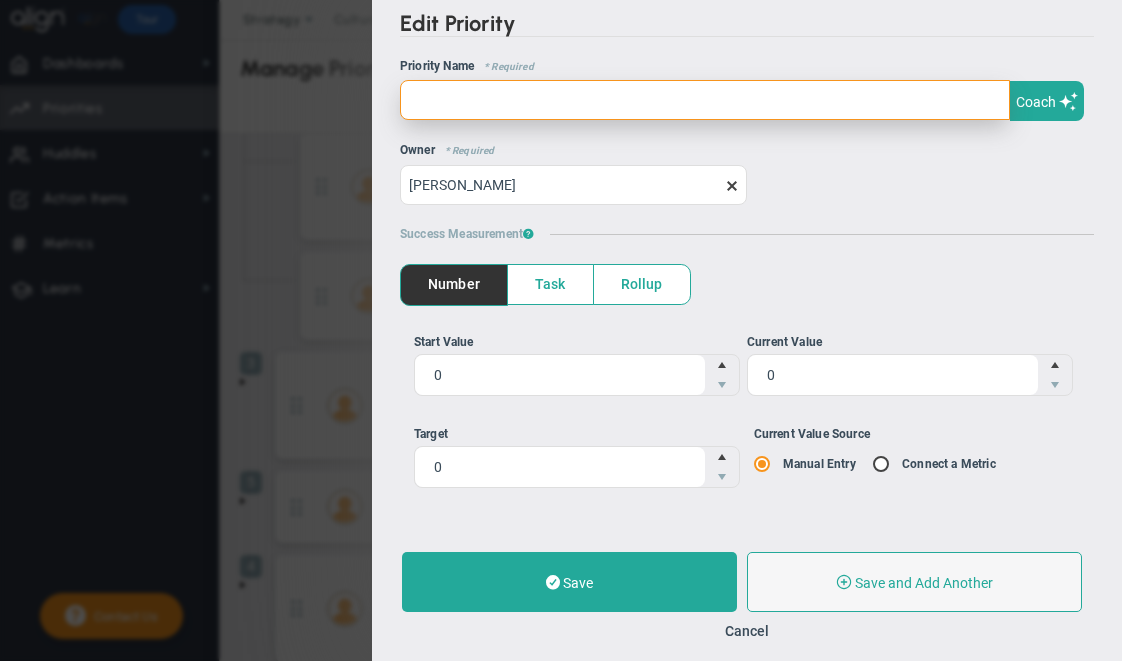 click at bounding box center (705, 100) 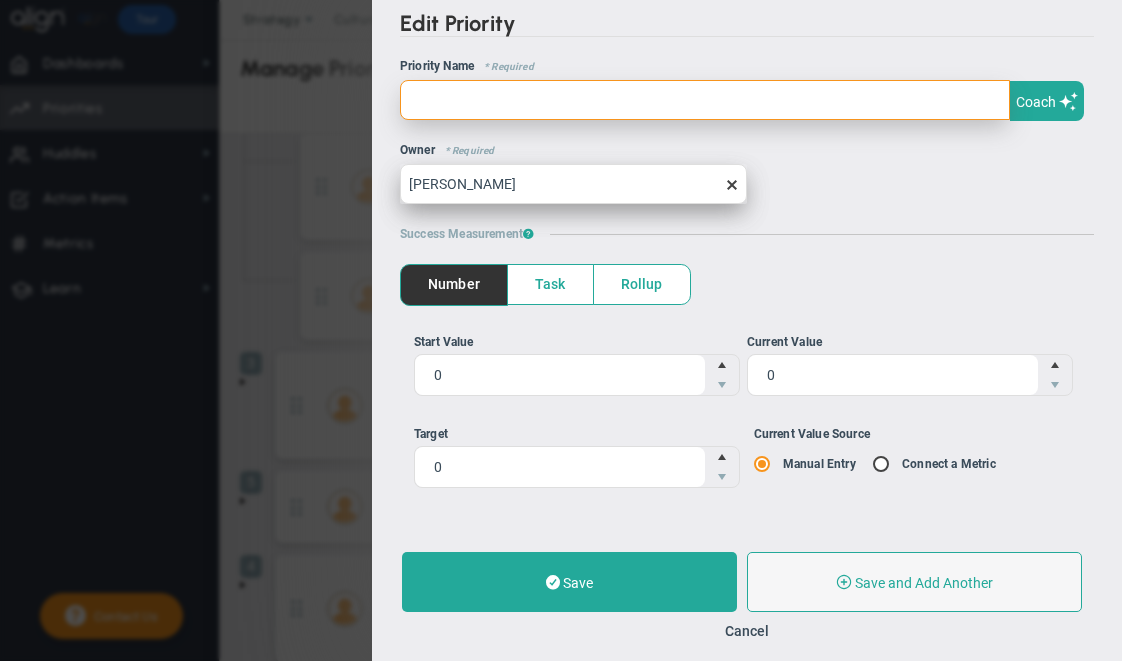 paste on "Draft EC memo" 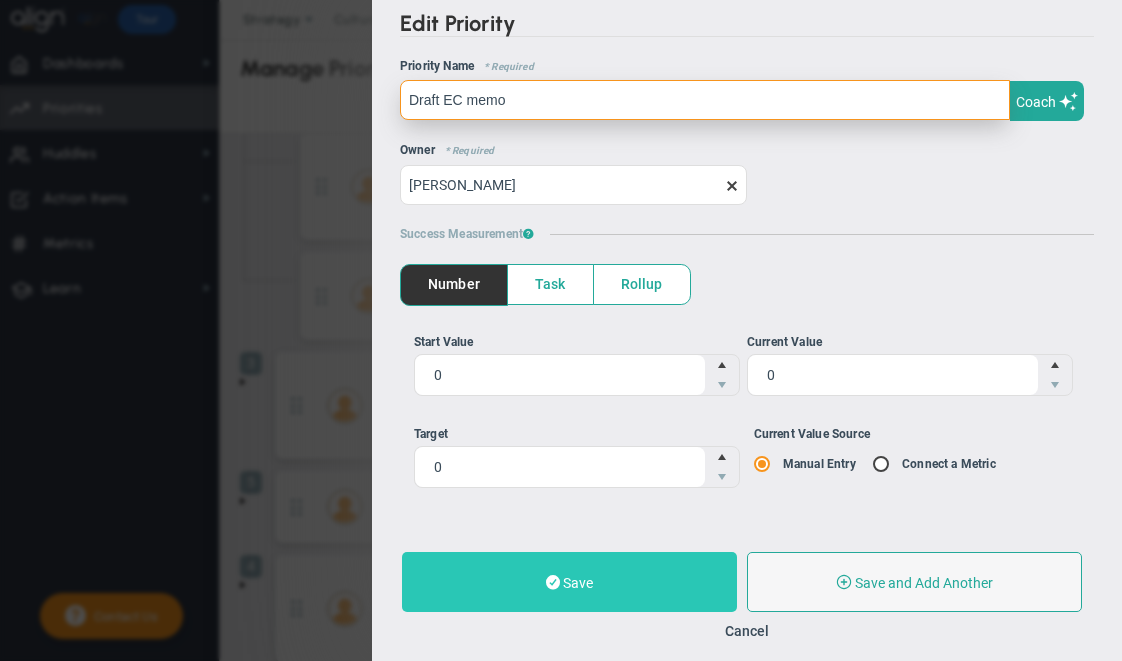 type on "Draft EC memo" 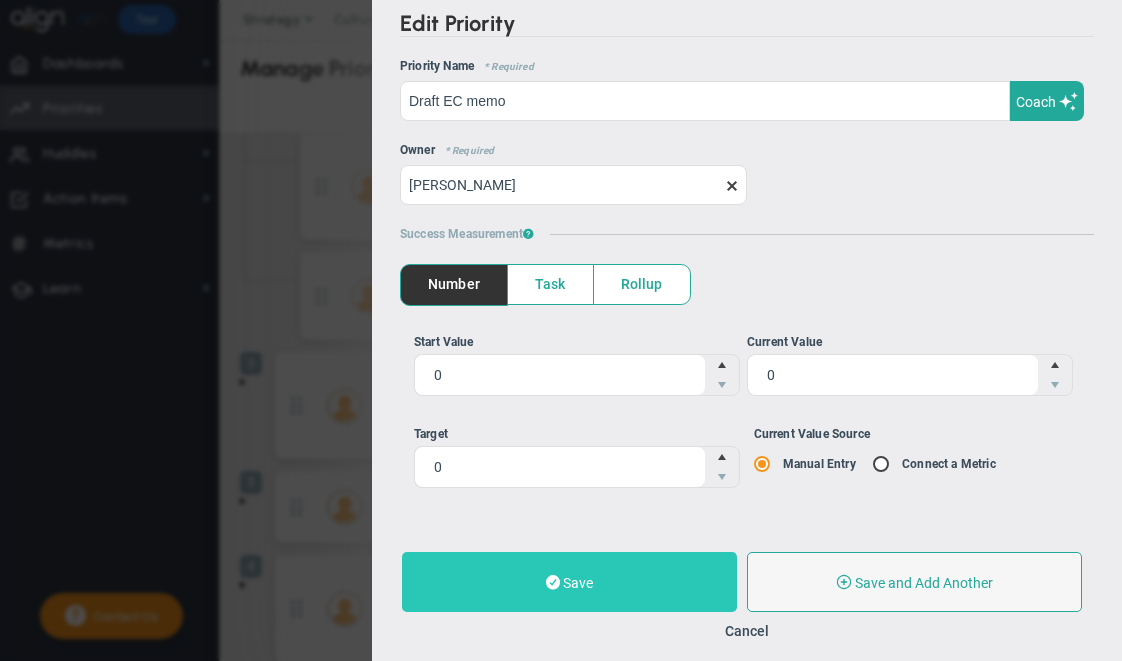 click on "Save" at bounding box center [569, 582] 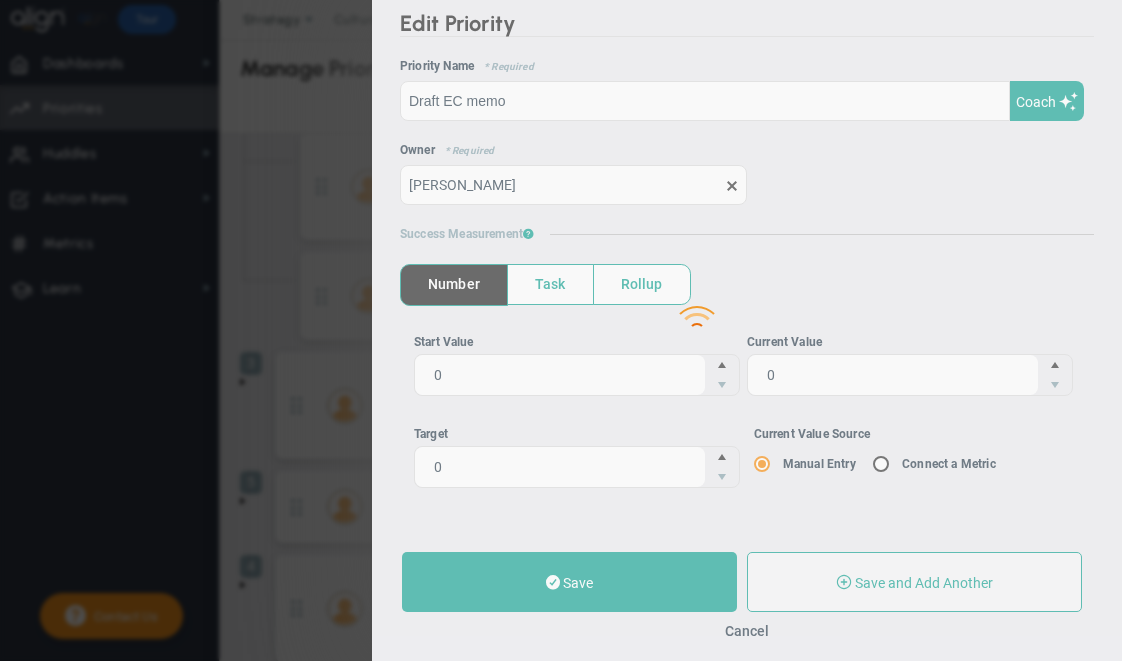 scroll, scrollTop: 0, scrollLeft: 0, axis: both 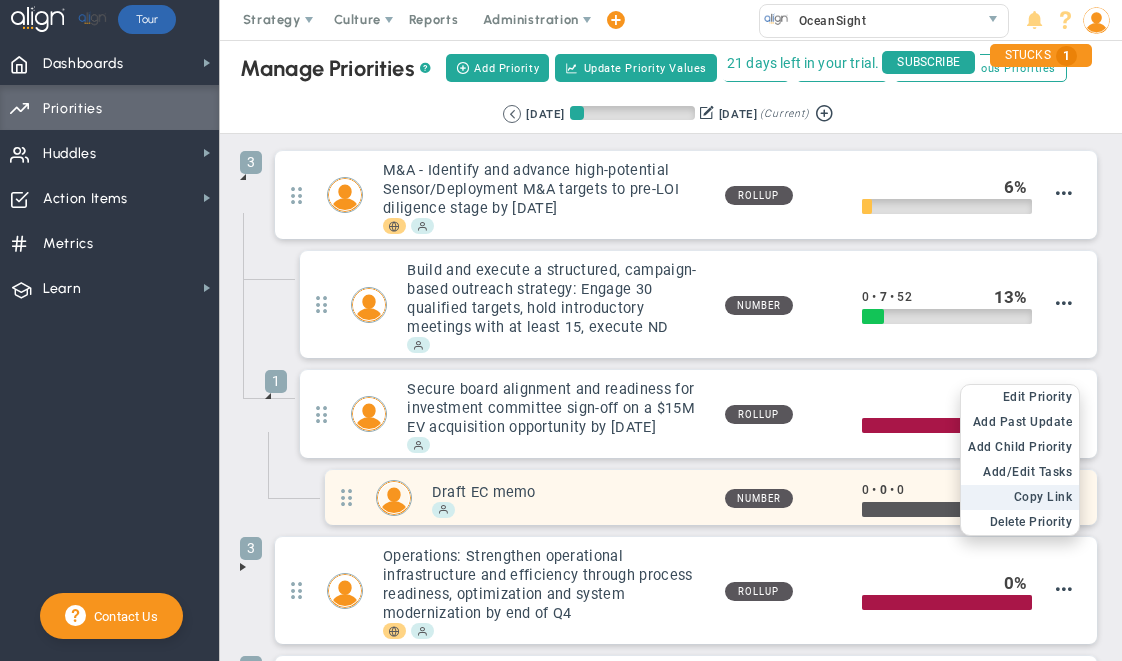 click on "Copy Link" at bounding box center [1043, 497] 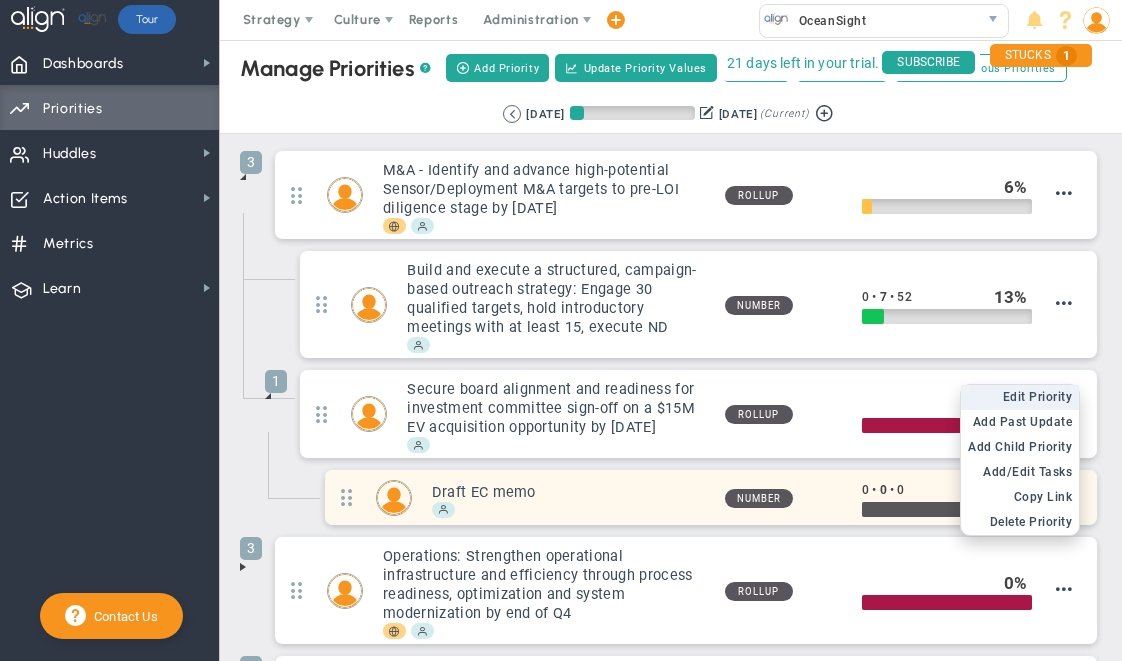click on "Edit Priority" at bounding box center [1038, 397] 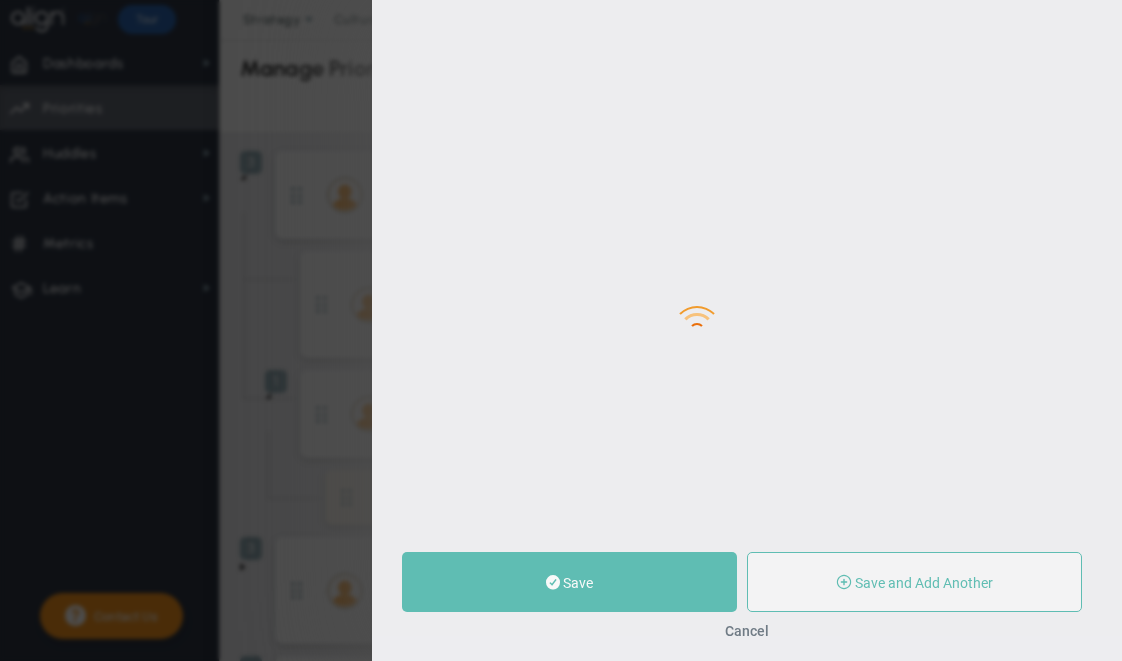 type on "Draft EC memo" 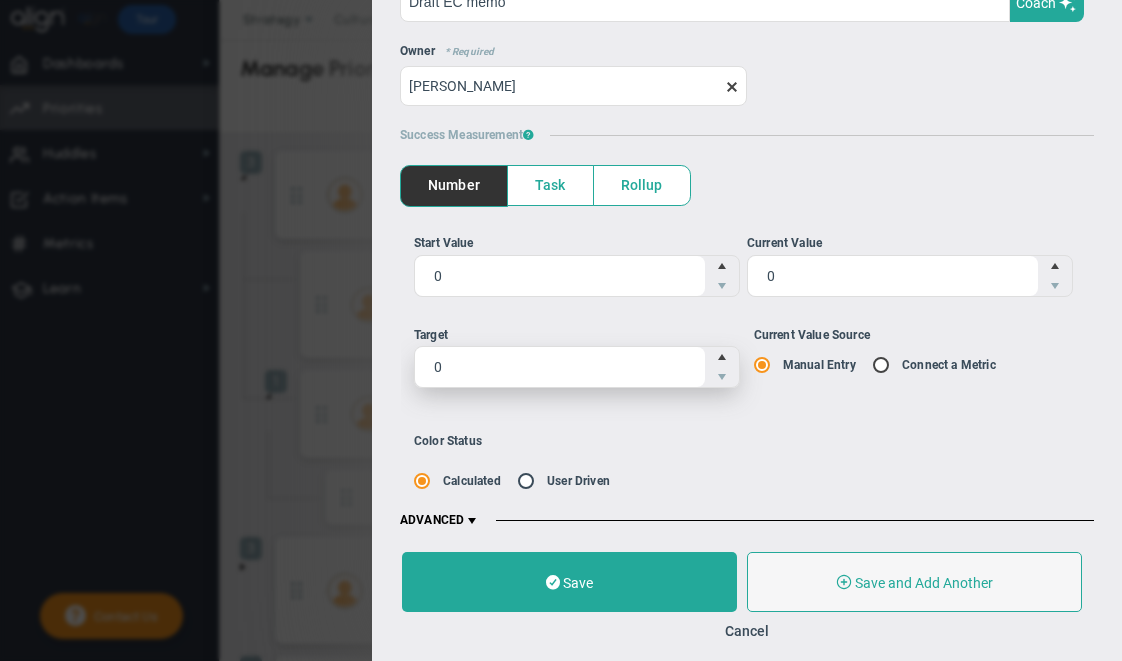 scroll, scrollTop: 111, scrollLeft: 0, axis: vertical 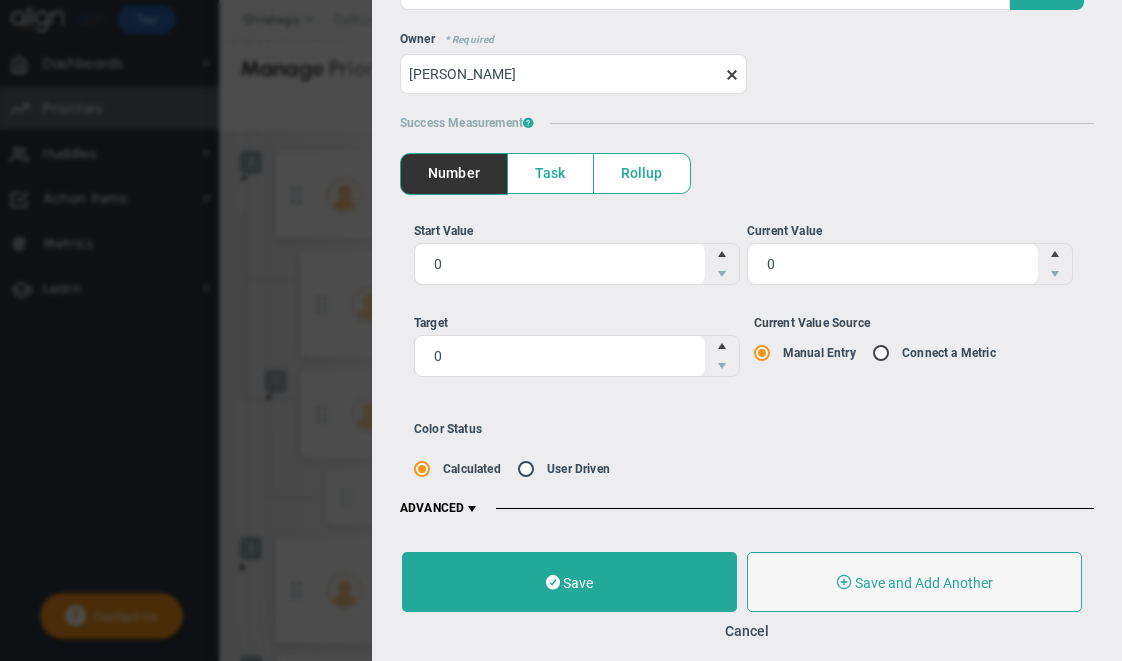 click at bounding box center [472, 509] 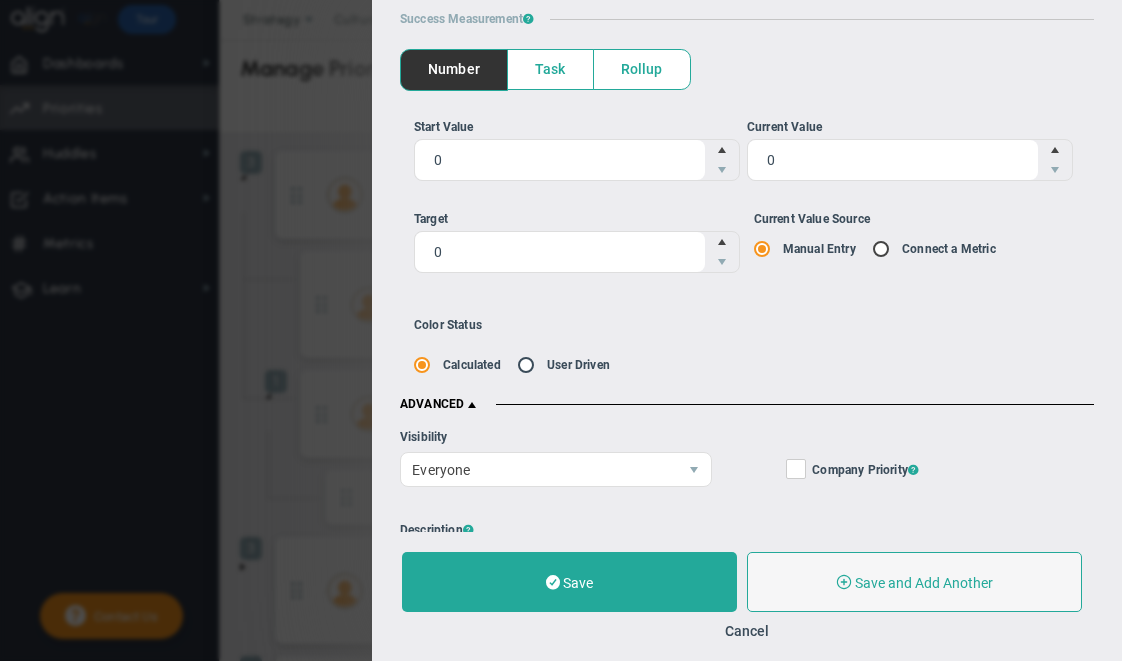 scroll, scrollTop: 0, scrollLeft: 0, axis: both 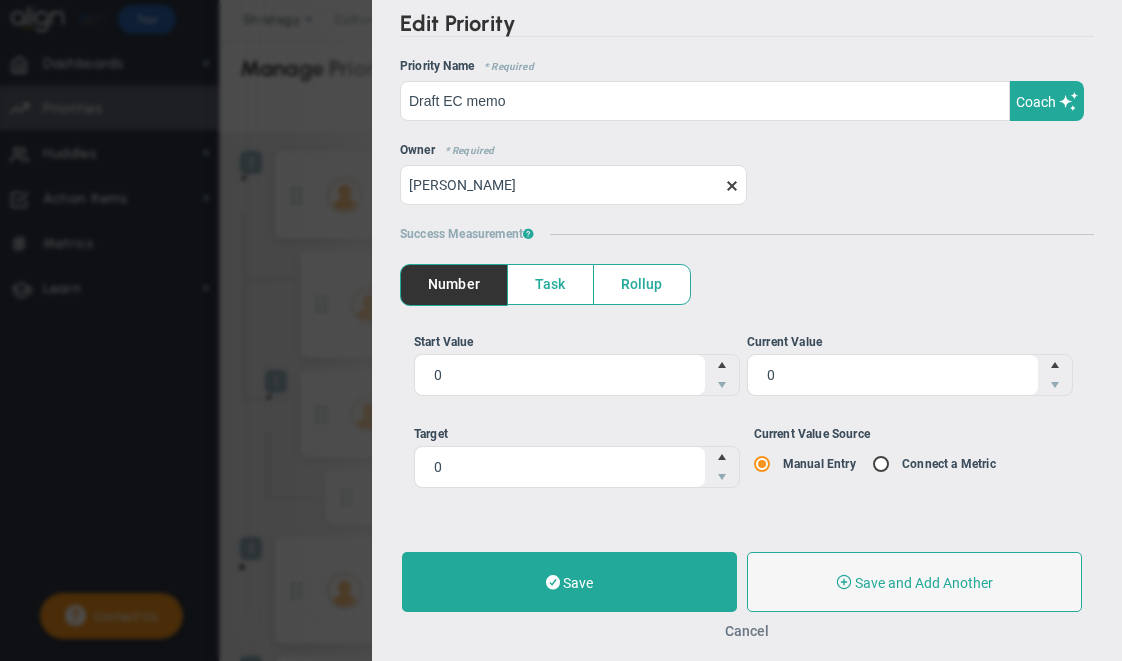 click on "Cancel" at bounding box center [747, 631] 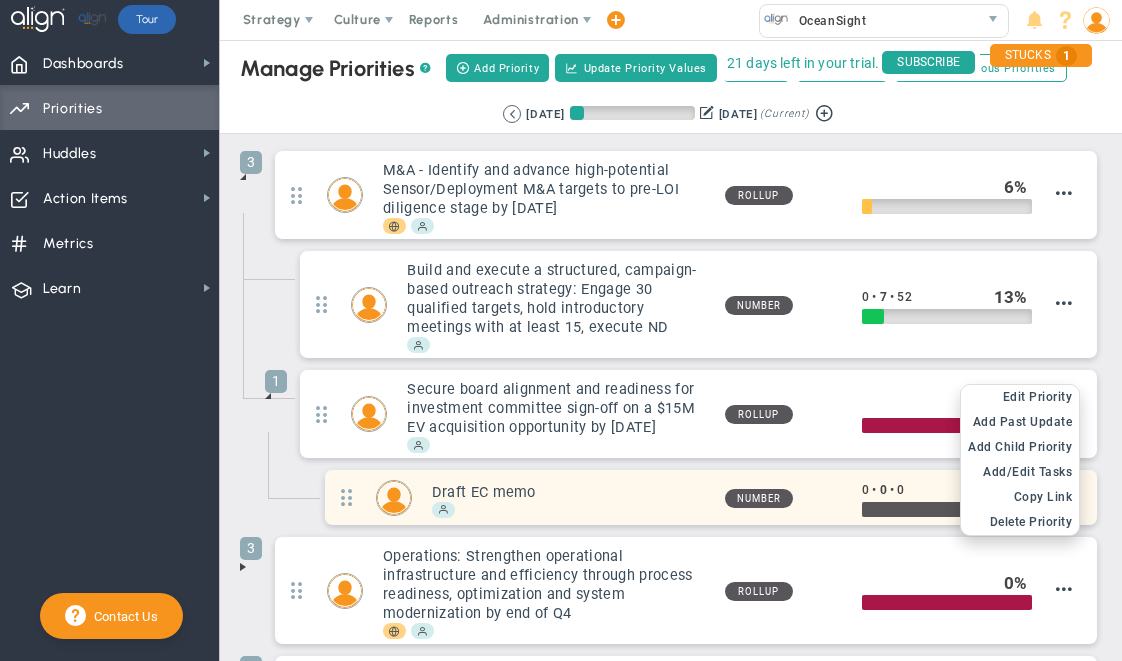 click on "Copy Link" at bounding box center [1043, 497] 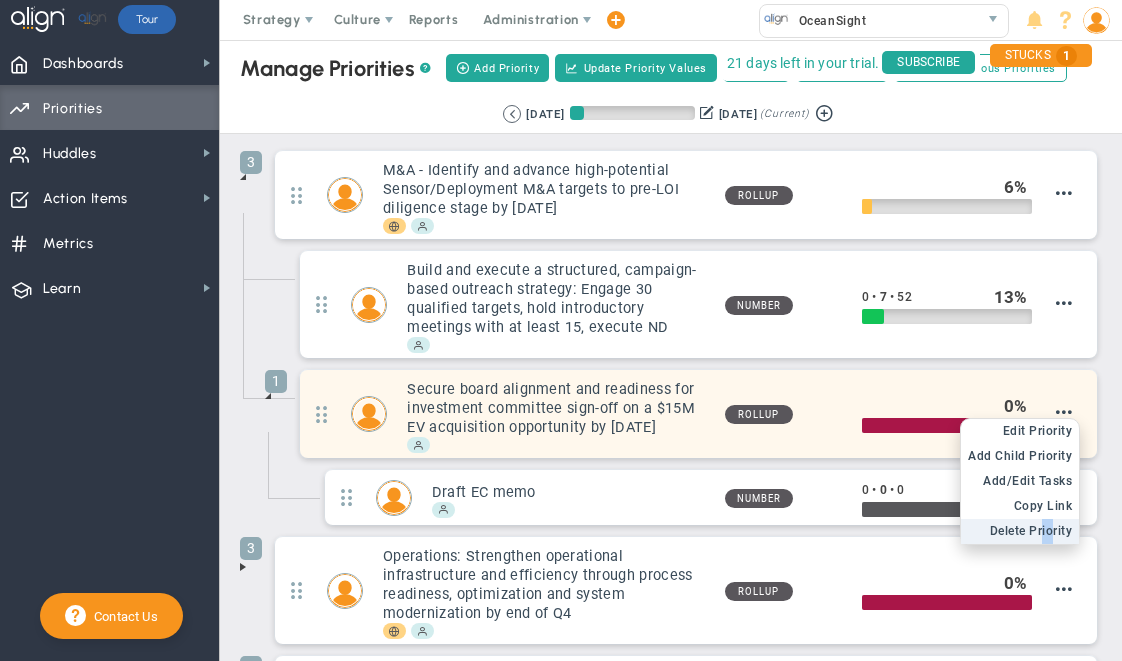 drag, startPoint x: 1025, startPoint y: 541, endPoint x: 1040, endPoint y: 545, distance: 15.524175 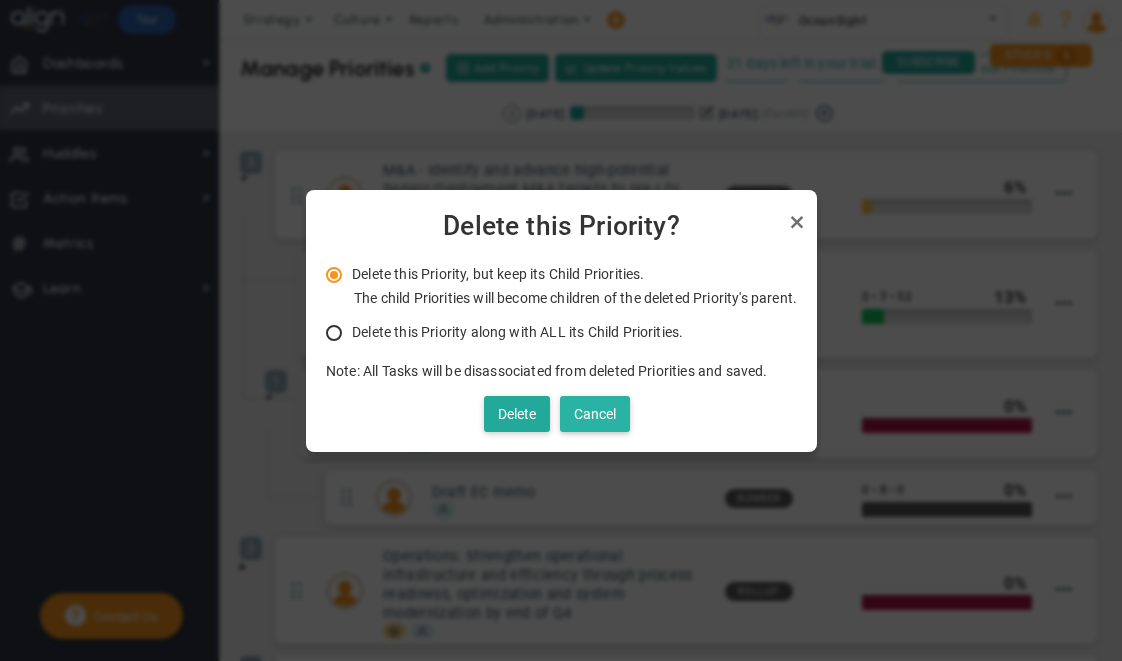 click on "Cancel" at bounding box center [595, 414] 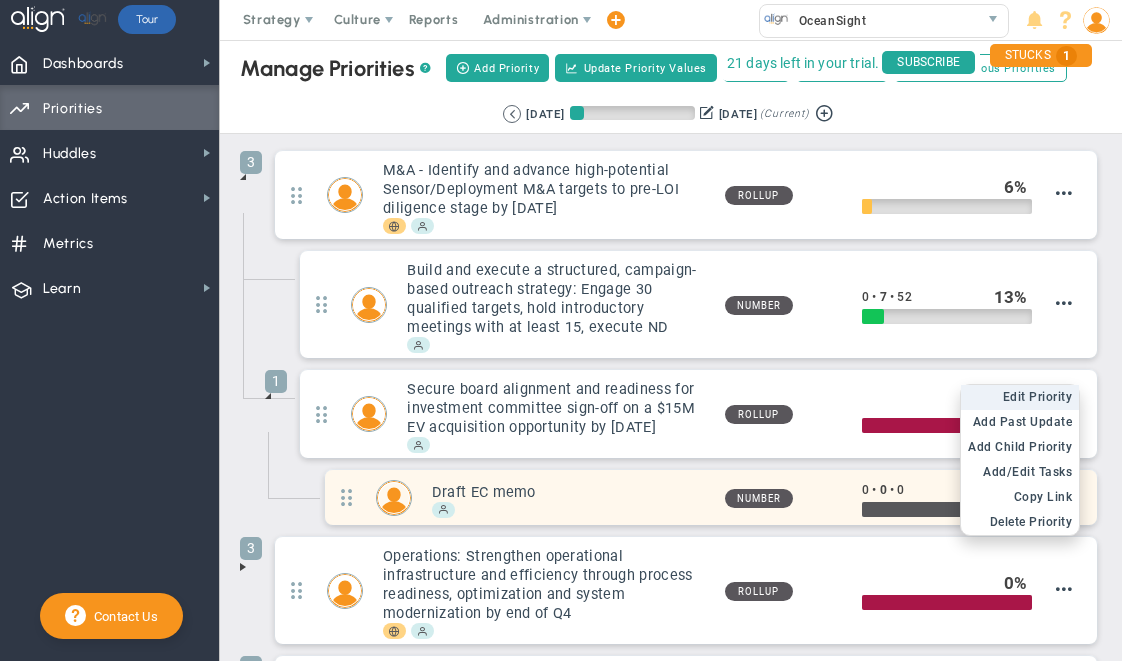 click on "Edit Priority" at bounding box center [1038, 397] 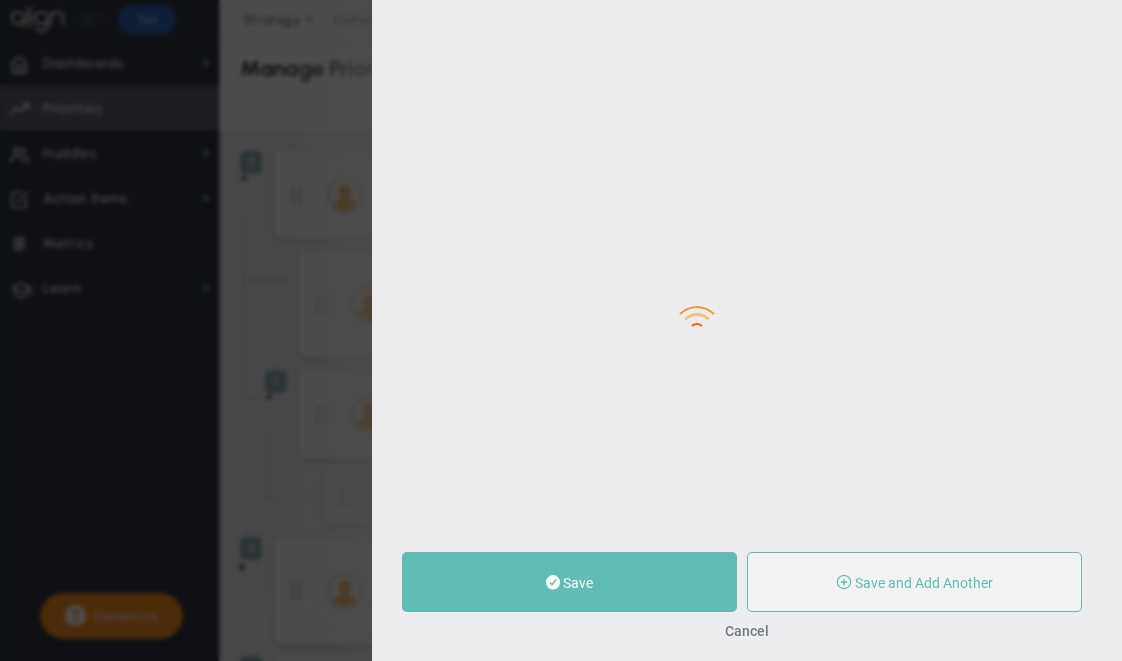 type on "Draft EC memo" 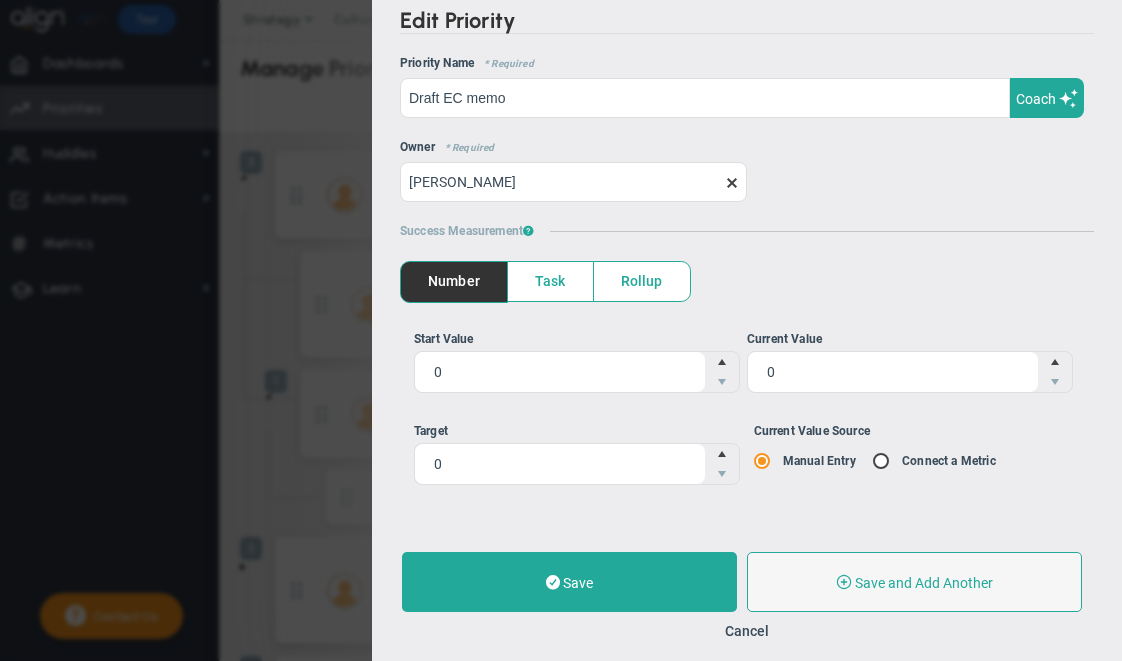 scroll, scrollTop: 0, scrollLeft: 0, axis: both 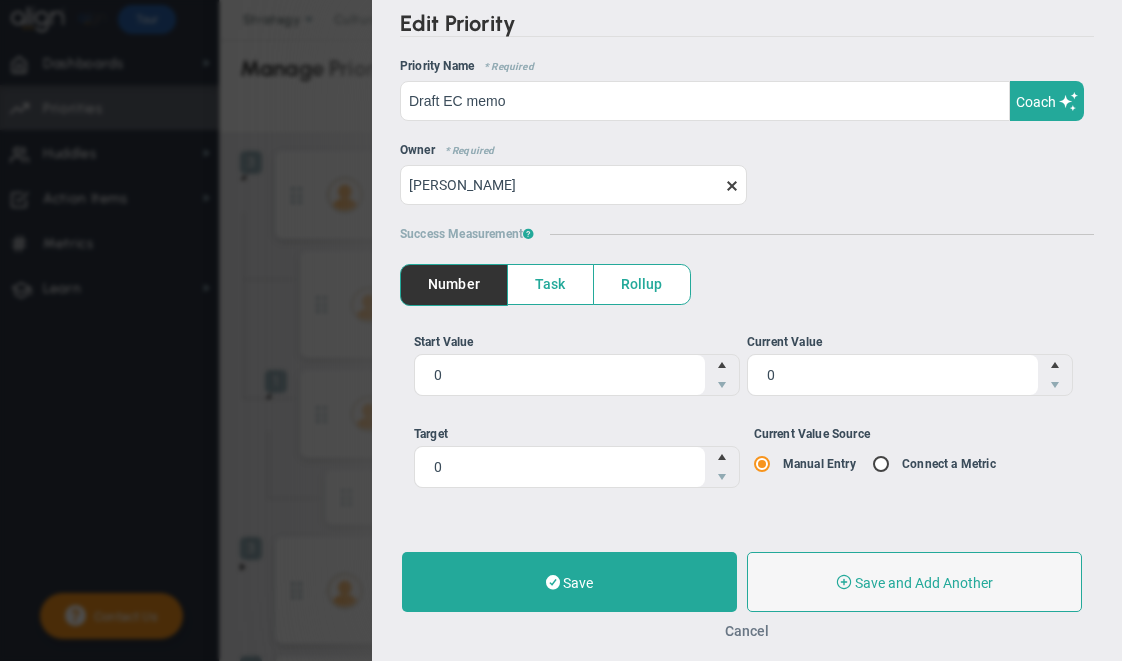 click on "Cancel" at bounding box center (747, 631) 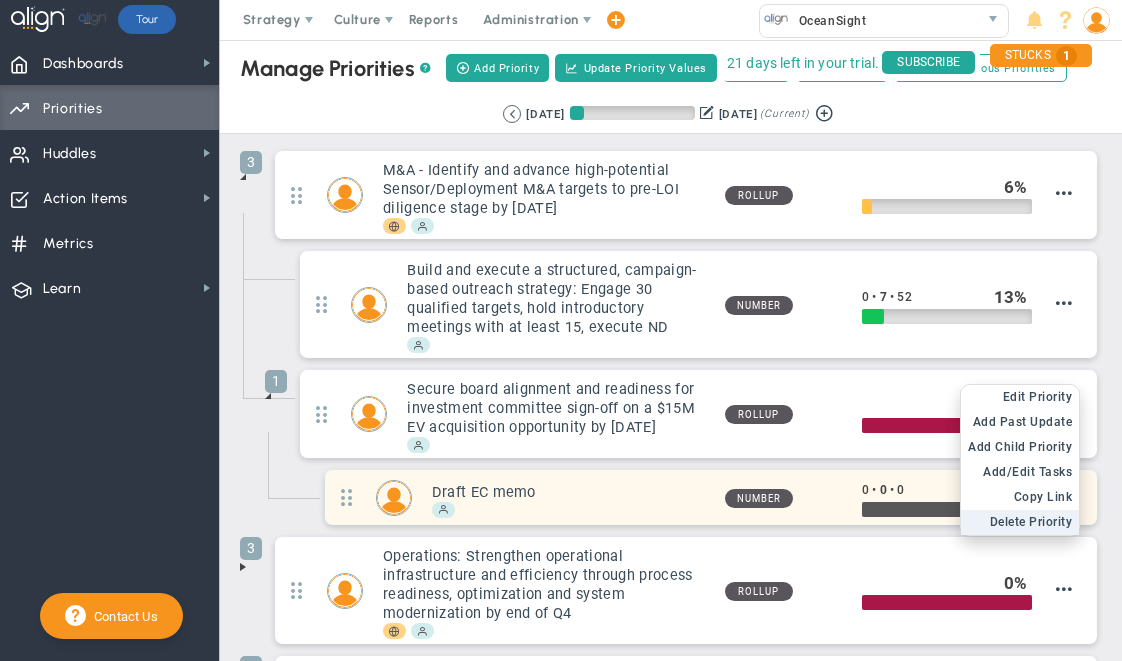 click on "Delete Priority" at bounding box center (1031, 522) 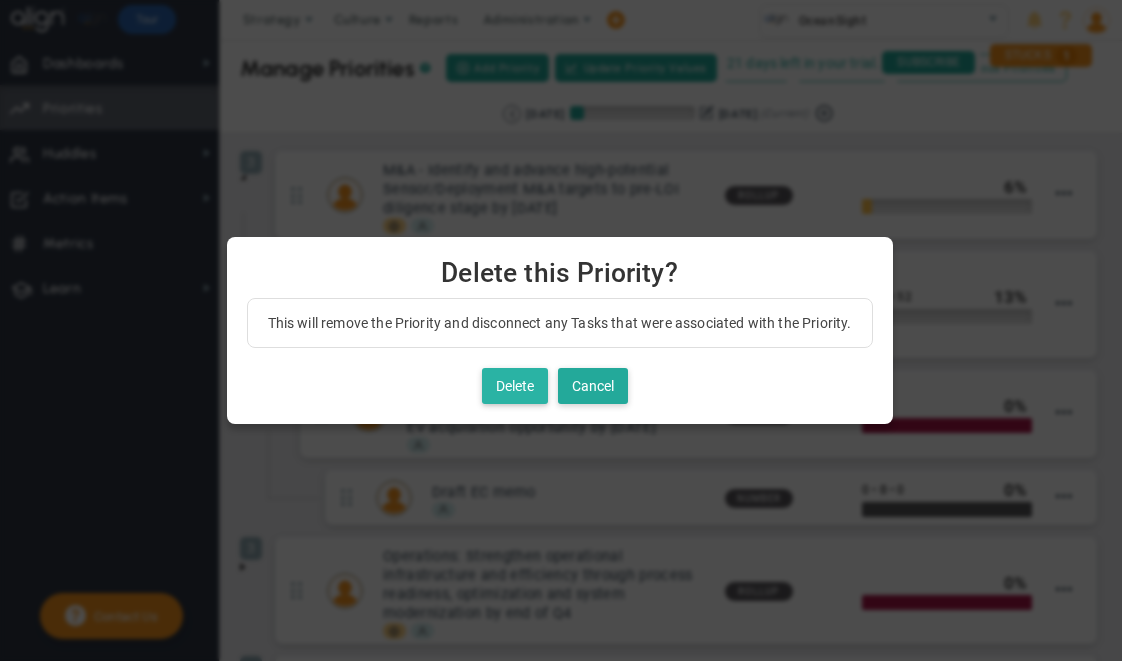 click on "Delete" at bounding box center (515, 386) 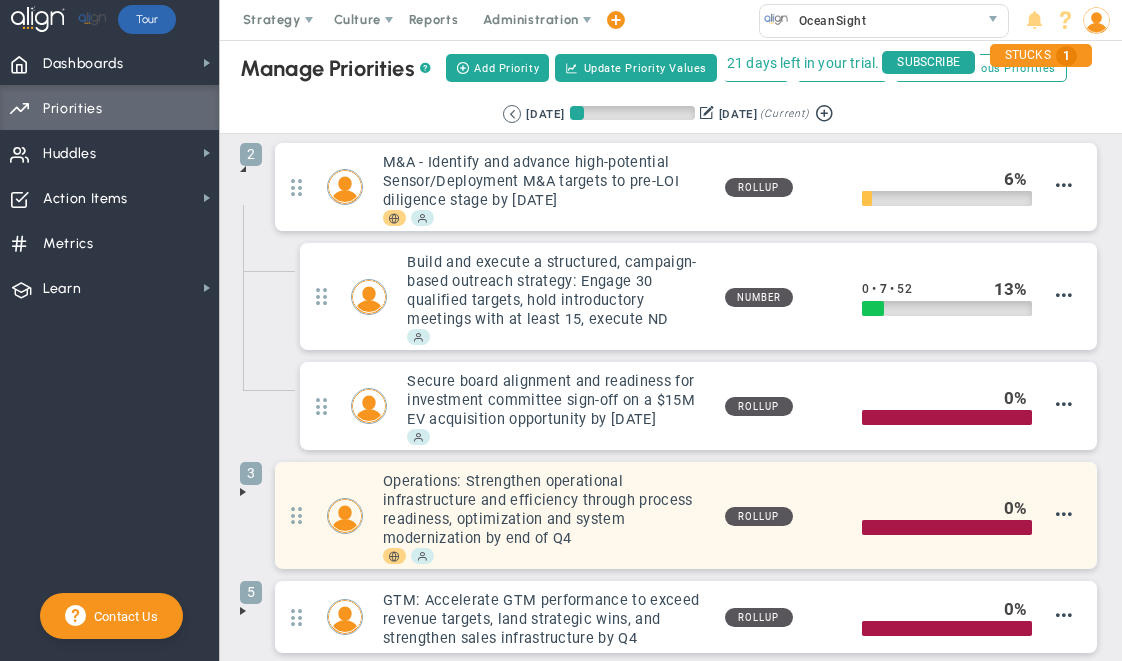 scroll, scrollTop: 0, scrollLeft: 0, axis: both 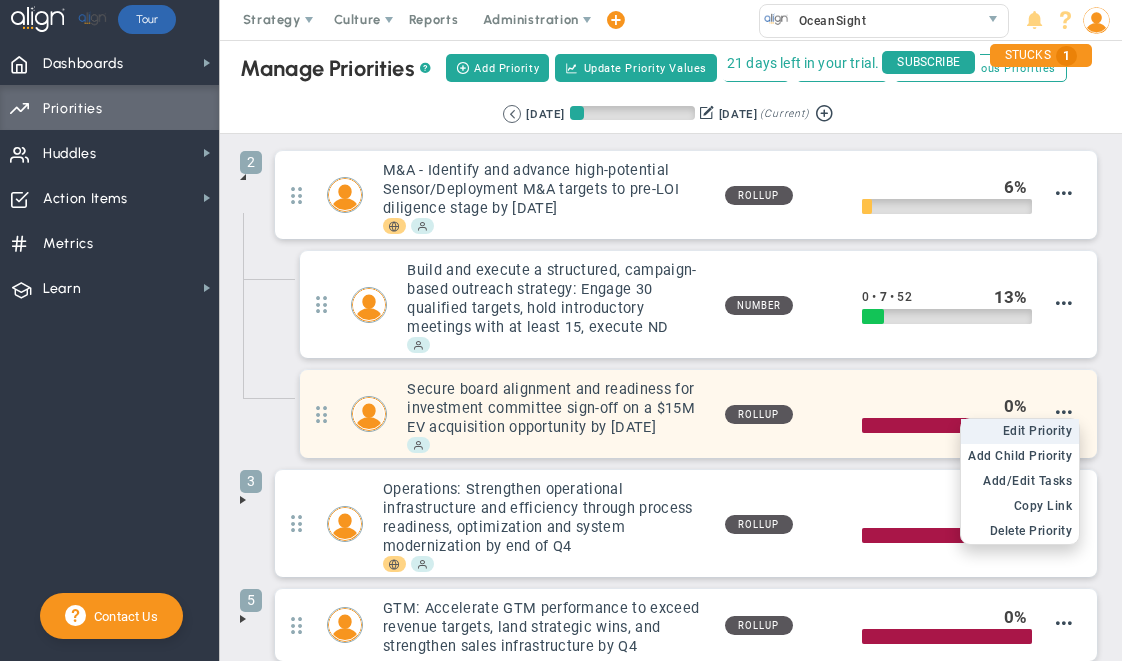 click on "Edit Priority" at bounding box center [1038, 431] 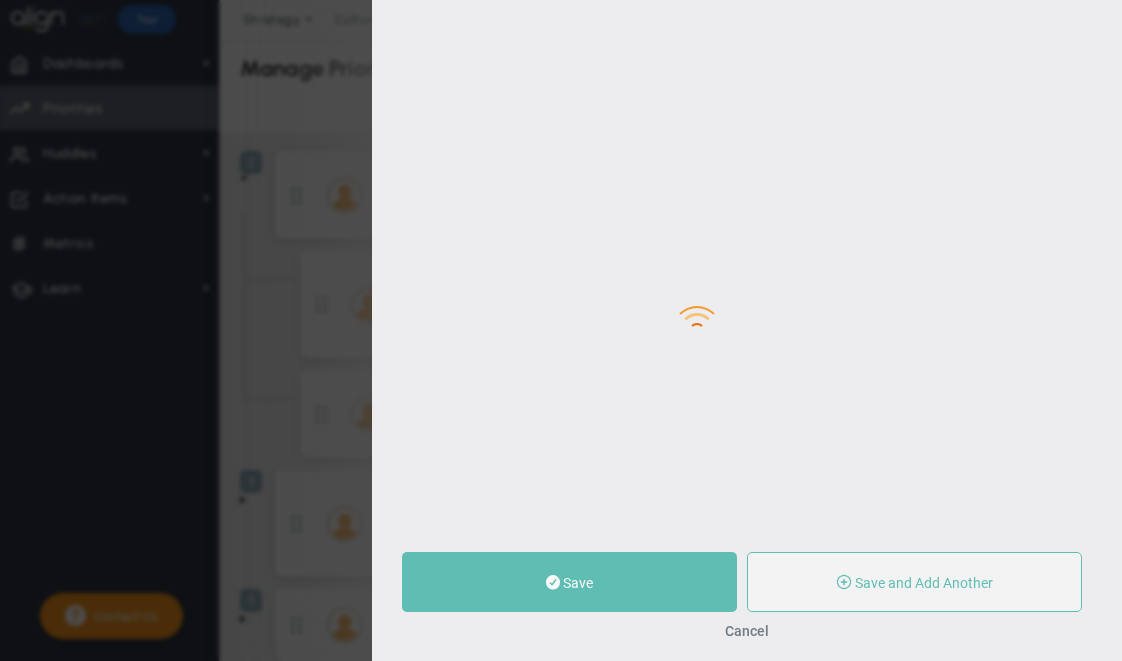 type on "Secure board alignment and readiness for investment committee sign-off on a $15M EV acquisition opportunity by [DATE]" 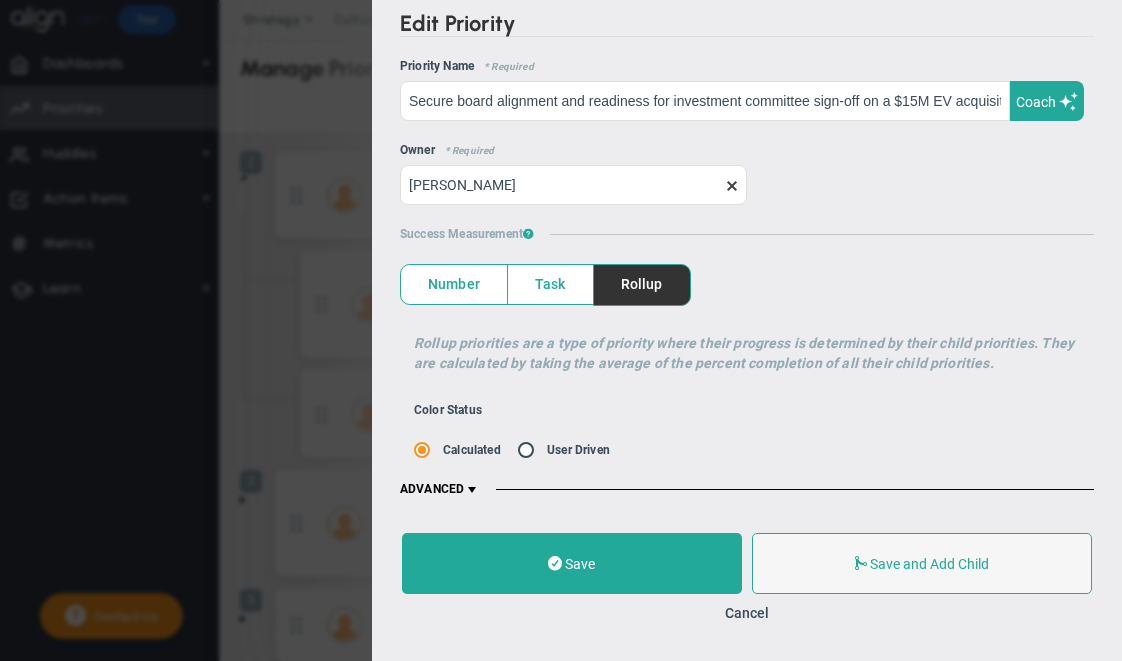click on "Task" at bounding box center (550, 284) 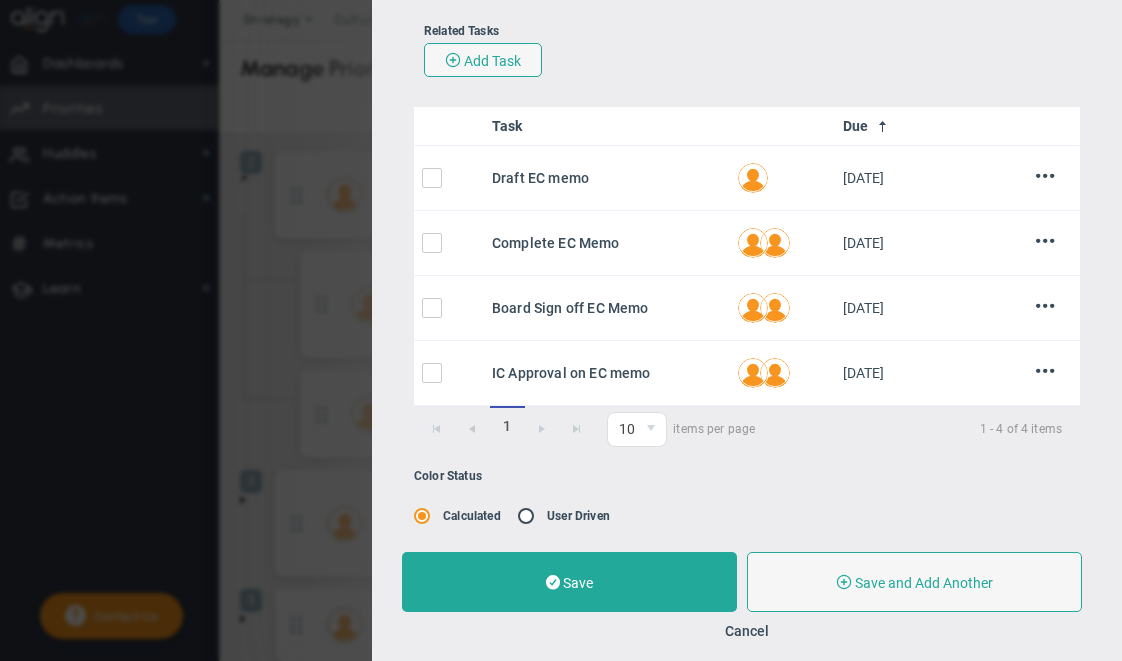 scroll, scrollTop: 398, scrollLeft: 0, axis: vertical 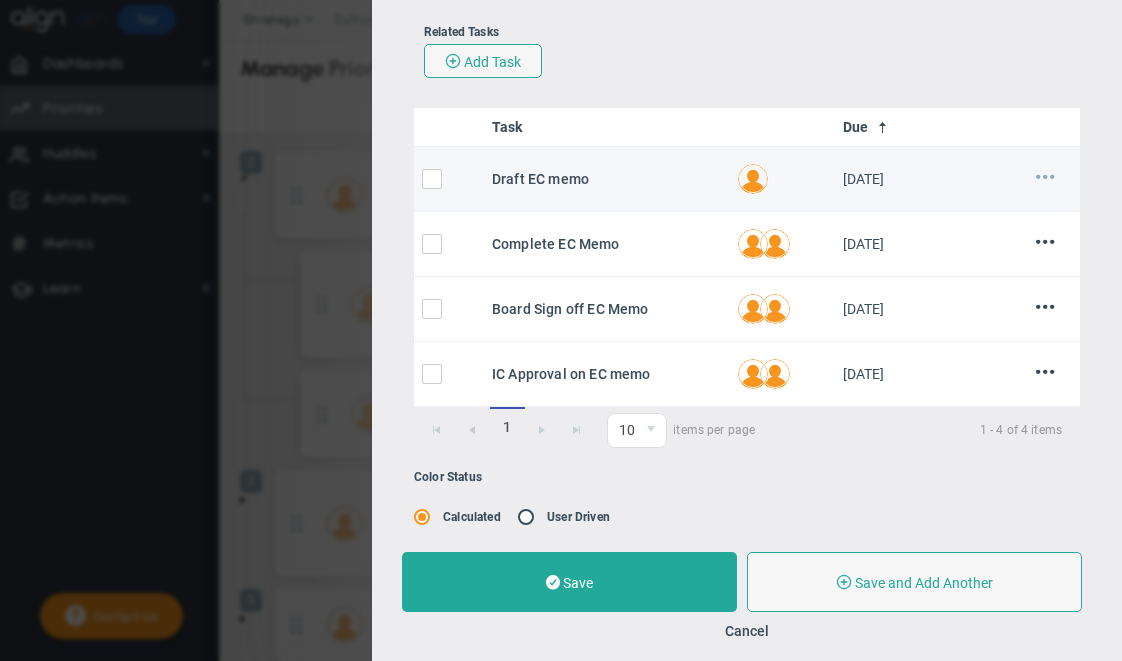 click at bounding box center [1045, 176] 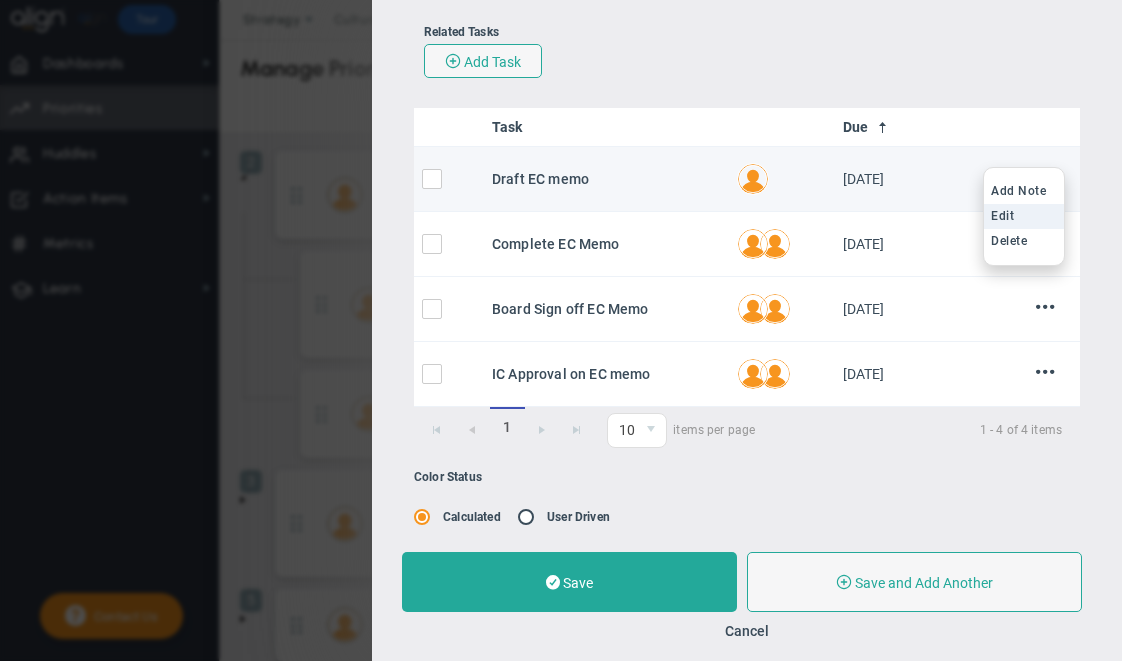 click on "Edit" at bounding box center [1024, 216] 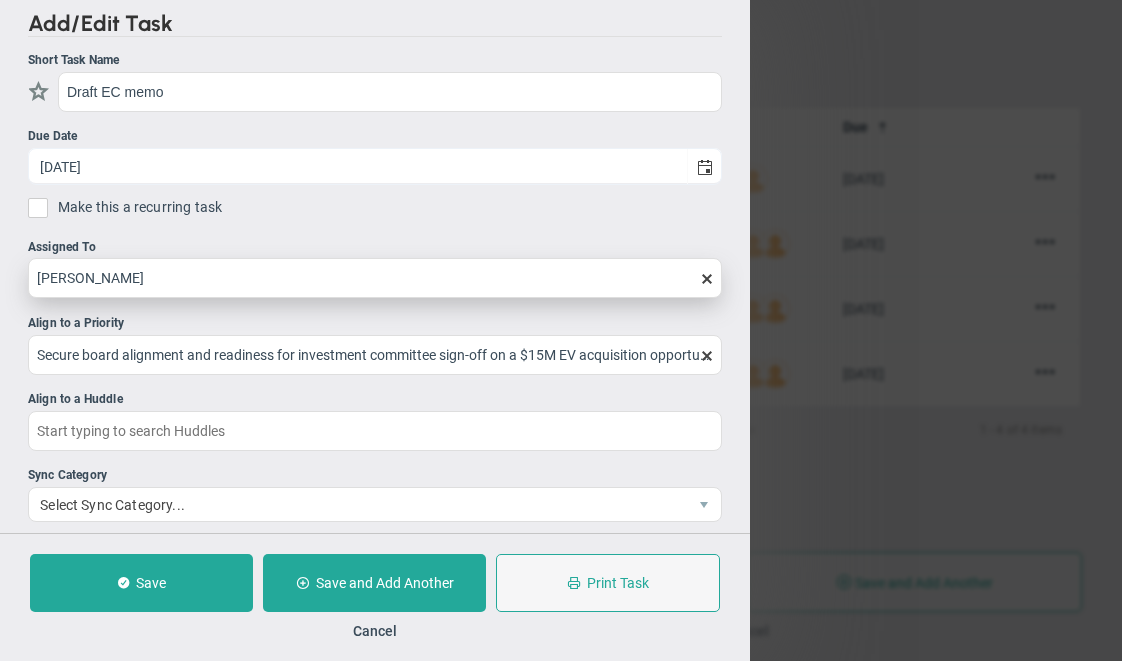 click at bounding box center (707, 279) 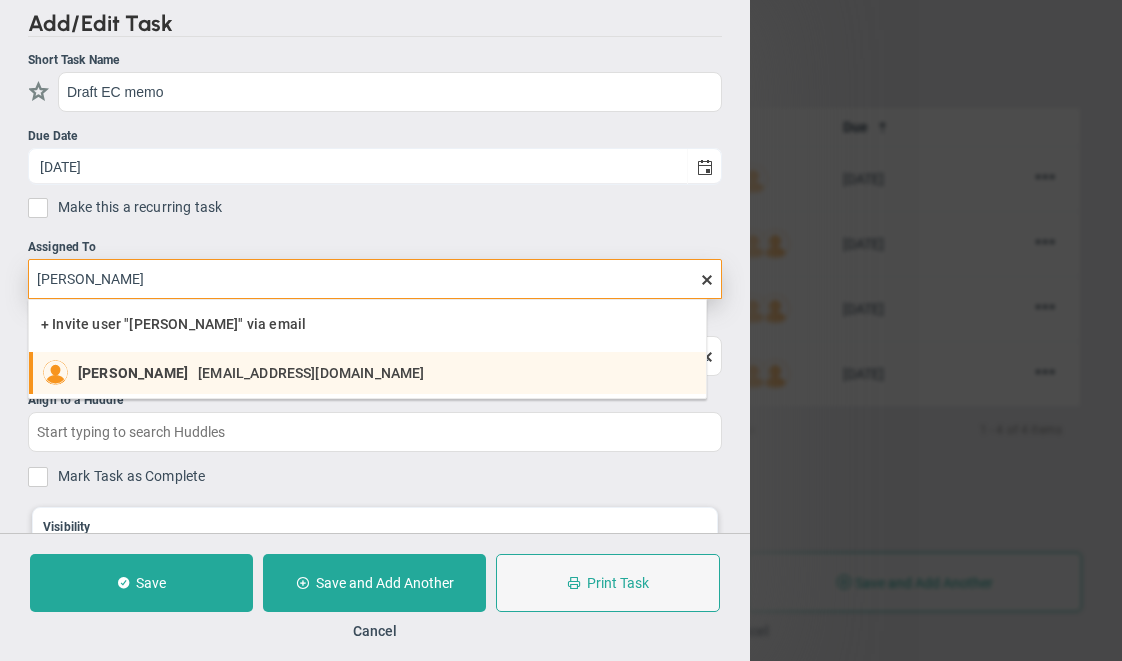 click on "[PERSON_NAME]" at bounding box center (133, 373) 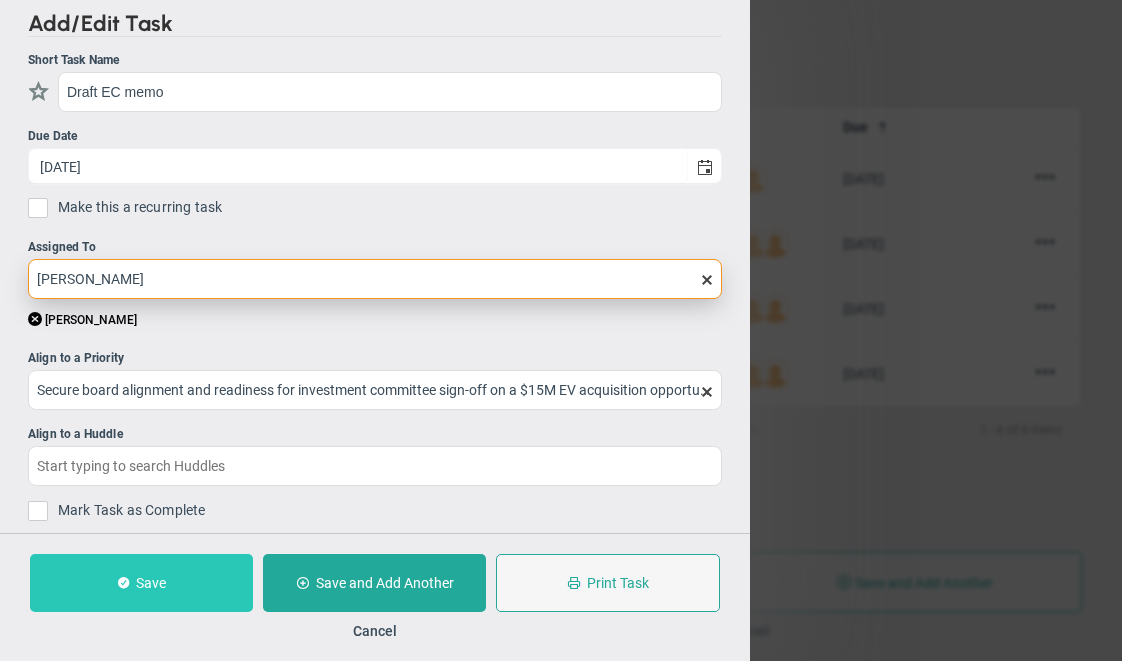 type on "[PERSON_NAME]" 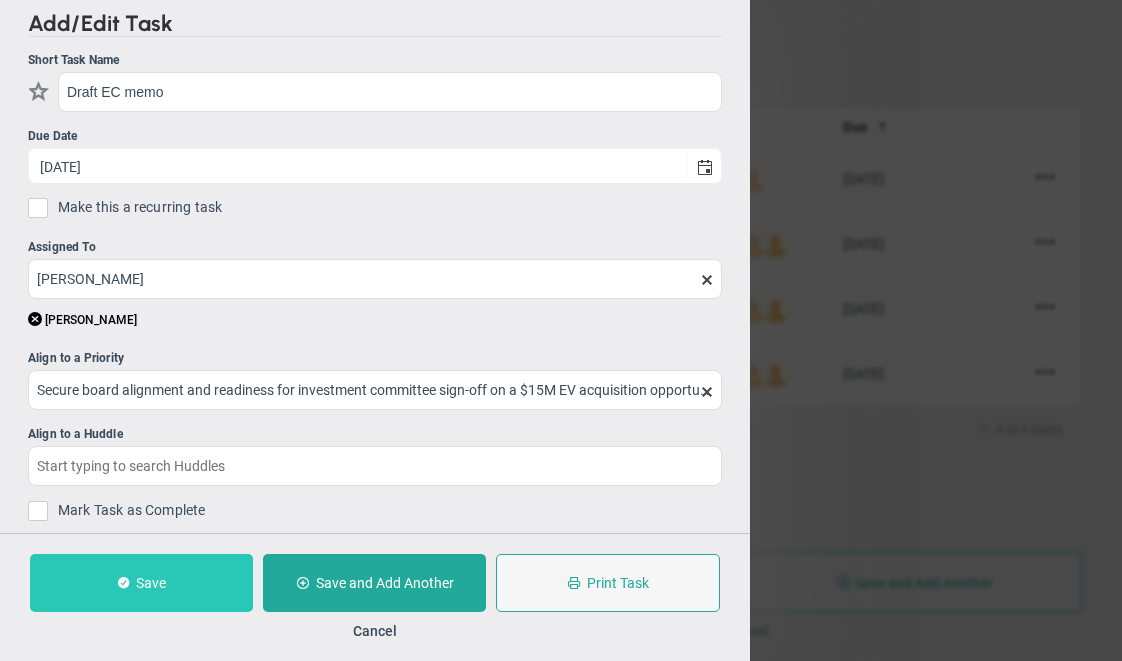 click on "Save" at bounding box center (151, 583) 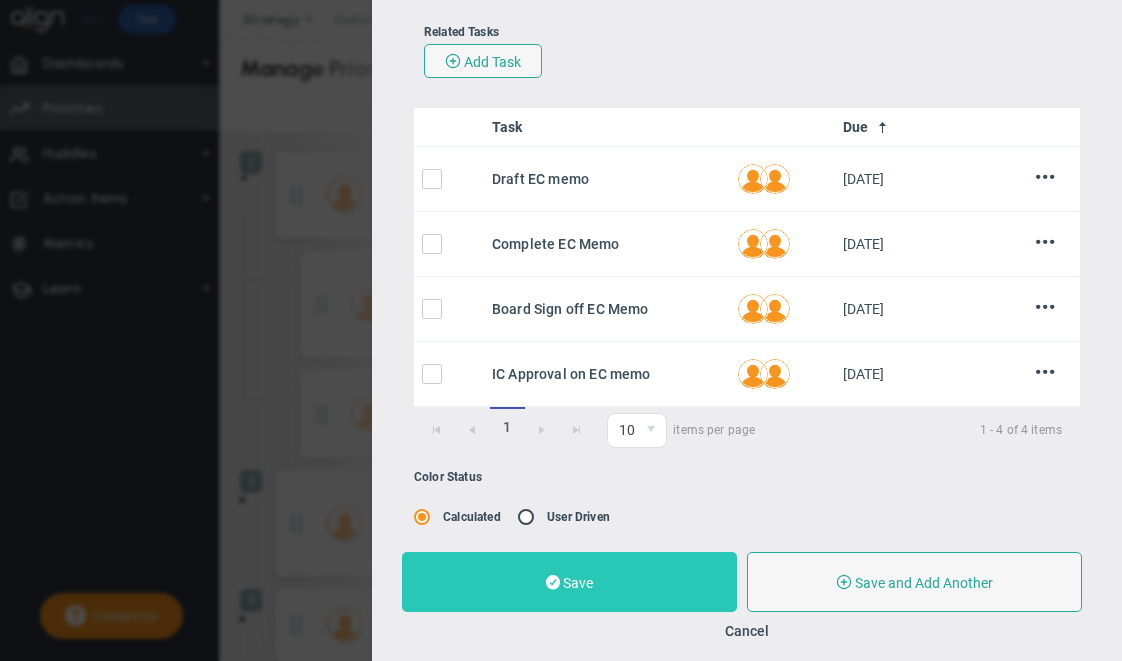 click at bounding box center (553, 582) 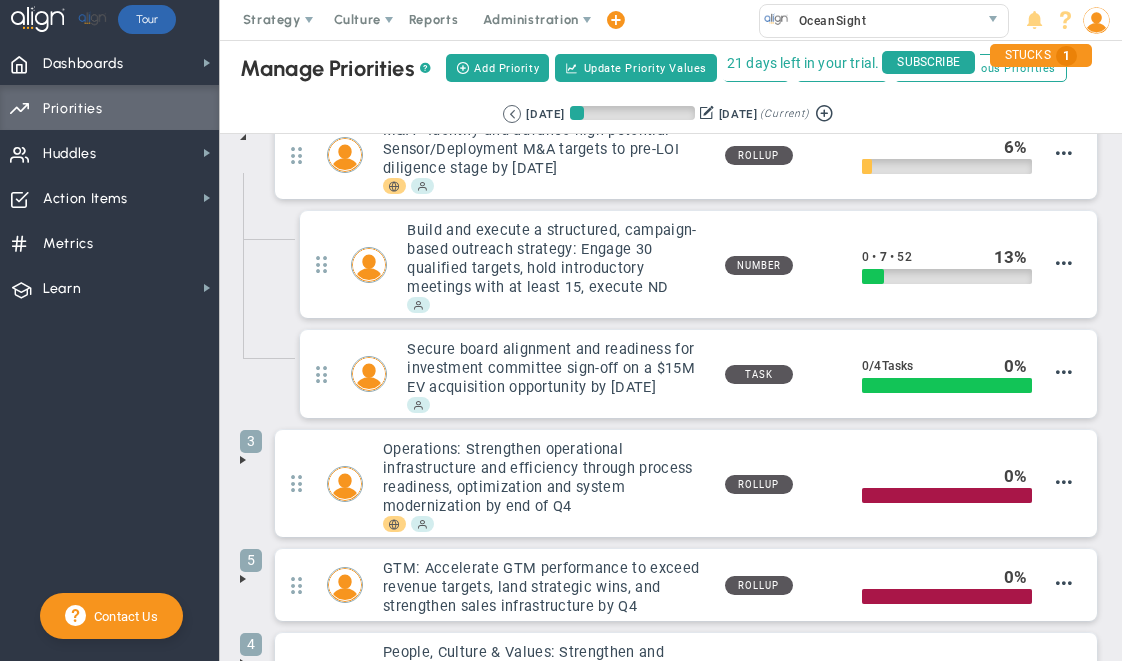 scroll, scrollTop: 0, scrollLeft: 0, axis: both 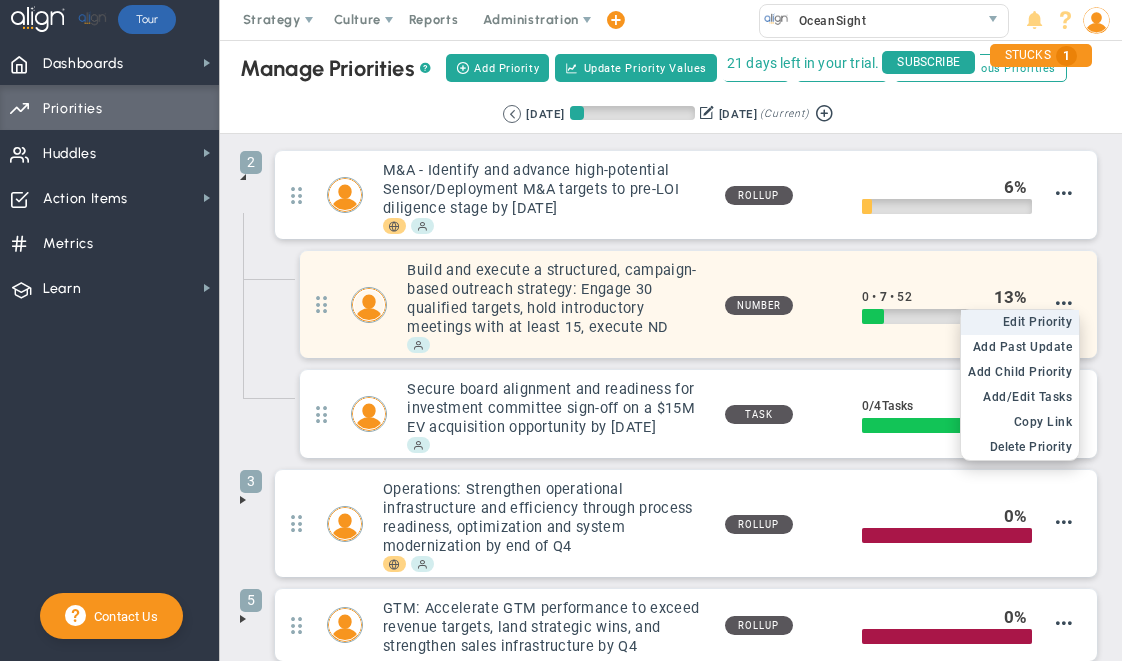 click on "Edit Priority" at bounding box center (1038, 322) 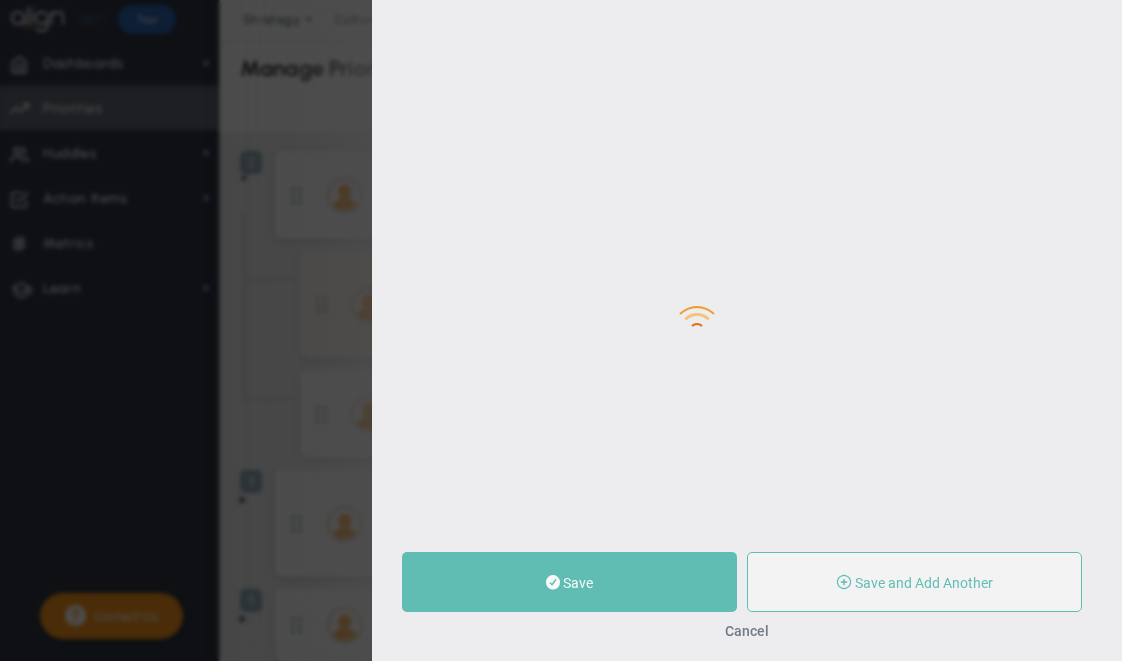 type on "Build and execute a structured, campaign-based outreach strategy: Engage 30 qualified targets, hold introductory meetings with at least 15, execute ND" 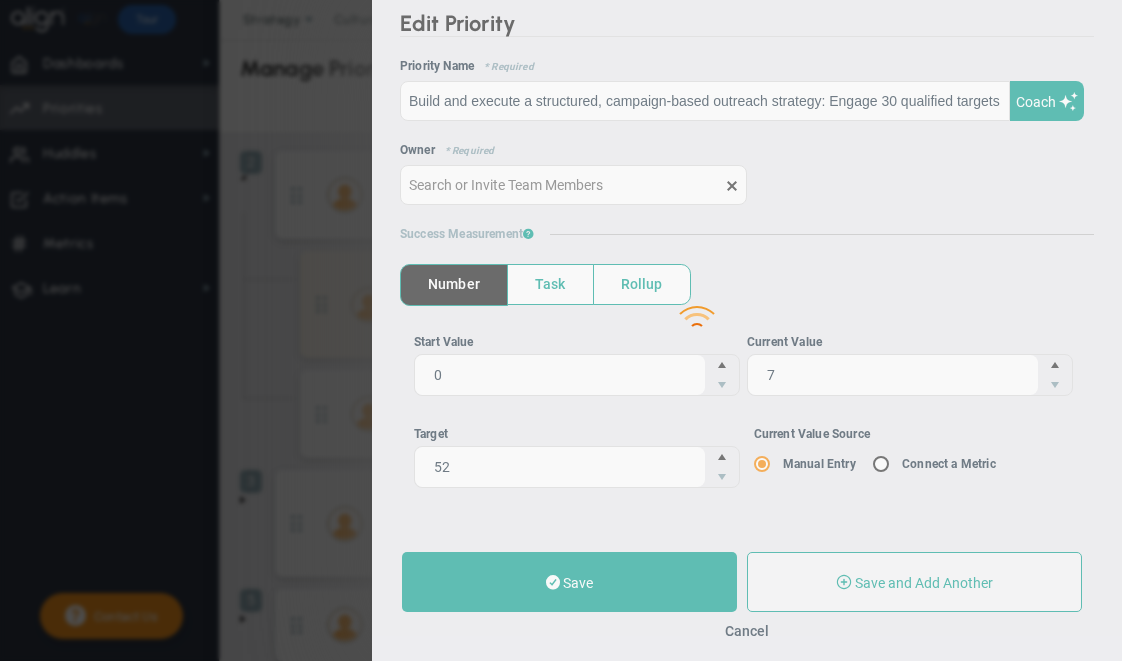 type on "[PERSON_NAME]" 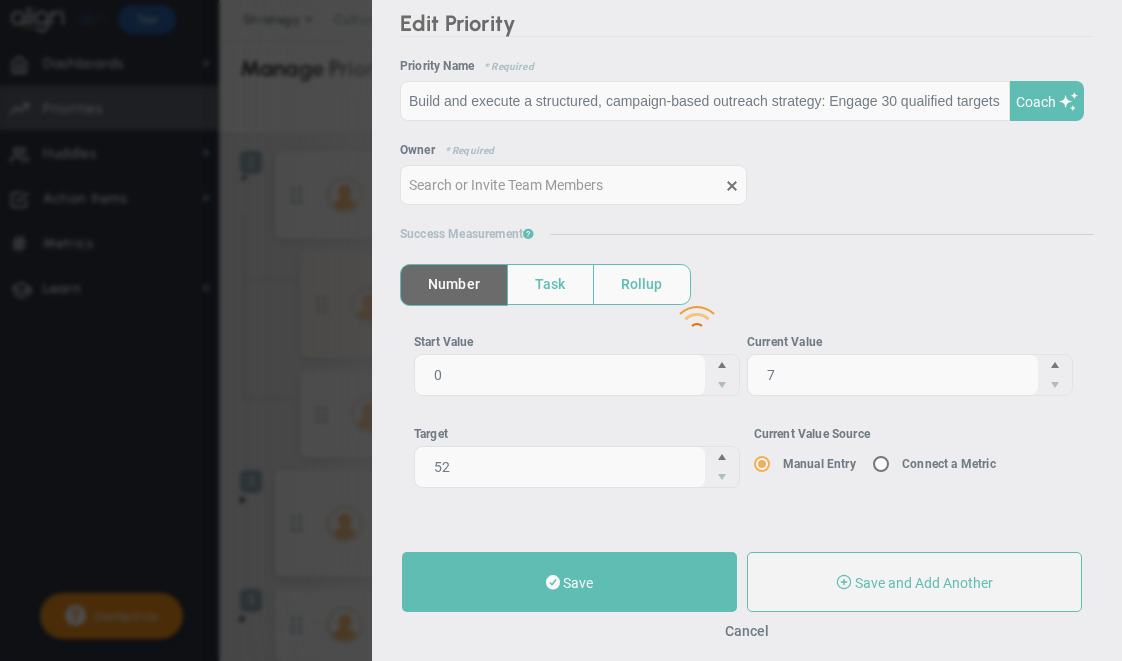 type on "0" 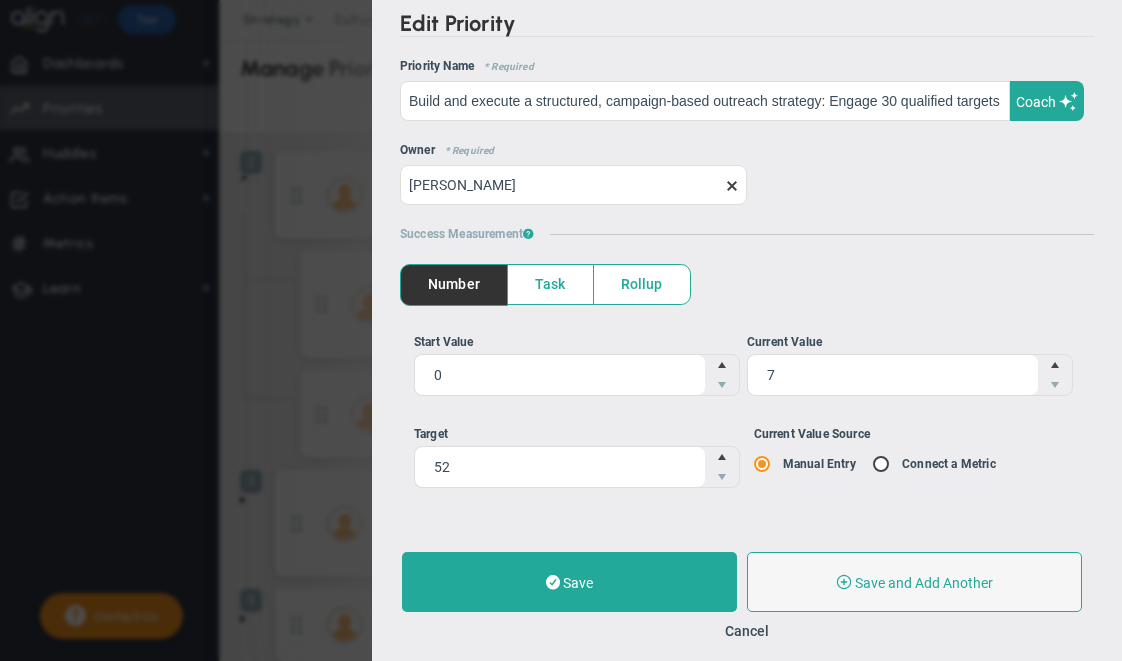 click on "Rollup" at bounding box center [642, 284] 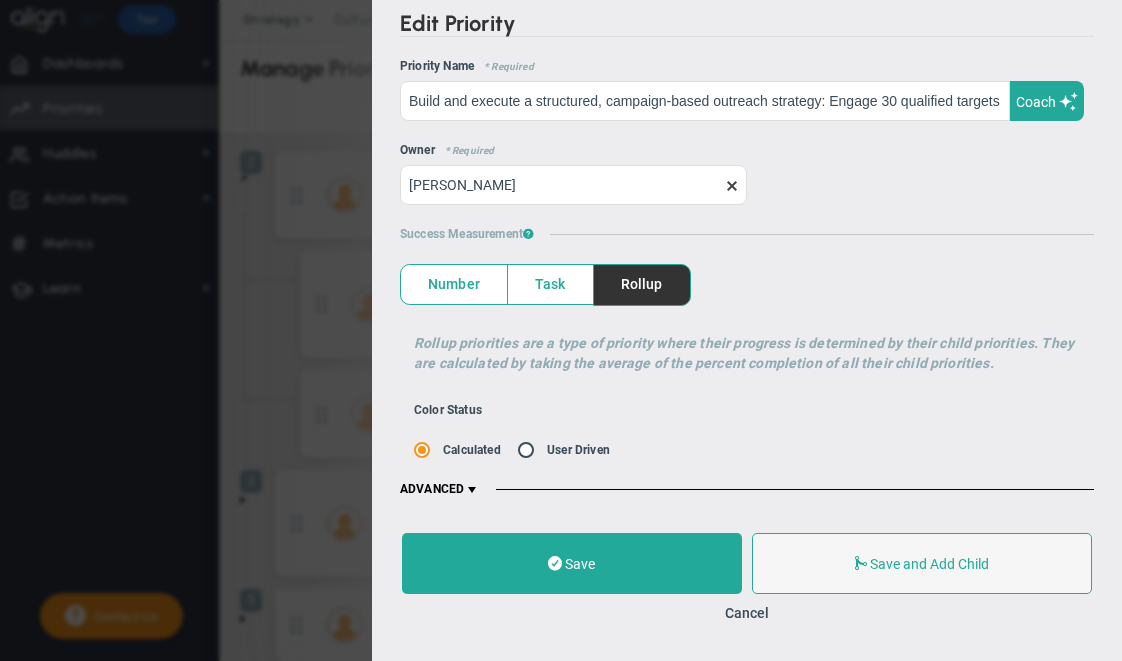 click on "Task" at bounding box center [550, 284] 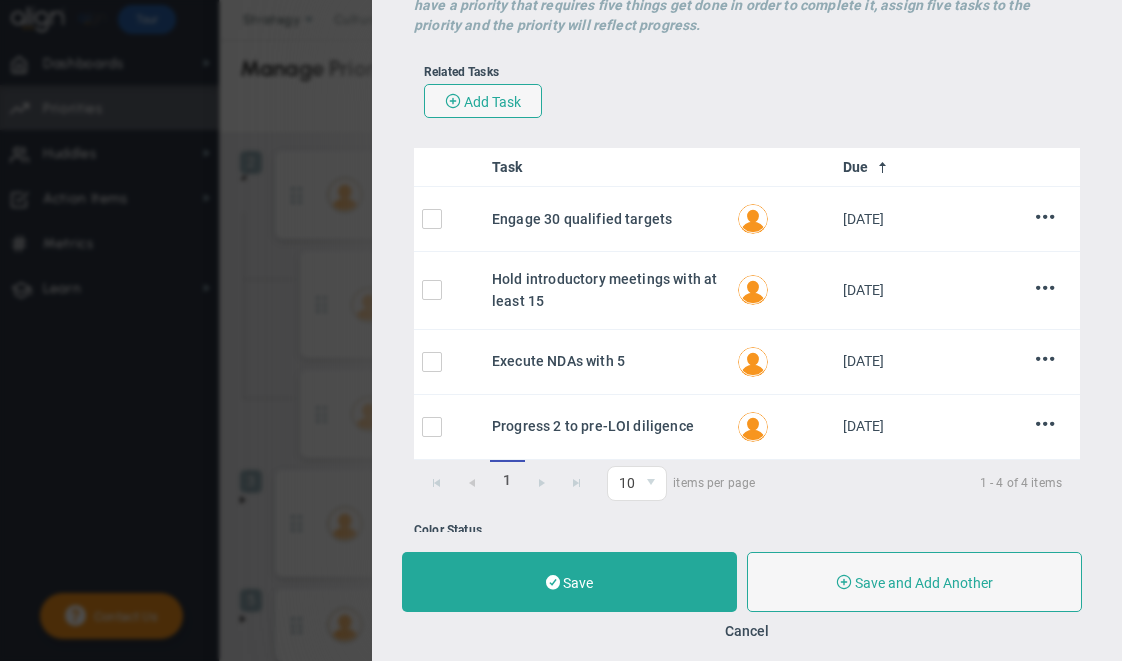 scroll, scrollTop: 381, scrollLeft: 0, axis: vertical 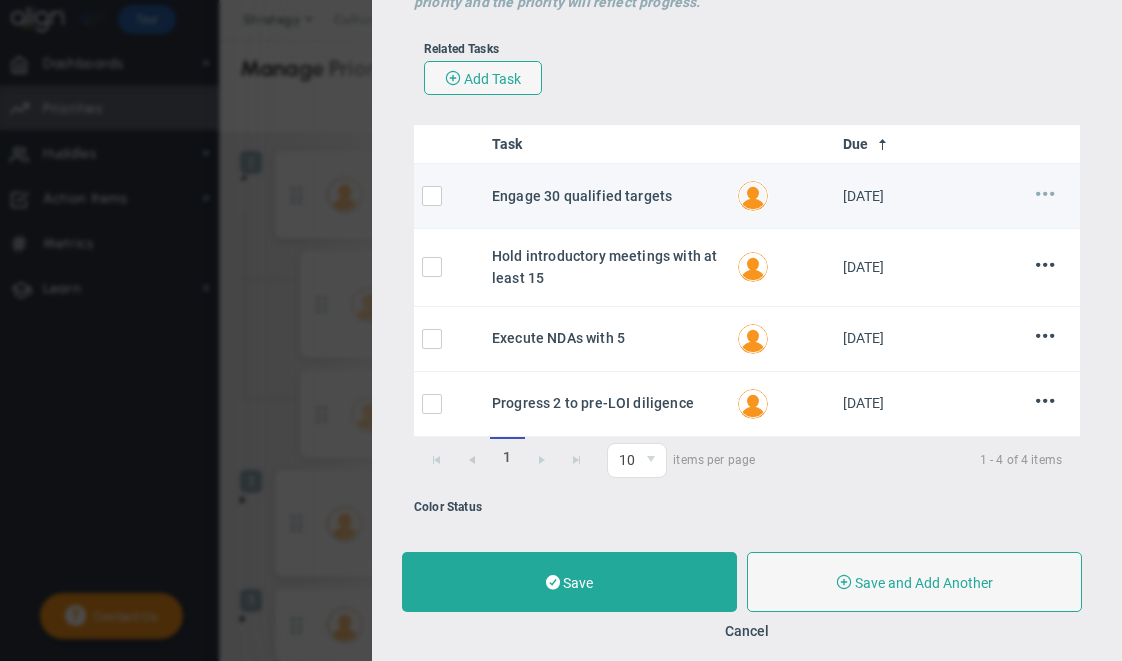 click at bounding box center [1045, 193] 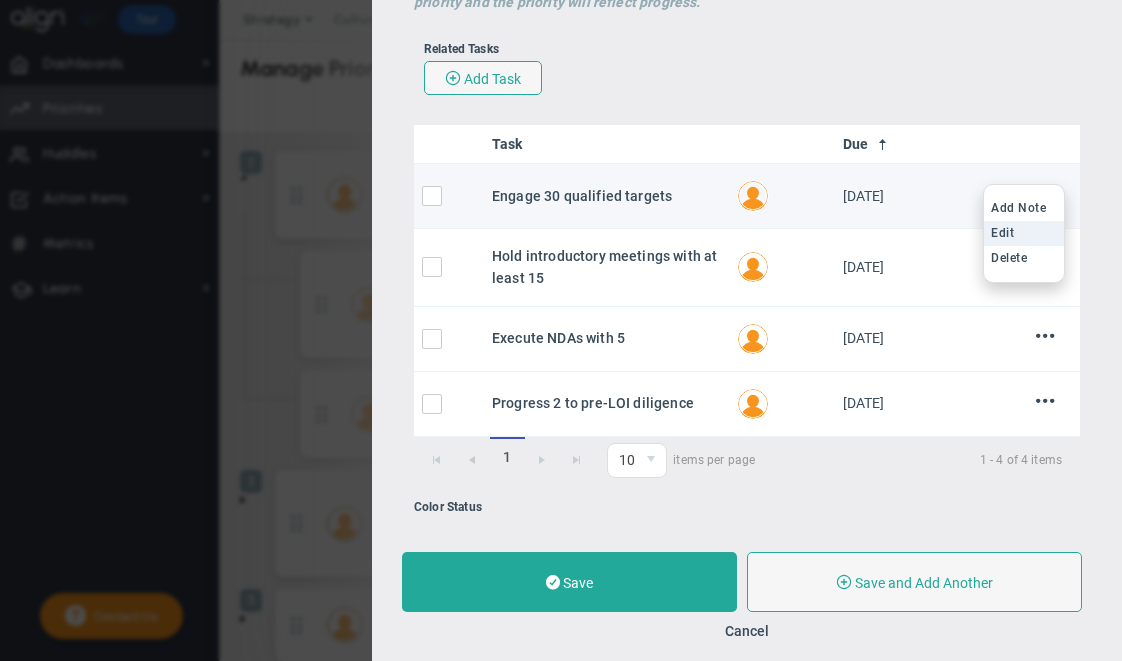 click on "Edit" at bounding box center (1024, 233) 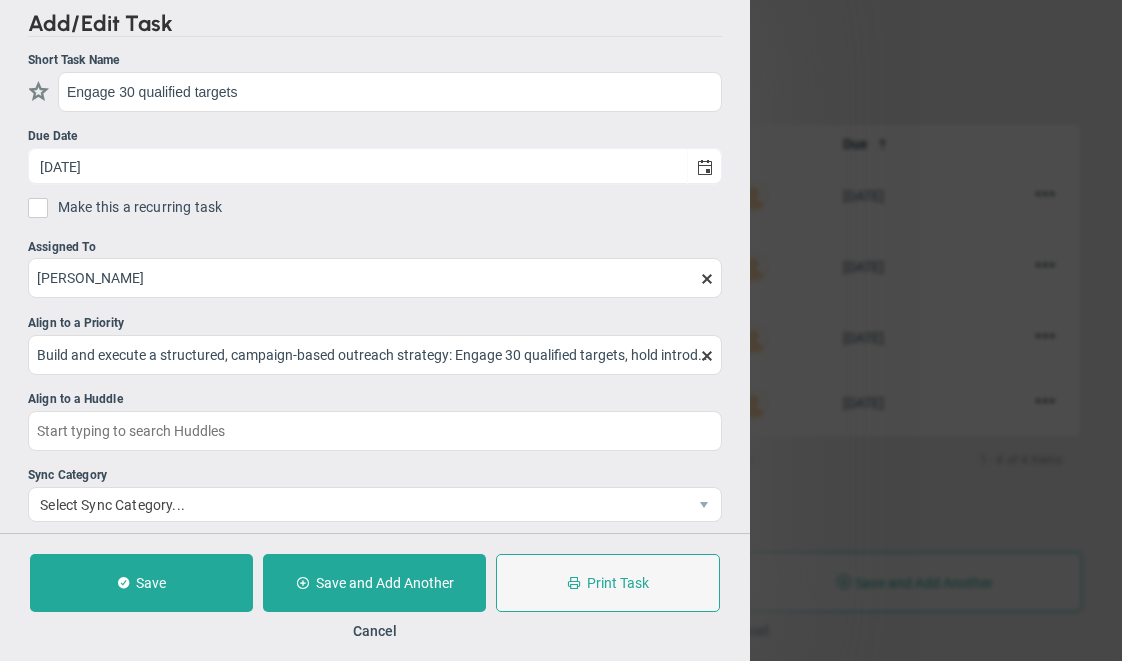 click at bounding box center [707, 279] 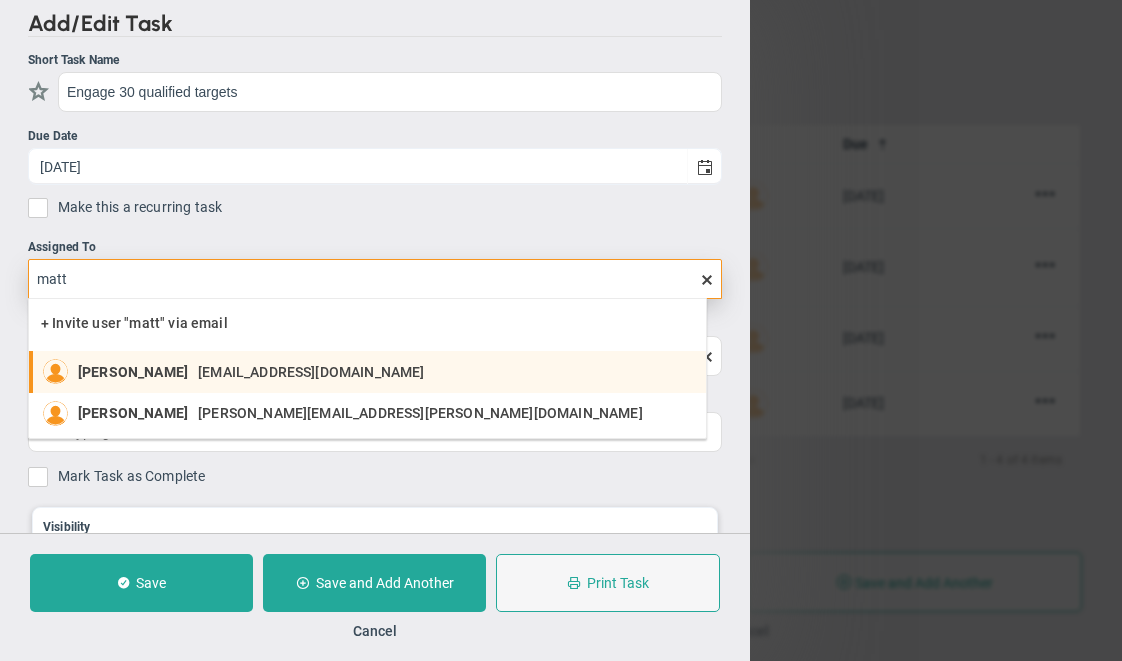 click on "[PERSON_NAME]
[EMAIL_ADDRESS][DOMAIN_NAME]" at bounding box center [256, 371] 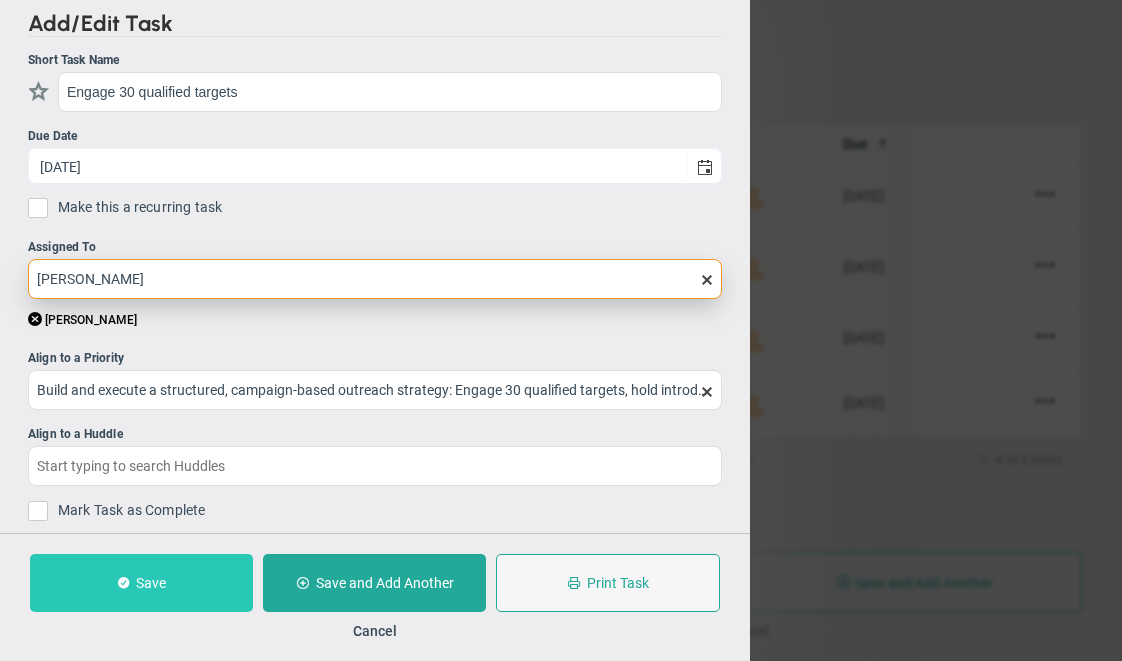 type on "[PERSON_NAME]" 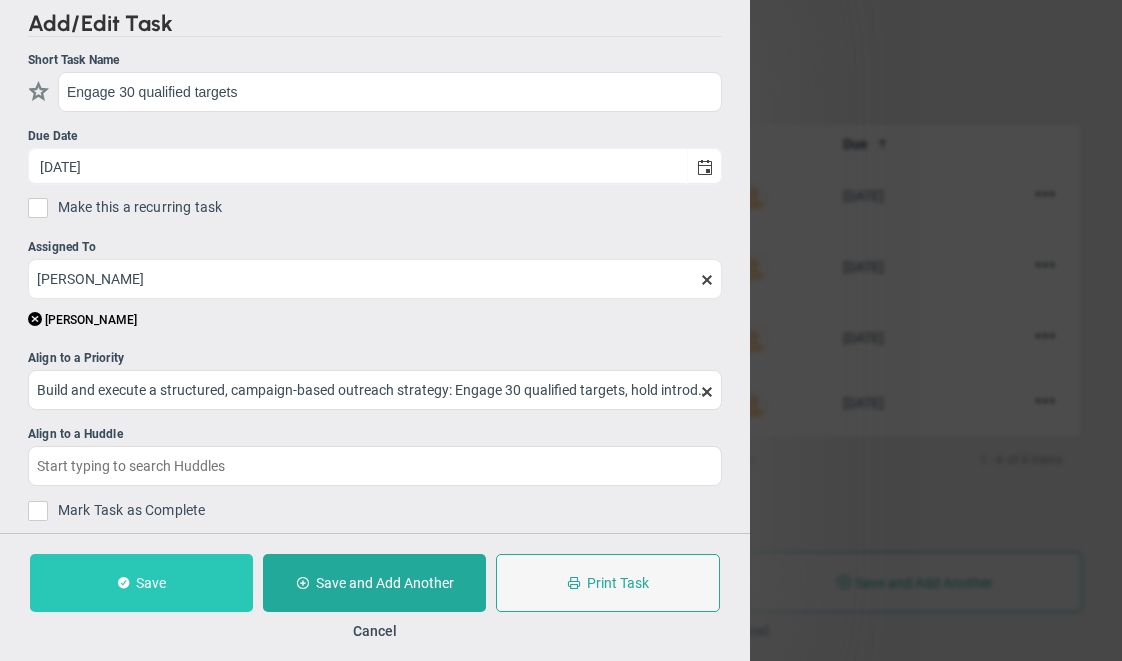 click on "Save" at bounding box center (141, 583) 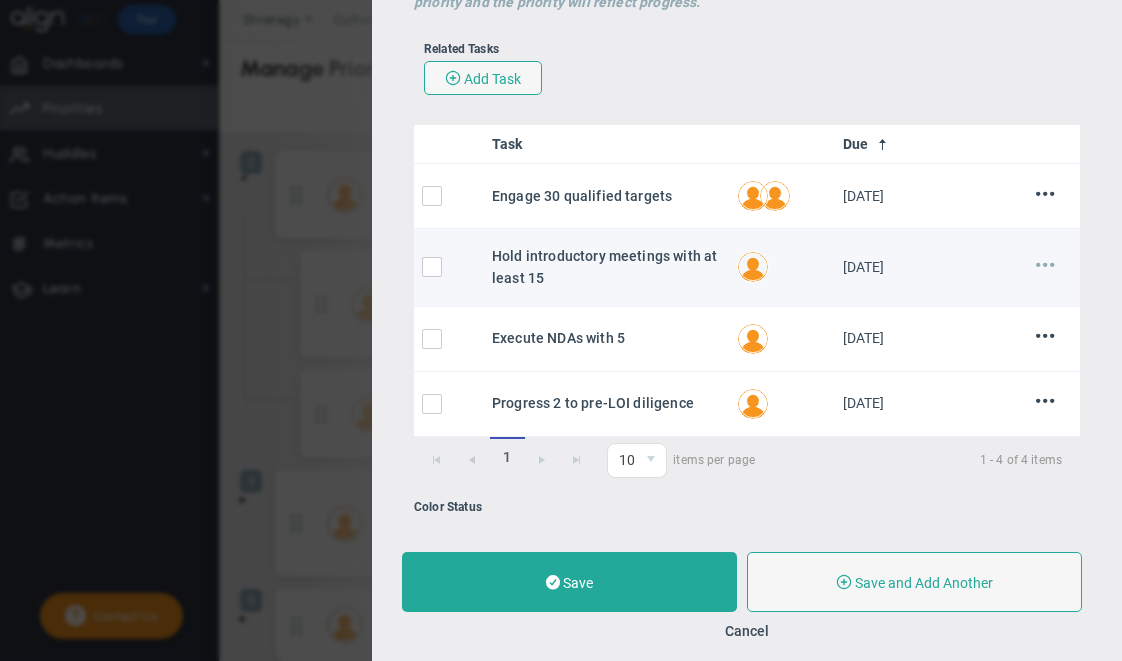 click at bounding box center (1045, 264) 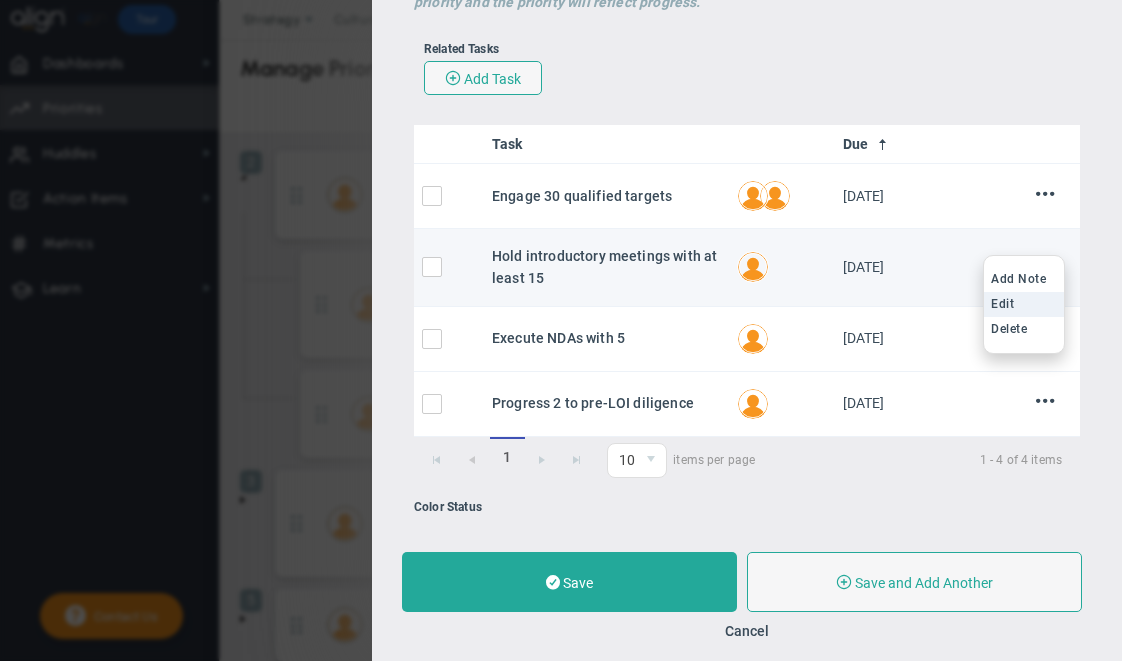click on "Edit" at bounding box center [1024, 304] 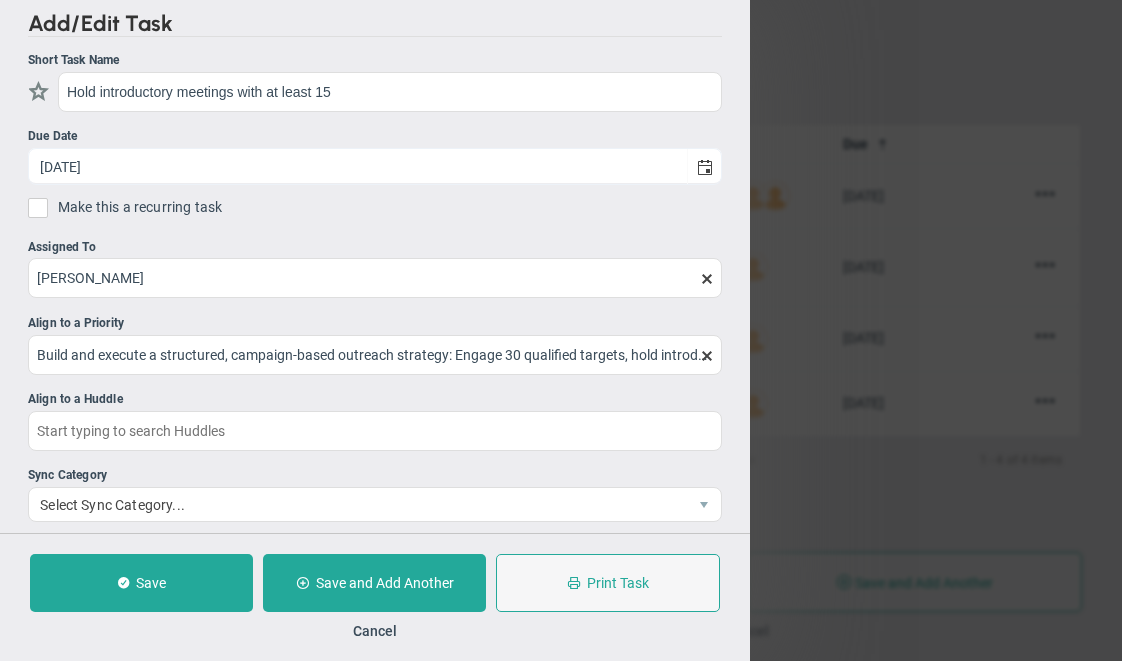click at bounding box center (707, 279) 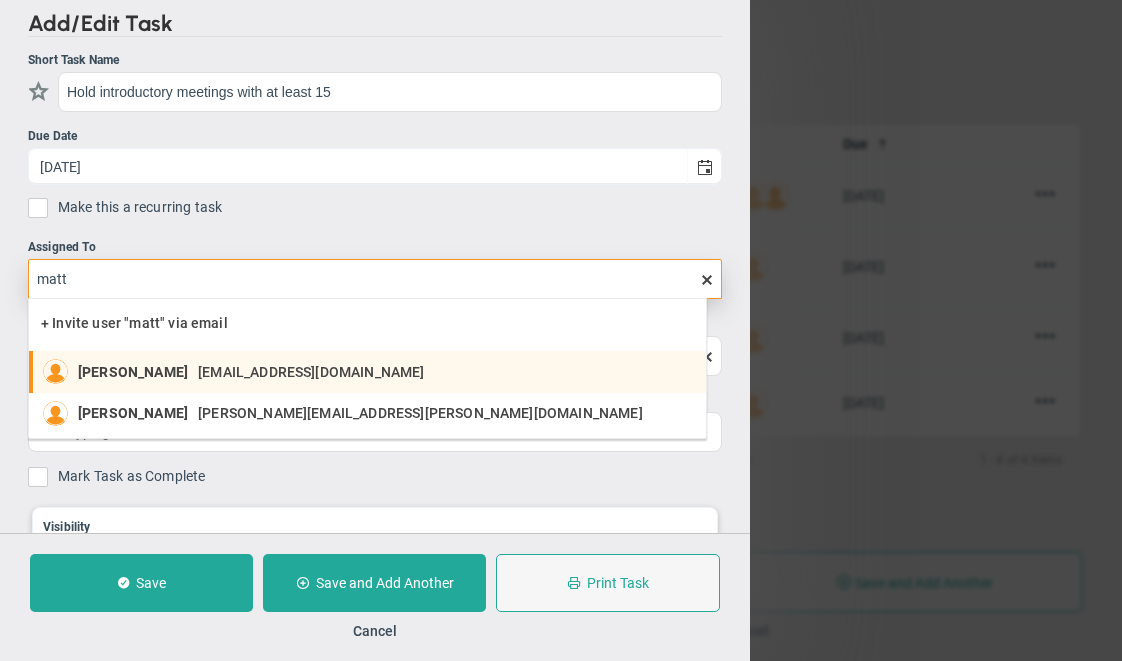 click on "[EMAIL_ADDRESS][DOMAIN_NAME]" at bounding box center (311, 372) 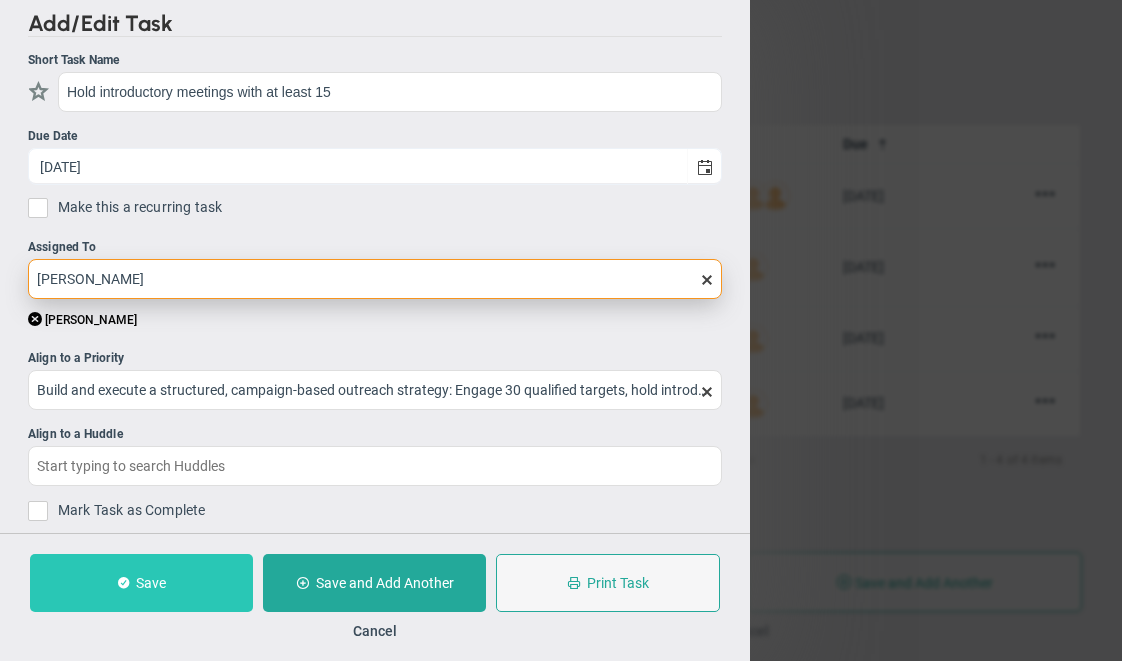 type on "[PERSON_NAME]" 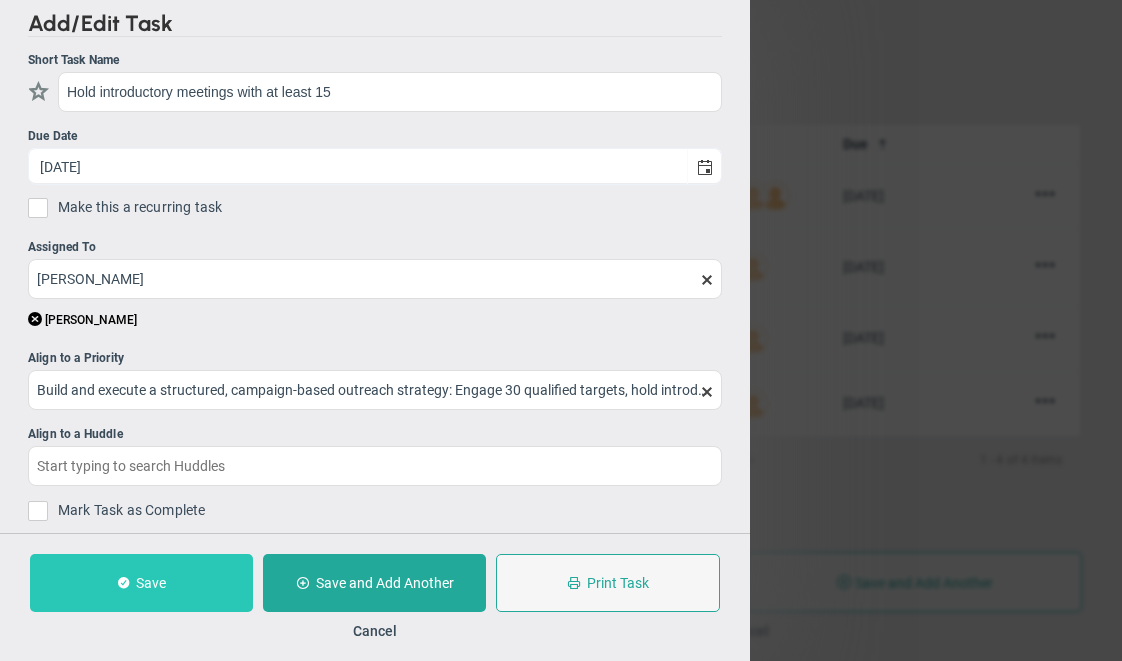 click on "Save" at bounding box center [141, 583] 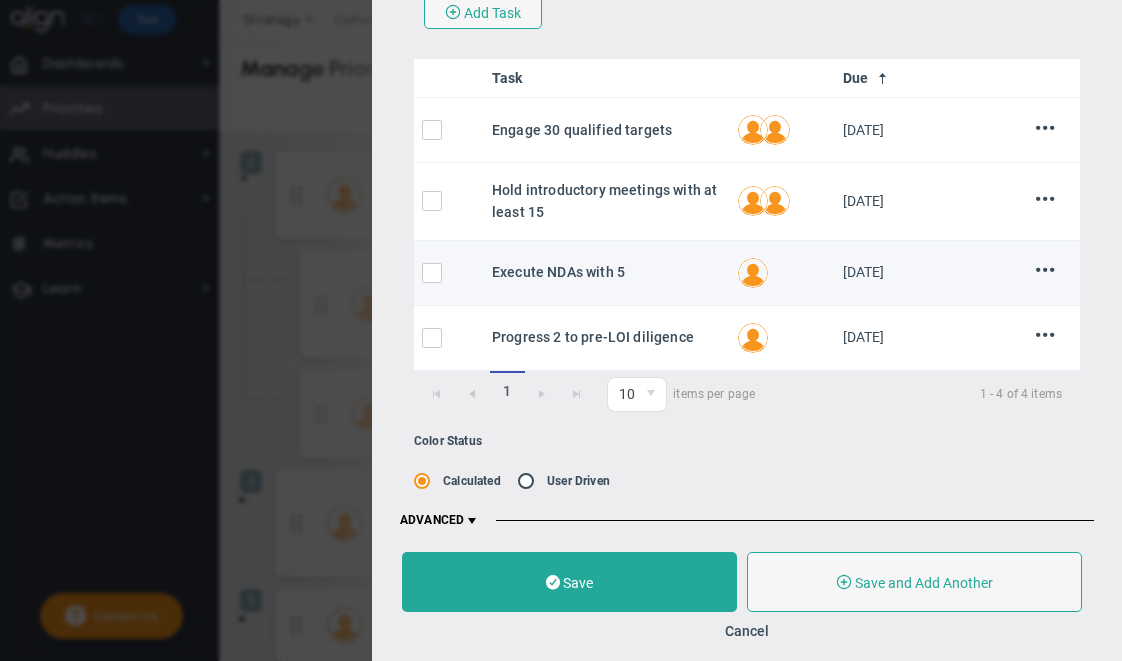 scroll, scrollTop: 450, scrollLeft: 0, axis: vertical 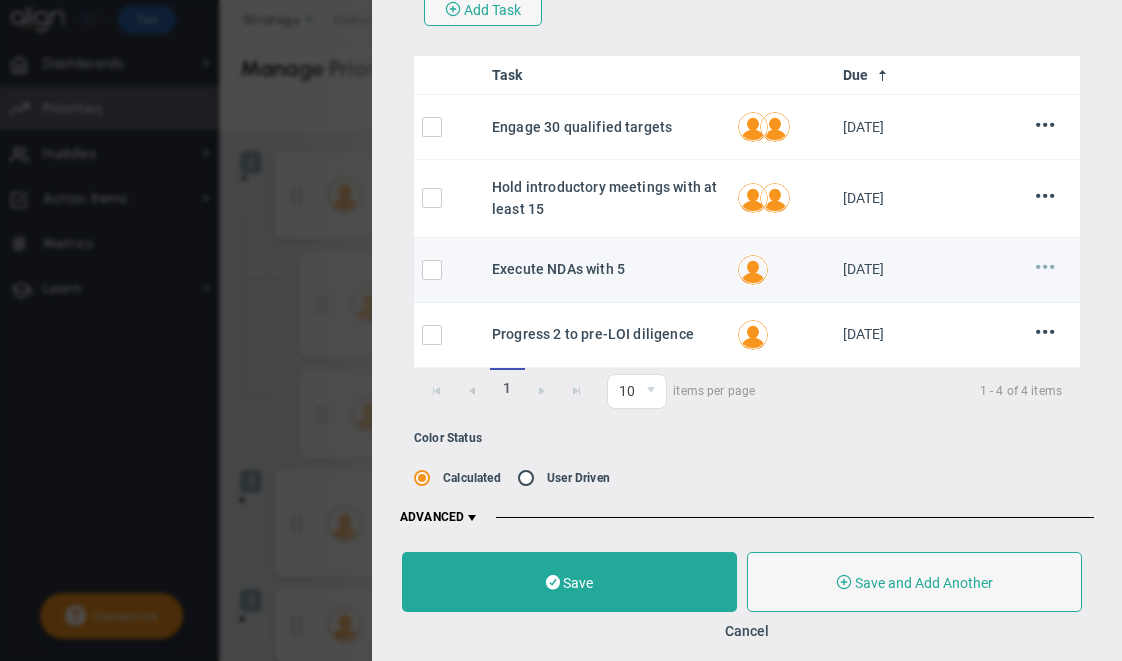 click at bounding box center (1045, 266) 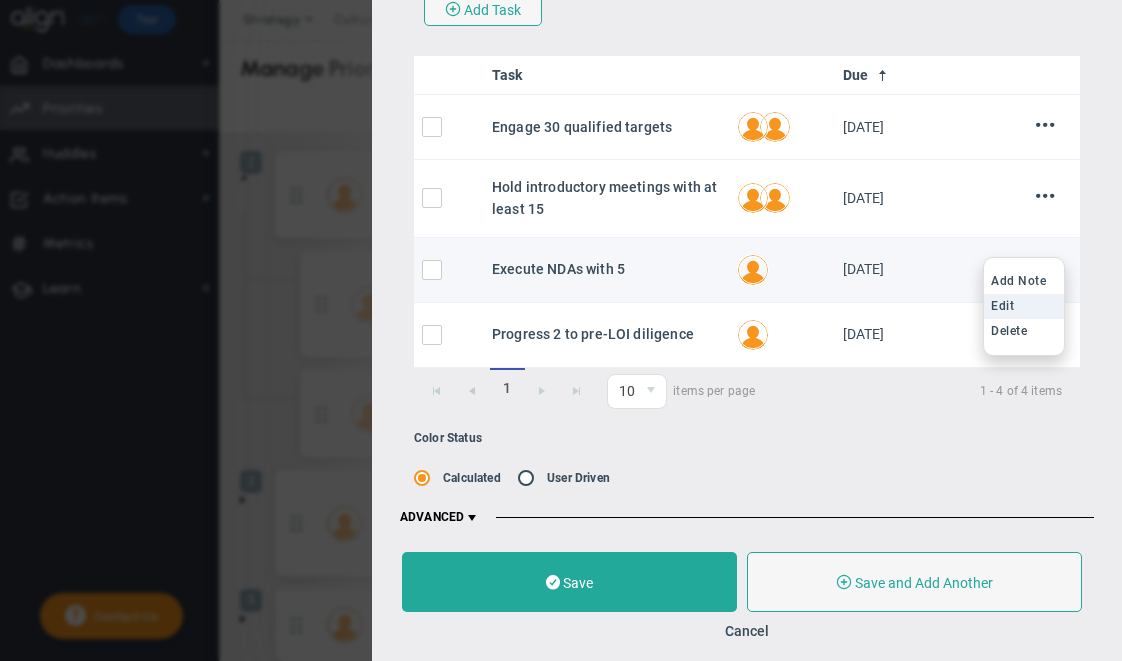 click on "Edit" at bounding box center [1024, 306] 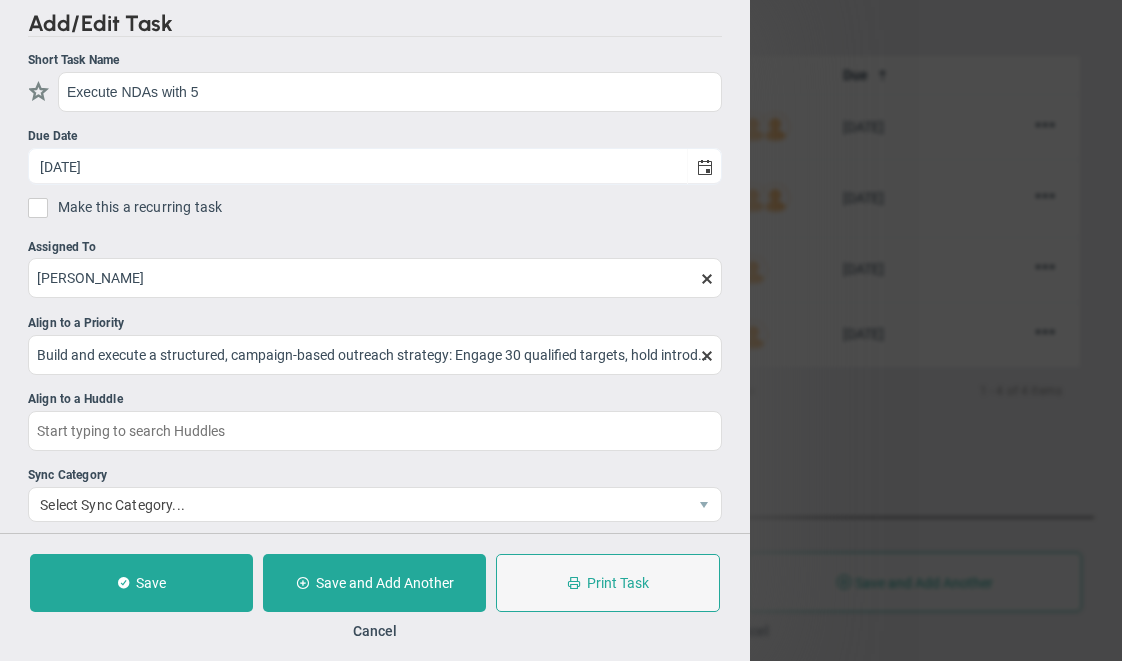 click at bounding box center (707, 279) 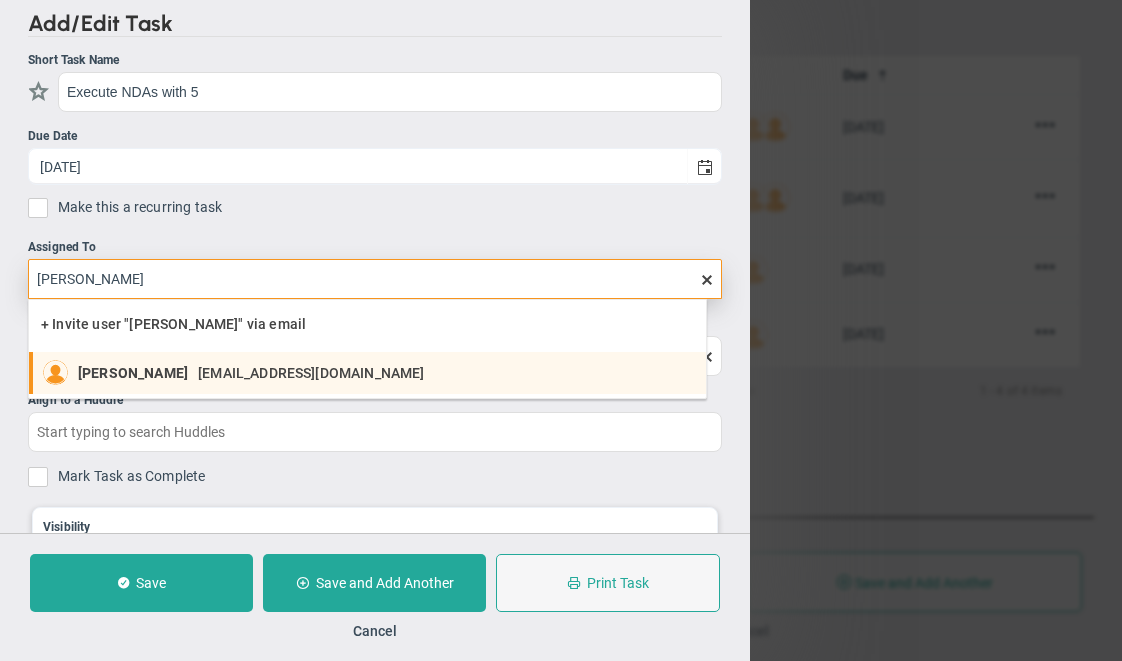 click on "[PERSON_NAME]
[EMAIL_ADDRESS][DOMAIN_NAME]" at bounding box center [256, 372] 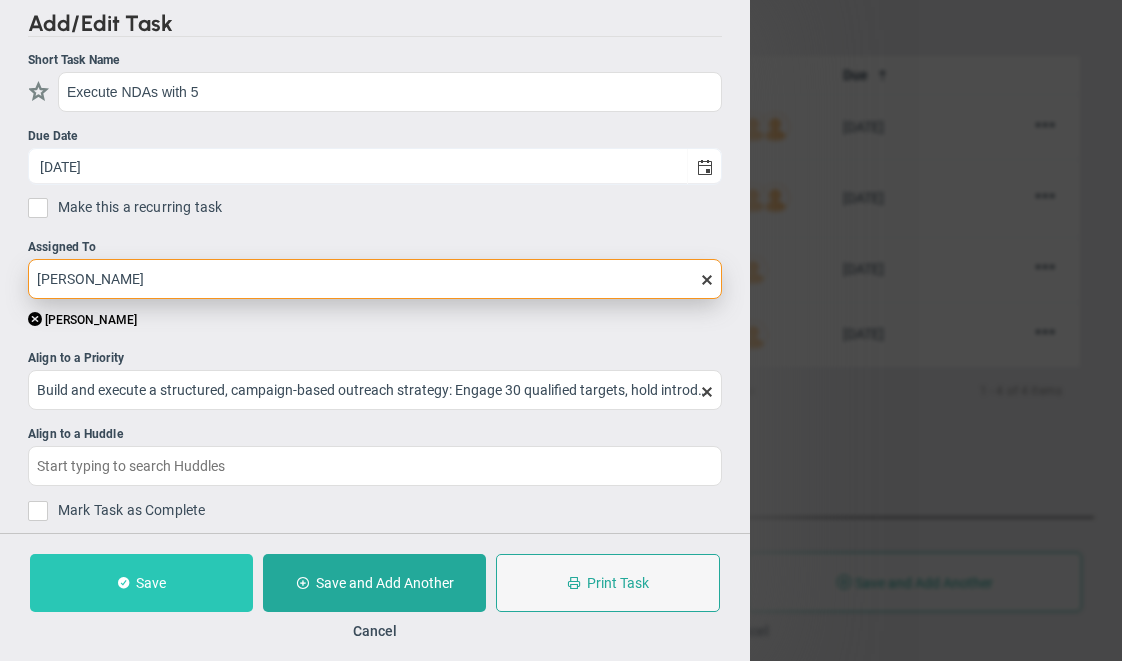type on "[PERSON_NAME]" 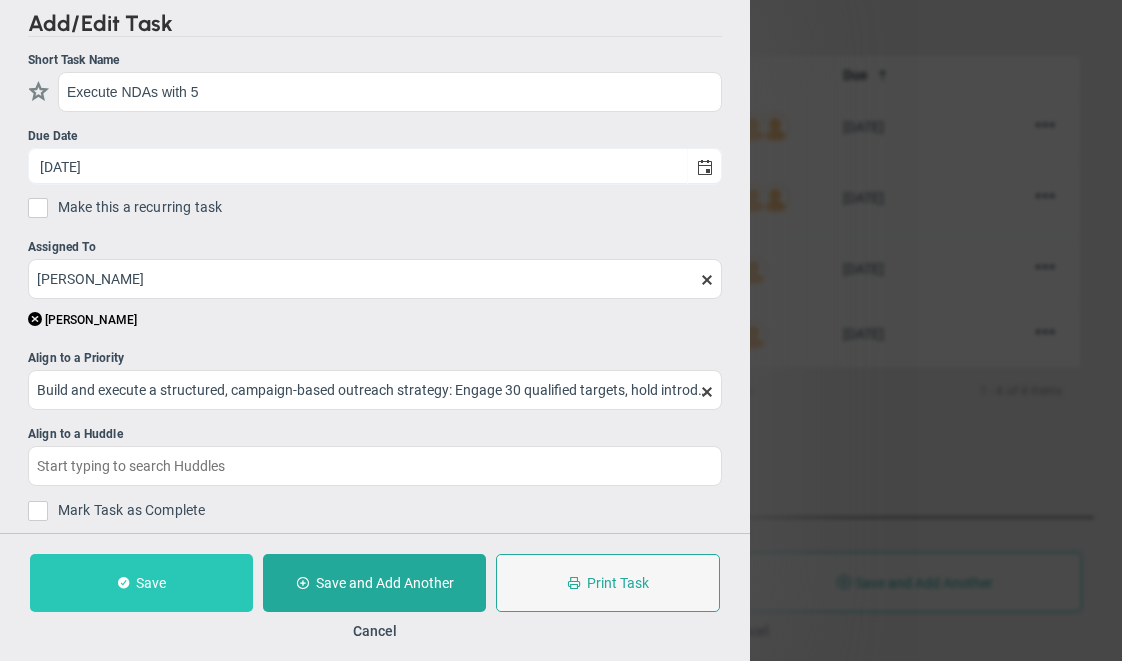 click on "Save" at bounding box center (141, 583) 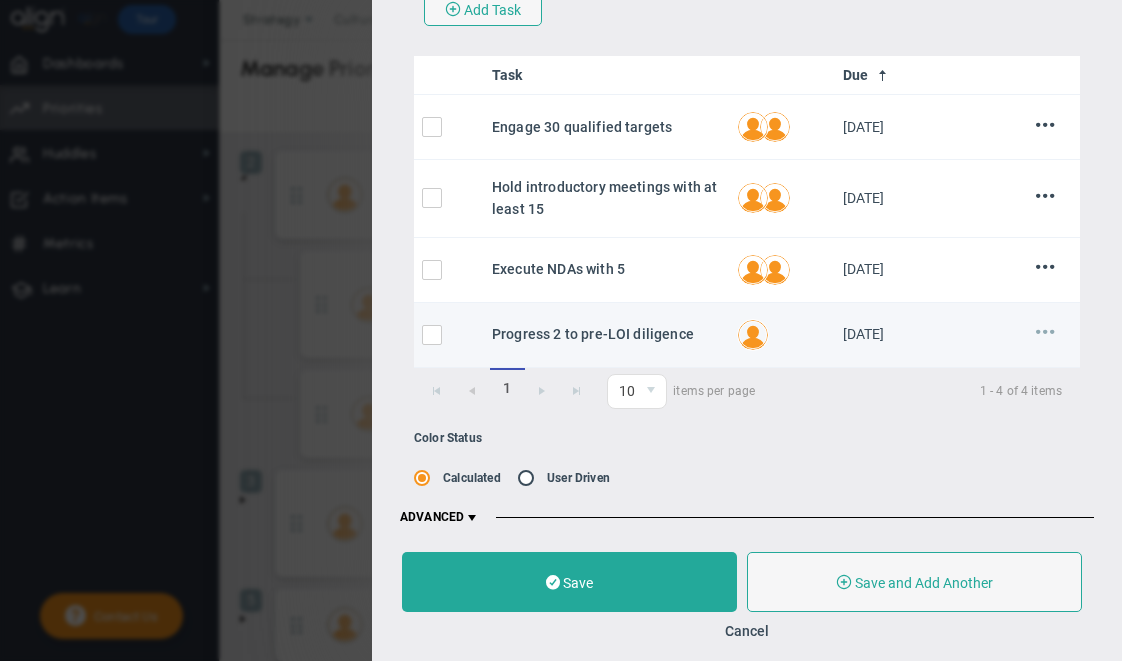 click at bounding box center [1045, 331] 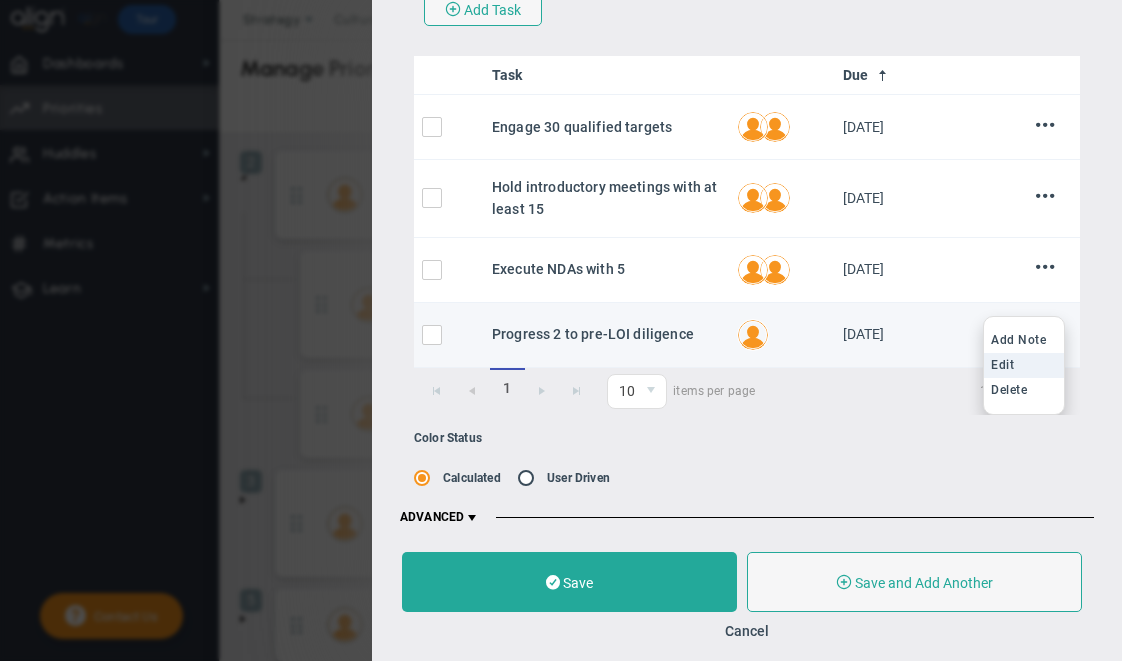 click on "Edit" at bounding box center [1024, 365] 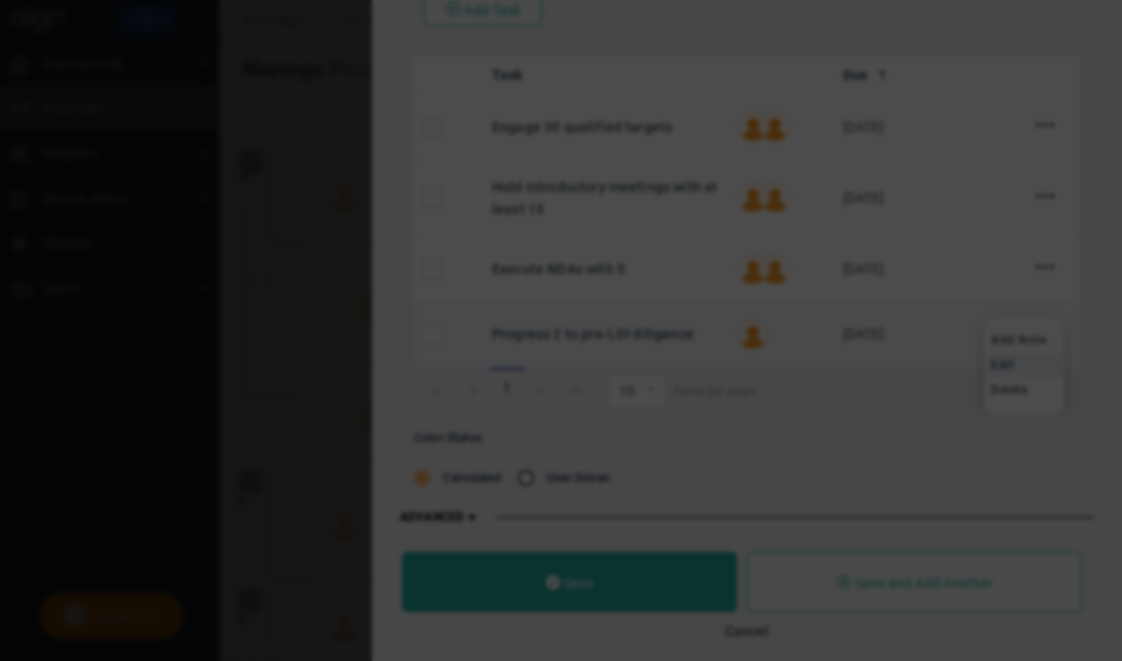 type on "Progress 2 to pre-LOI diligence" 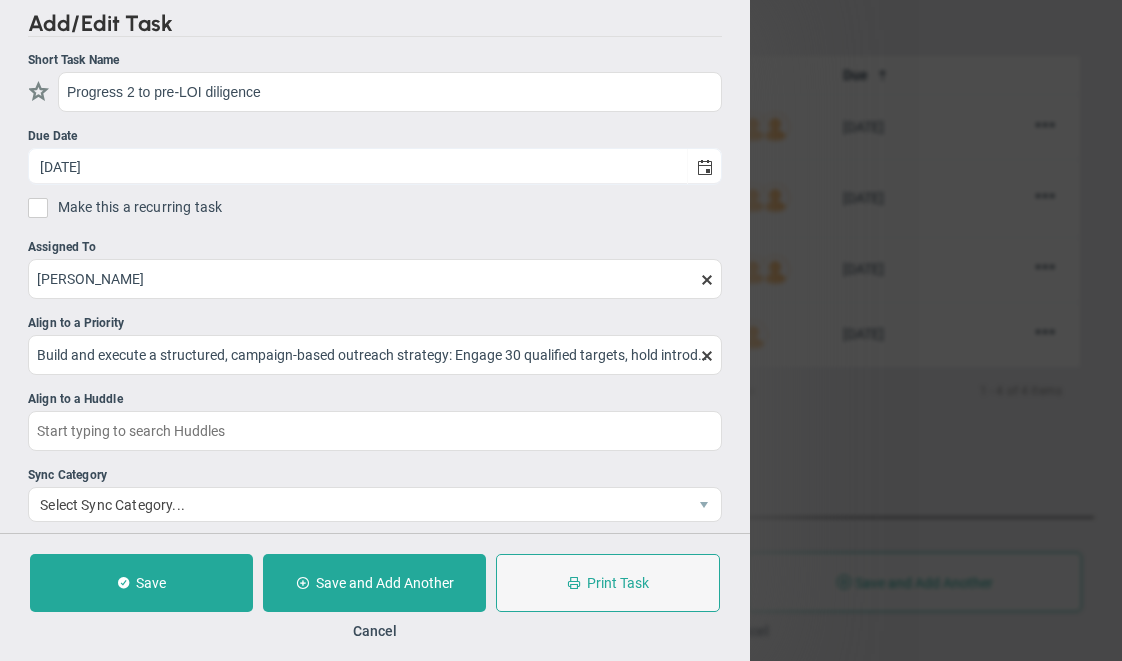 click on "Add/Edit Task
Short Task Name
Progress 2 to pre-LOI diligence
Due Date
[DATE]
Make this a recurring task
You are creating a recurring task! Recurring tasks will only display one at a time, but the new tasks will be shown as soon as the prior task is completed. Please do not use a recurring task as part of a task driven priority.
0 0" at bounding box center [561, 330] 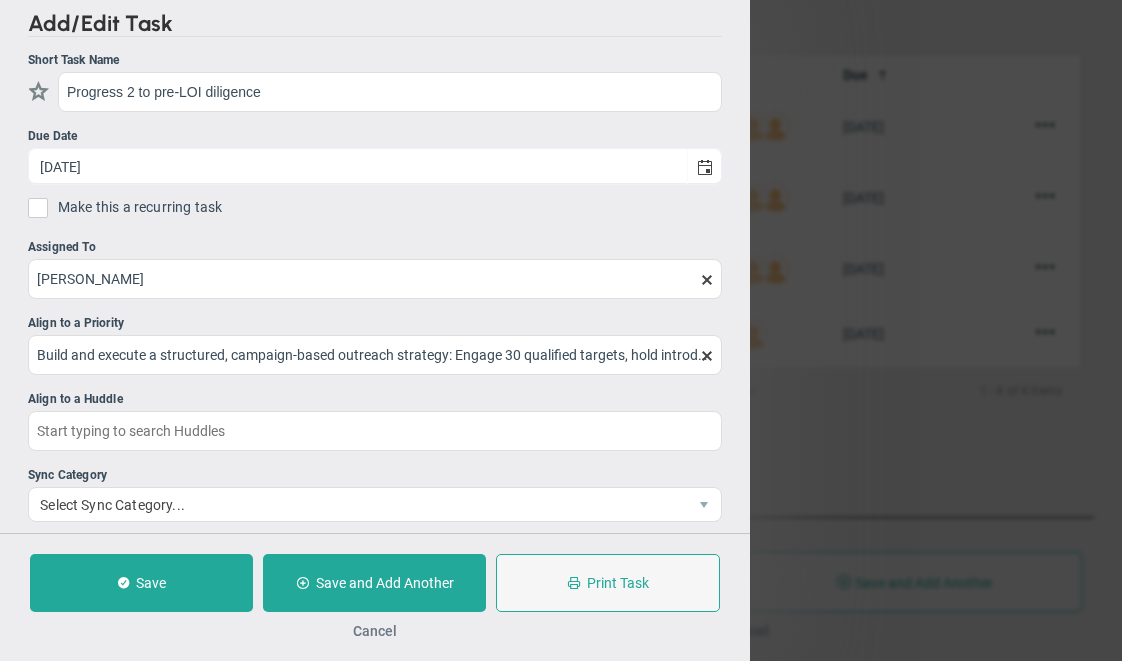 click on "Cancel" at bounding box center (375, 631) 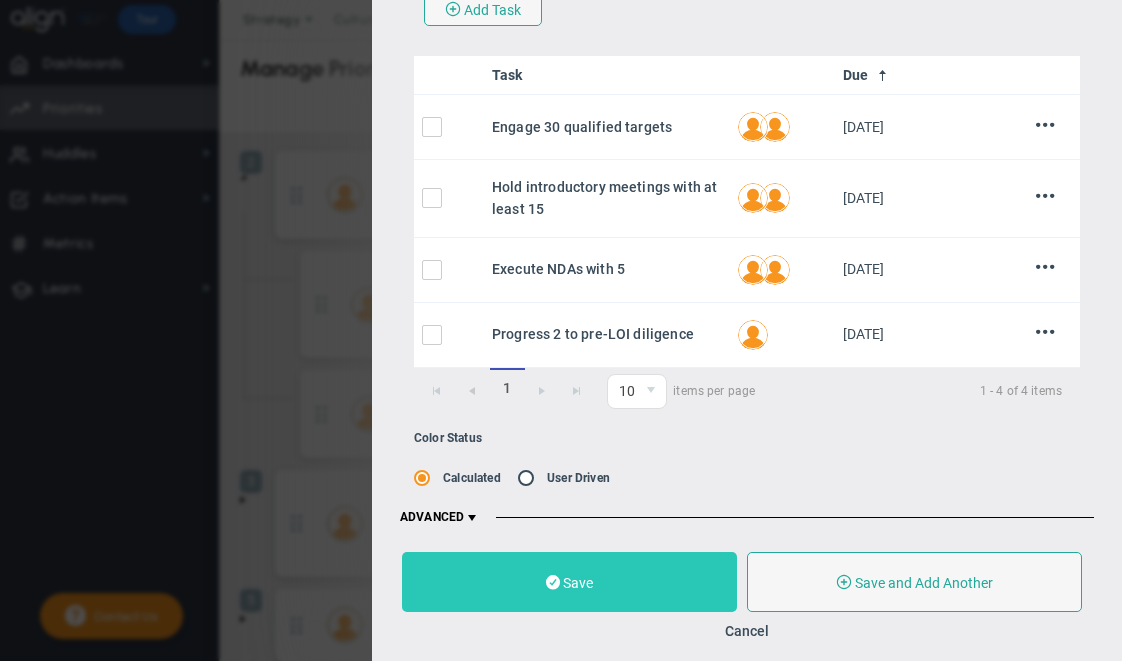 click on "Save" at bounding box center (569, 582) 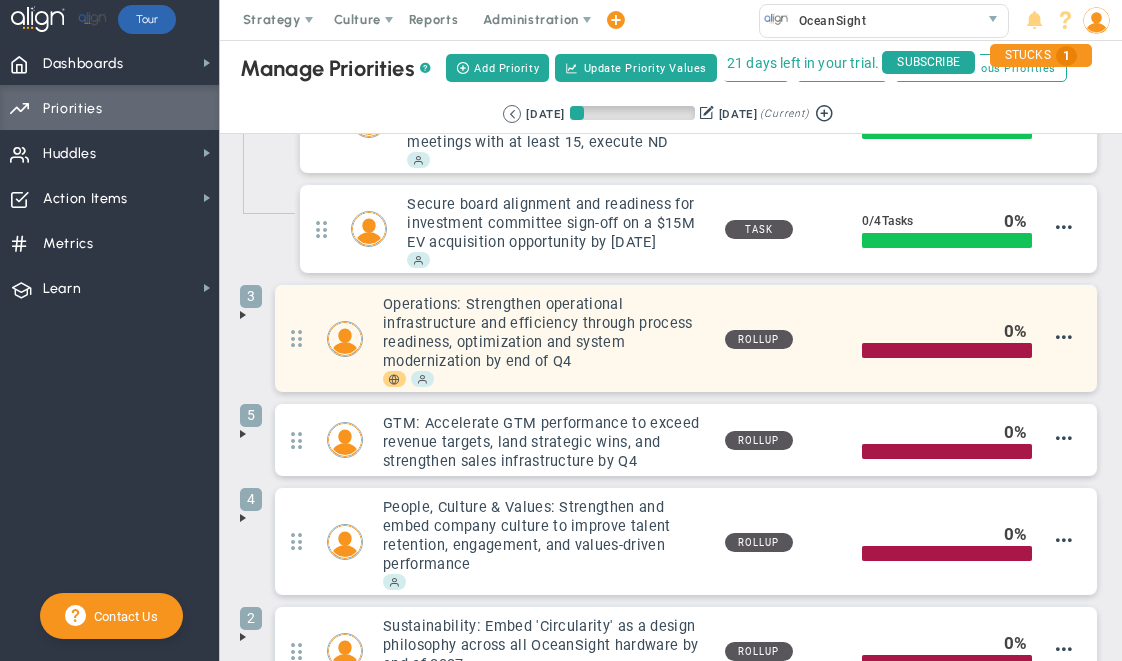 scroll, scrollTop: 296, scrollLeft: 0, axis: vertical 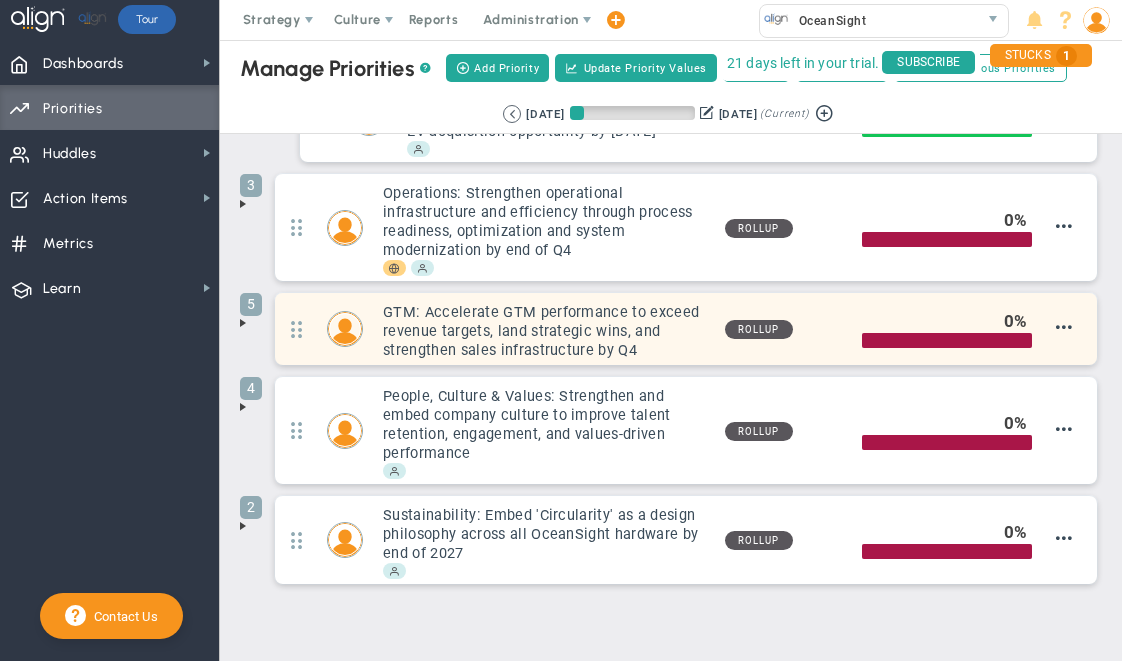 click on "GTM: Accelerate GTM performance to exceed revenue targets, land strategic wins, and strengthen sales infrastructure by Q4" at bounding box center (545, 331) 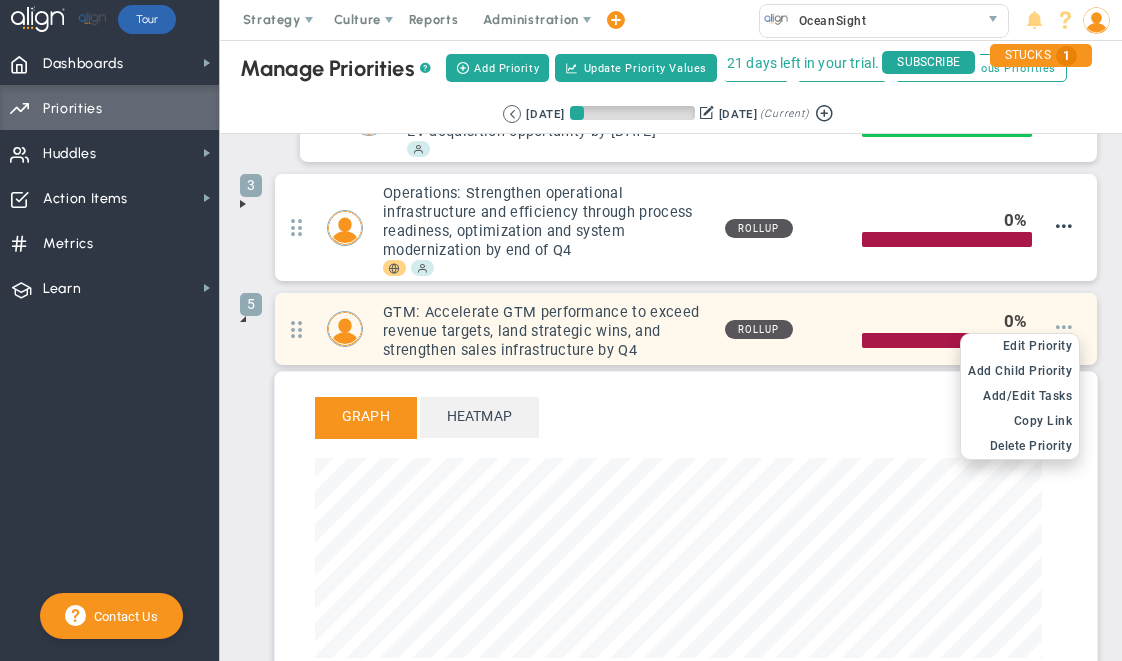 scroll, scrollTop: 999770, scrollLeft: 999273, axis: both 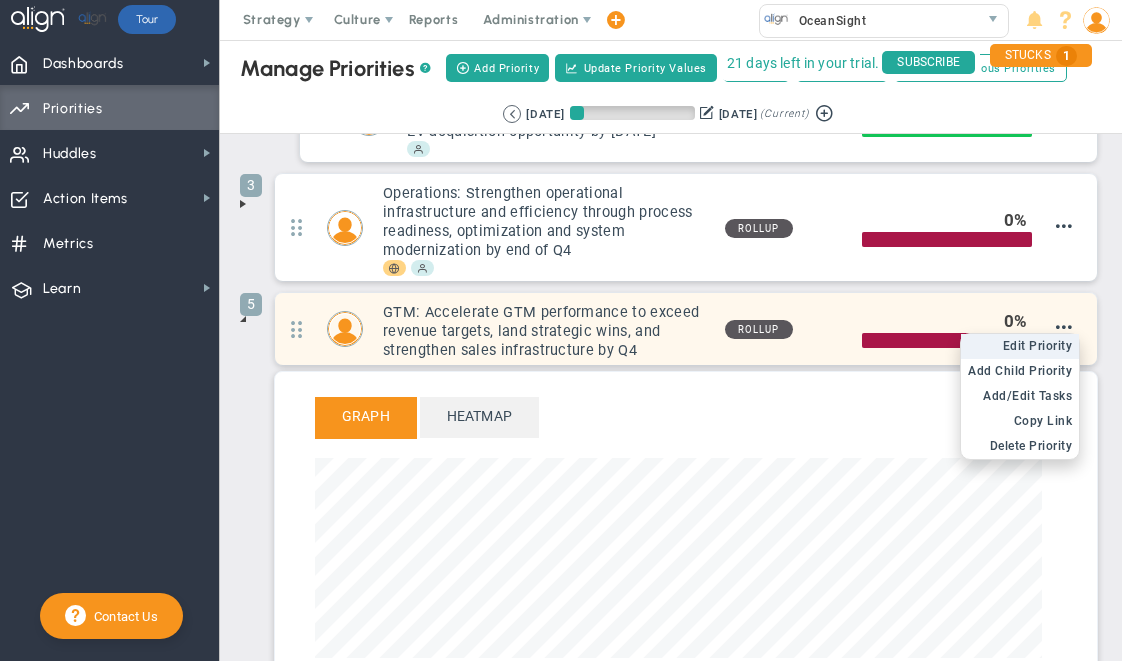click on "Edit Priority" at bounding box center [1038, 346] 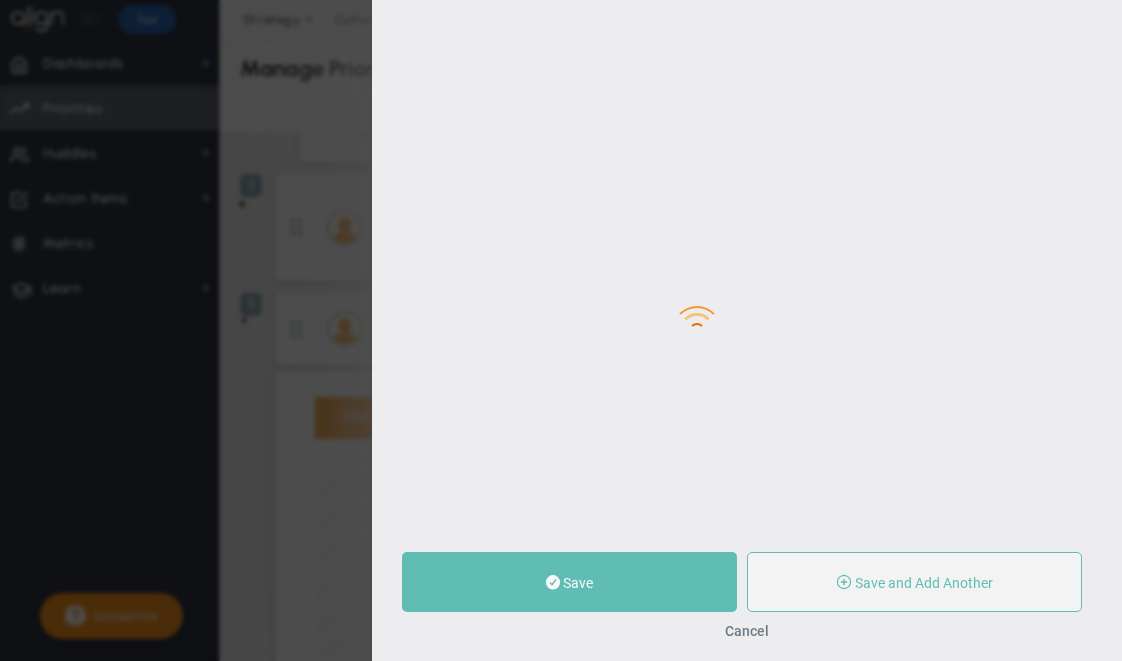 type on "GTM: Accelerate GTM performance to exceed revenue targets, land strategic wins, and strengthen sales infrastructure by Q4" 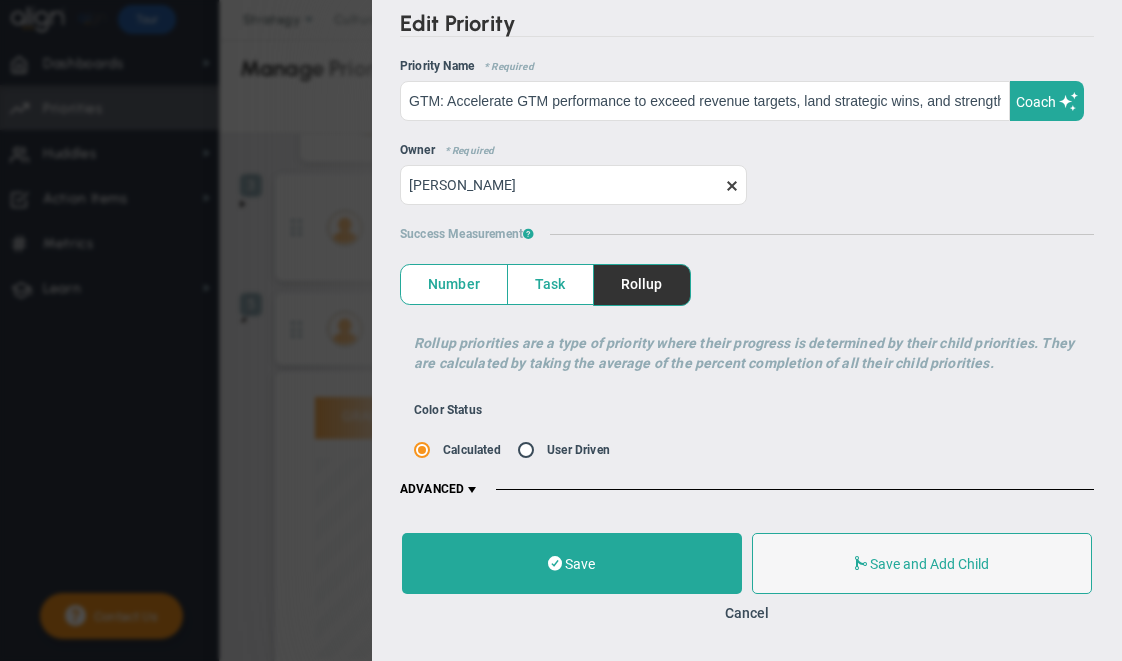 click at bounding box center [472, 490] 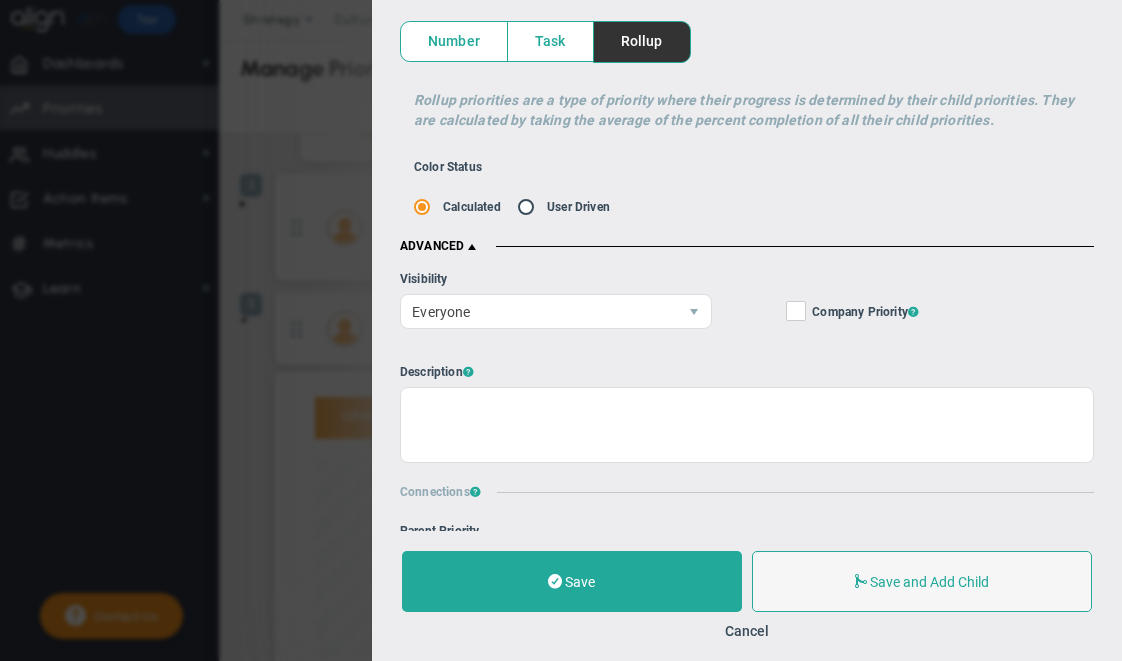 scroll, scrollTop: 330, scrollLeft: 0, axis: vertical 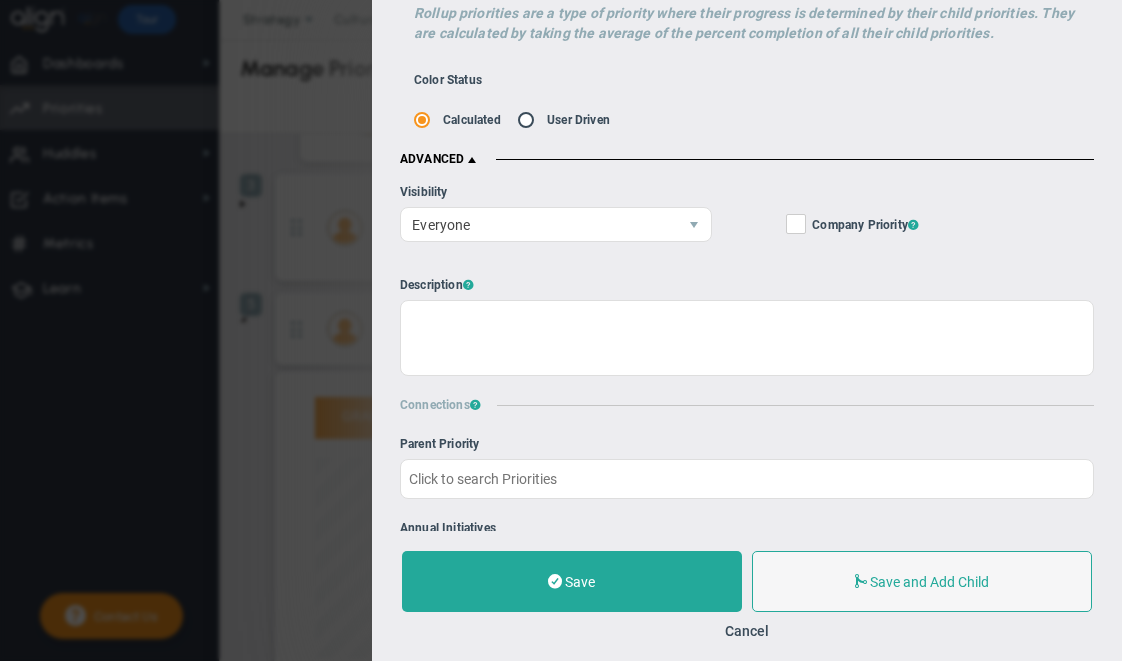 click on "Company Objective  ?
Company Priority  ?" at bounding box center (797, 228) 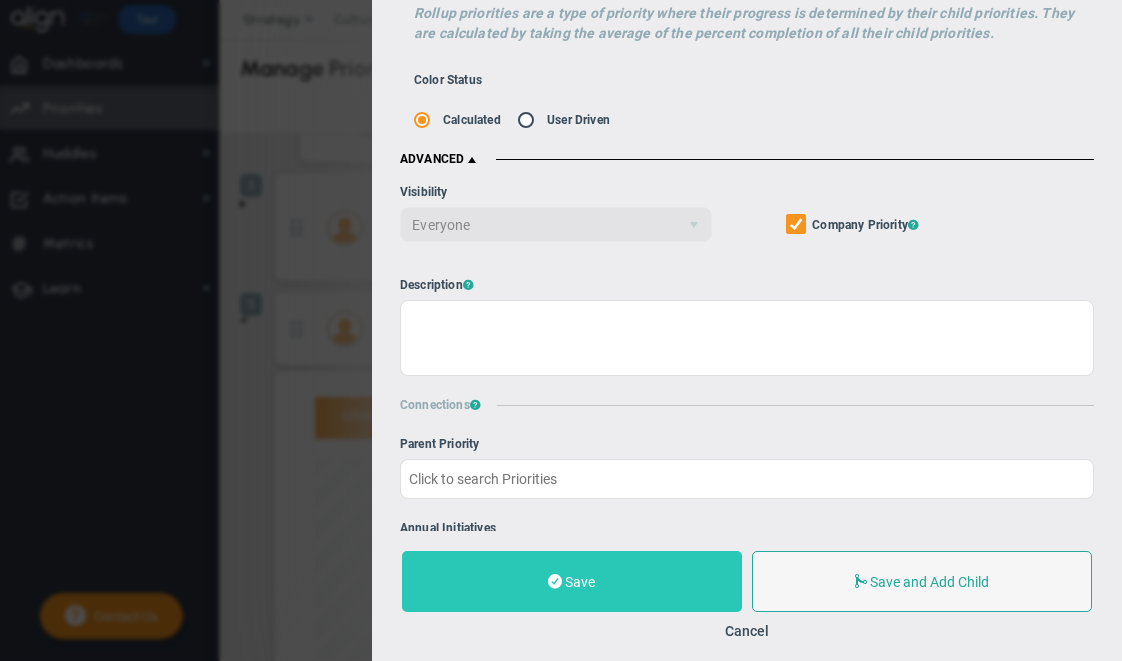 click on "Save" at bounding box center (572, 581) 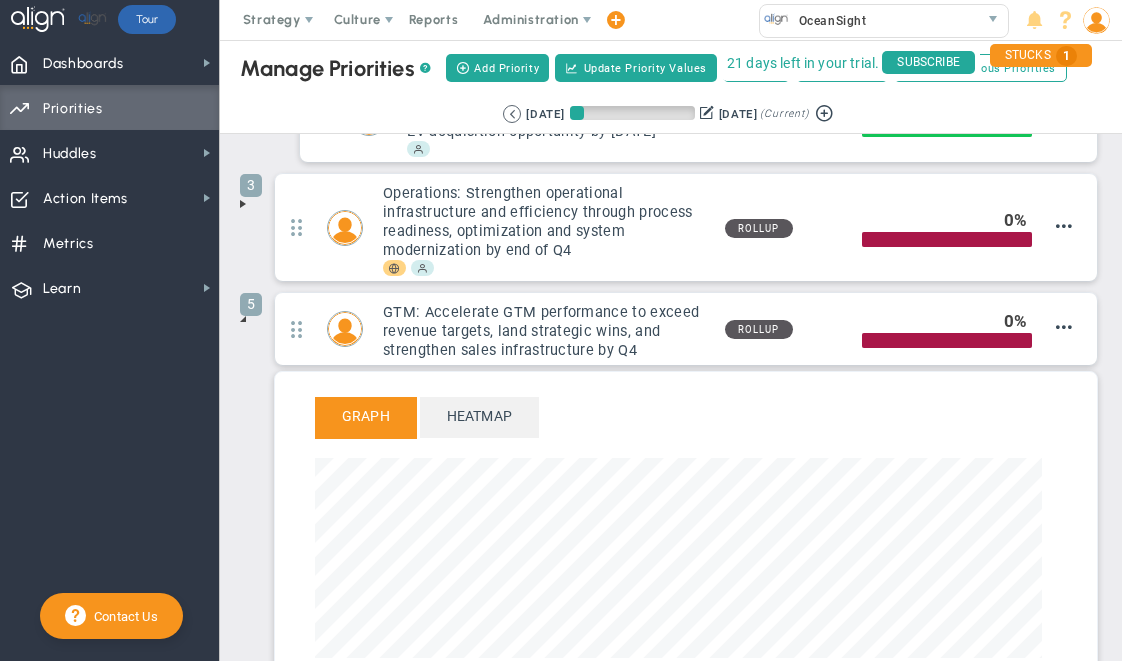 scroll, scrollTop: 0, scrollLeft: 0, axis: both 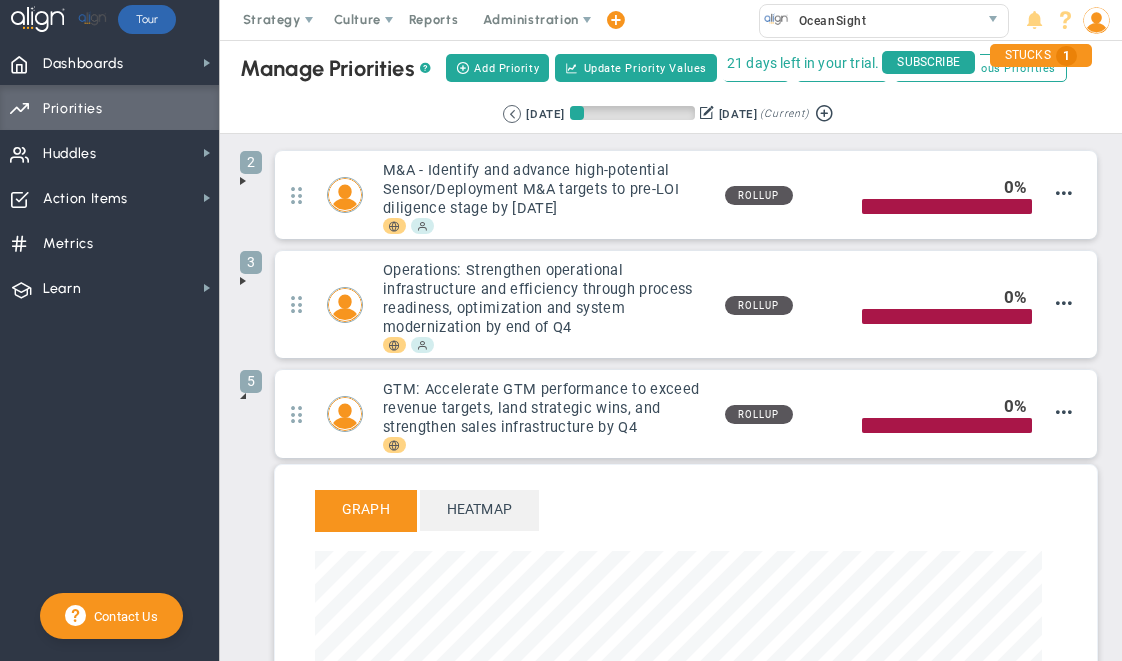 click at bounding box center [243, 181] 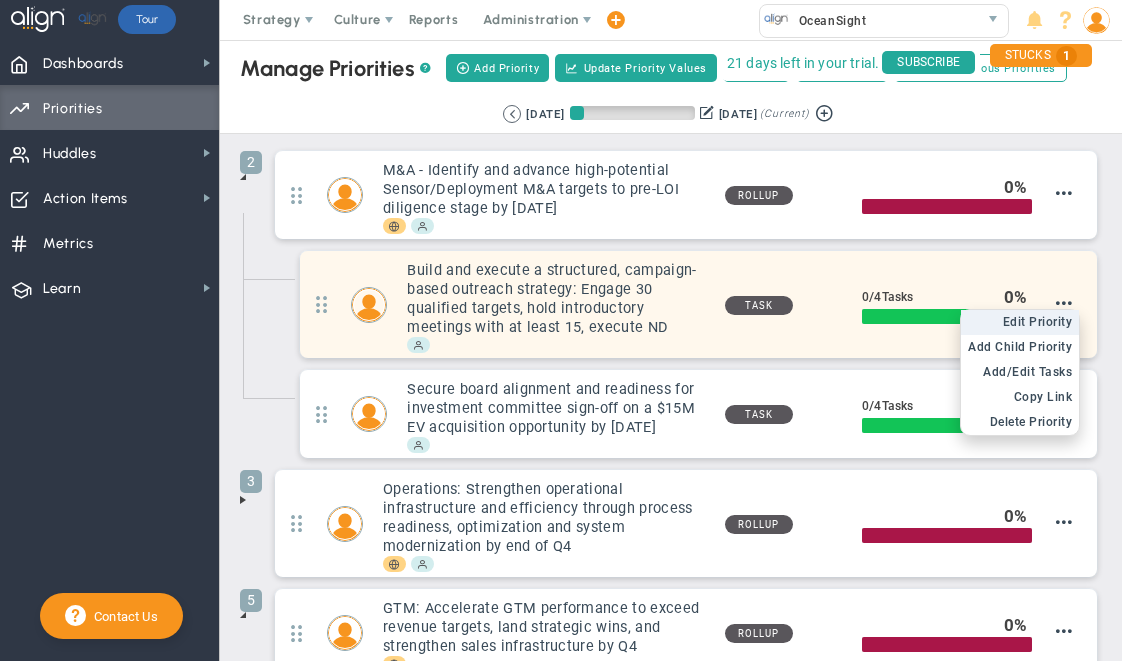click on "Edit Priority" at bounding box center (1038, 322) 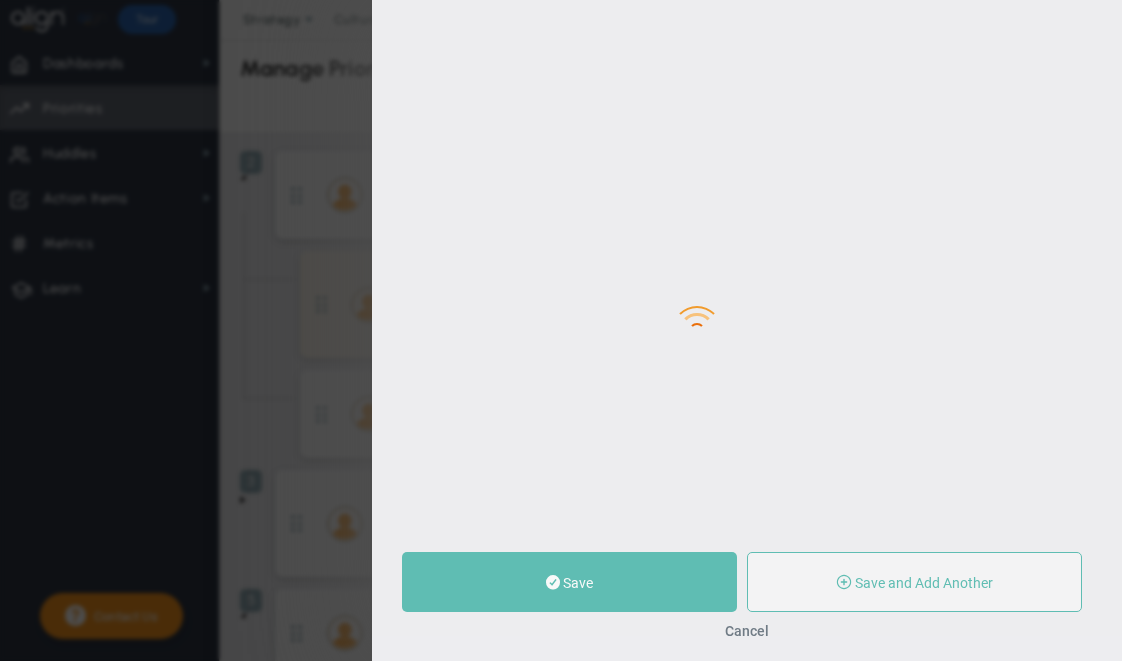 type on "Build and execute a structured, campaign-based outreach strategy: Engage 30 qualified targets, hold introductory meetings with at least 15, execute ND" 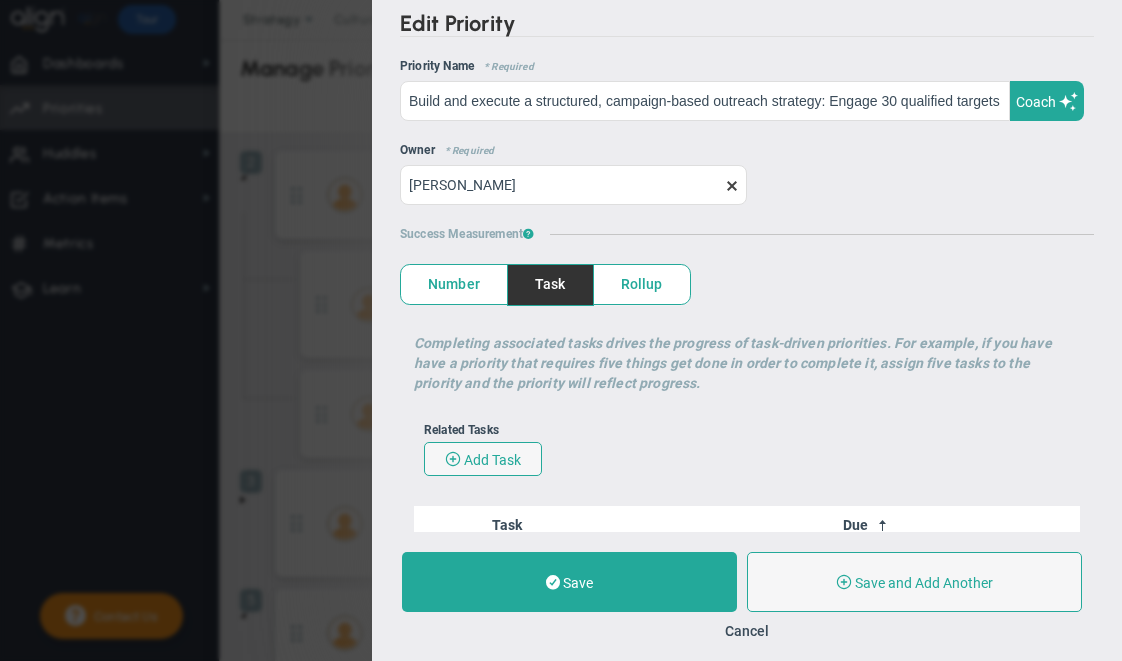 click on "Rollup" at bounding box center [642, 284] 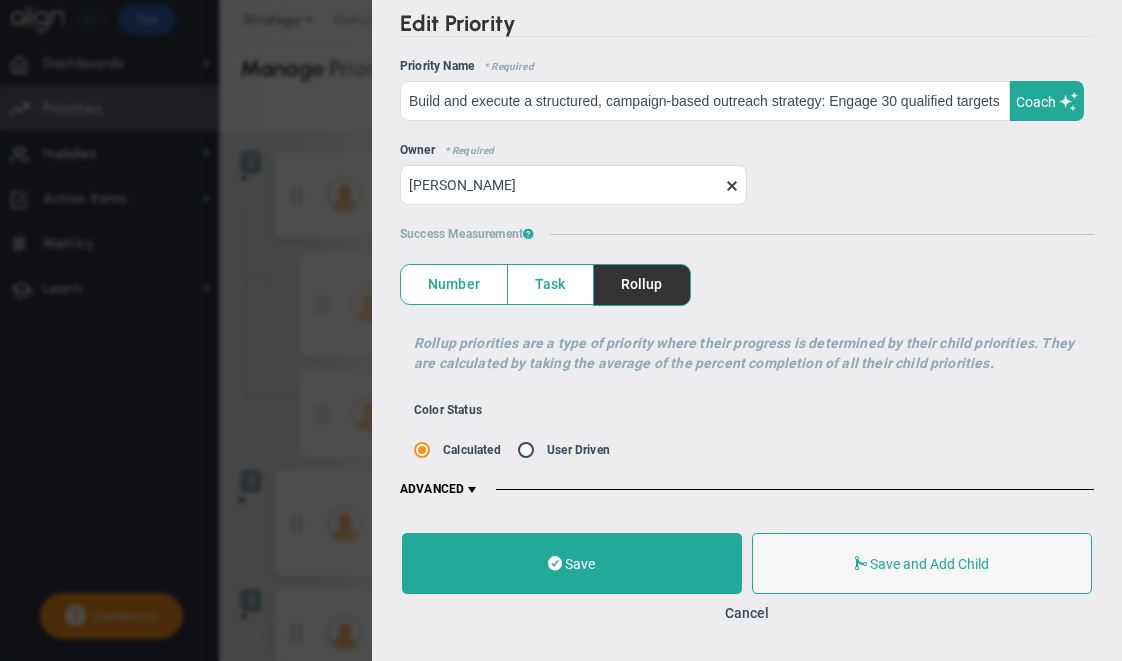 click on "Task" at bounding box center (550, 284) 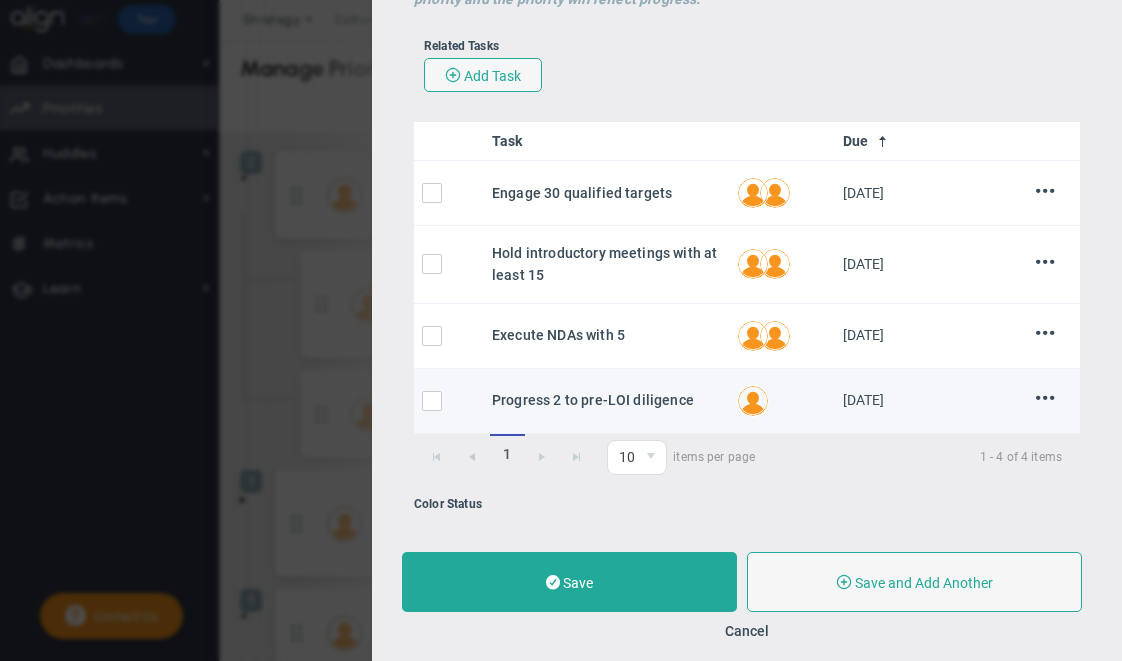 scroll, scrollTop: 0, scrollLeft: 0, axis: both 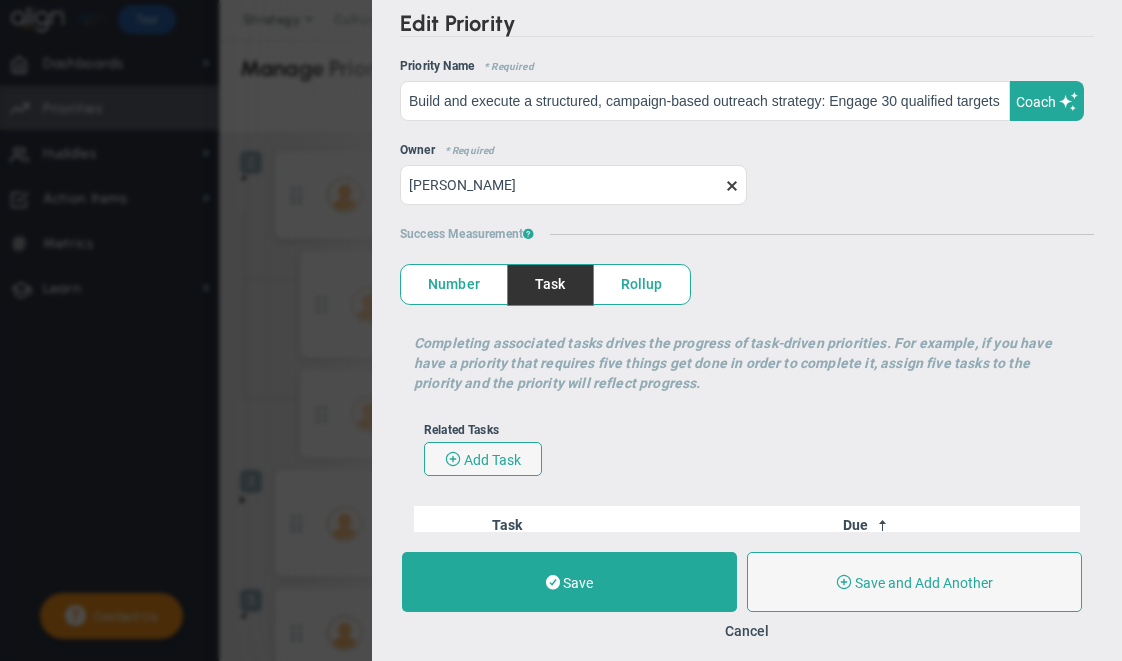 click on "Number" at bounding box center [454, 284] 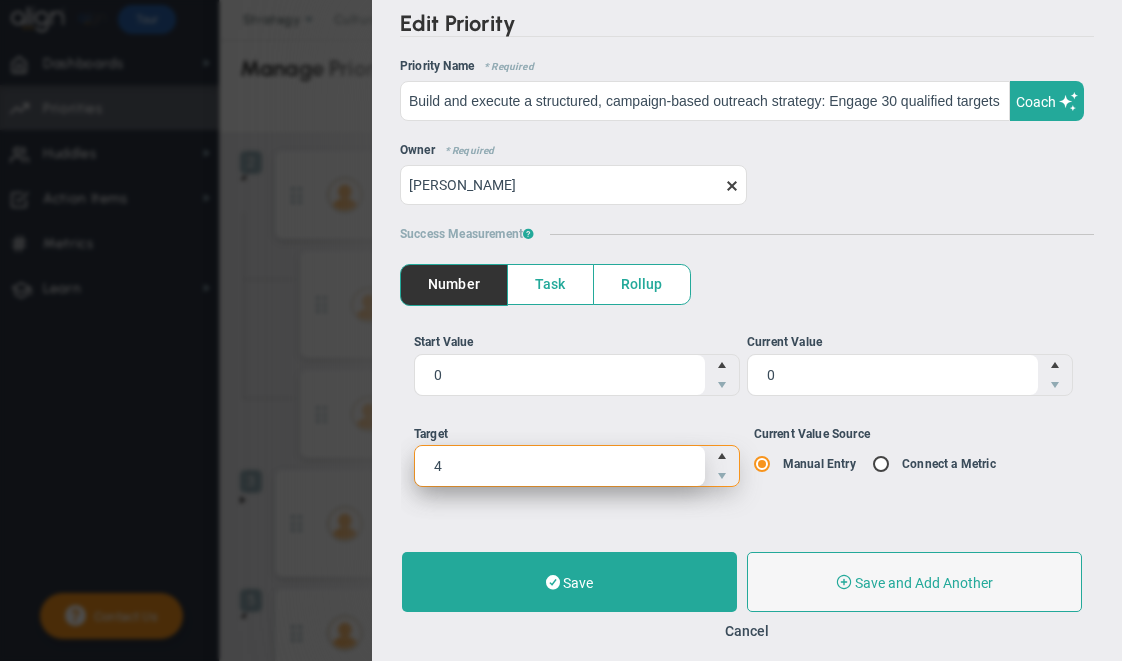 click on "4 4" at bounding box center (577, 466) 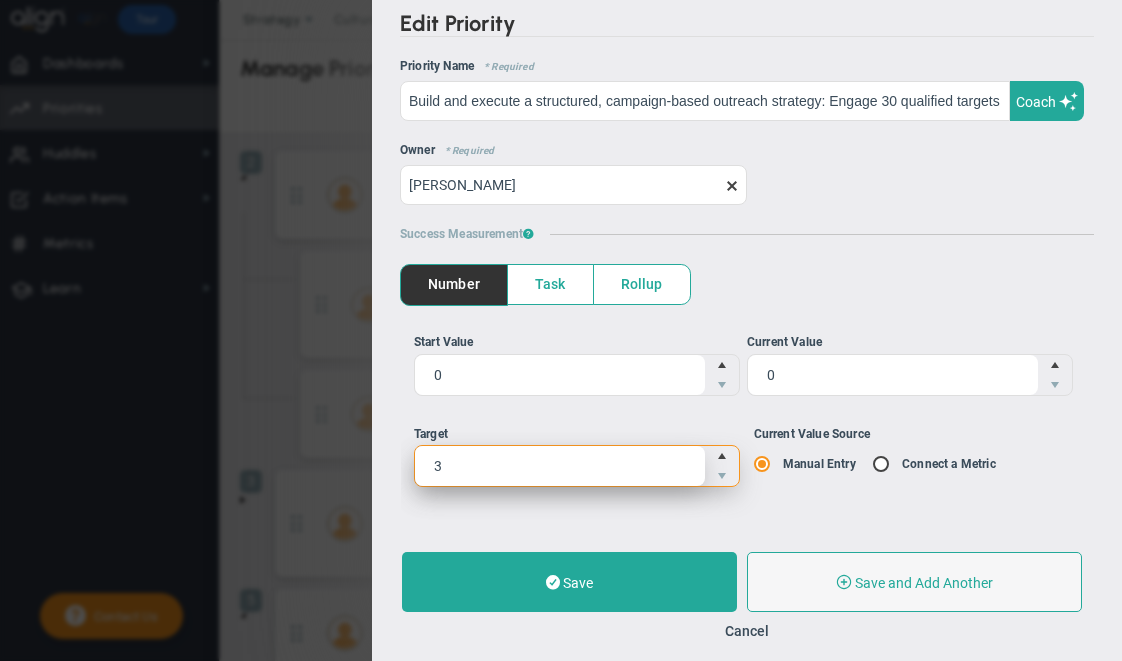 type on "30" 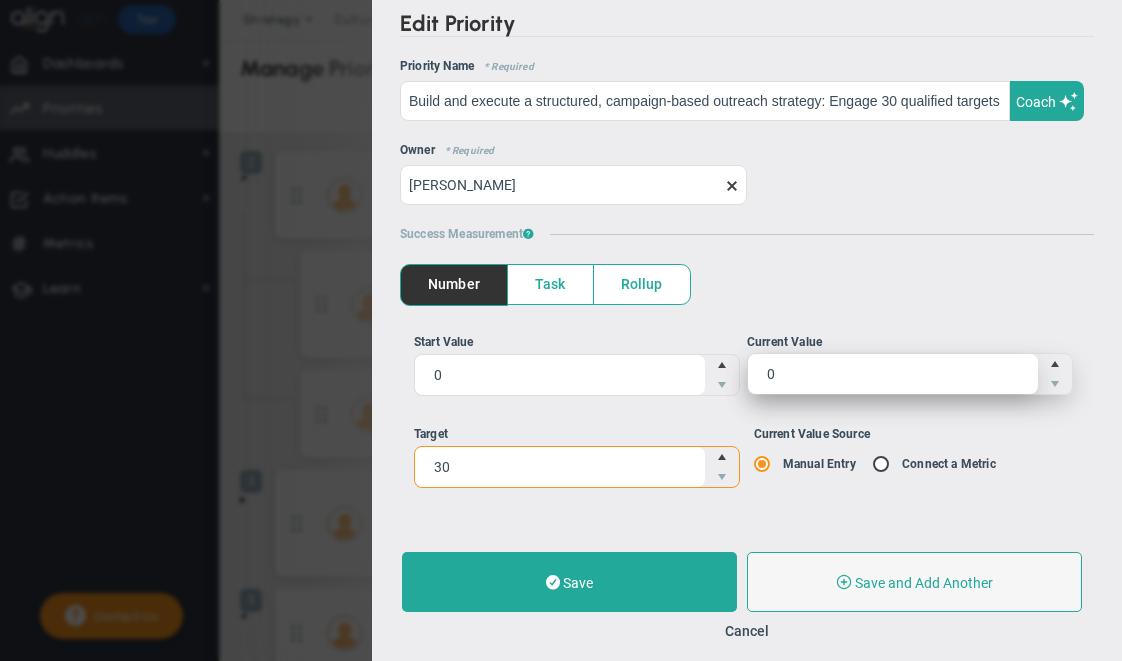 type on "30" 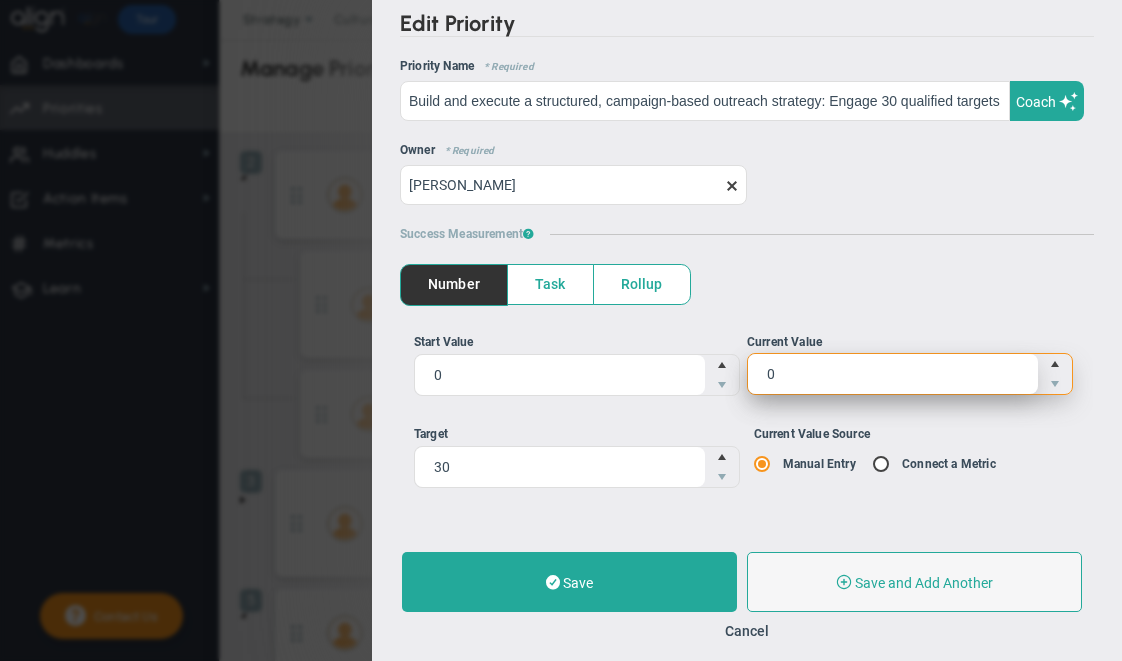click on "0 0" at bounding box center (910, 374) 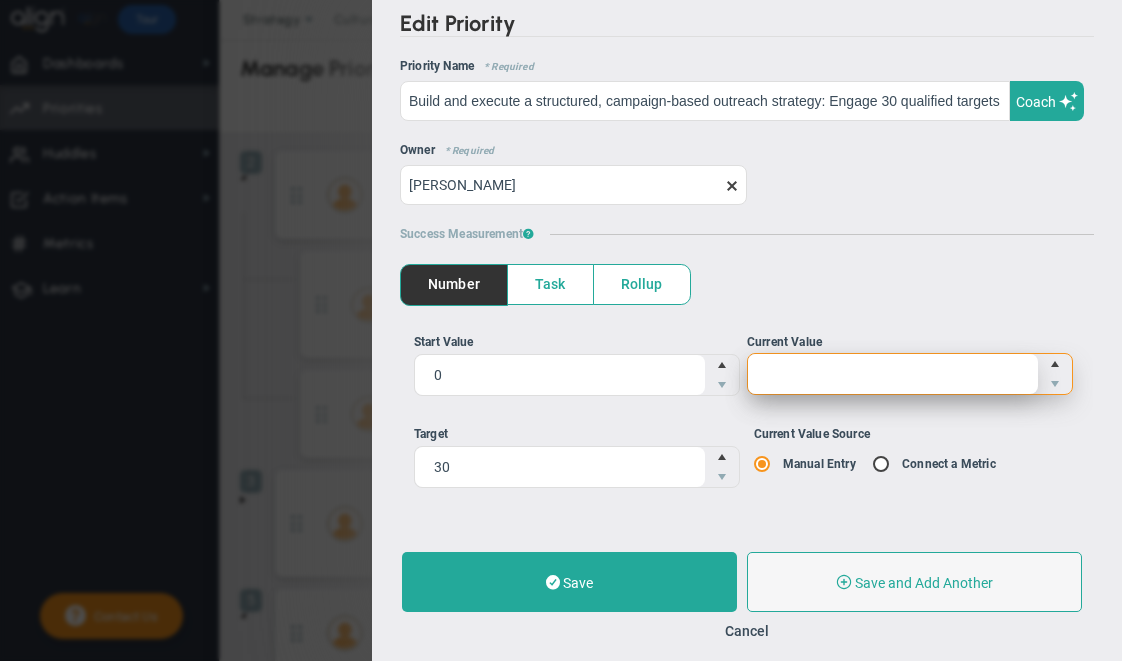 type on "7" 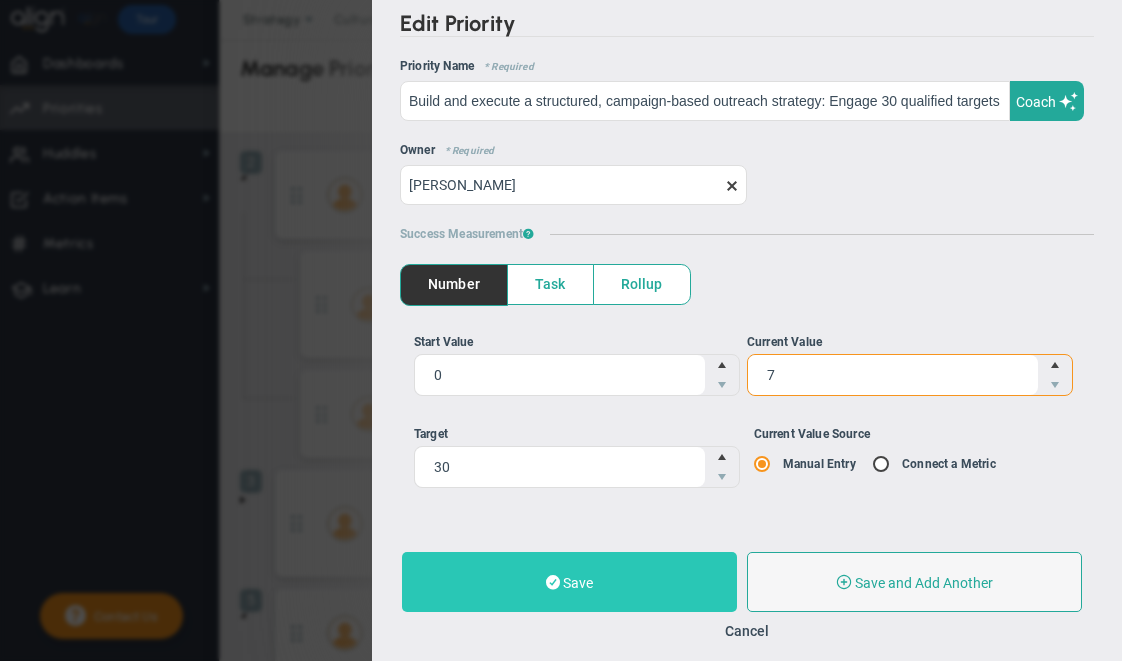 type on "7" 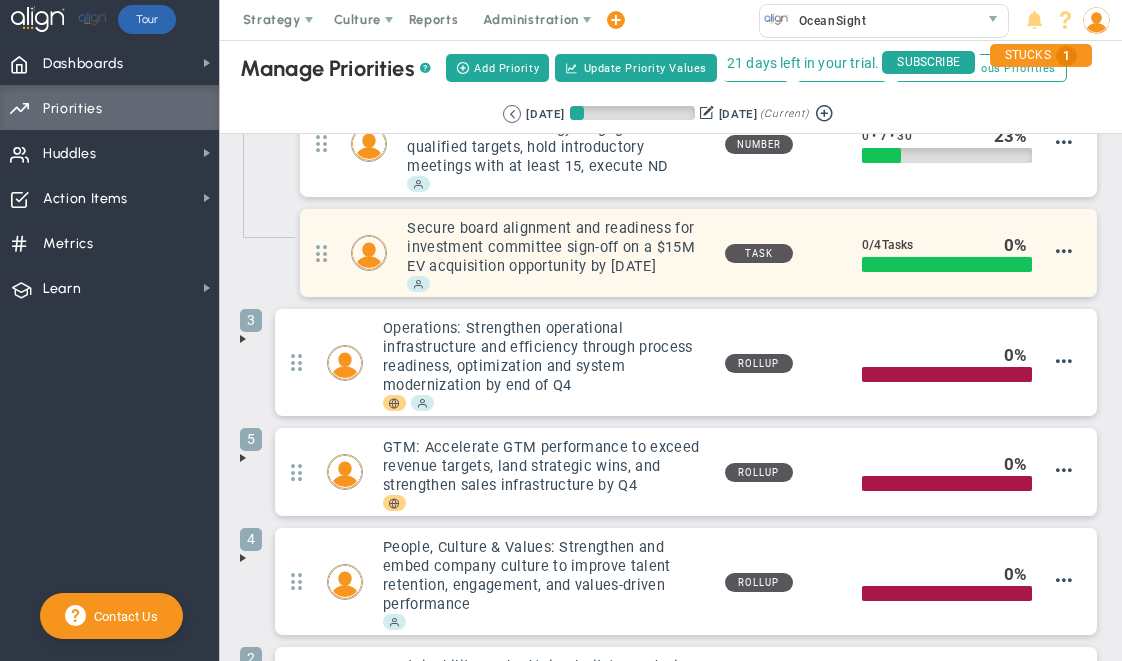 scroll, scrollTop: 167, scrollLeft: 0, axis: vertical 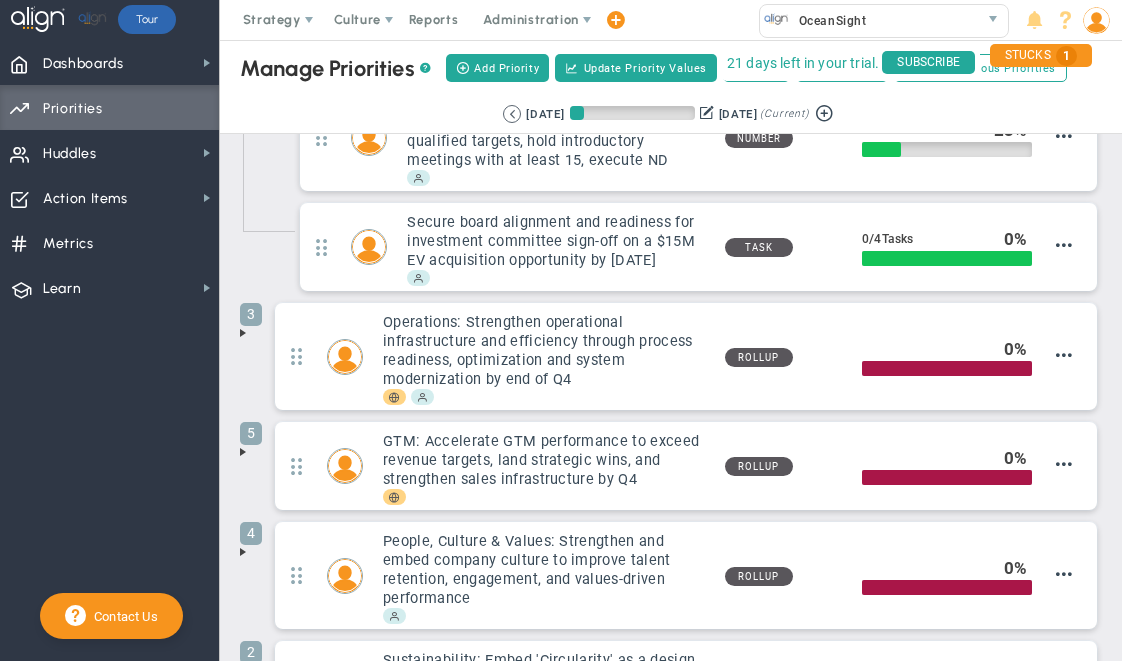 click at bounding box center [243, 333] 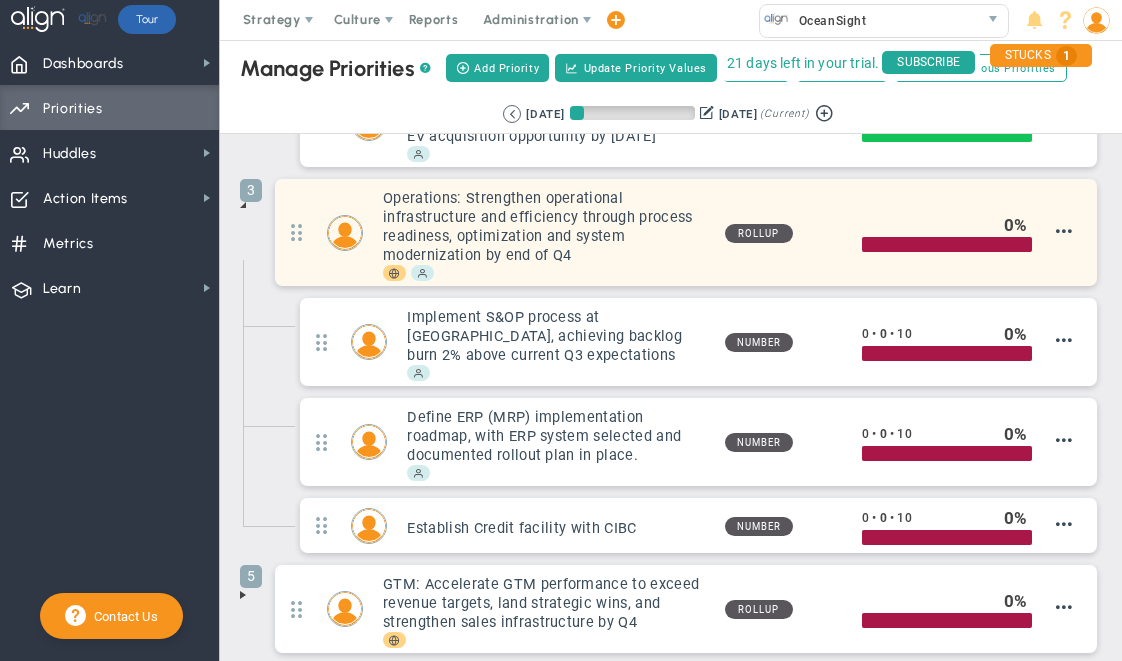 scroll, scrollTop: 358, scrollLeft: 0, axis: vertical 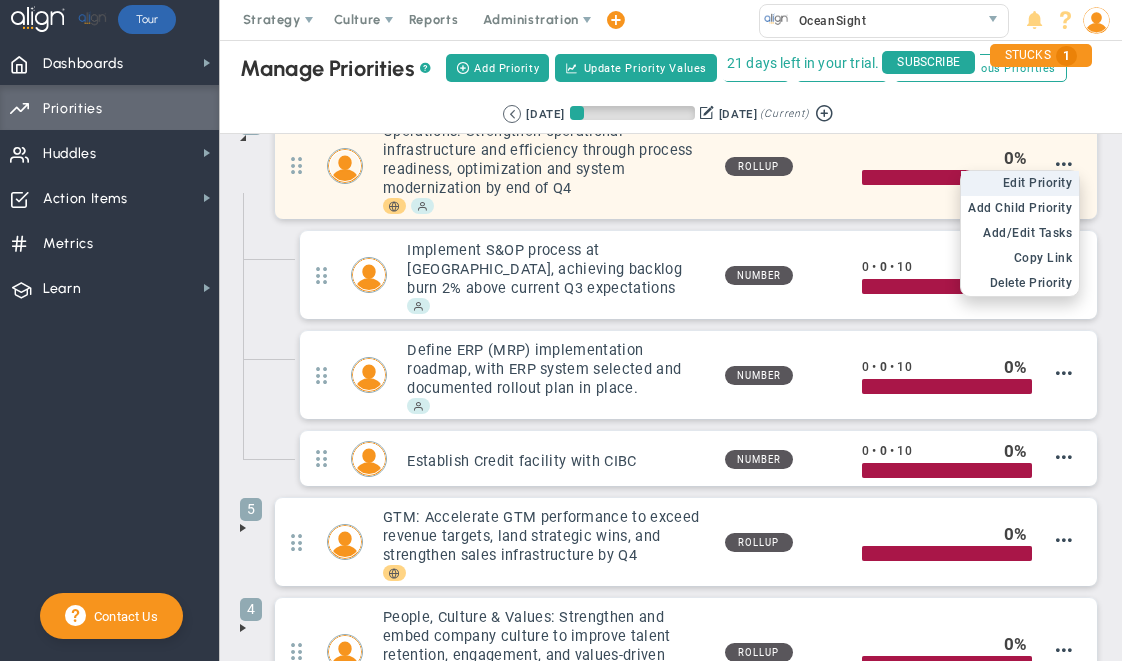 click on "Edit Priority" at bounding box center [1038, 183] 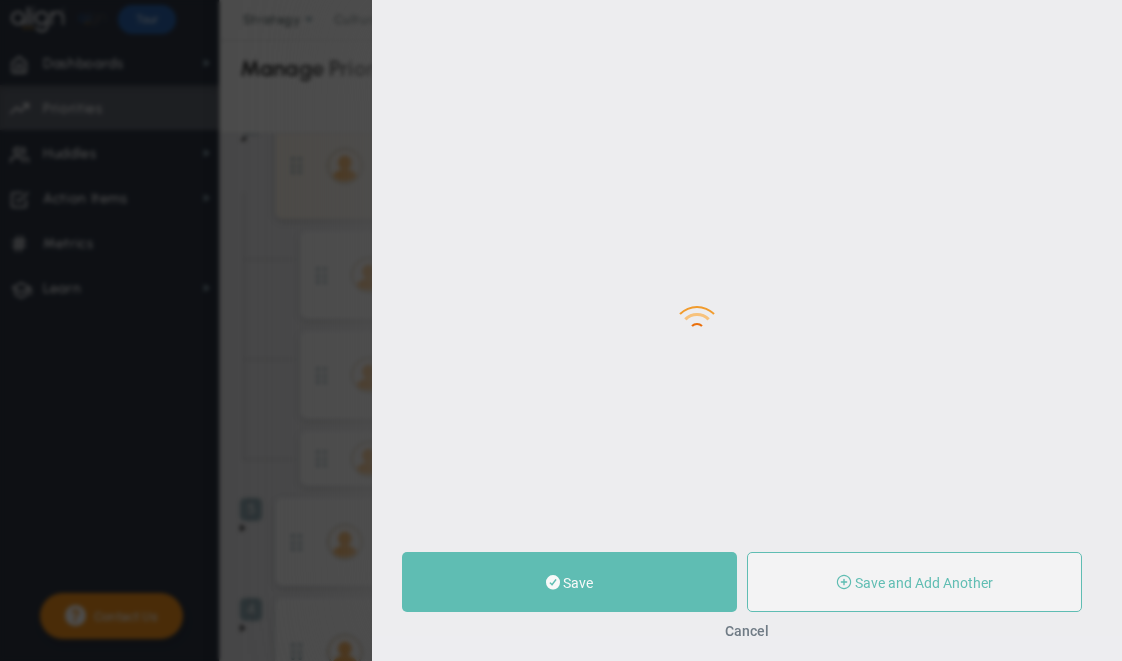 type on "Operations: Strengthen operational infrastructure and efficiency through process readiness, optimization and system modernization by end of Q4" 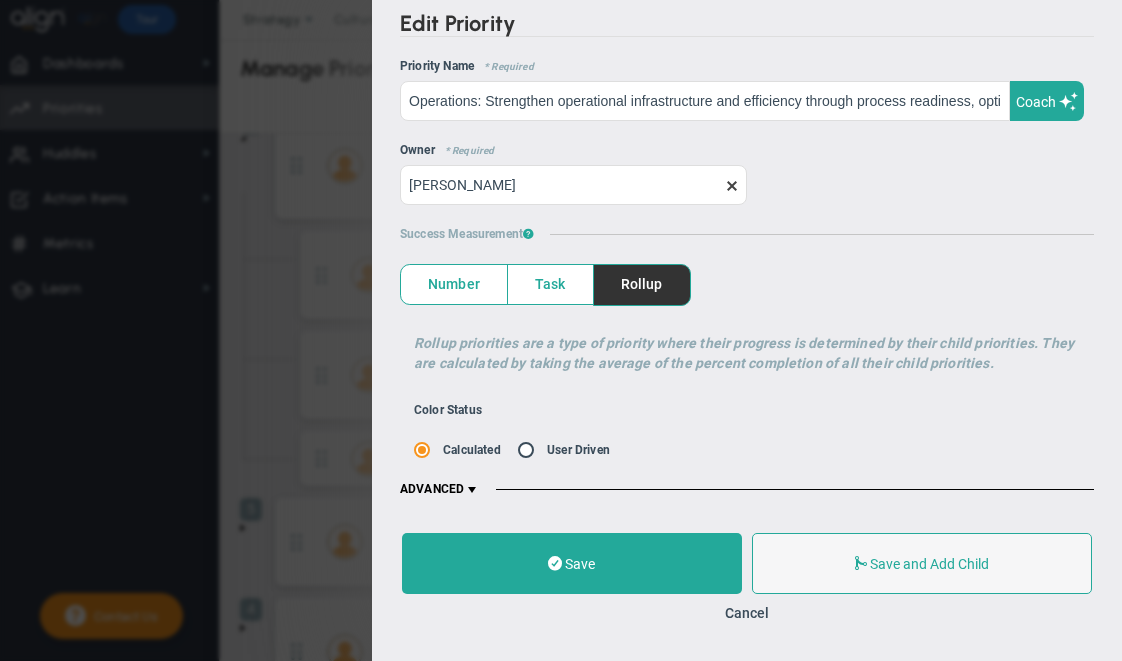 click on "Task" at bounding box center [550, 284] 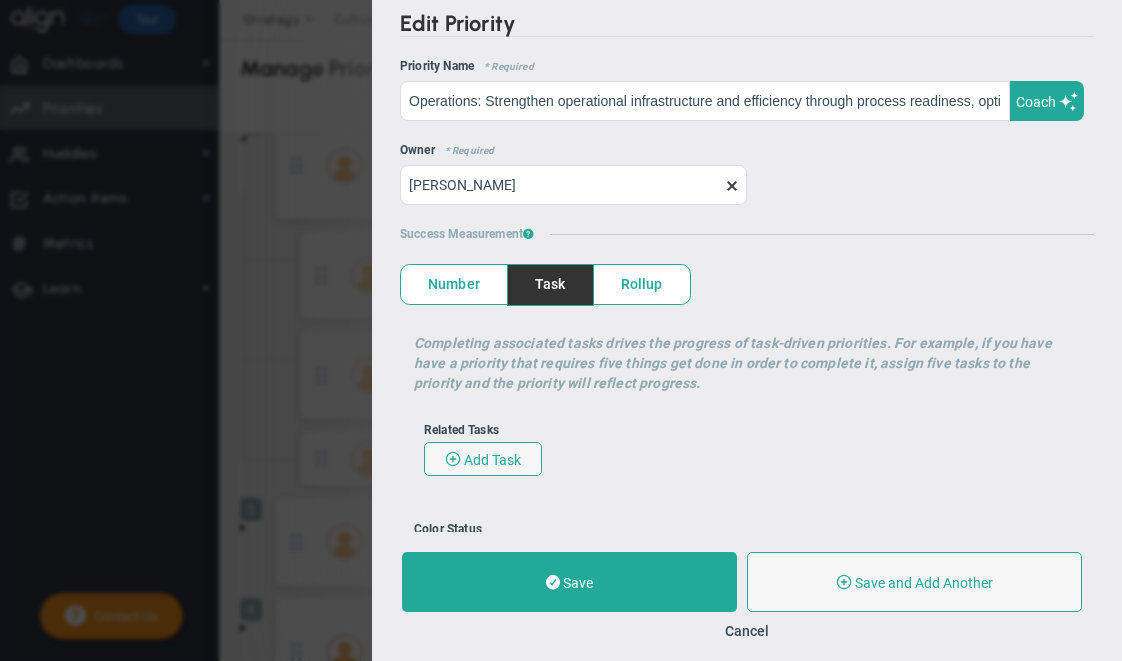 click on "Number" at bounding box center [454, 284] 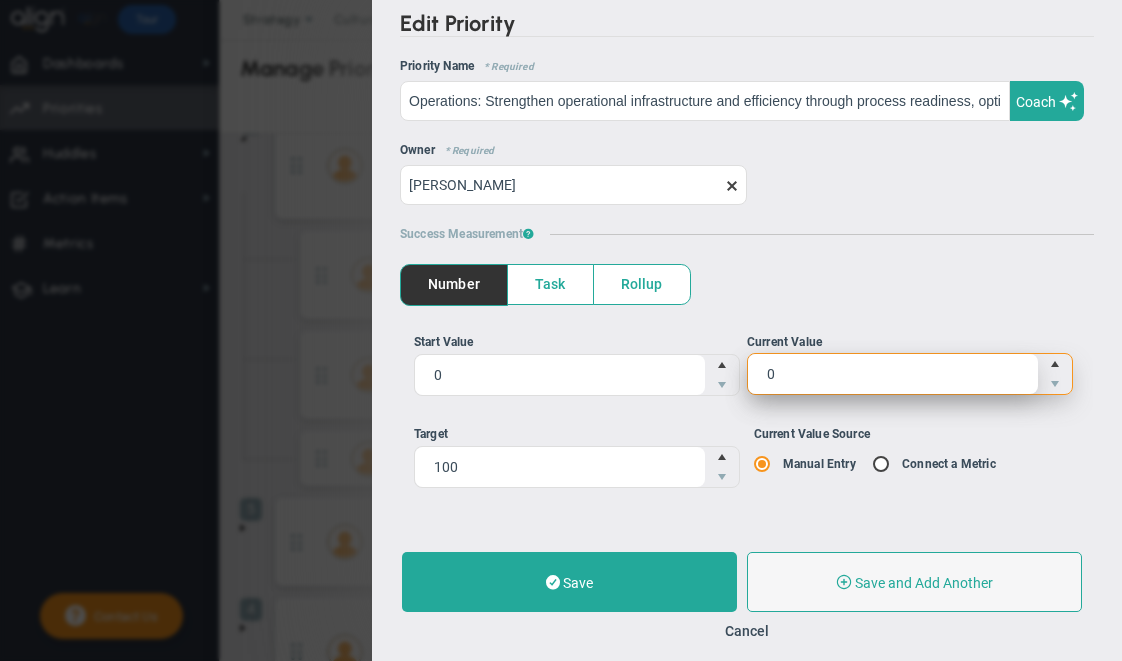 click on "0 0" at bounding box center (910, 374) 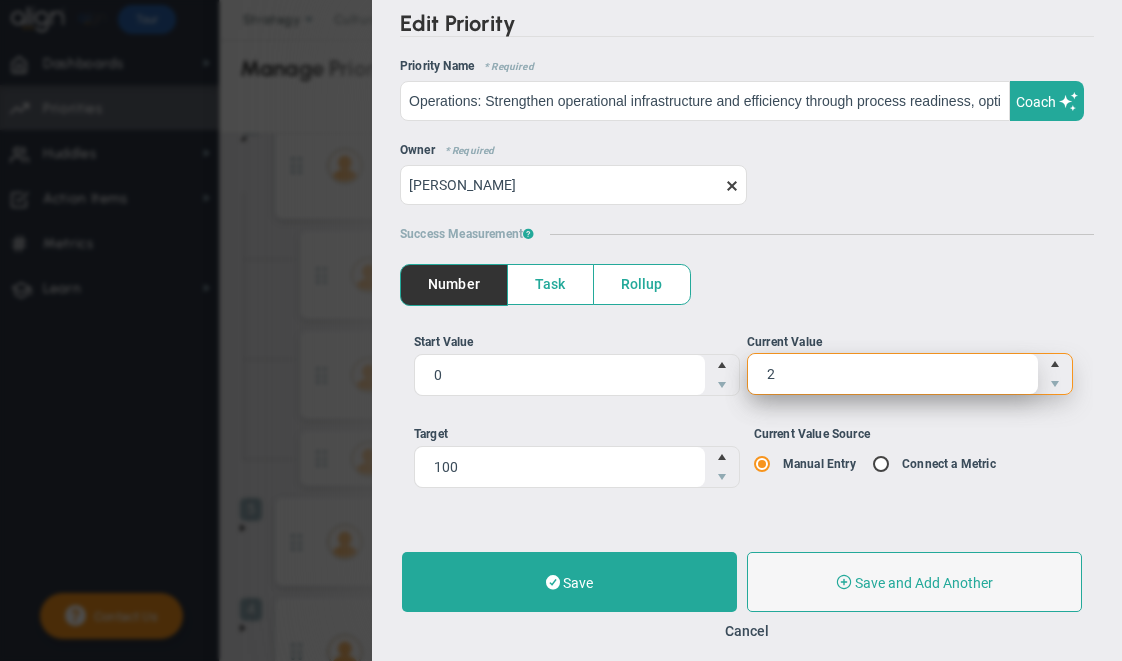 type on "25" 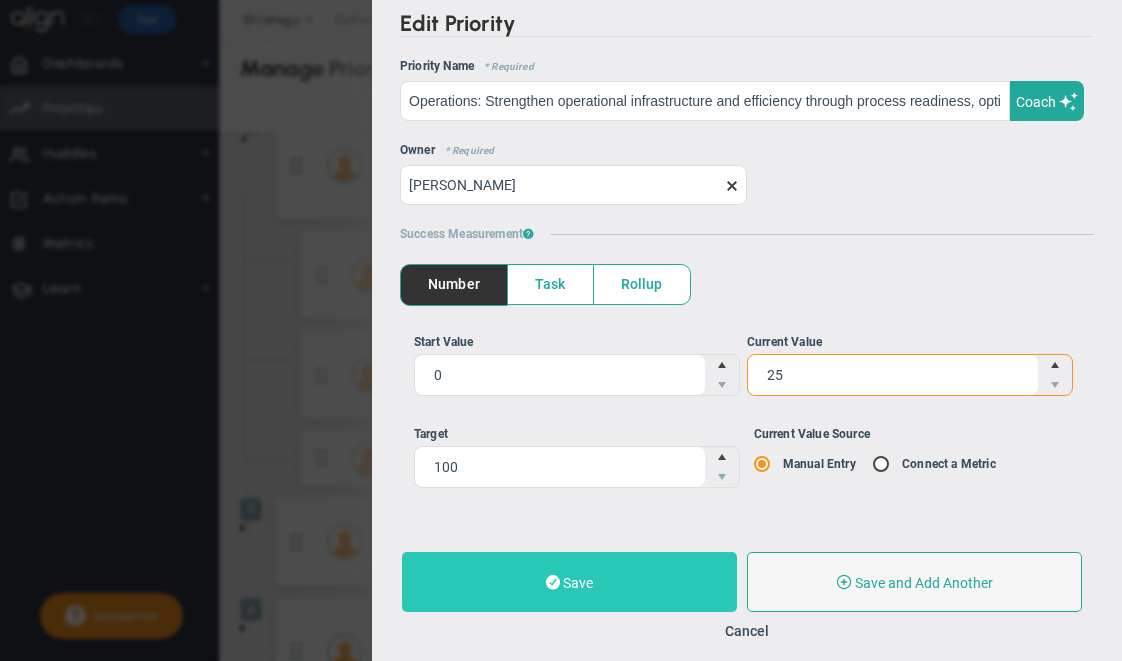 type on "25" 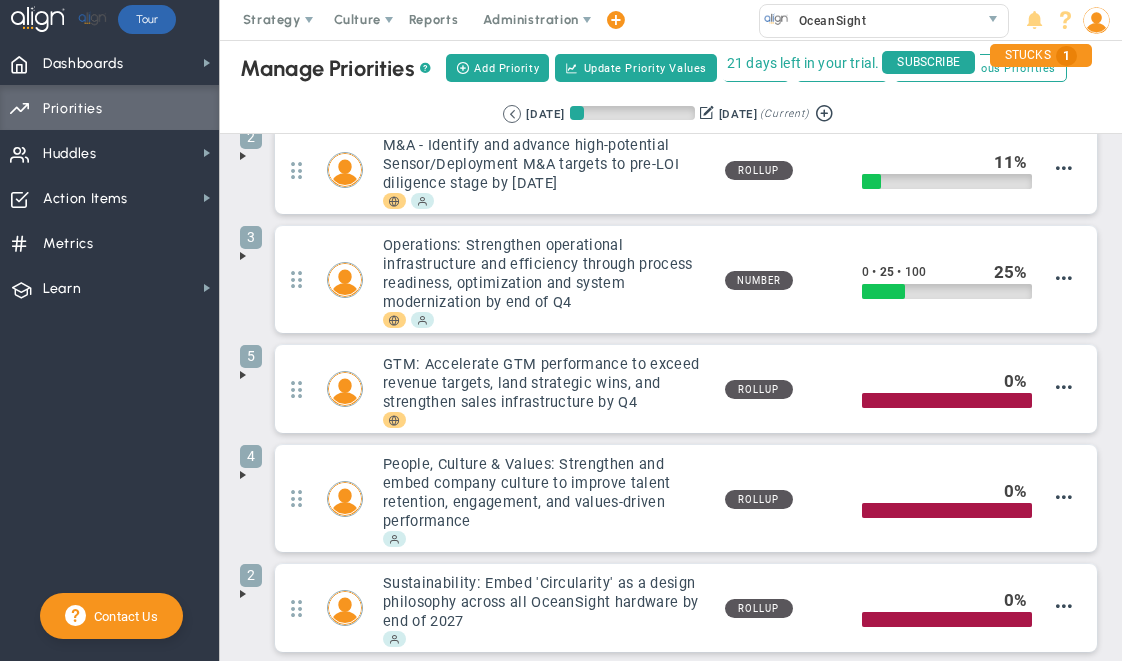 scroll, scrollTop: 0, scrollLeft: 0, axis: both 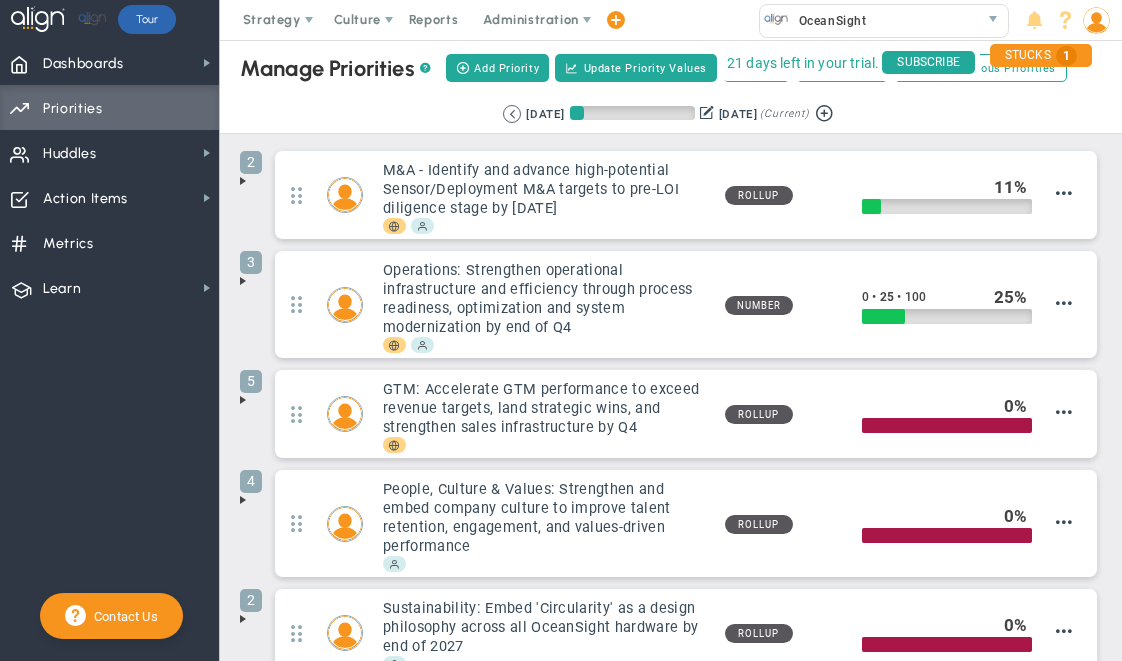 click at bounding box center (243, 400) 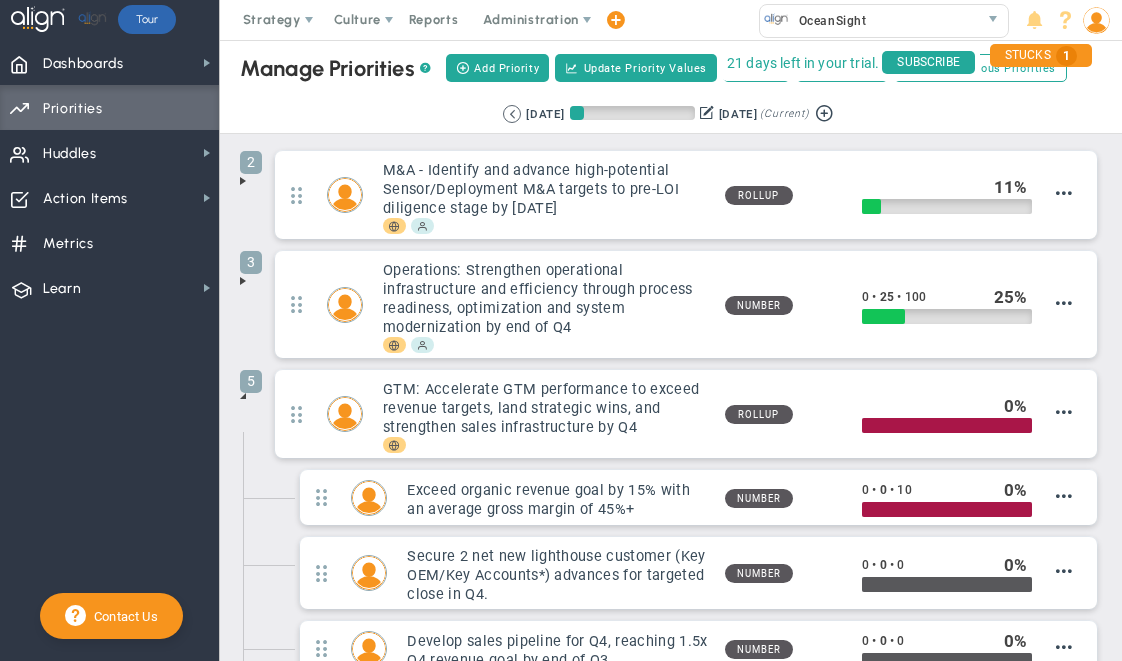 click at bounding box center [243, 281] 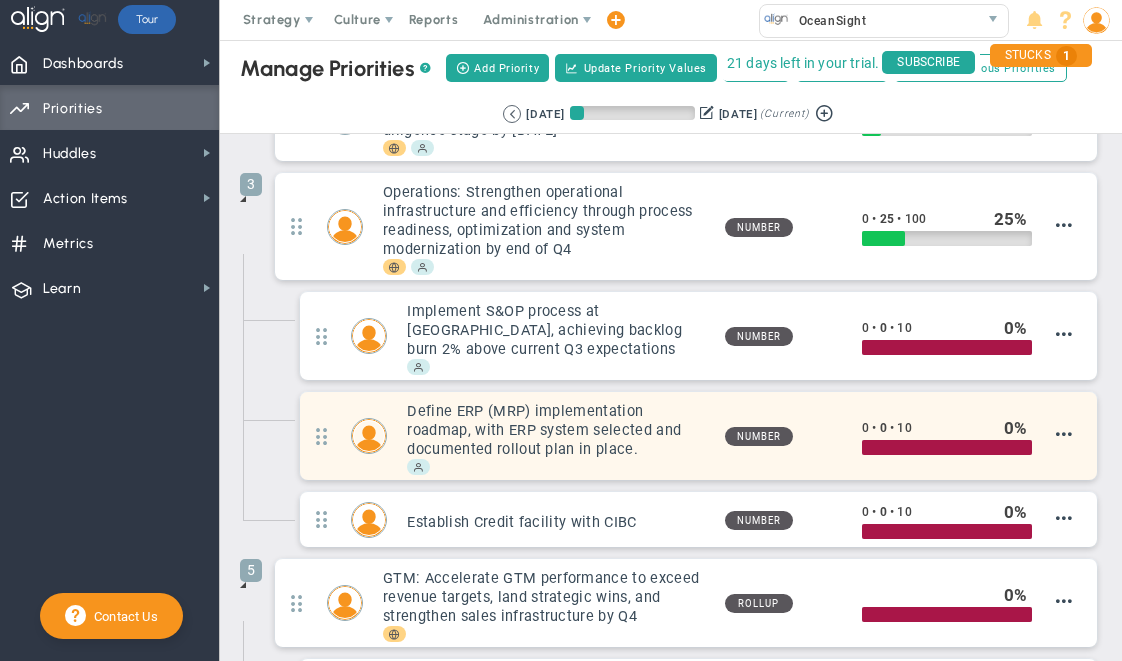 scroll, scrollTop: 123, scrollLeft: 0, axis: vertical 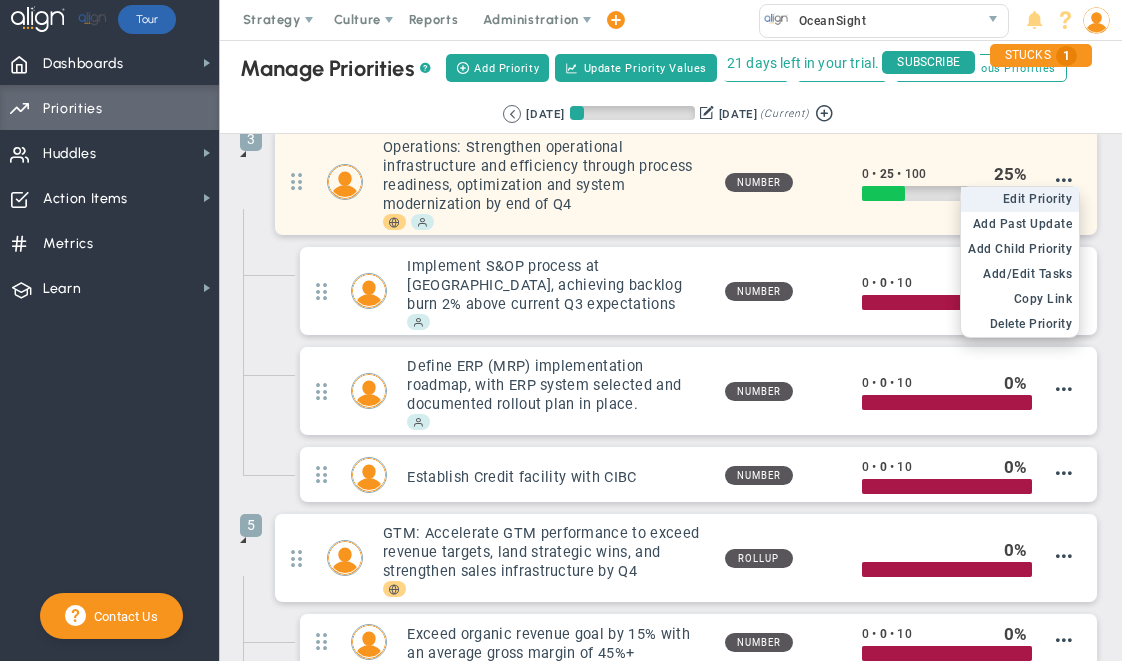 click on "Edit Priority" at bounding box center [1038, 199] 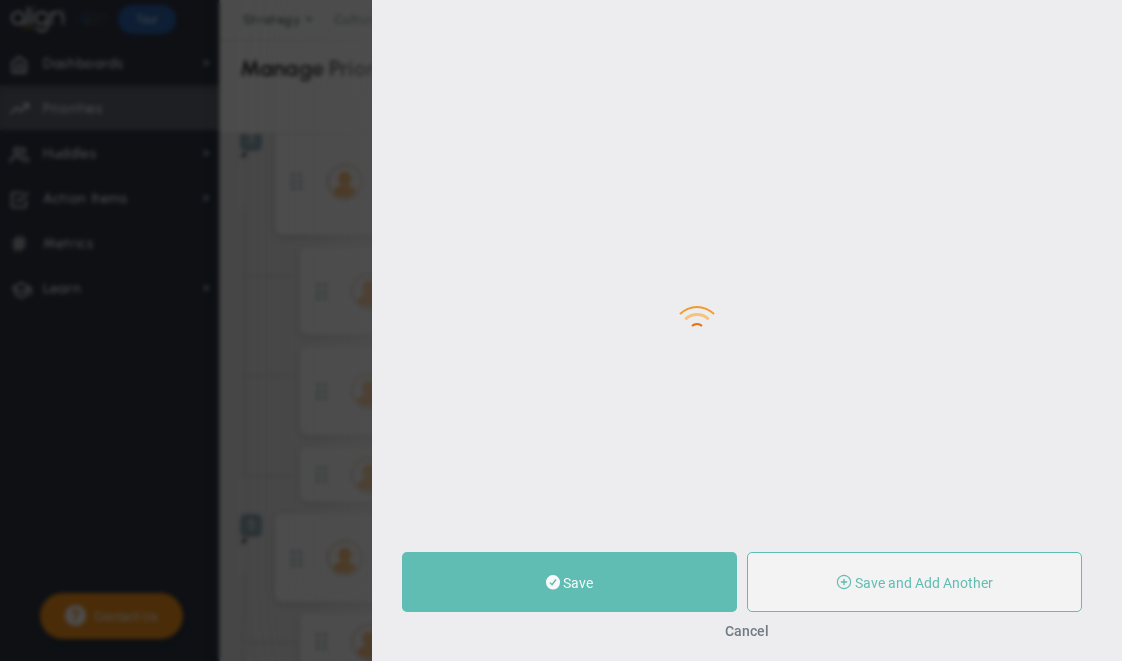 type on "Operations: Strengthen operational infrastructure and efficiency through process readiness, optimization and system modernization by end of Q4" 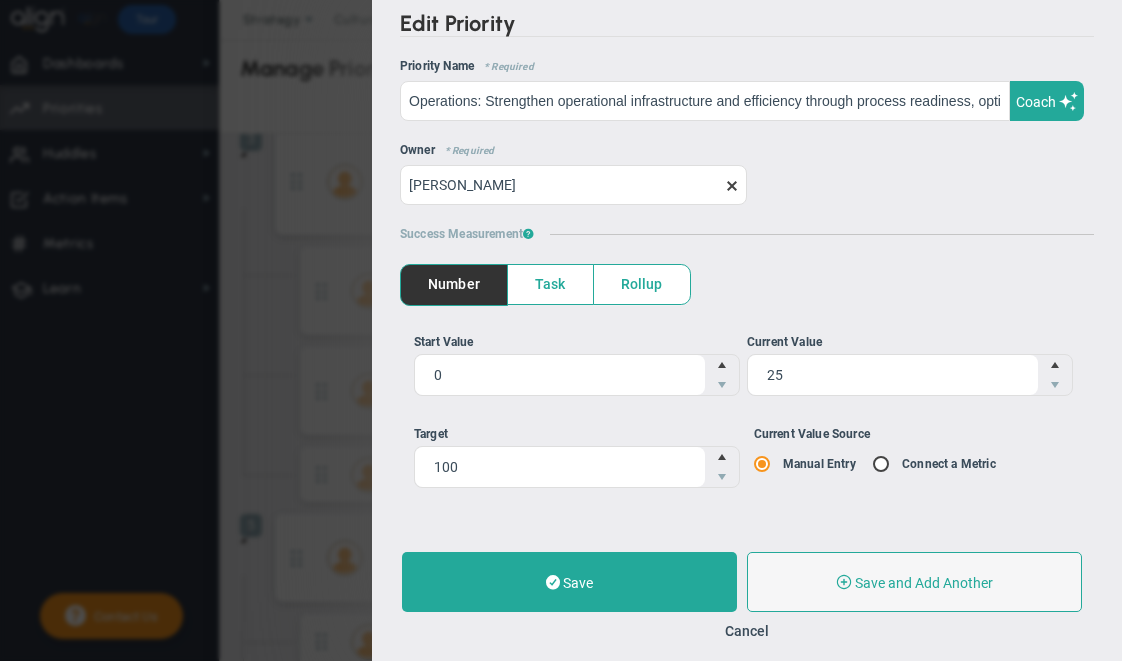 click on "Rollup" at bounding box center (642, 284) 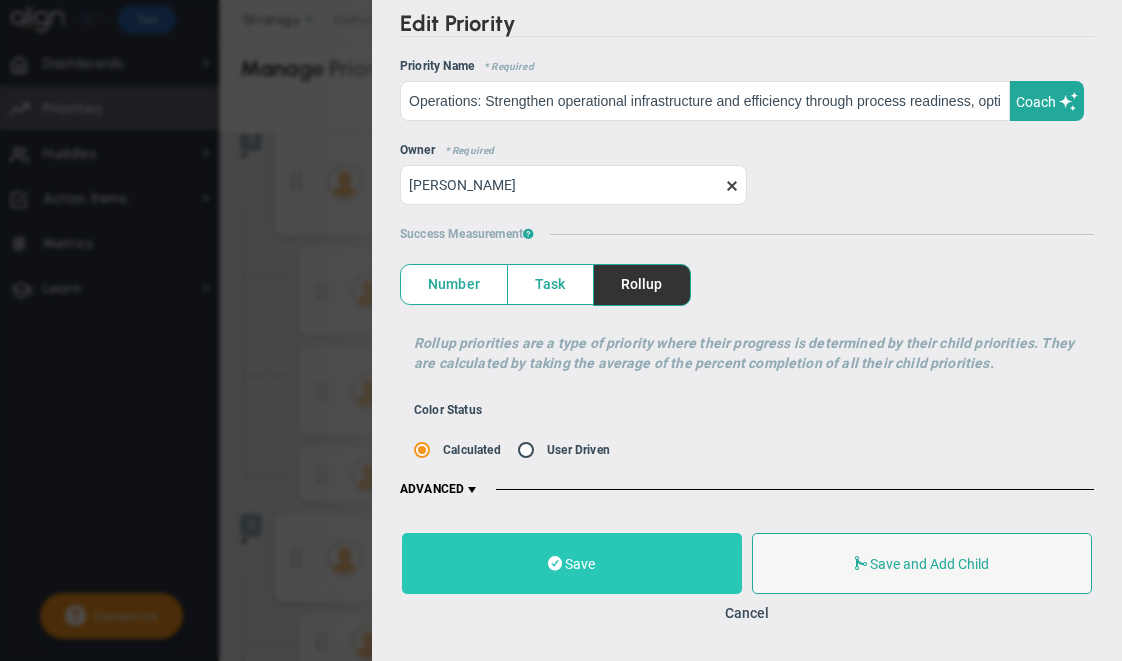 click on "Save" at bounding box center (572, 563) 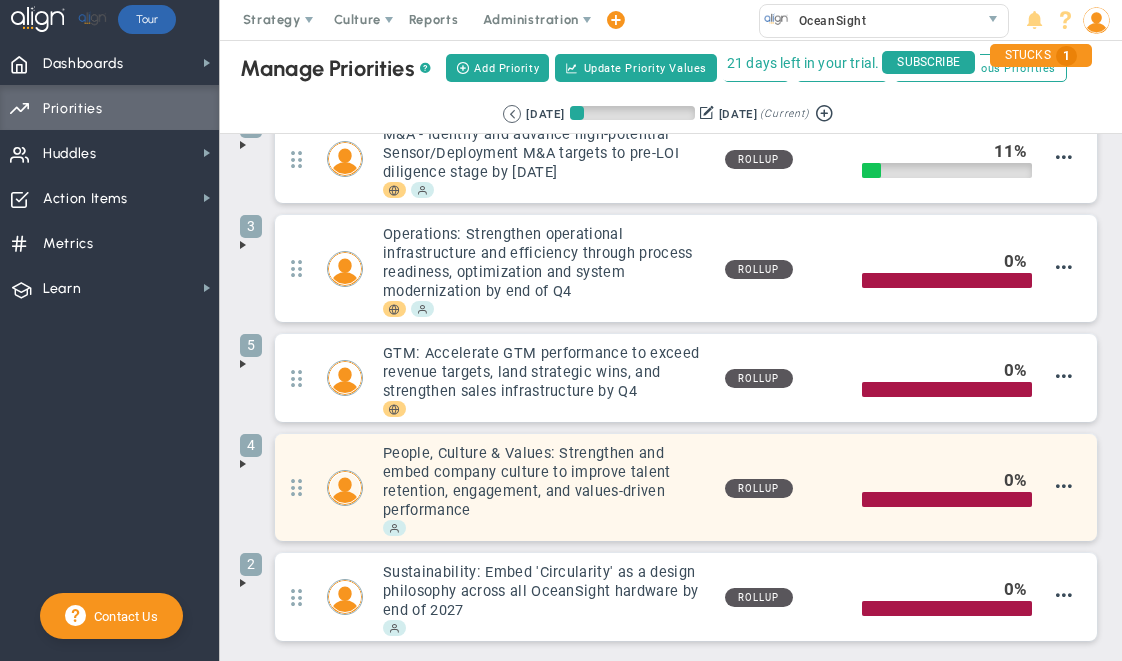 scroll, scrollTop: 0, scrollLeft: 0, axis: both 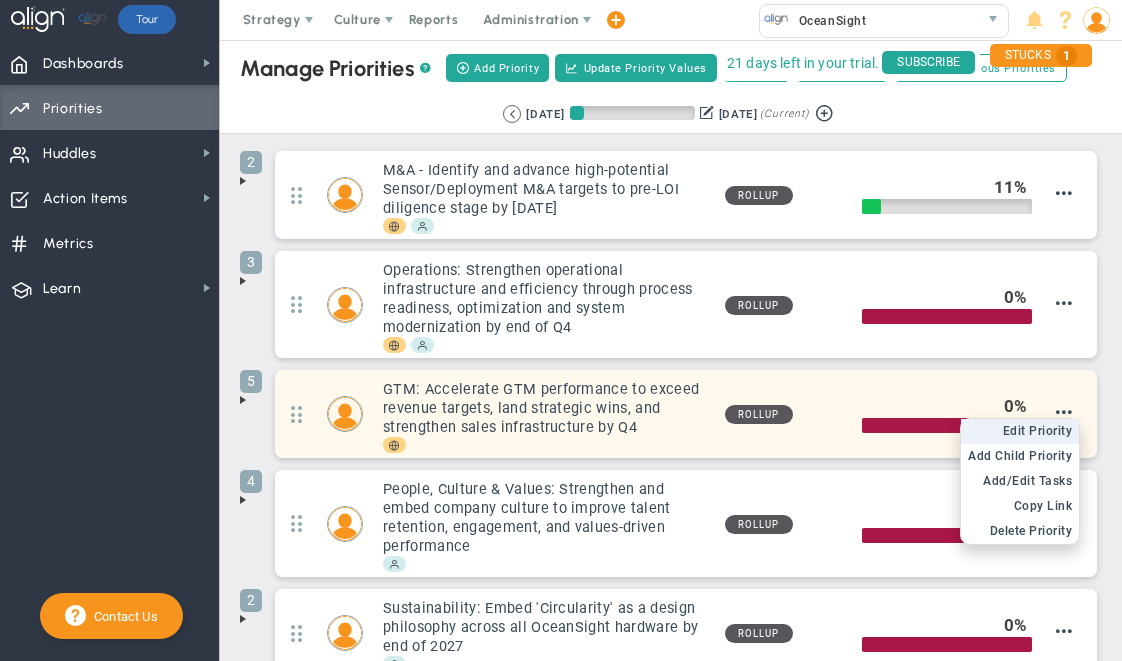 click on "Edit Priority" at bounding box center (1038, 431) 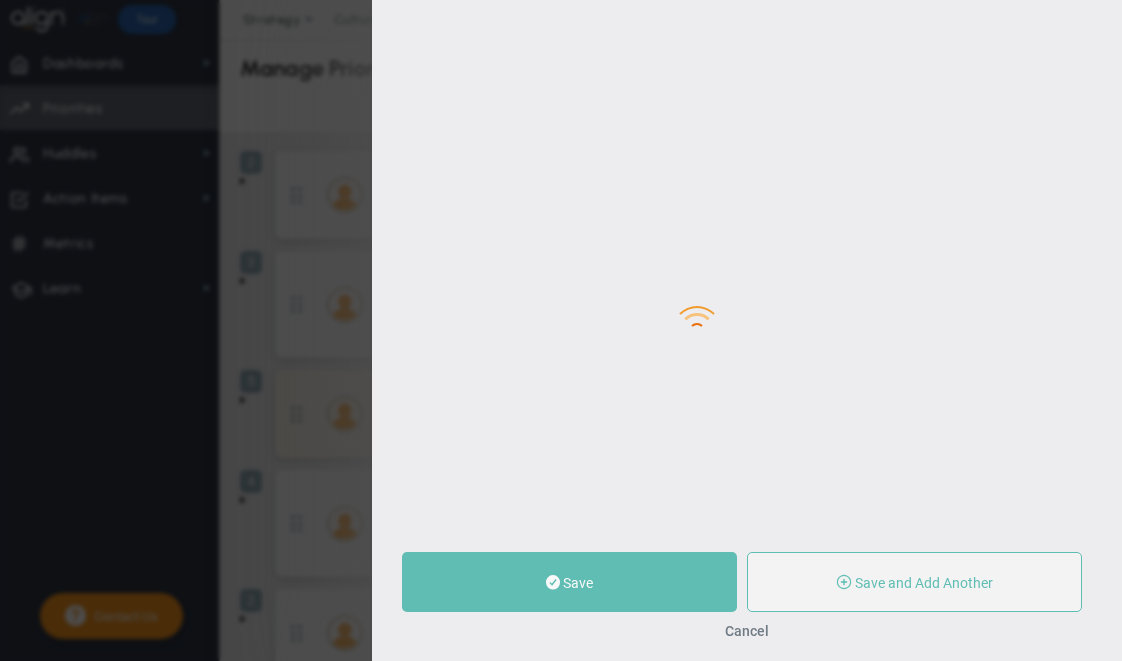 type on "GTM: Accelerate GTM performance to exceed revenue targets, land strategic wins, and strengthen sales infrastructure by Q4" 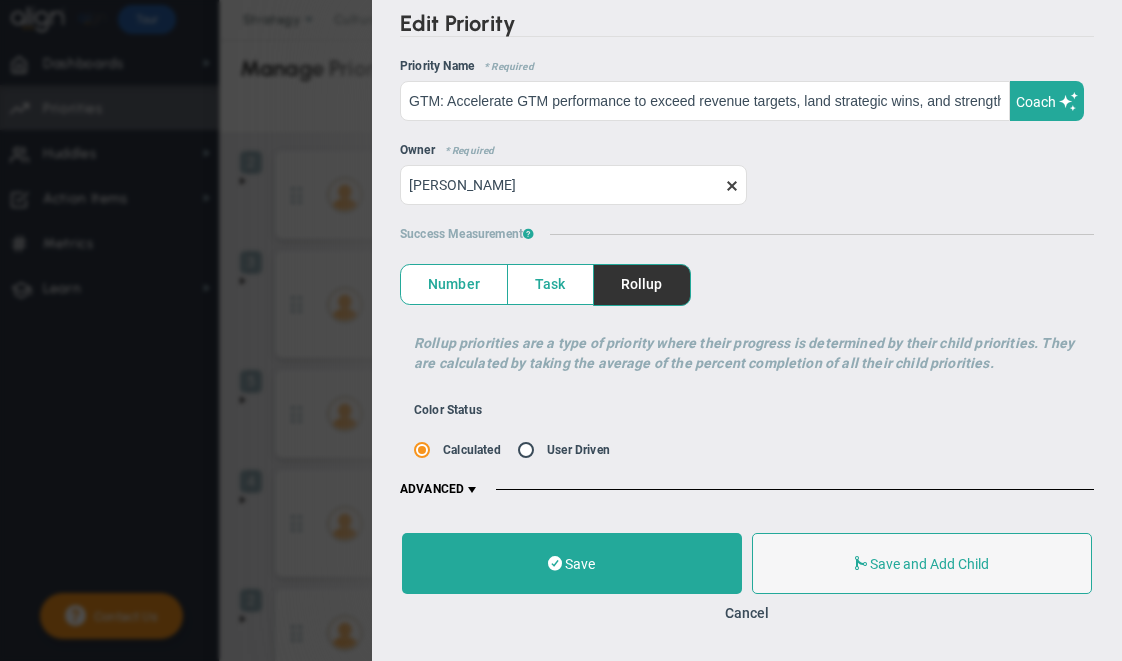 click on "Number" at bounding box center [454, 284] 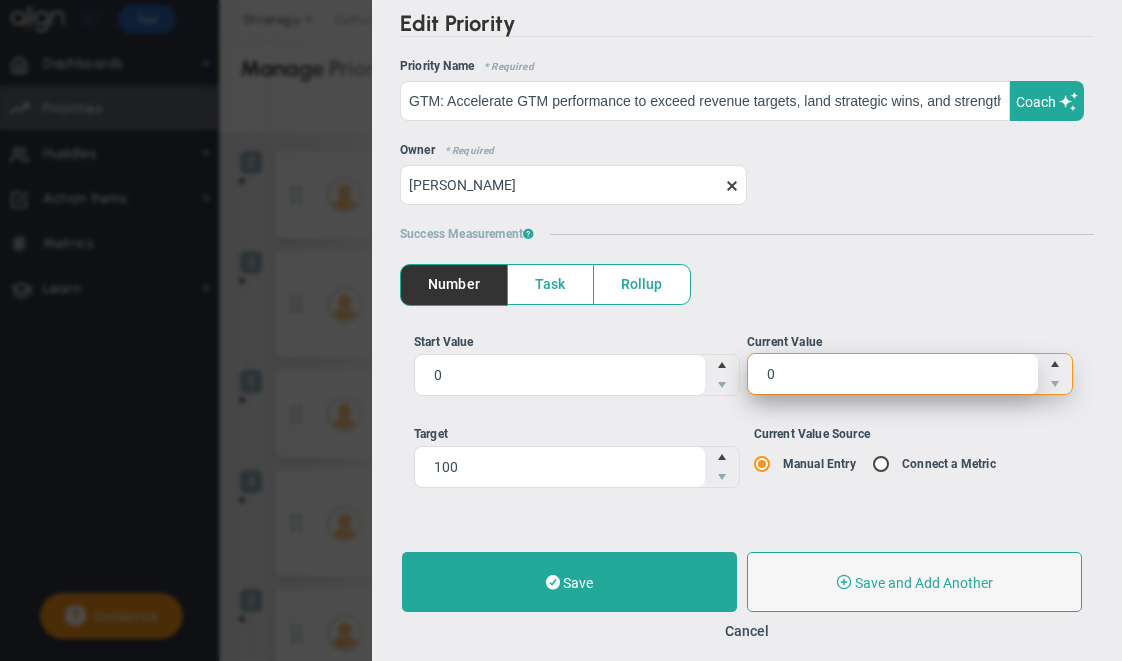 click on "0 0" at bounding box center (910, 374) 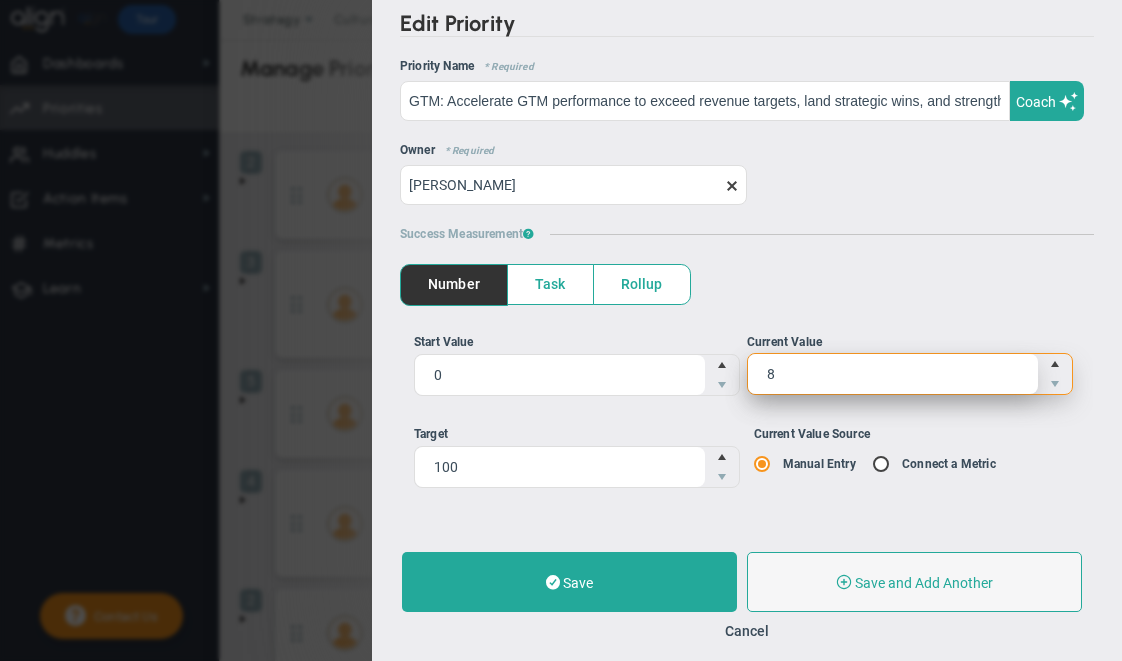type on "80" 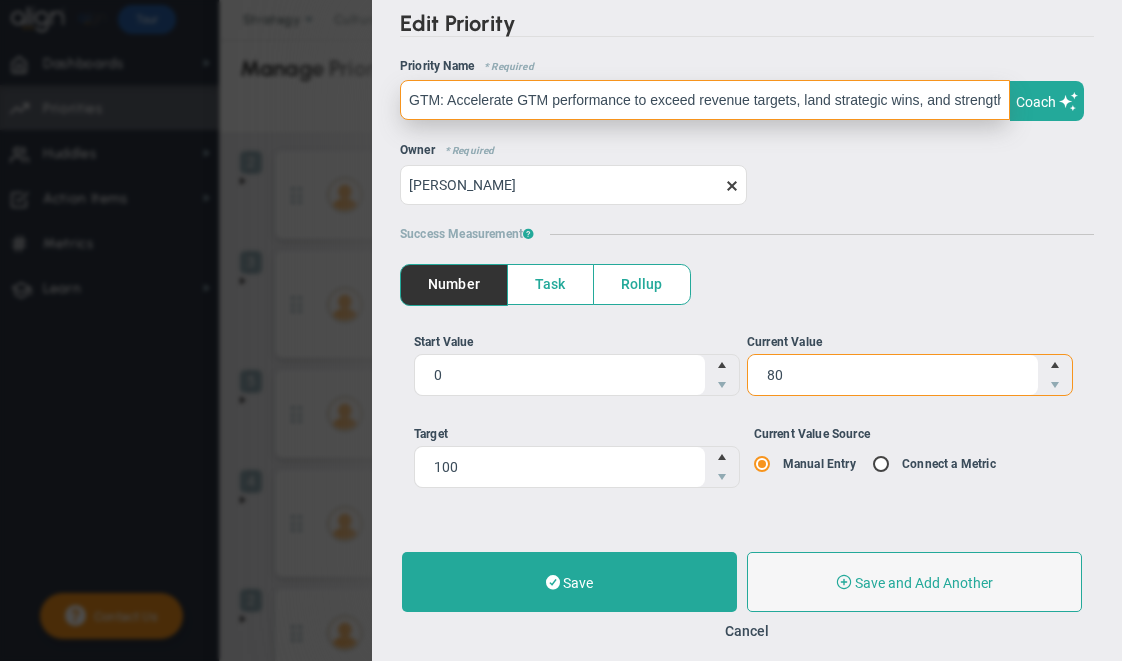 type on "80" 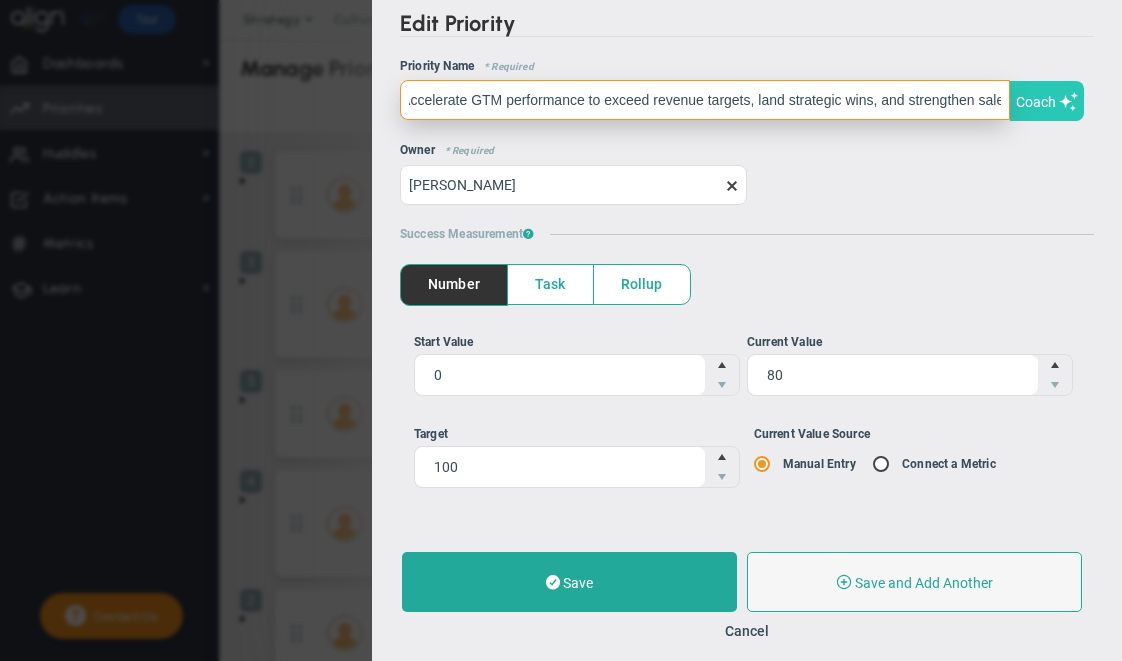 scroll, scrollTop: 0, scrollLeft: 197, axis: horizontal 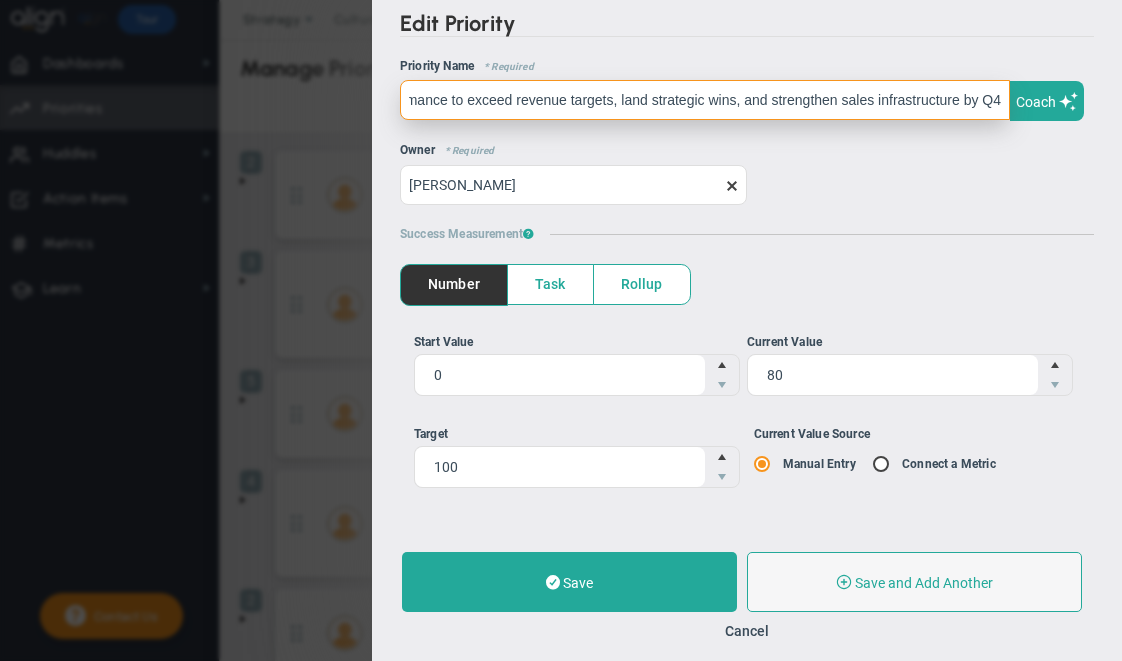 drag, startPoint x: 906, startPoint y: 104, endPoint x: 987, endPoint y: 97, distance: 81.3019 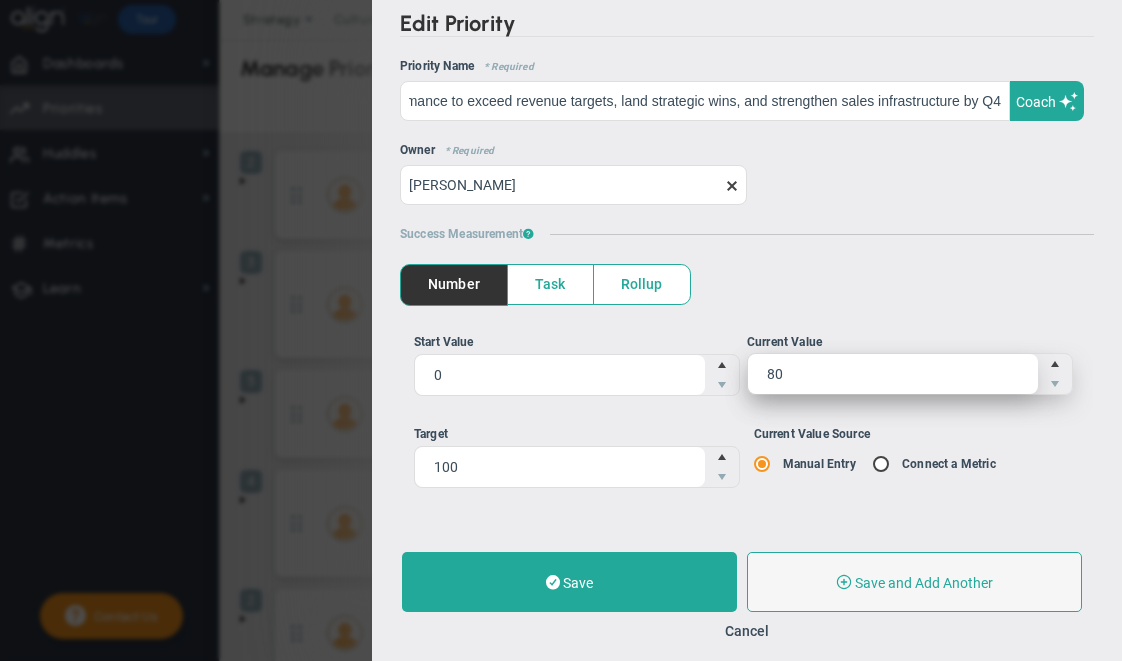 scroll, scrollTop: 0, scrollLeft: 0, axis: both 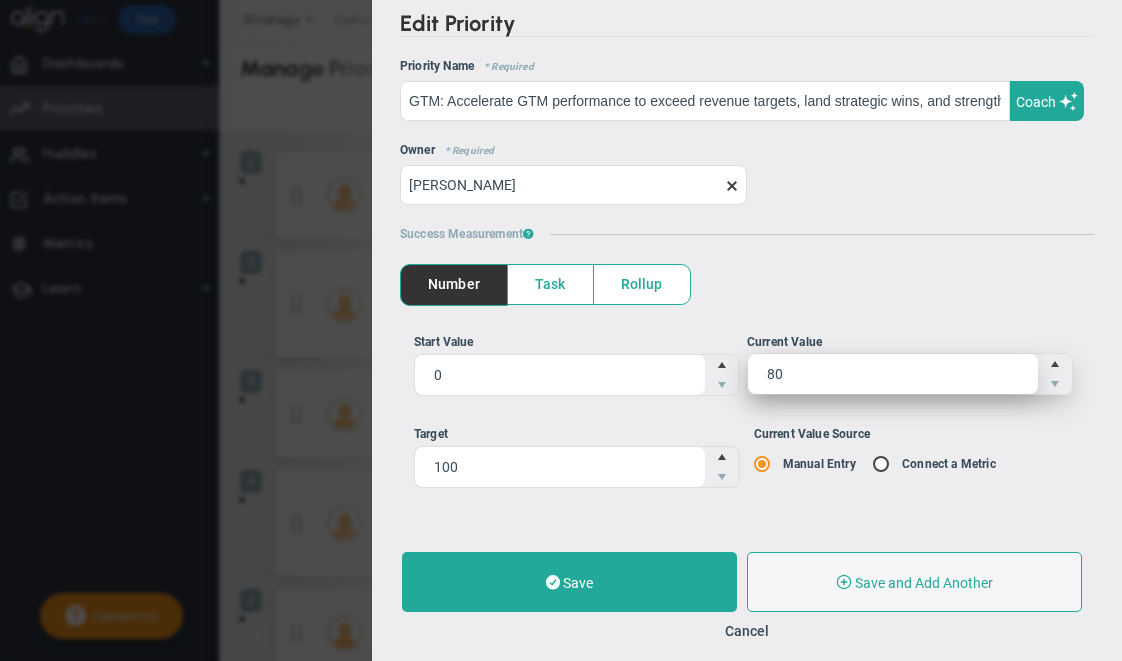 click on "80 80" at bounding box center (910, 374) 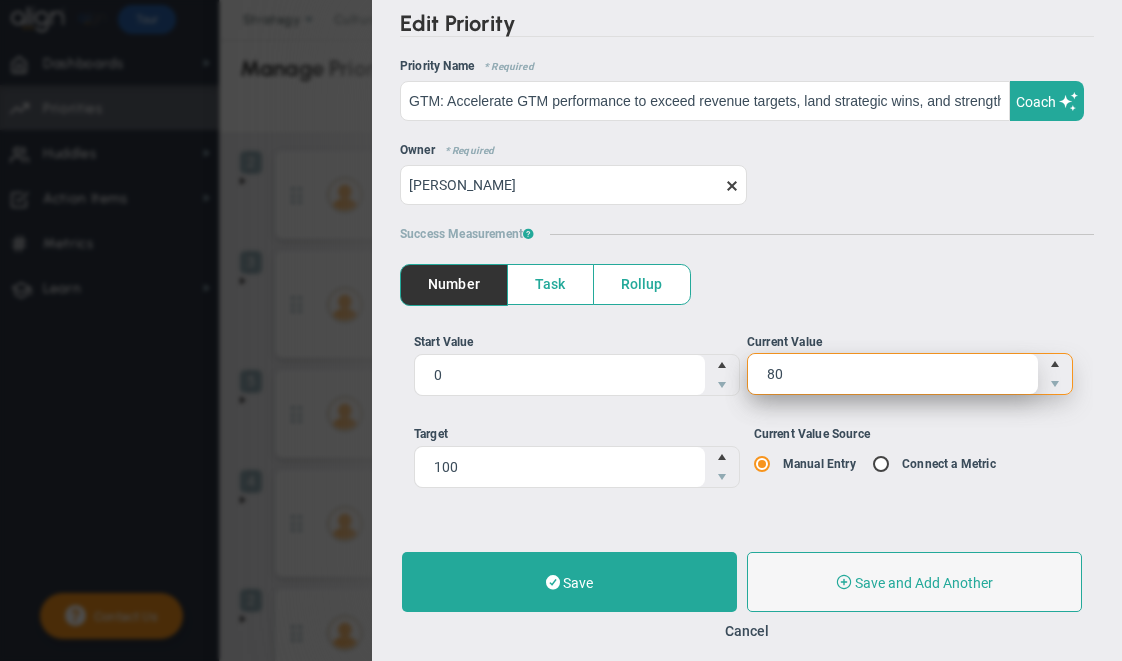type on "8" 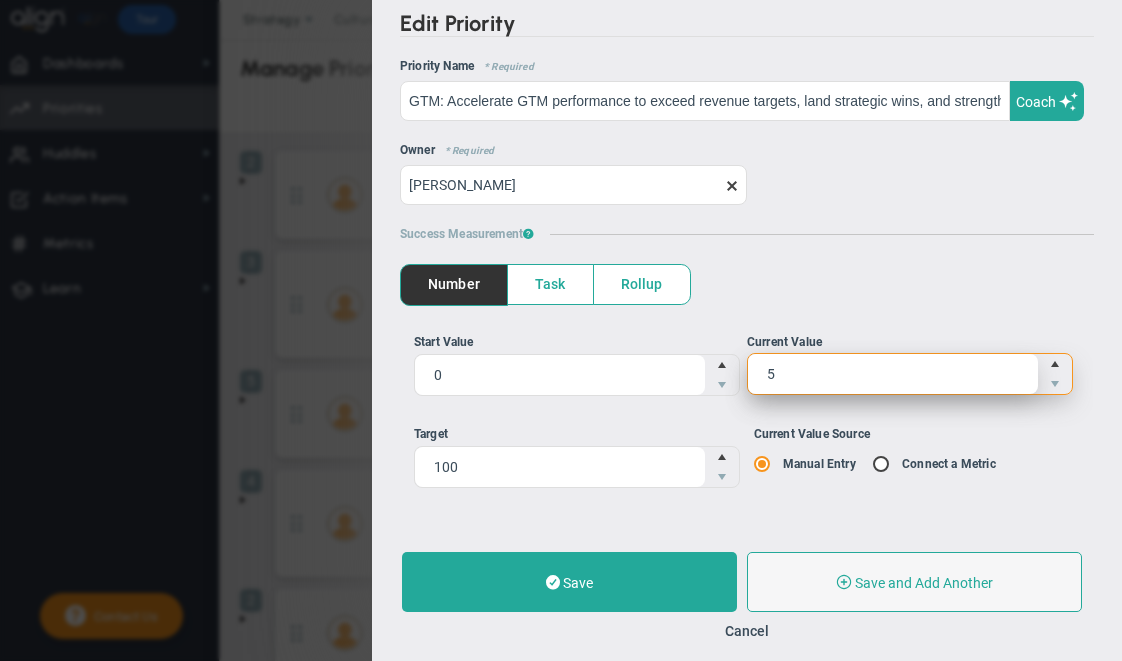 type on "50" 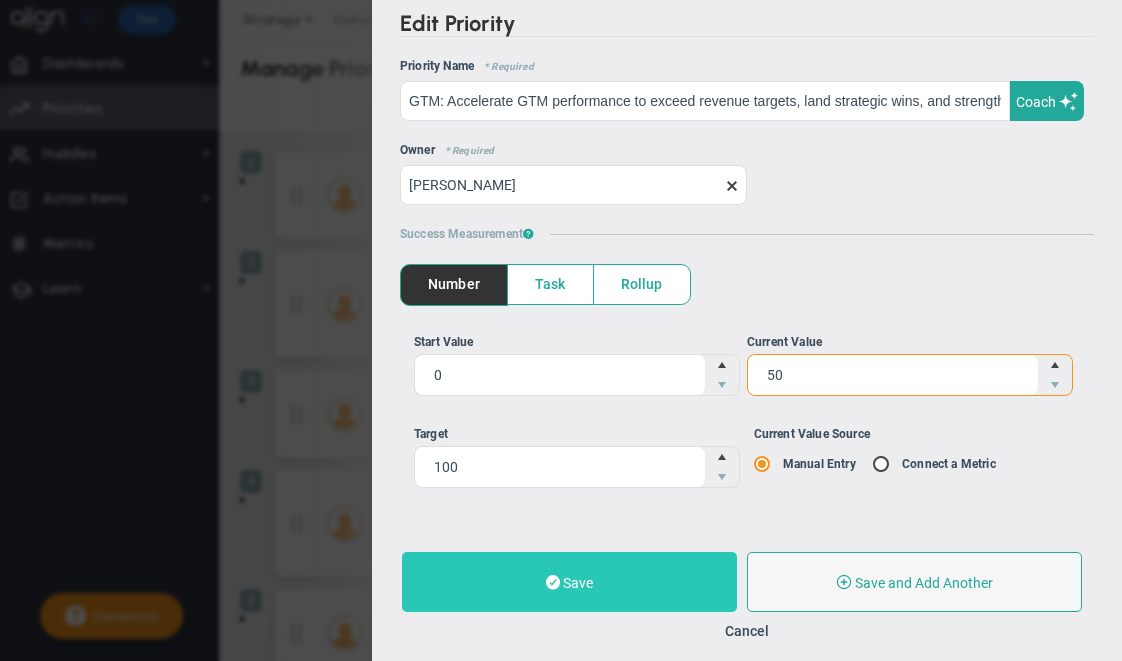 type on "50" 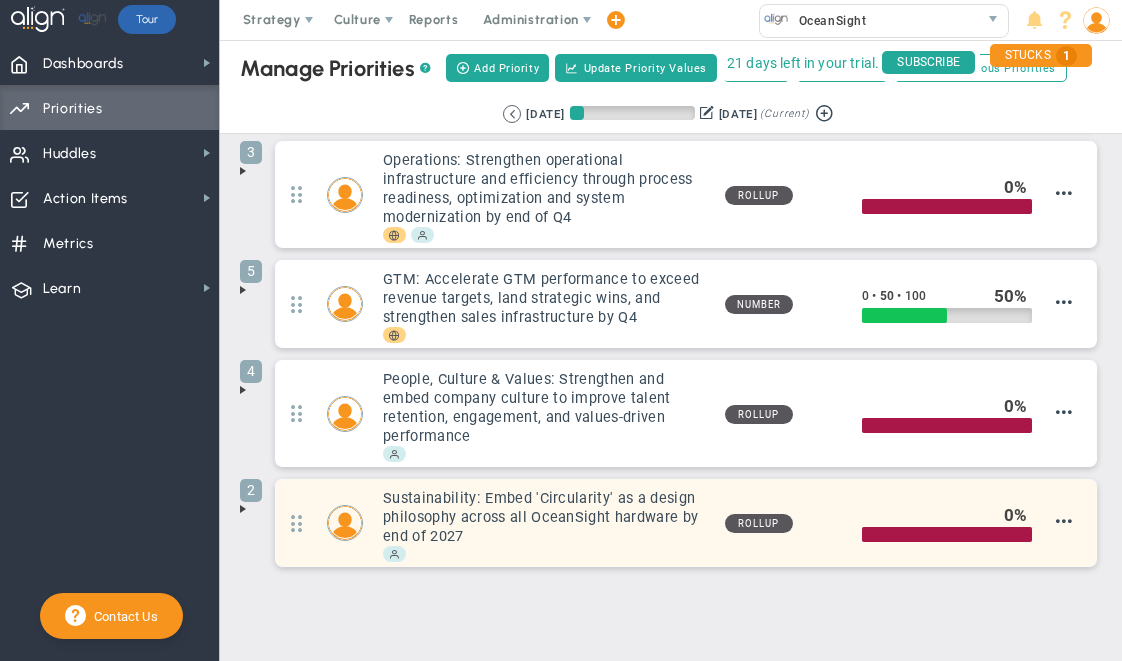 scroll, scrollTop: 78, scrollLeft: 0, axis: vertical 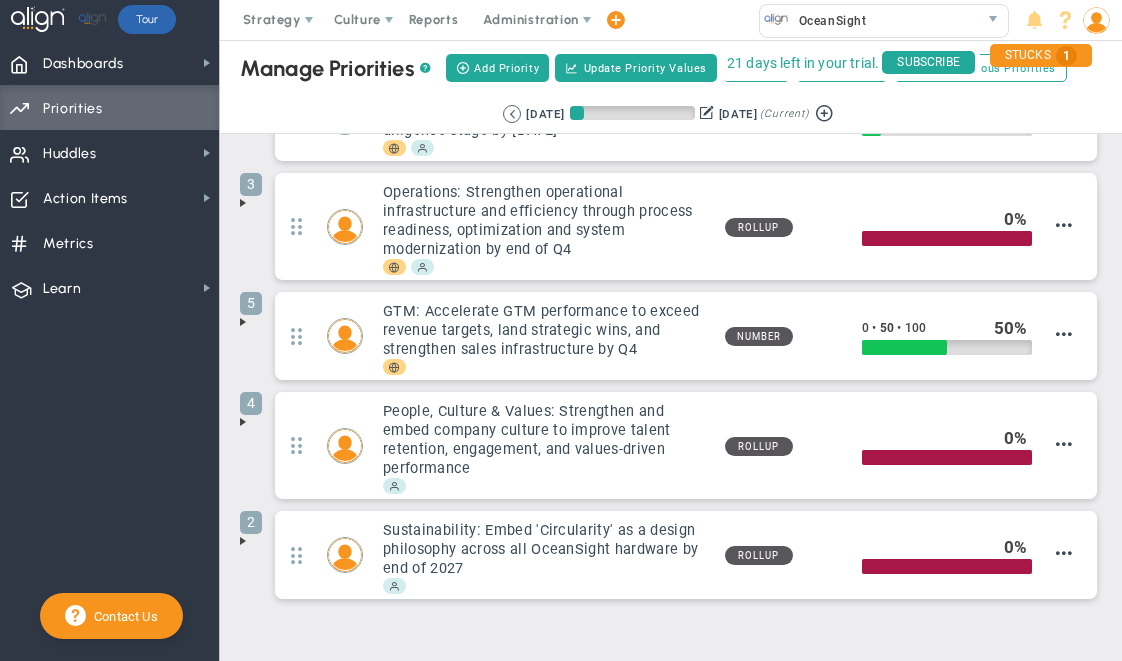 click at bounding box center (243, 322) 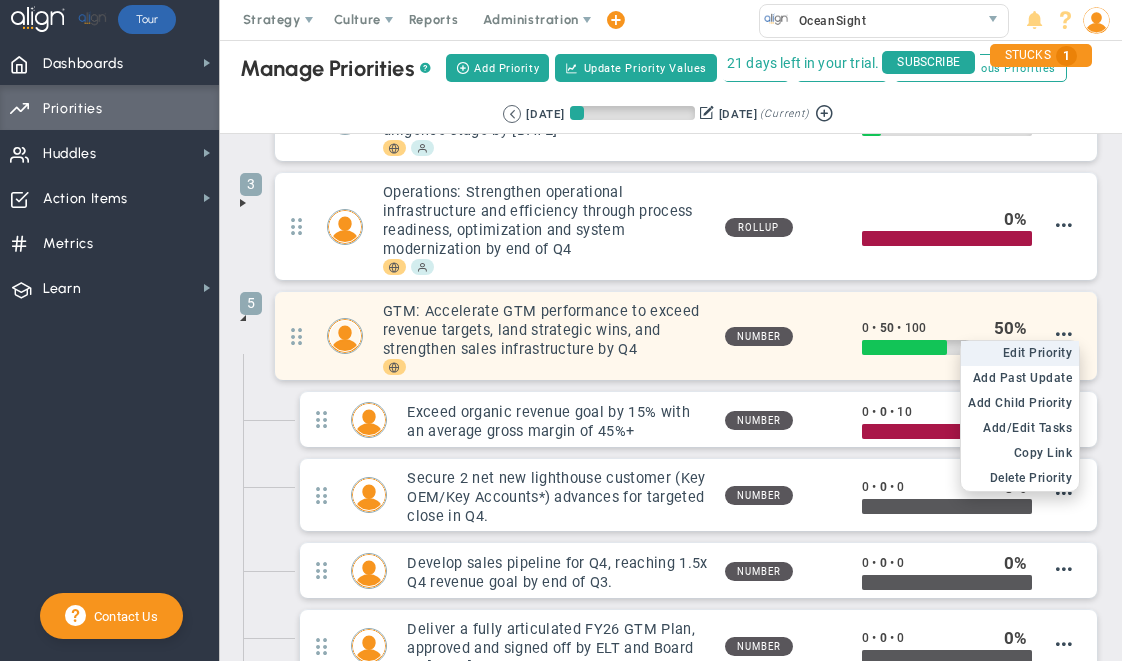 click on "Edit Priority" at bounding box center (1038, 353) 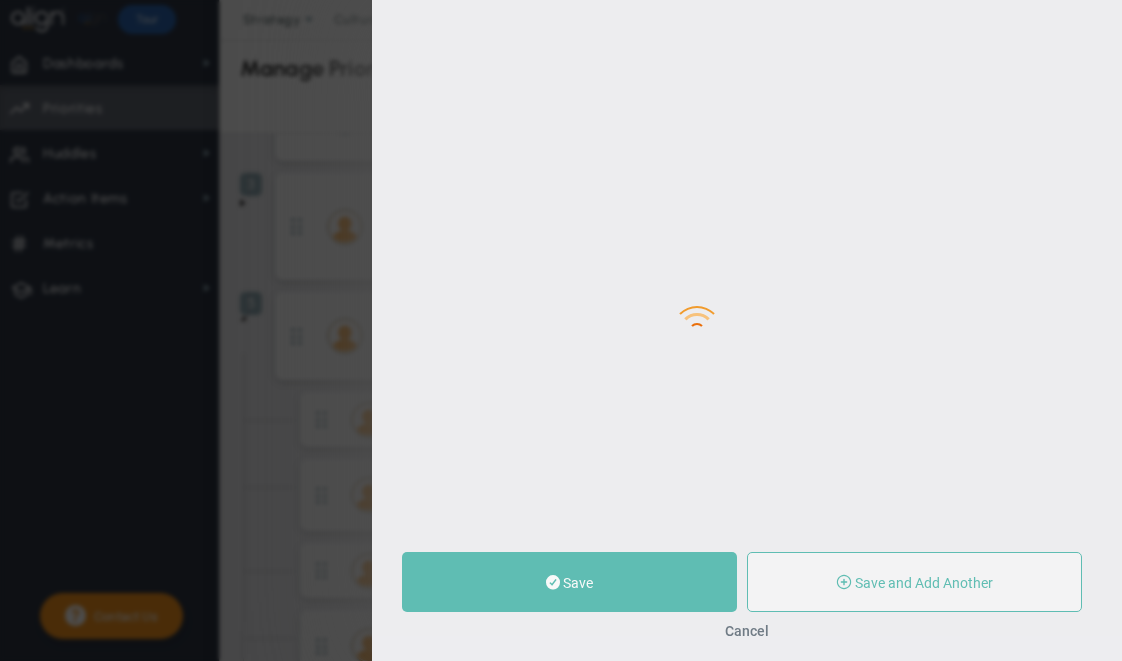 type on "GTM: Accelerate GTM performance to exceed revenue targets, land strategic wins, and strengthen sales infrastructure by Q4" 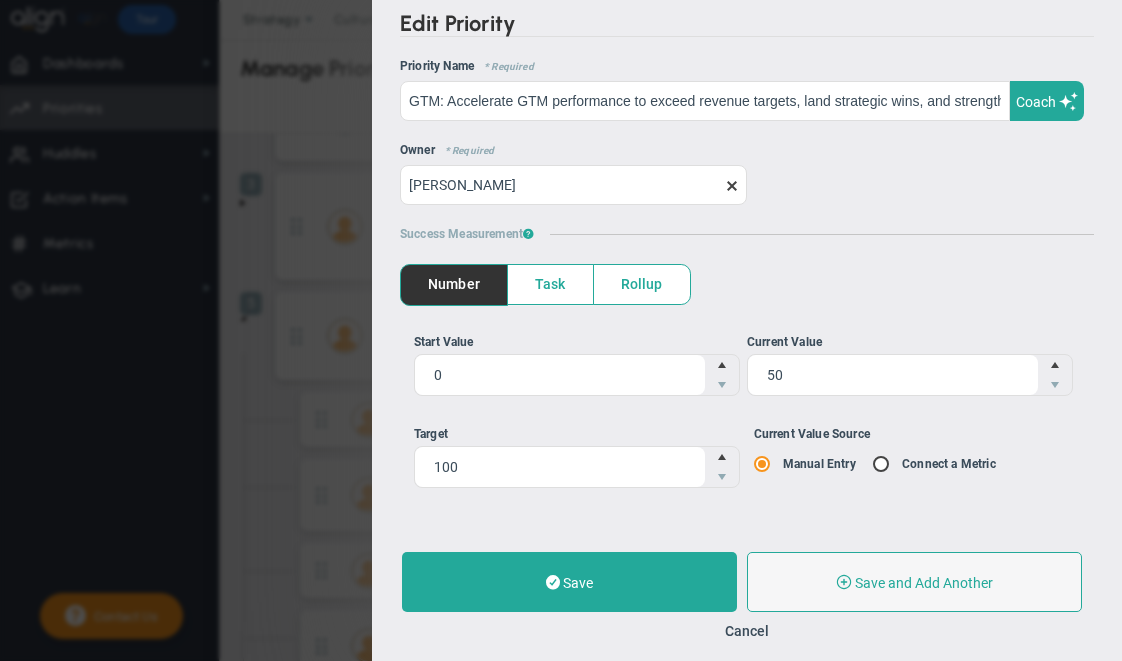 click on "Task" at bounding box center [550, 284] 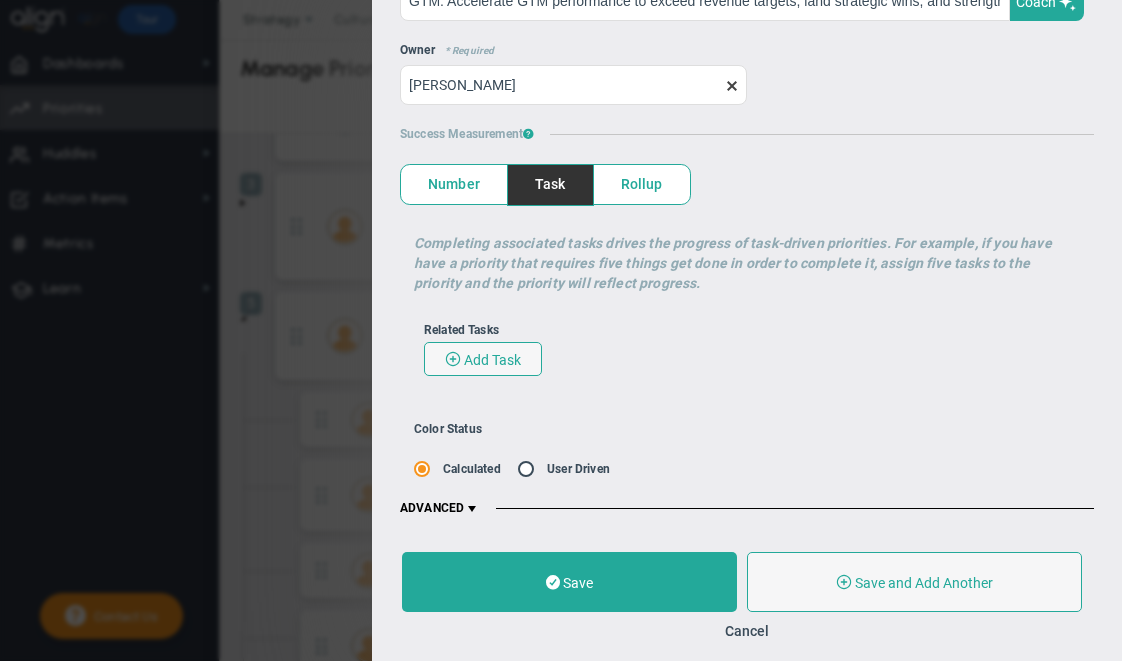 scroll, scrollTop: 18, scrollLeft: 0, axis: vertical 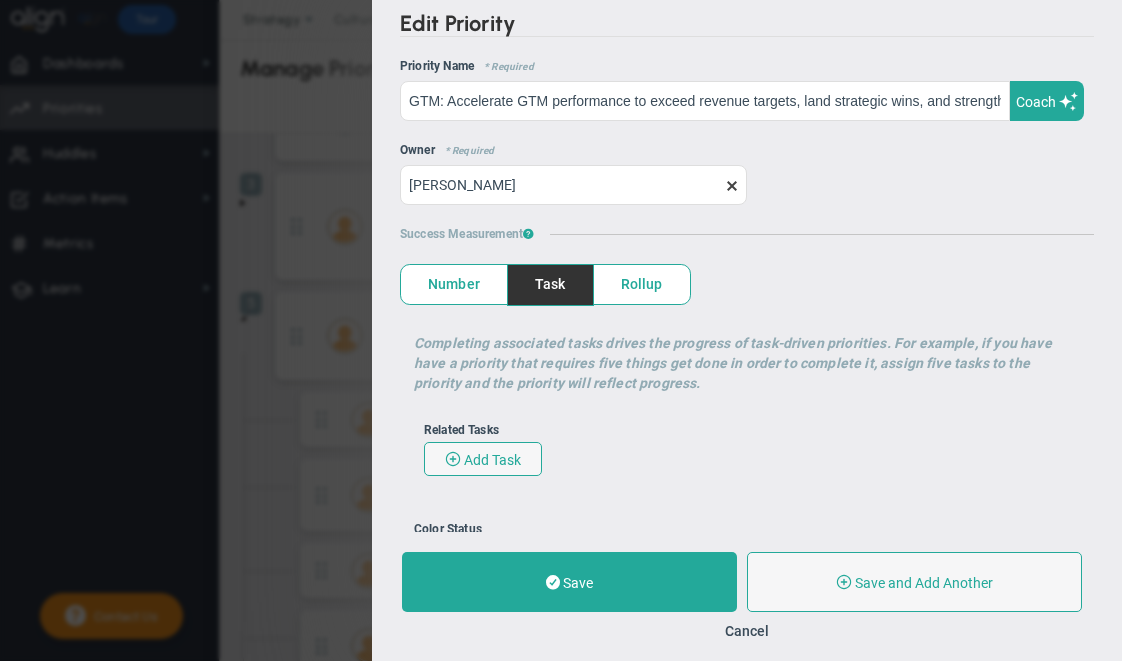 click on "Rollup" at bounding box center [642, 284] 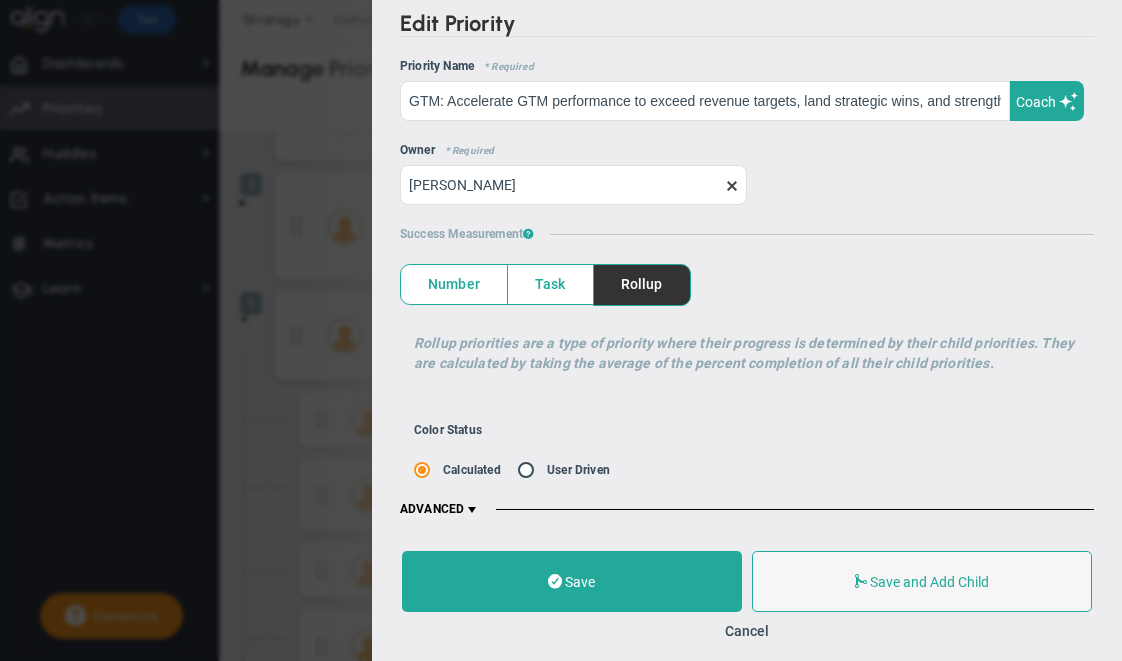 scroll, scrollTop: 0, scrollLeft: 0, axis: both 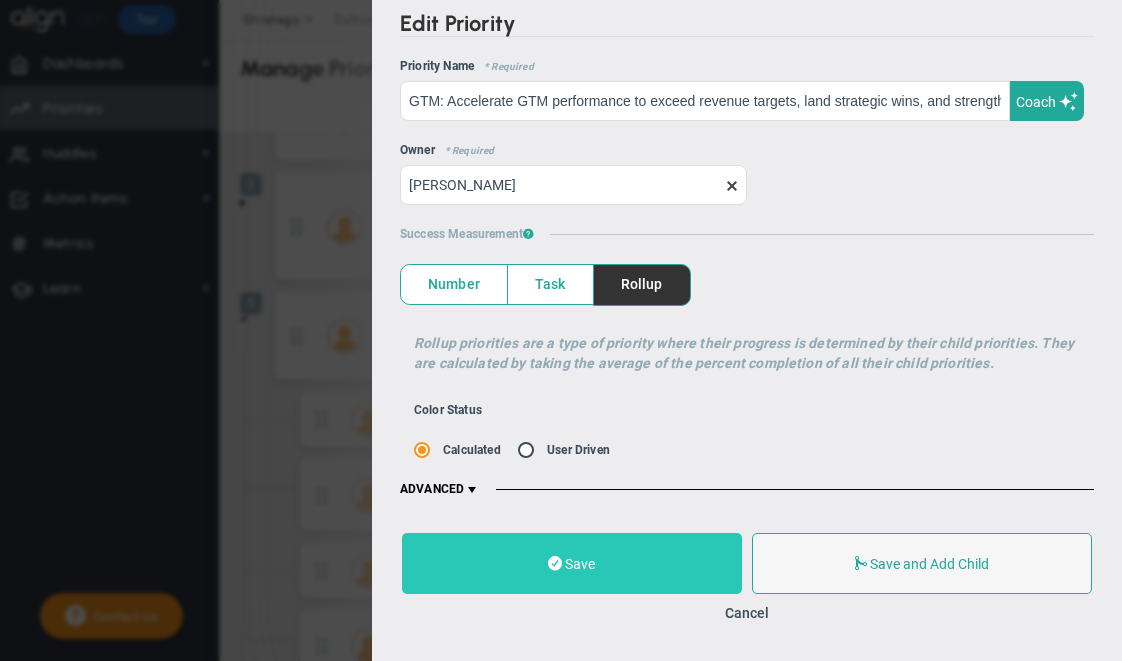 click on "Save" at bounding box center (580, 564) 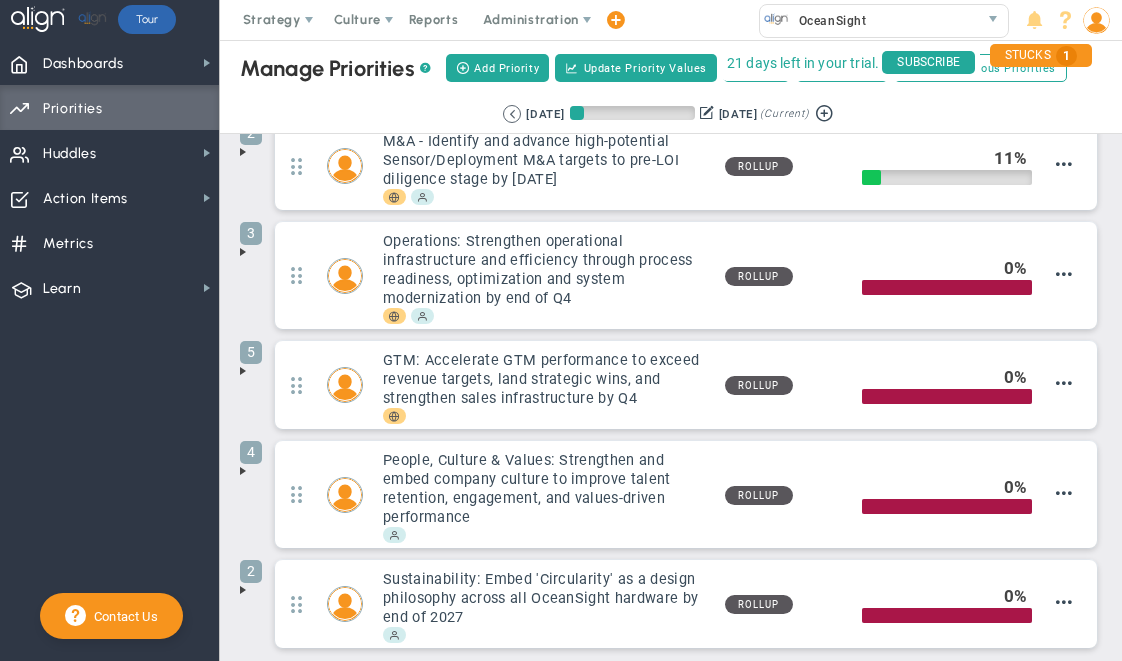 scroll, scrollTop: 0, scrollLeft: 0, axis: both 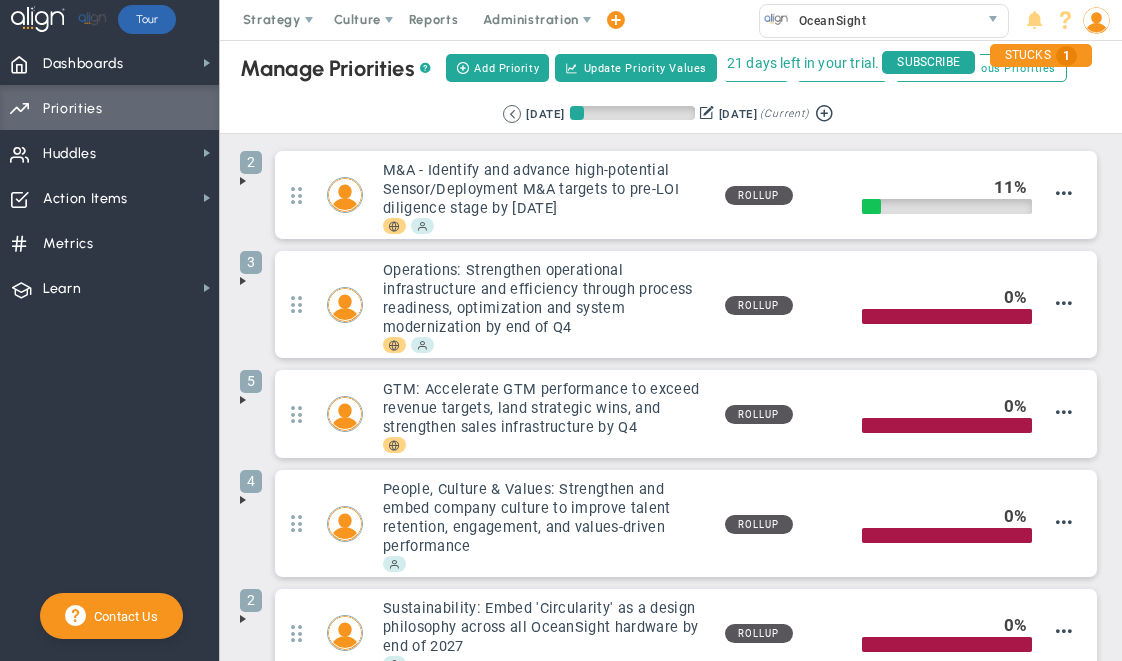click at bounding box center (243, 281) 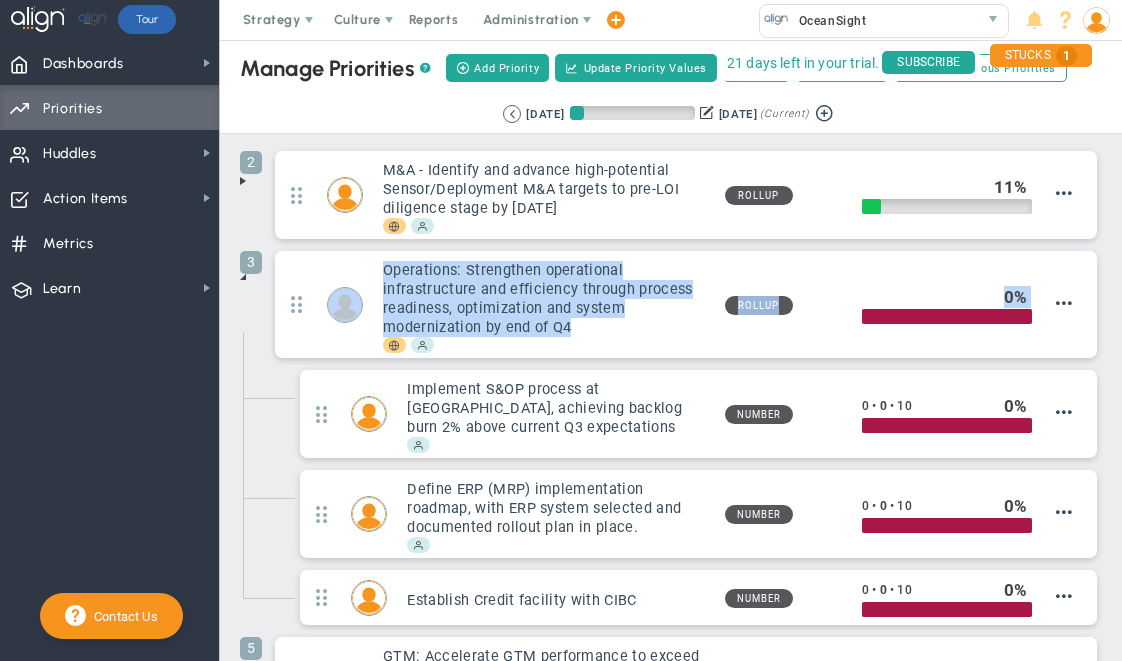 drag, startPoint x: 1037, startPoint y: 324, endPoint x: 247, endPoint y: 316, distance: 790.0405 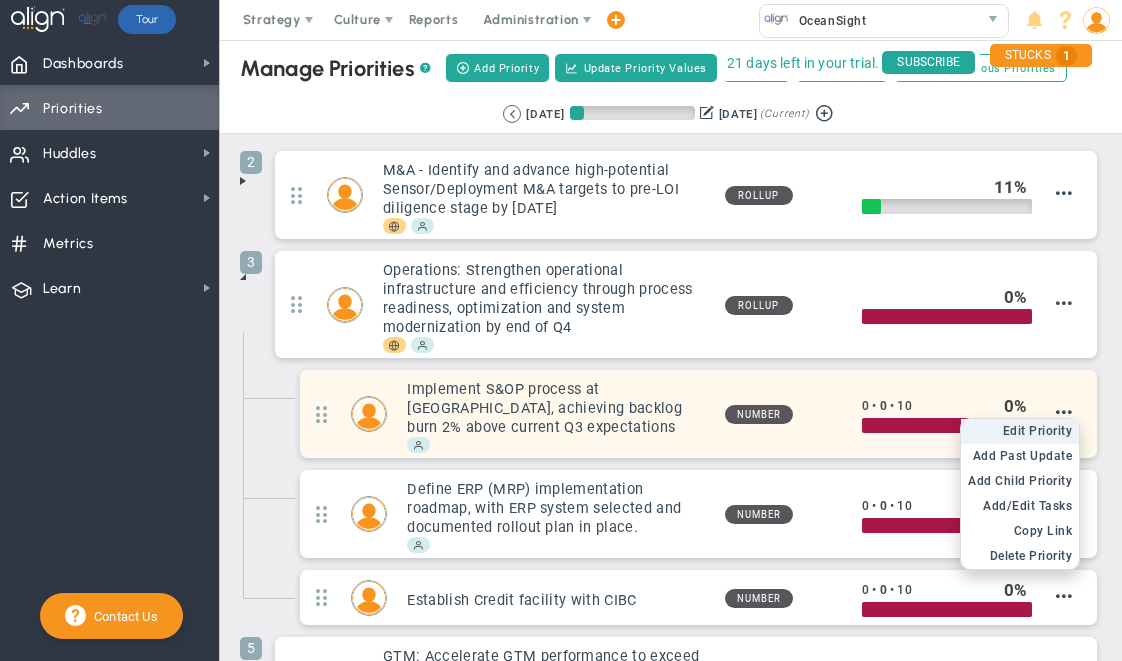 click on "Edit Priority" at bounding box center (1038, 431) 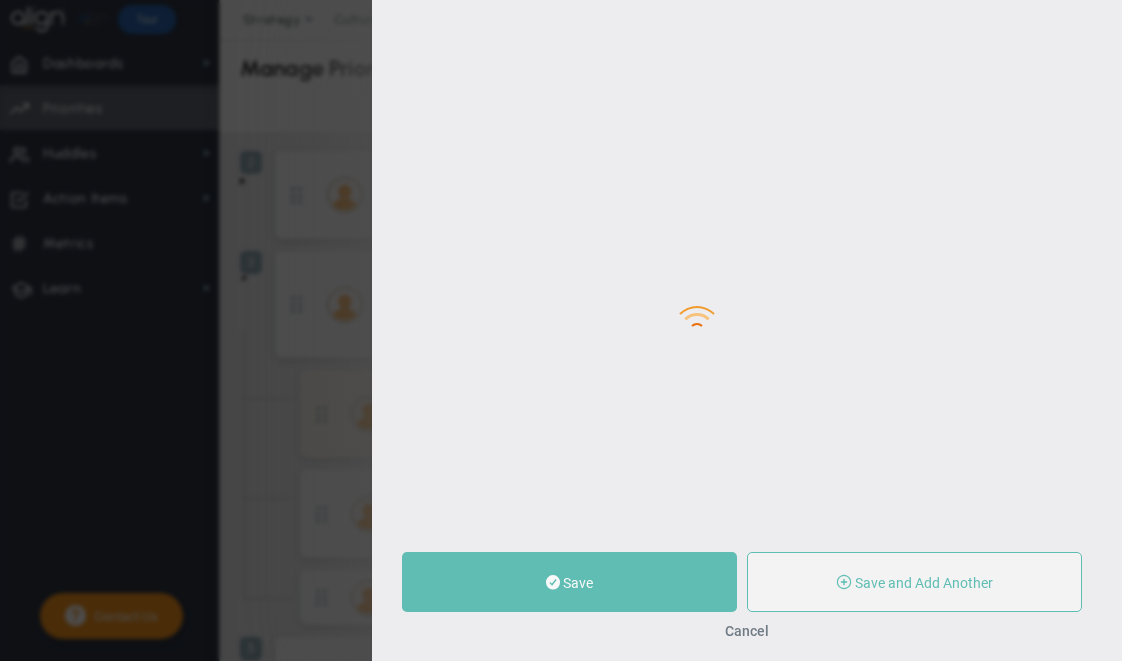 type on "Implement S&OP process at [GEOGRAPHIC_DATA], achieving backlog burn 2% above current Q3 expectations" 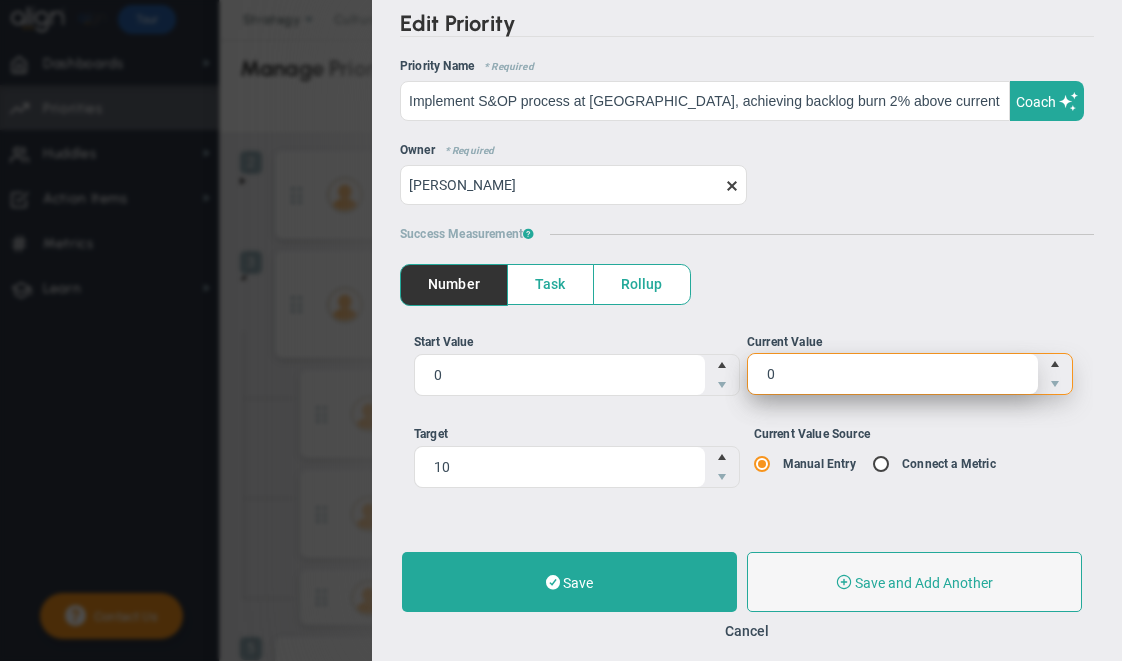 click on "0 0" at bounding box center [910, 374] 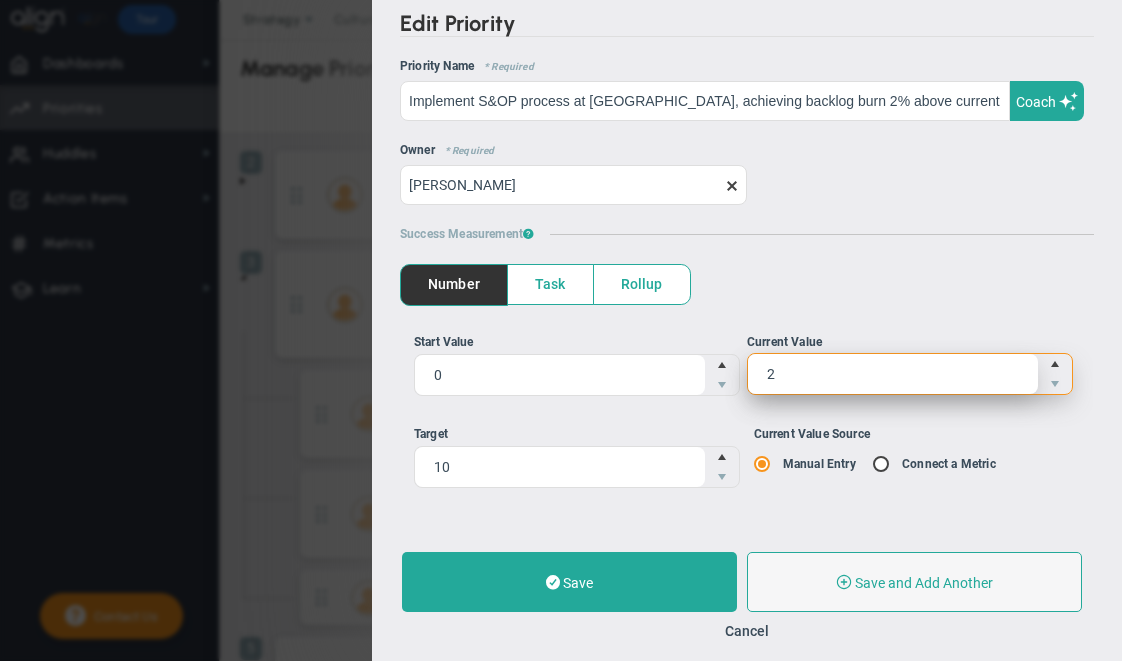 type on "25" 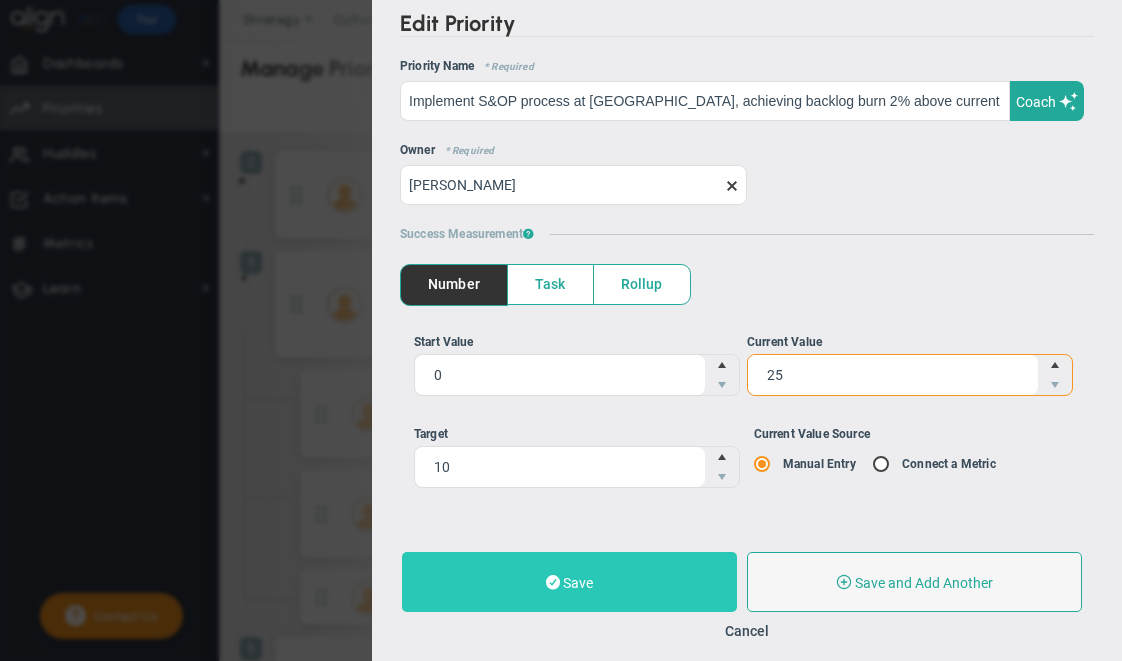 type on "25" 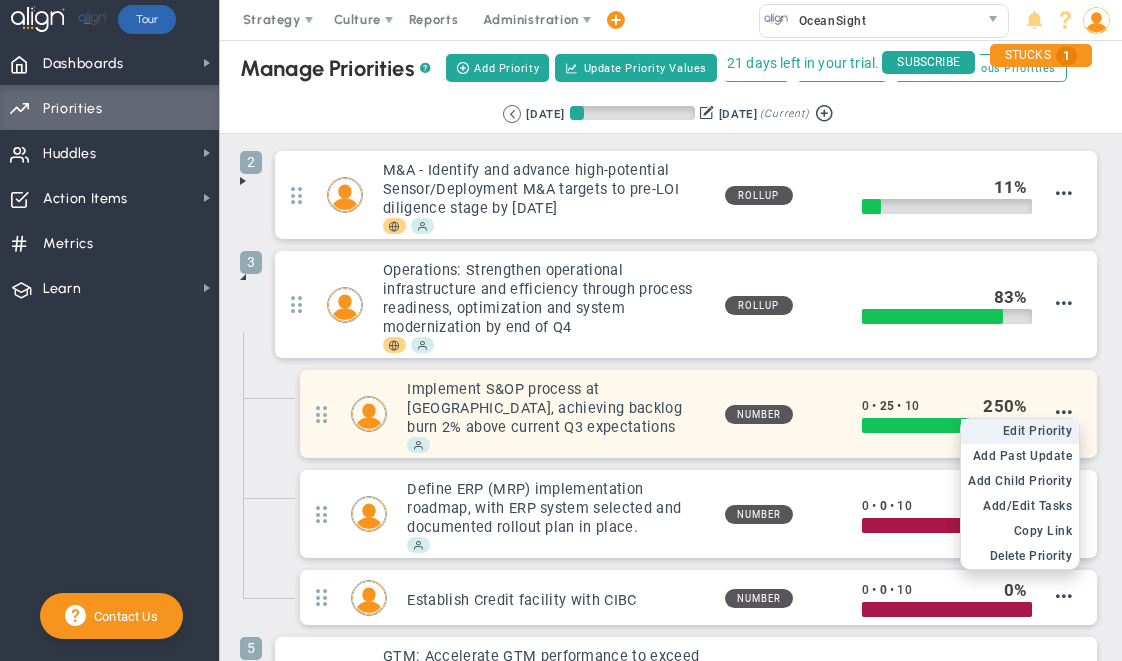 click on "Edit Priority" at bounding box center (1038, 431) 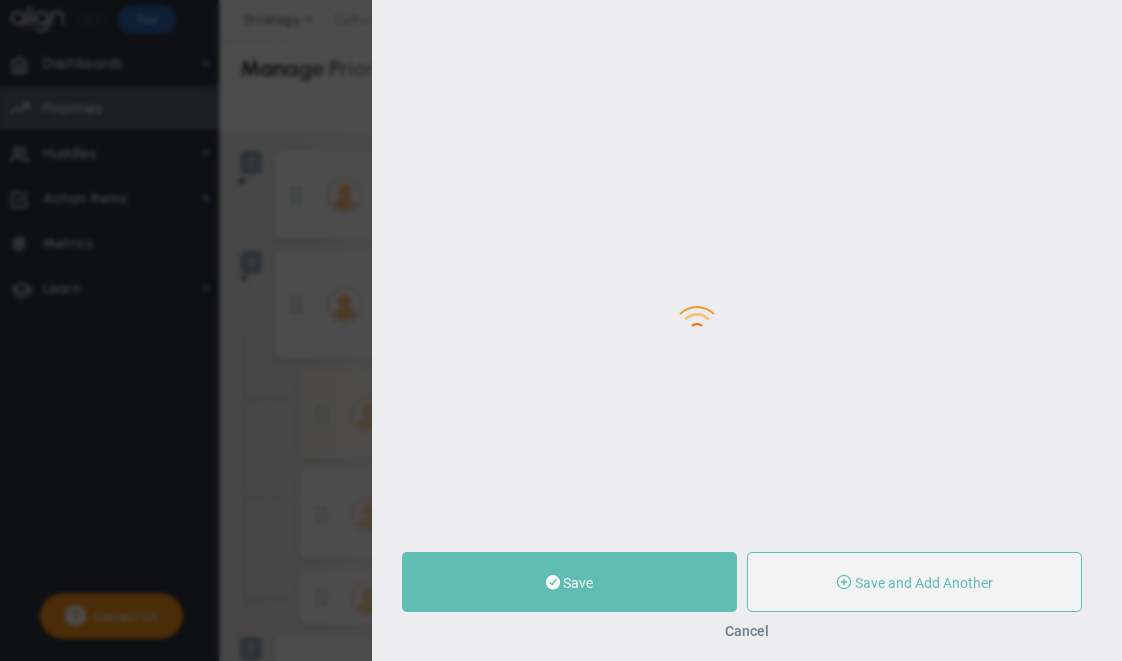 type on "Implement S&OP process at [GEOGRAPHIC_DATA], achieving backlog burn 2% above current Q3 expectations" 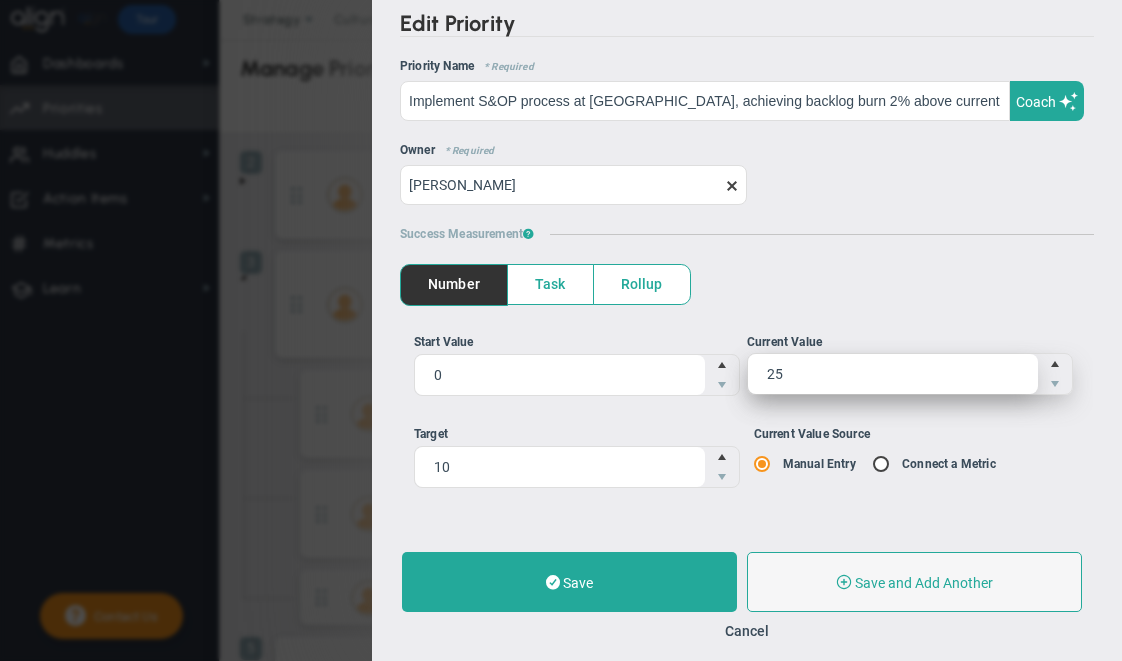 click on "25 25" at bounding box center [910, 374] 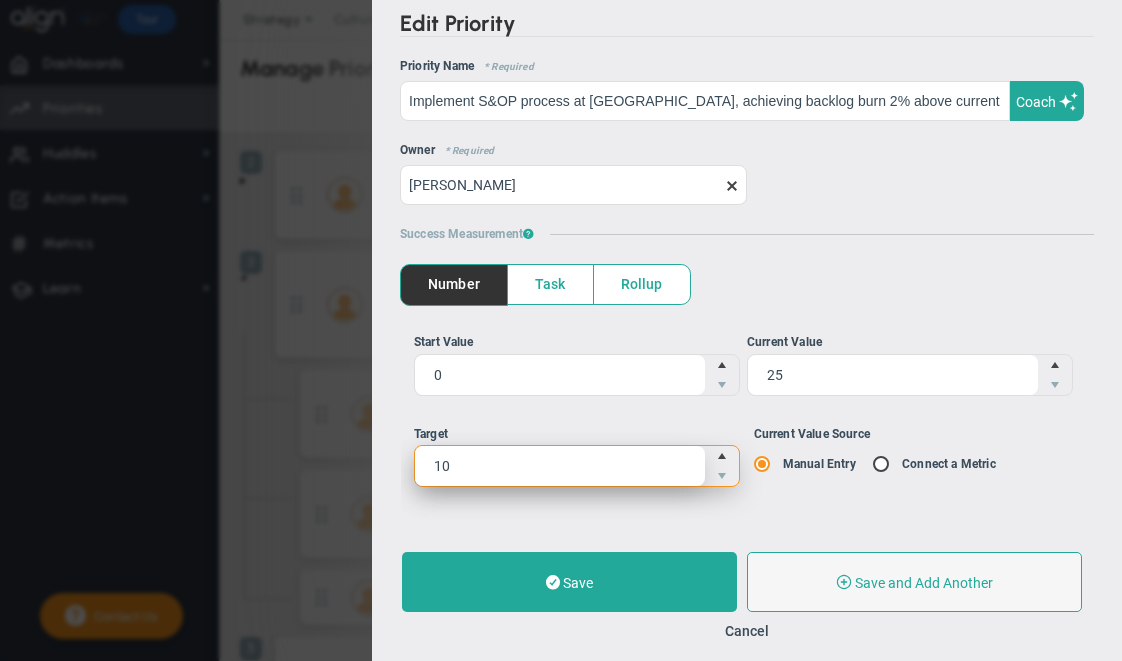 click on "10 10" at bounding box center [577, 466] 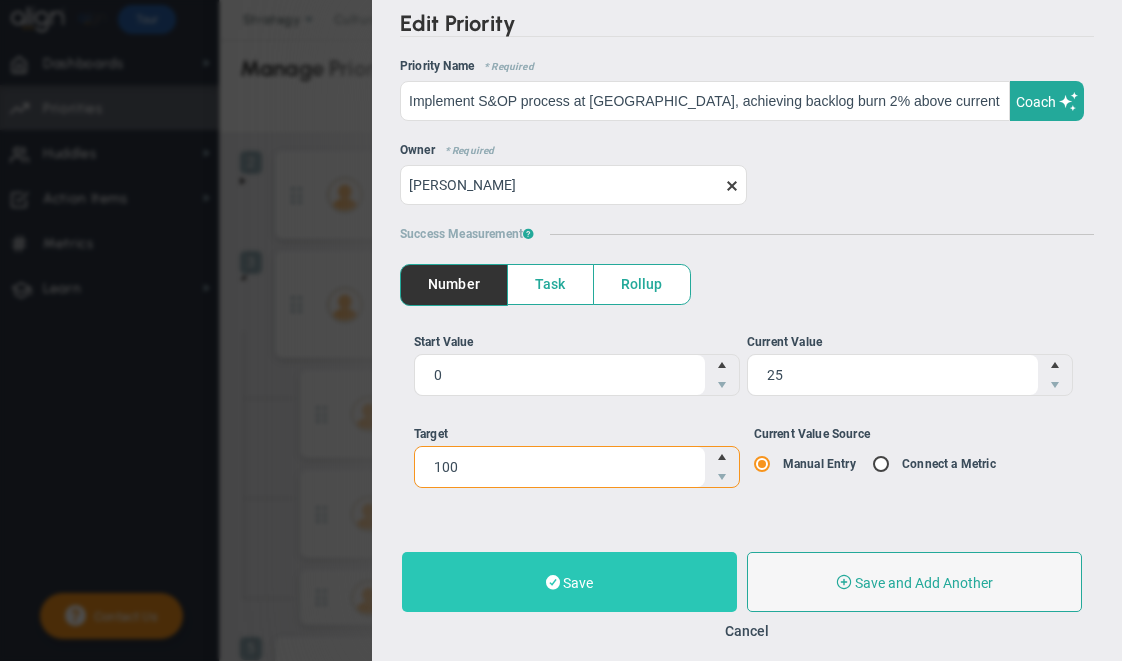 type on "100" 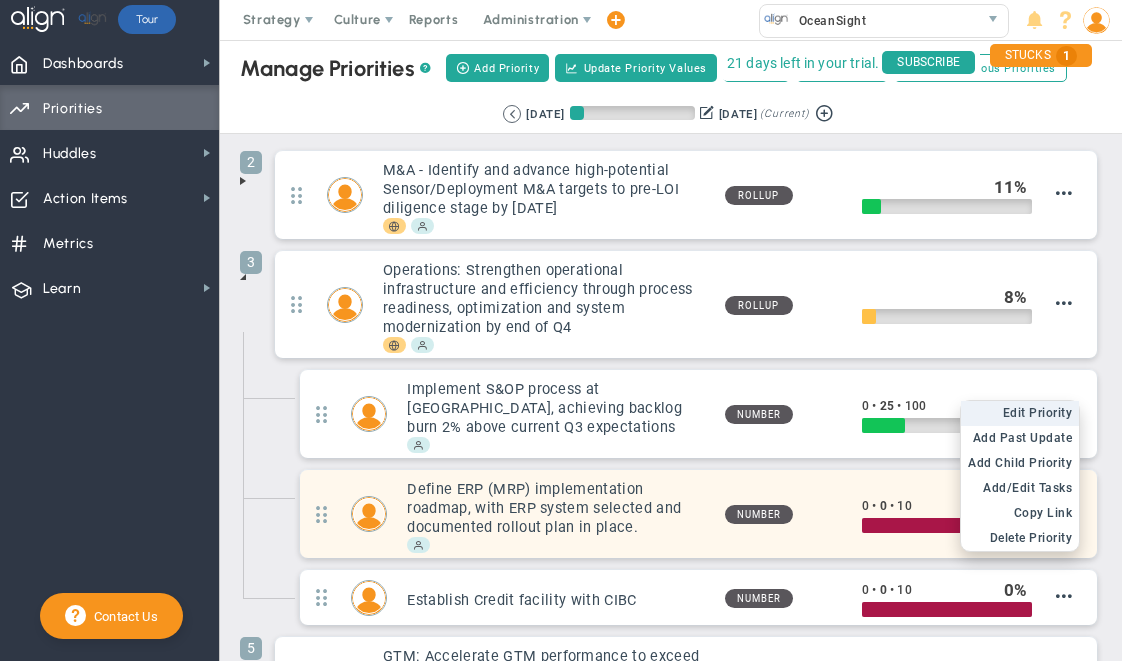 click on "Edit Priority" at bounding box center [1038, 413] 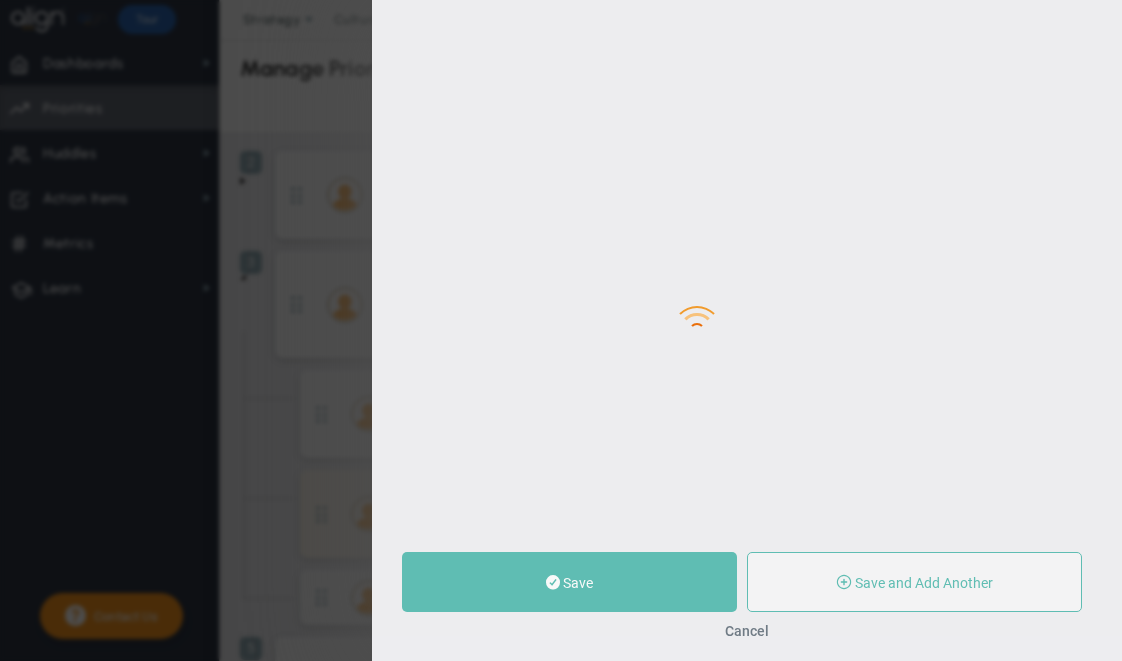 type on "Define ERP (MRP) implementation roadmap, with ERP system selected and documented rollout plan in place." 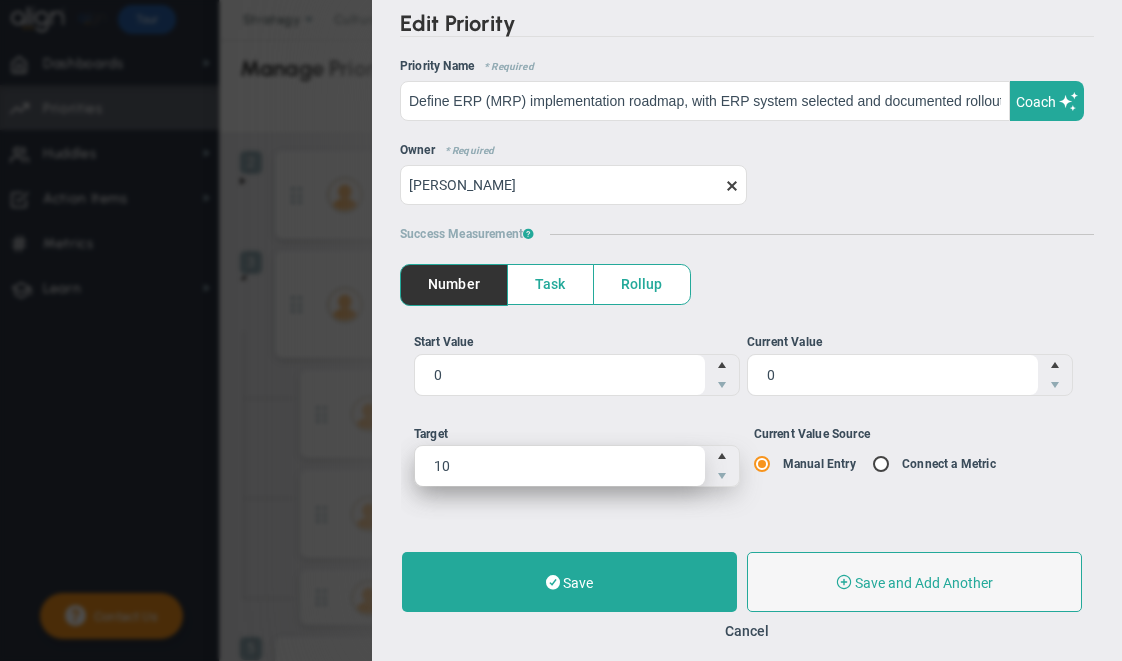 click on "10 10" at bounding box center (577, 466) 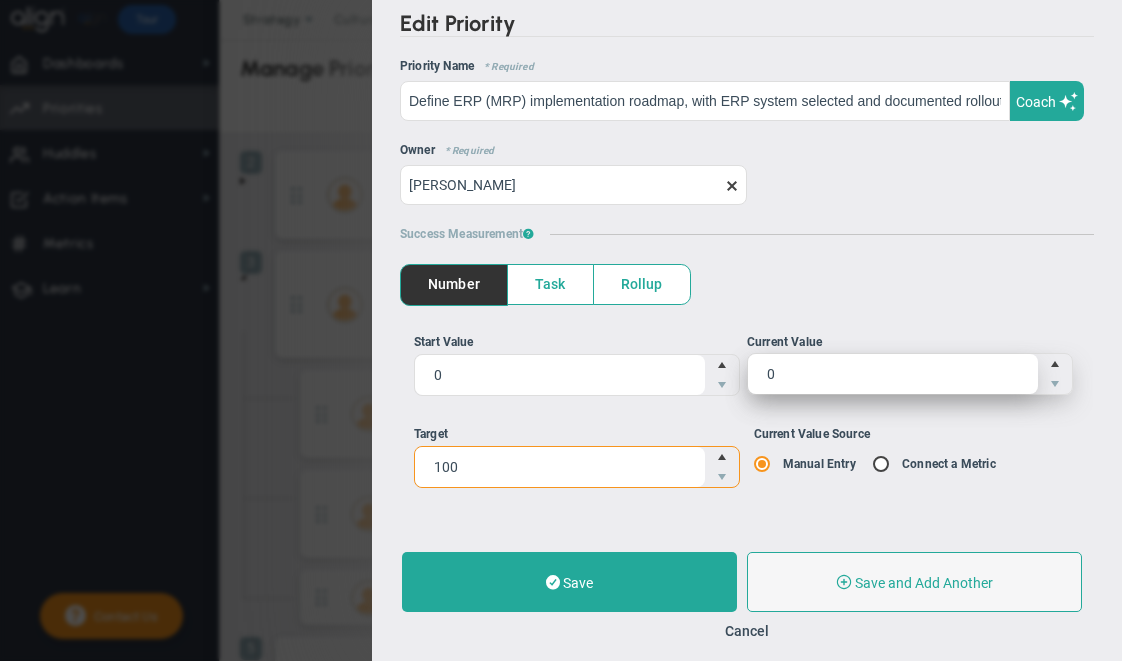 click on "0 0" at bounding box center (910, 374) 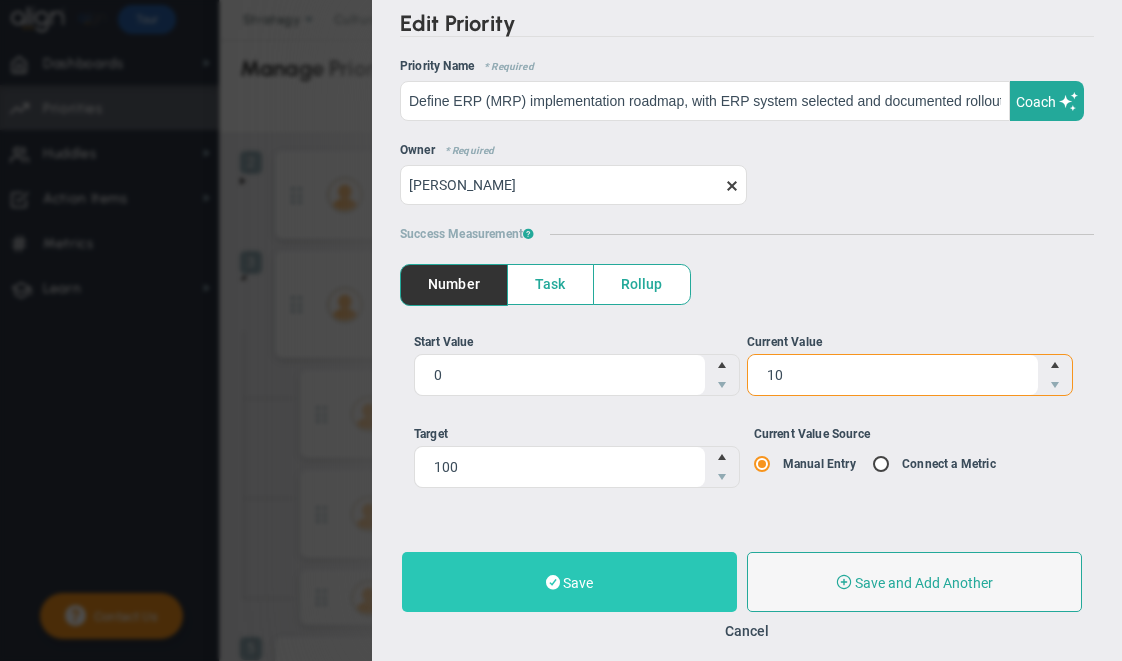 click on "Save" at bounding box center [578, 583] 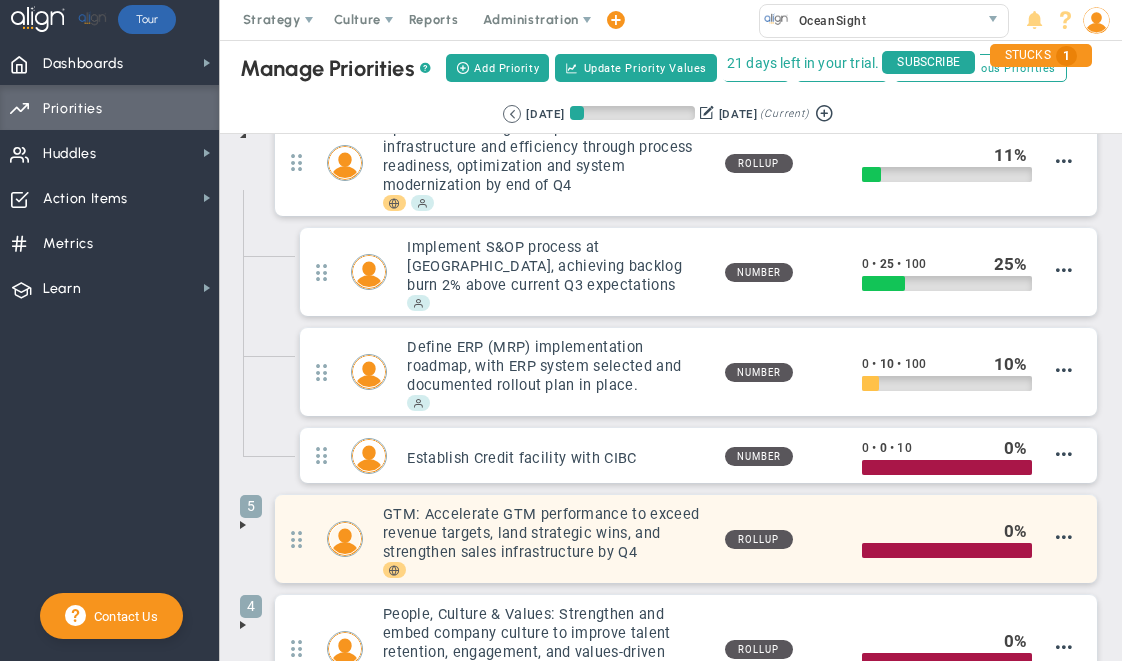 scroll, scrollTop: 161, scrollLeft: 0, axis: vertical 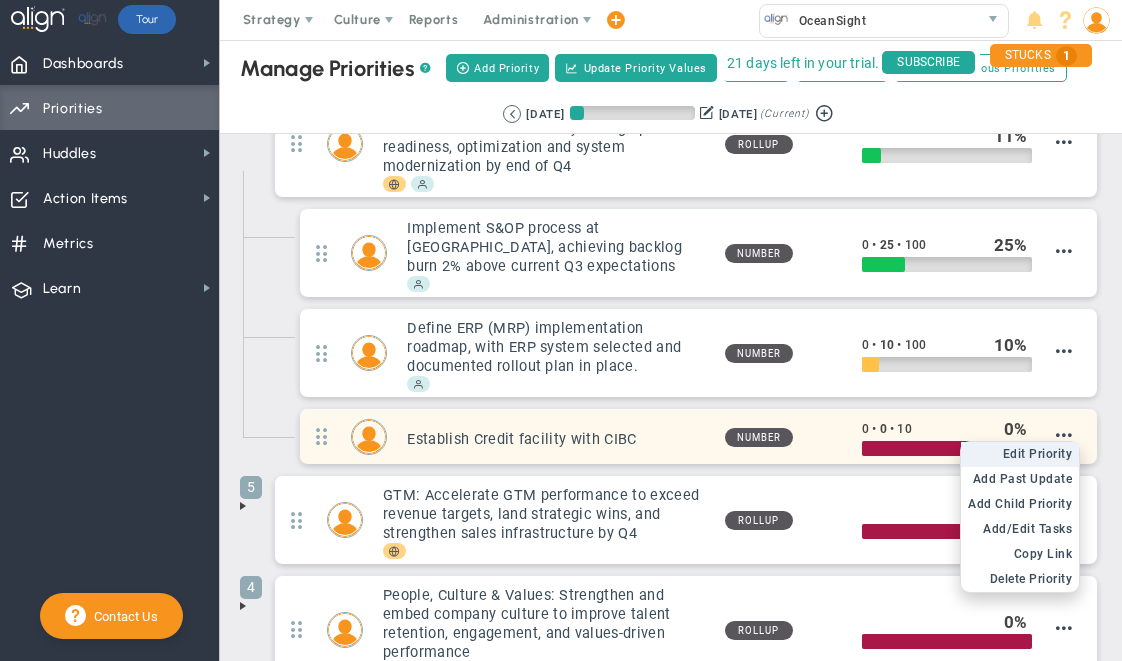 click on "Edit Priority" at bounding box center (1038, 454) 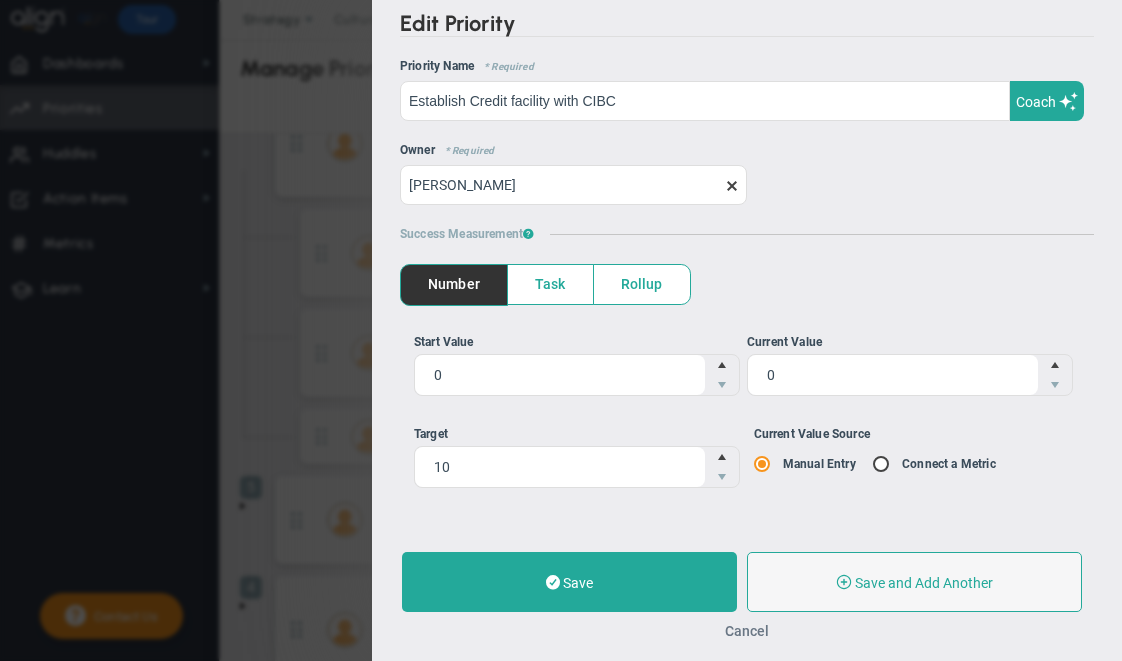 click on "Cancel" at bounding box center (747, 631) 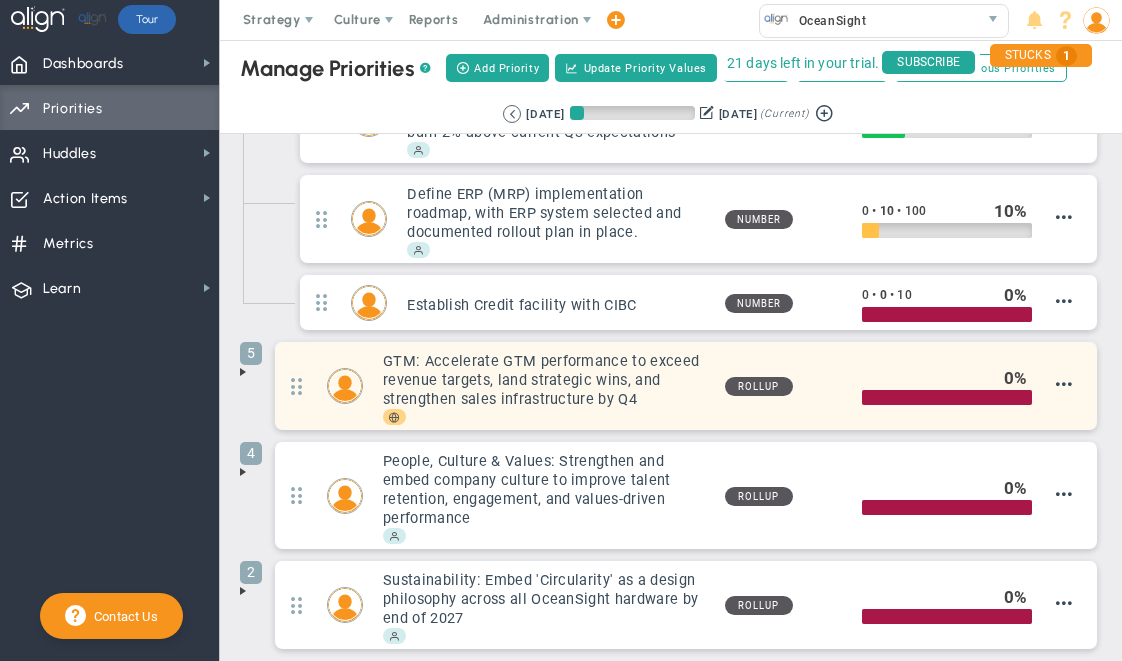 scroll, scrollTop: 306, scrollLeft: 0, axis: vertical 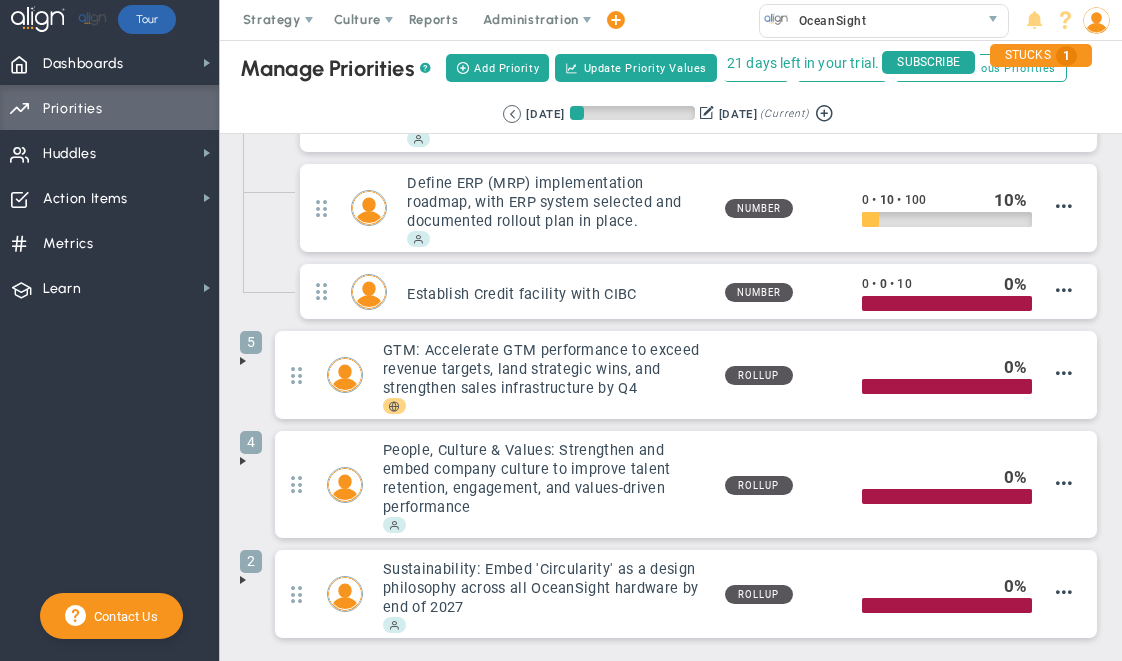 click at bounding box center (243, 361) 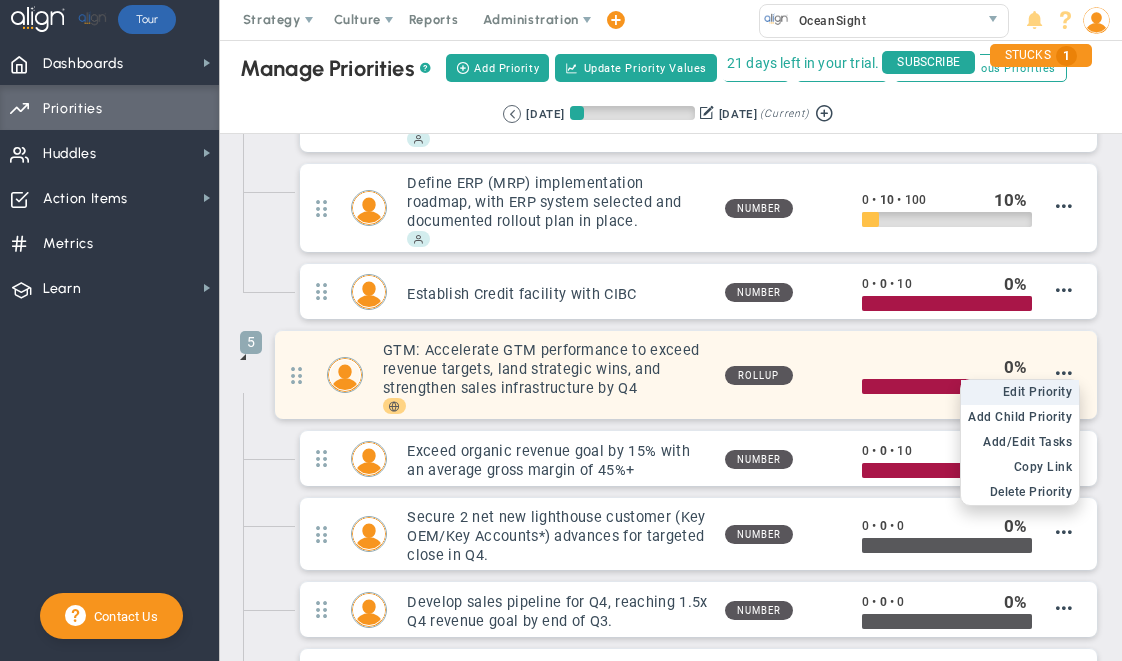 click on "Edit Priority" at bounding box center [1038, 392] 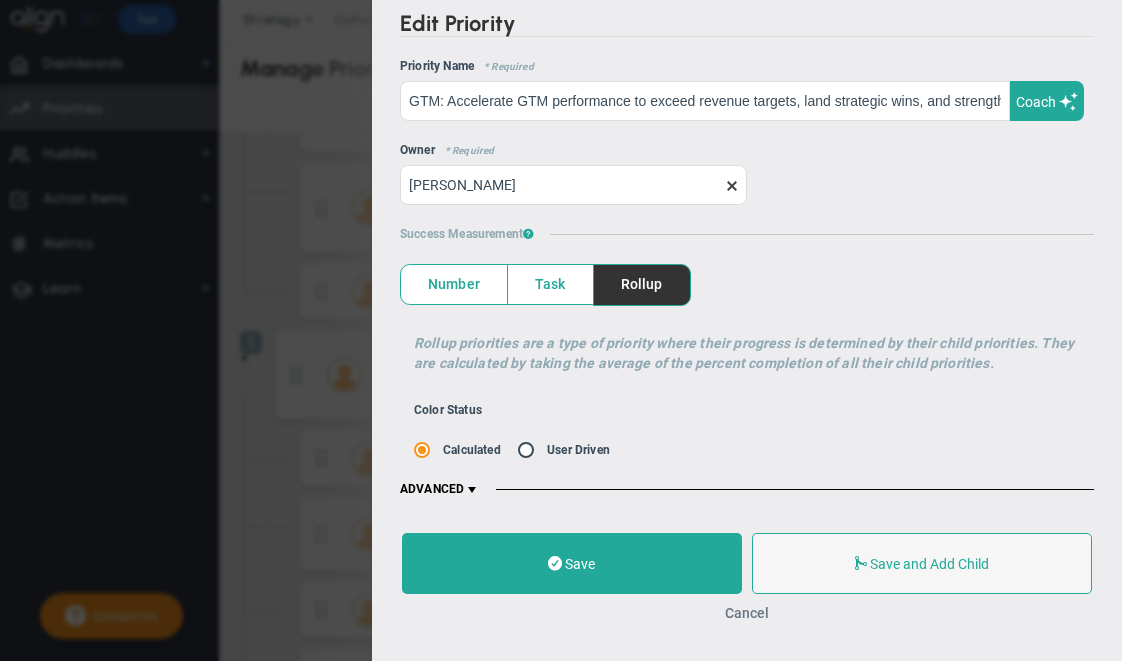 click on "Cancel" at bounding box center [747, 613] 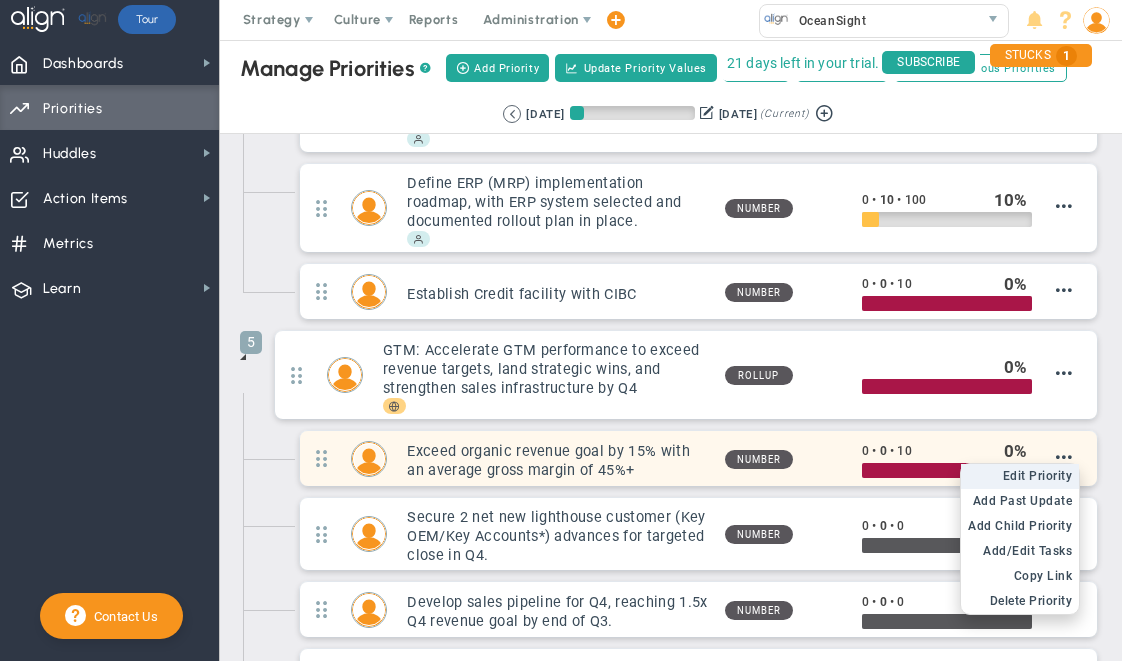 click on "Edit Priority" at bounding box center (1038, 476) 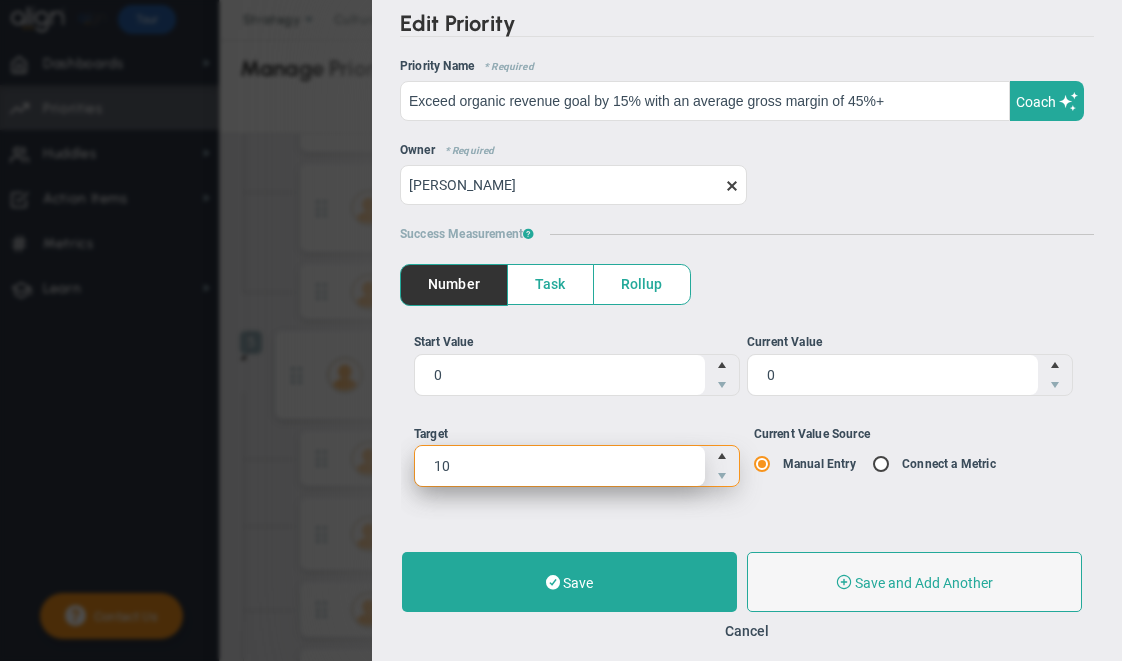 click on "10 10" at bounding box center [577, 466] 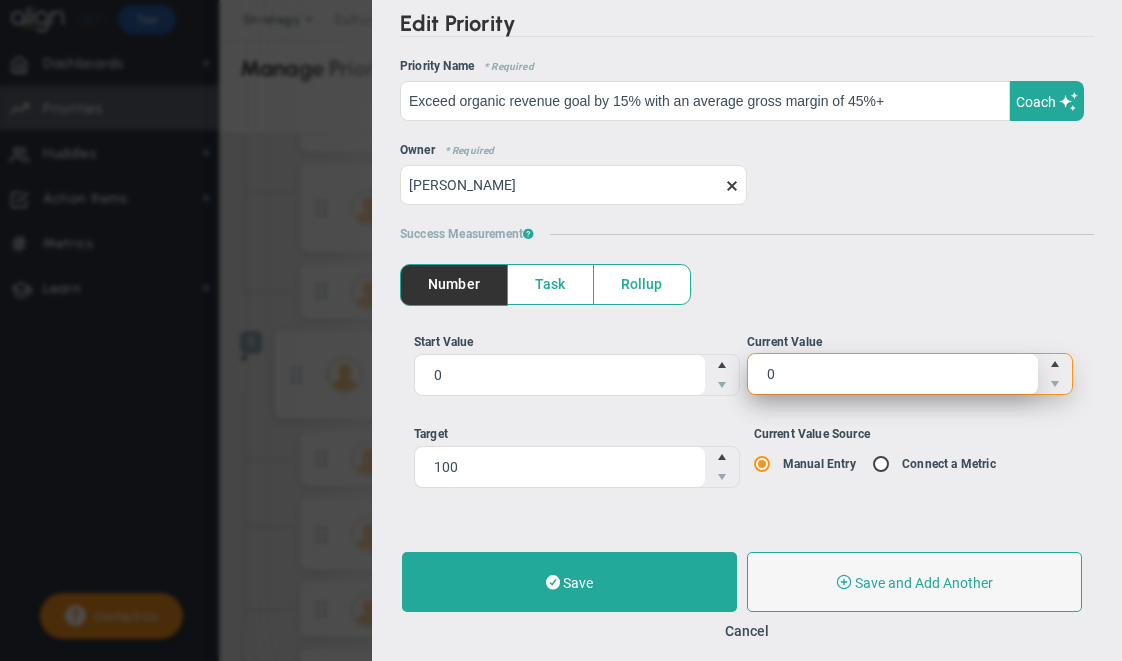 click on "0 0" at bounding box center [910, 374] 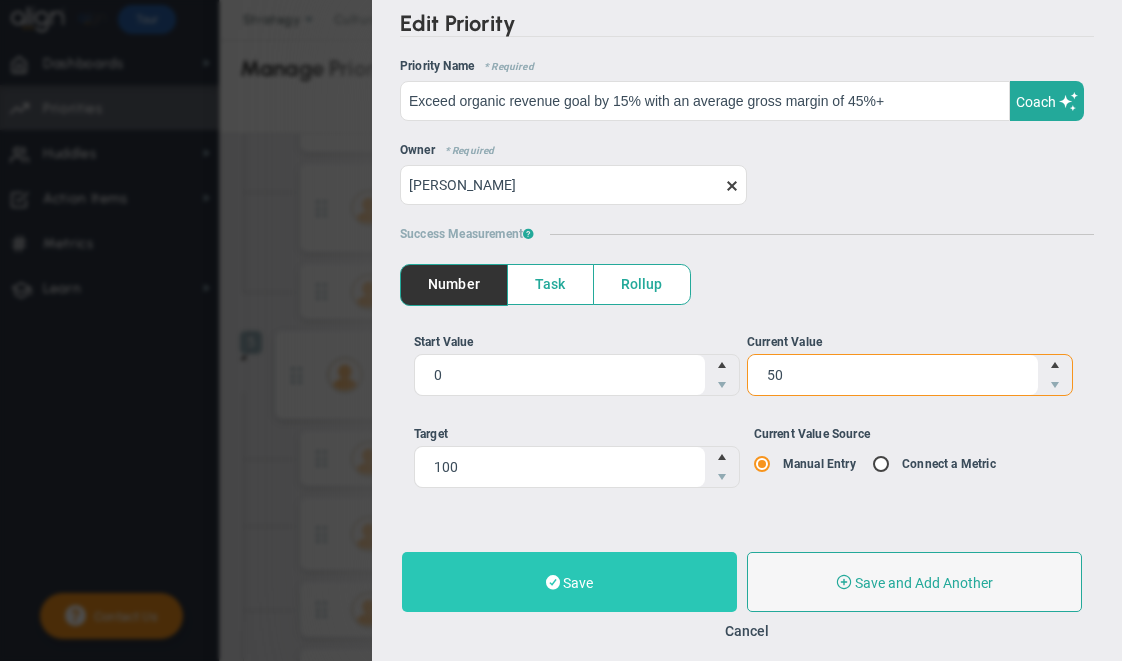 click on "Save" at bounding box center (569, 582) 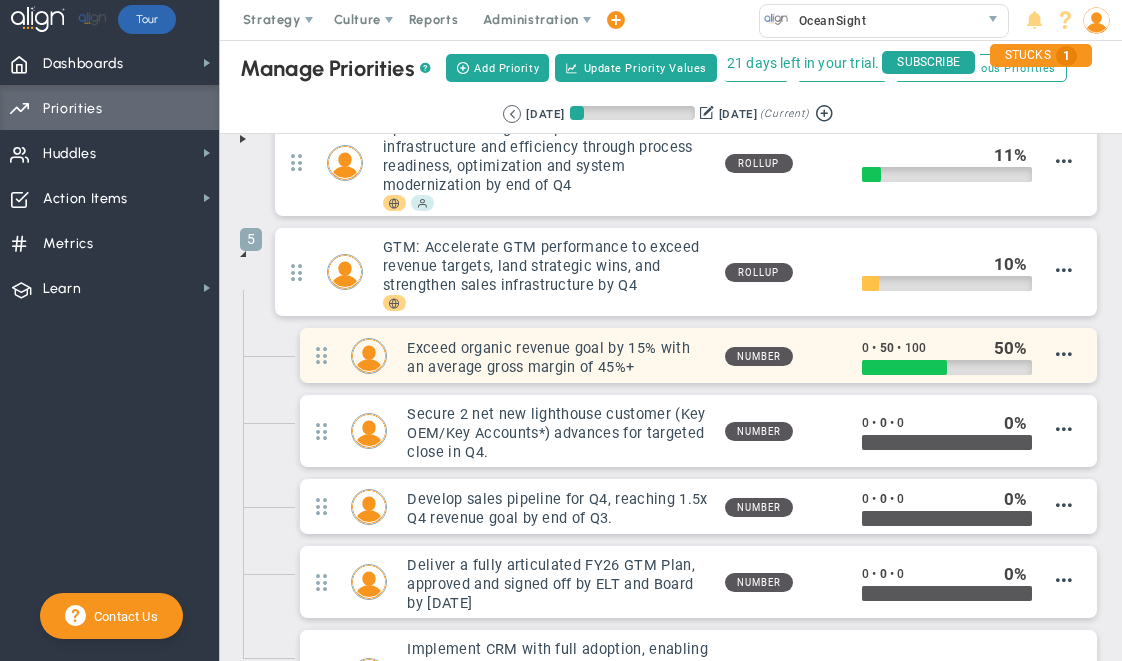 scroll, scrollTop: 151, scrollLeft: 0, axis: vertical 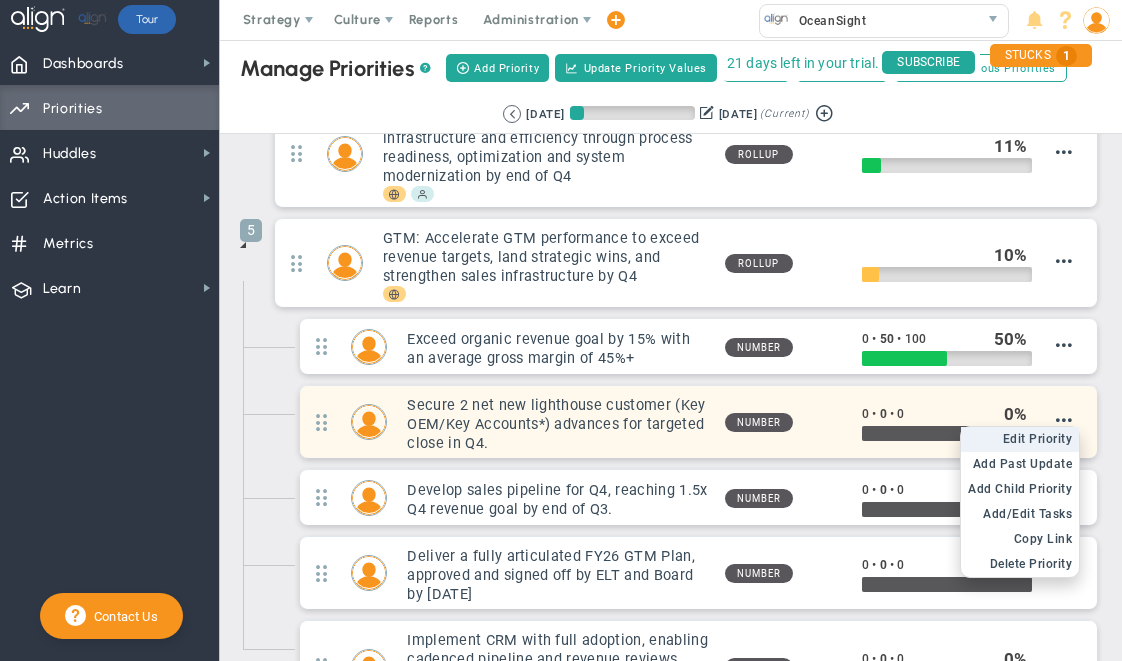 click on "Edit Priority" at bounding box center [1038, 439] 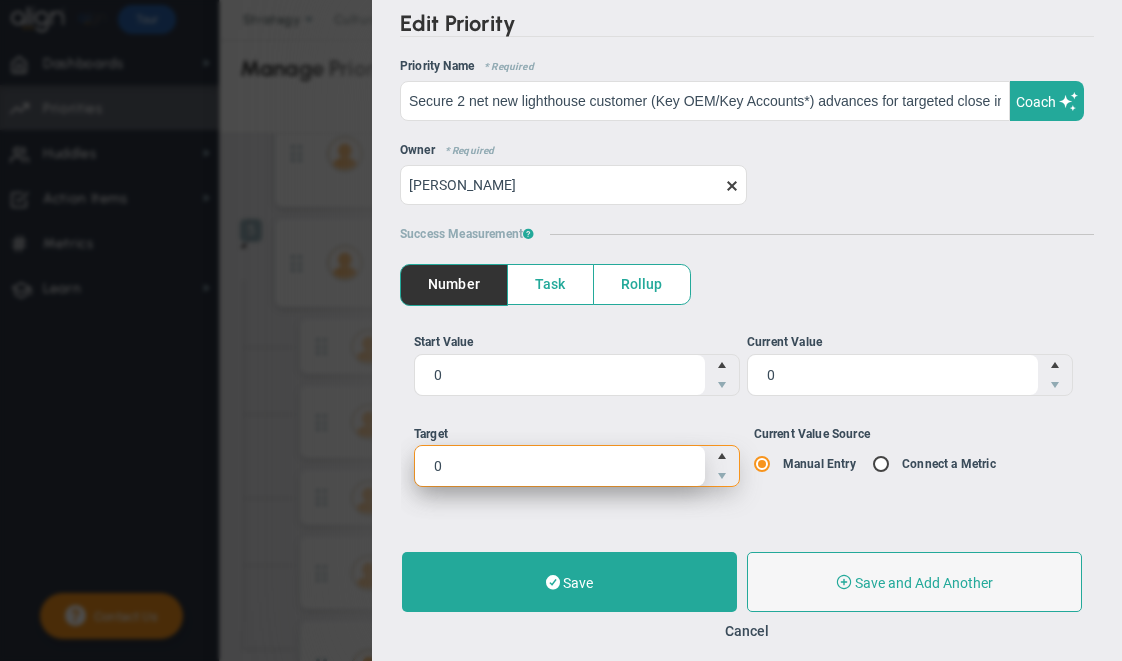 click on "0 0" at bounding box center (577, 466) 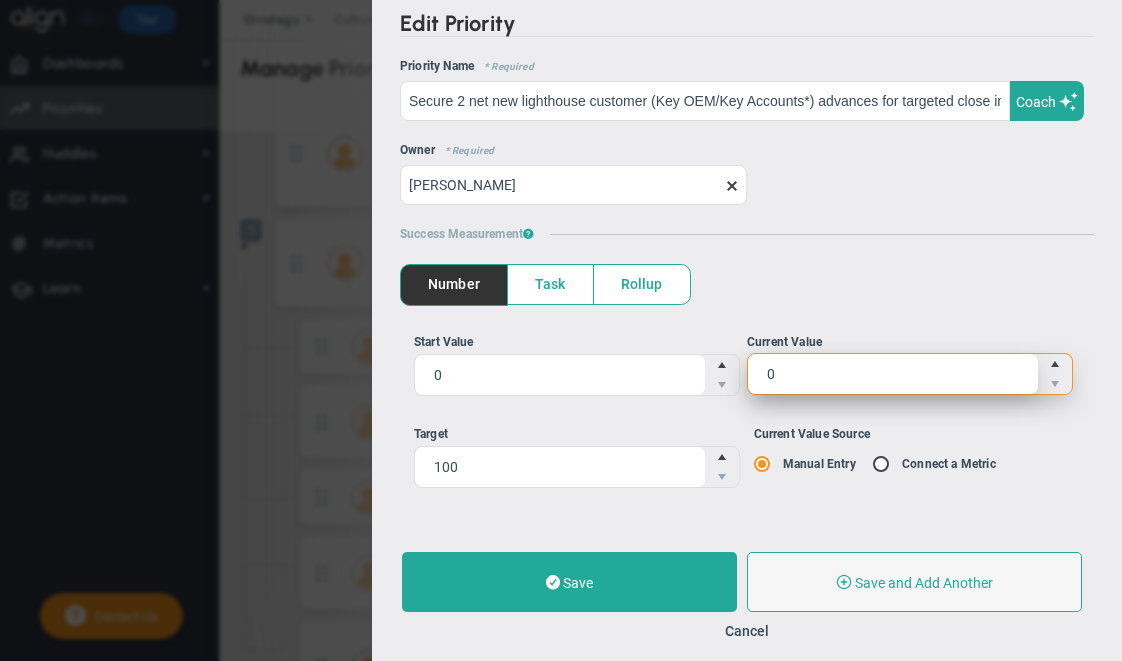 click on "0 0" at bounding box center [910, 374] 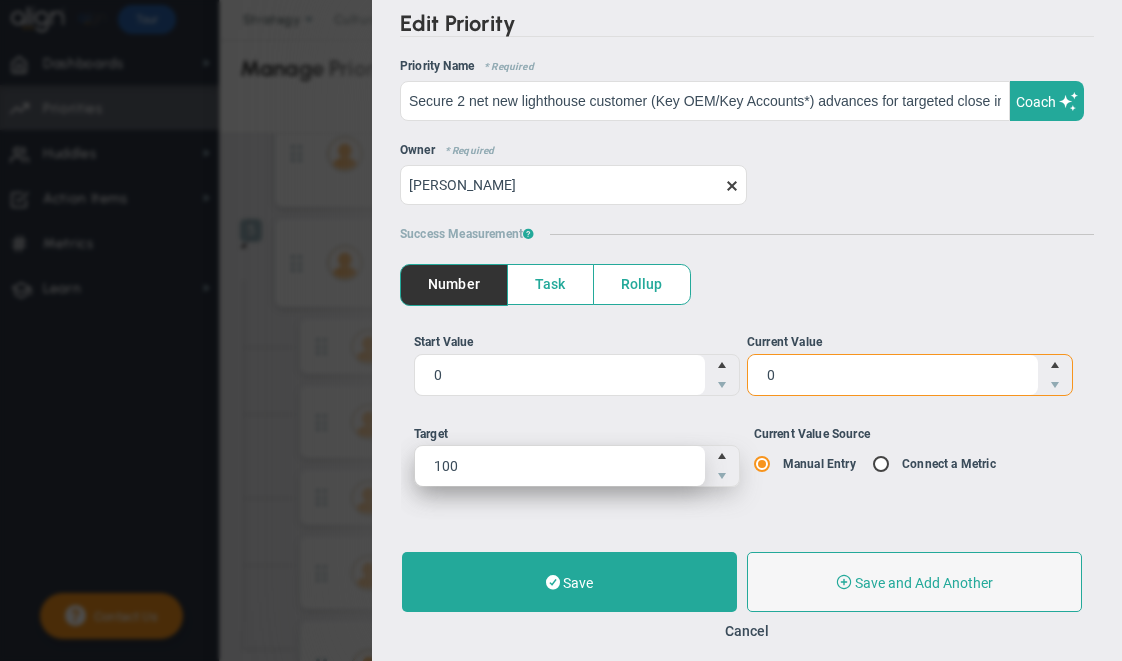 click on "100 100" at bounding box center (577, 466) 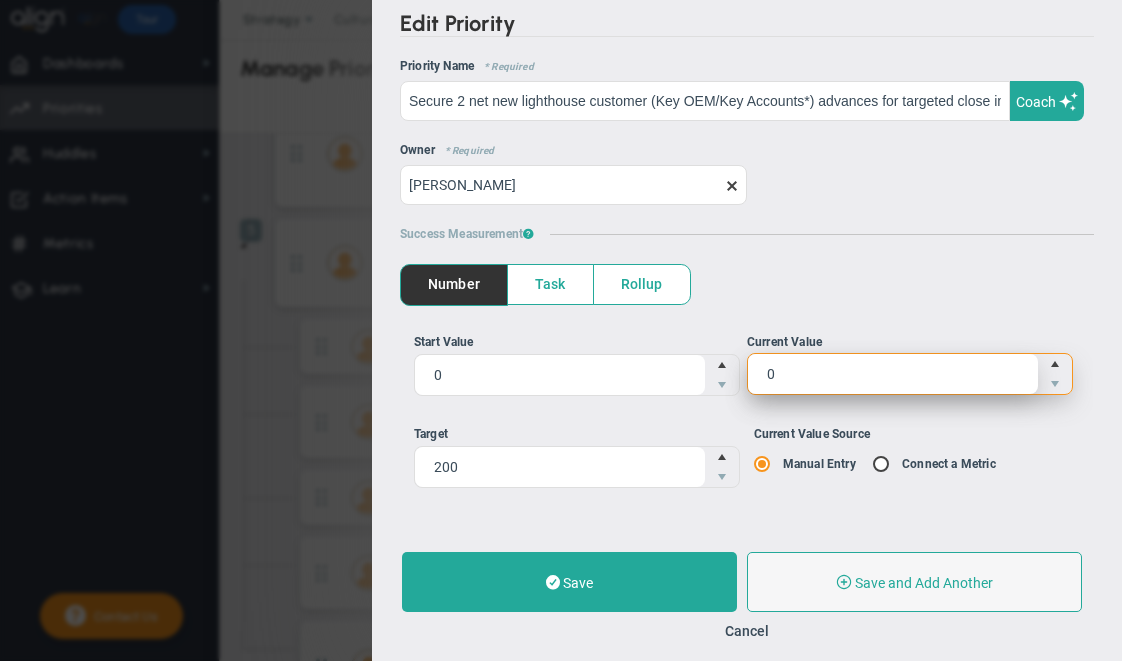 click on "0 0" at bounding box center (910, 374) 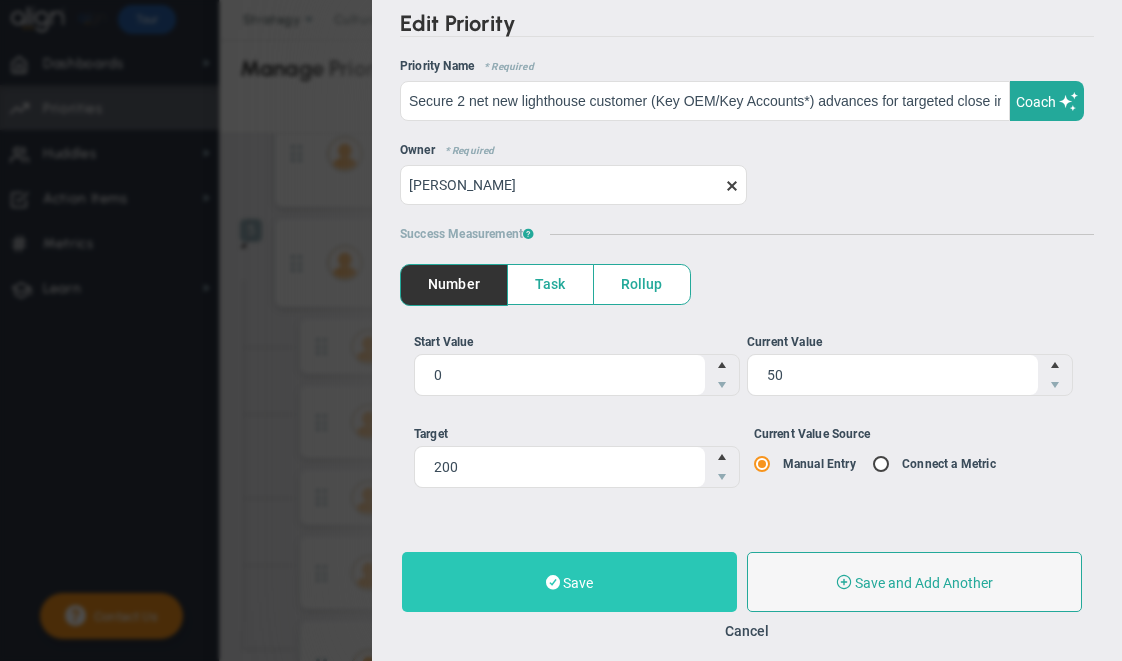 click at bounding box center [553, 582] 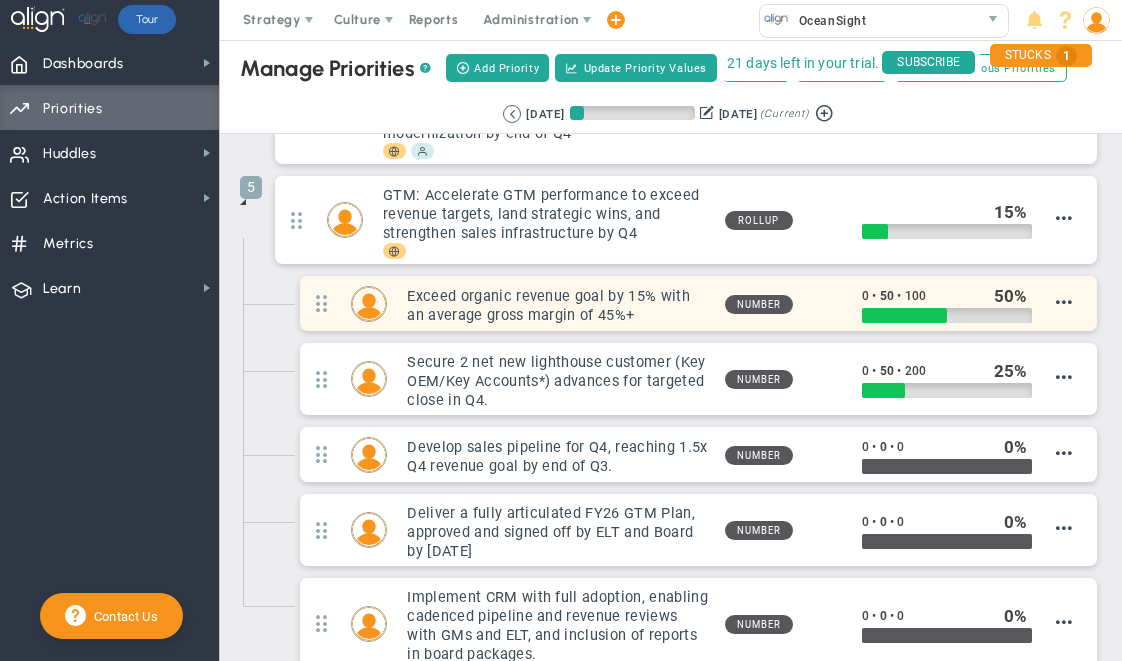 scroll, scrollTop: 207, scrollLeft: 0, axis: vertical 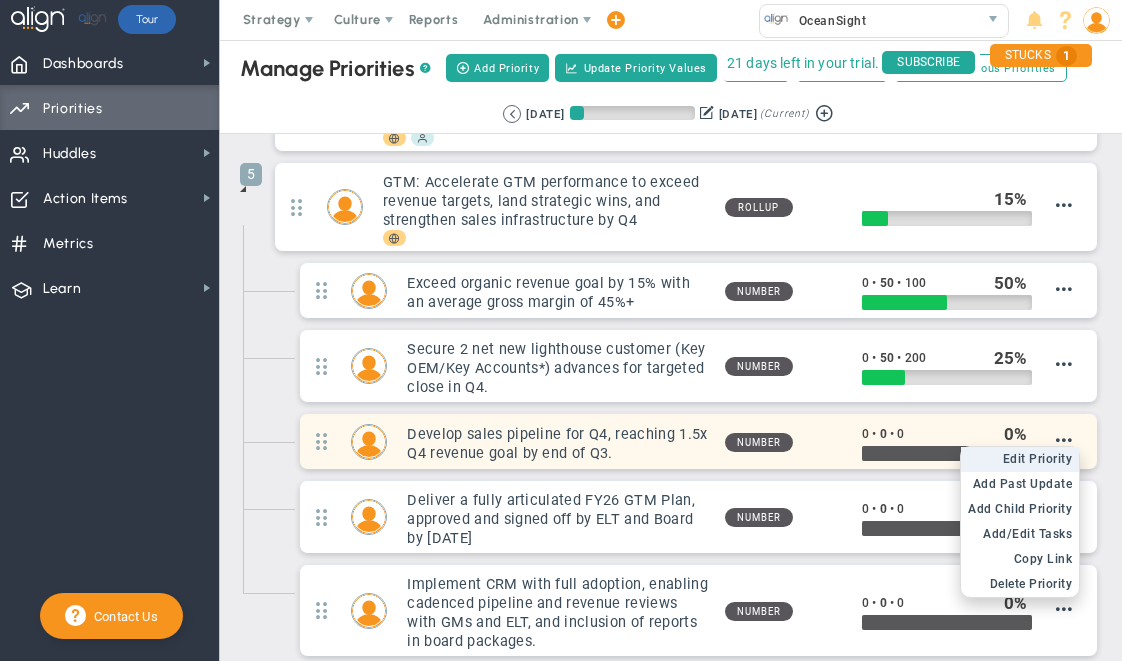 click on "Edit Priority" at bounding box center (1038, 459) 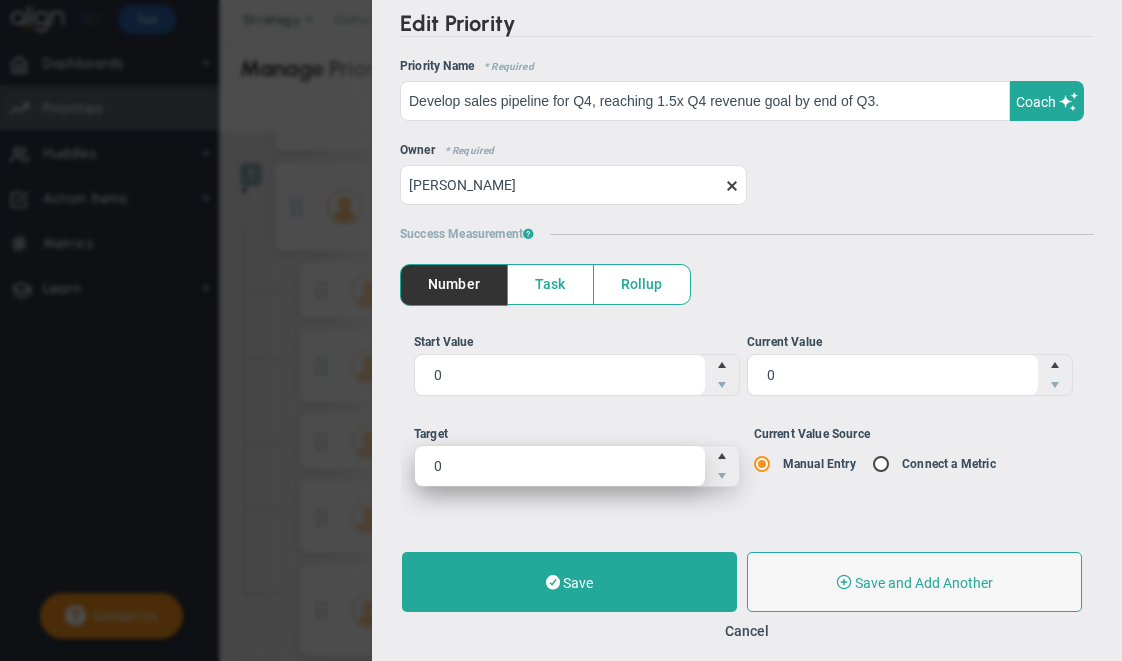 click on "0 0" at bounding box center [577, 466] 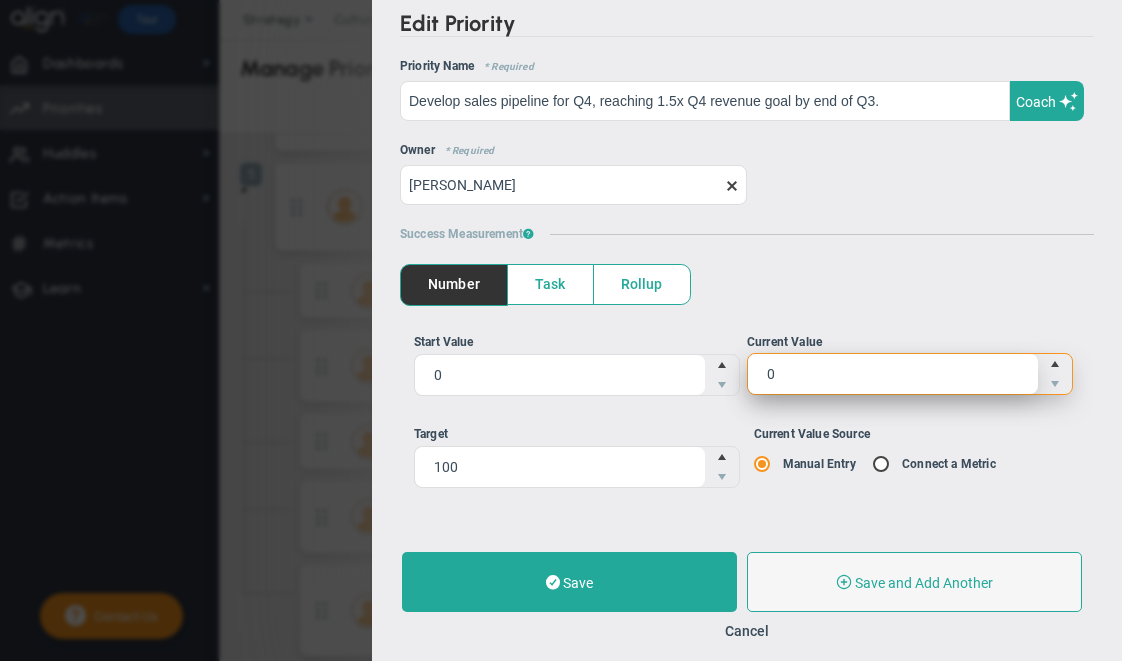 click on "0 0" at bounding box center [910, 374] 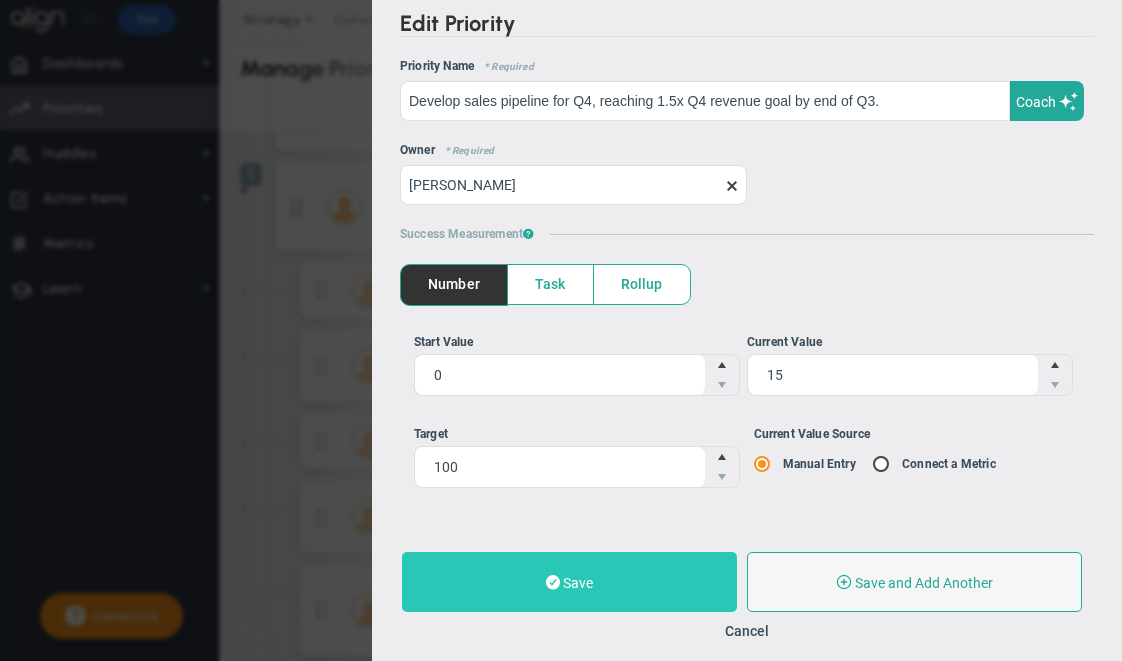 click on "Save" at bounding box center (569, 582) 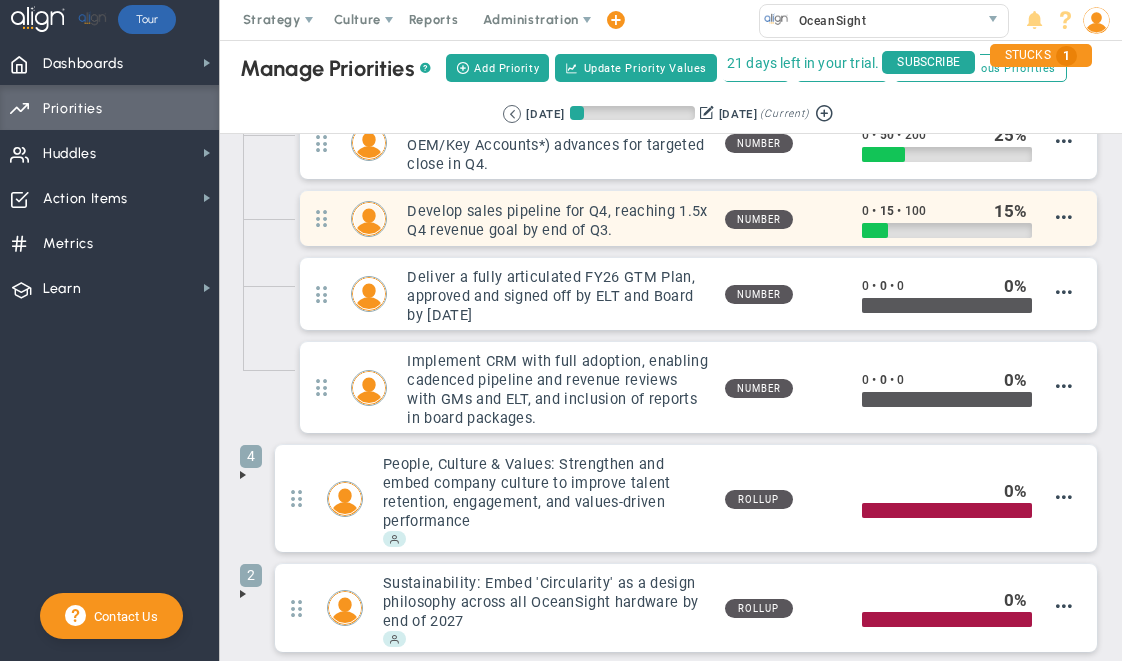 scroll, scrollTop: 433, scrollLeft: 0, axis: vertical 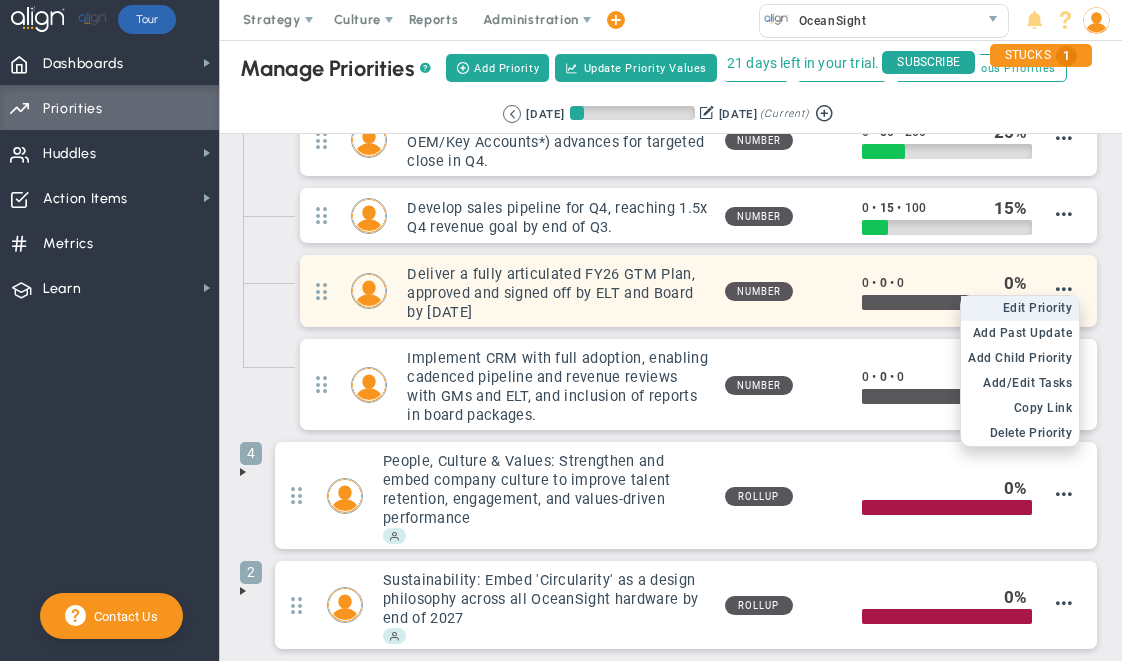 click on "Edit OKR
Edit Priority" at bounding box center (1020, 308) 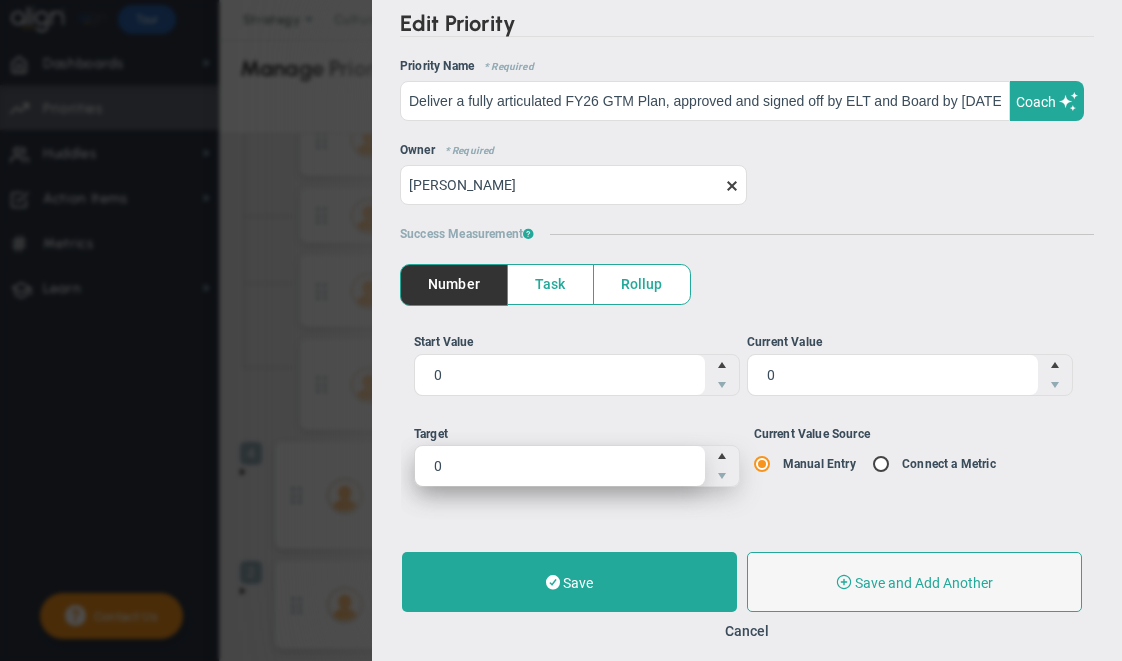 click on "0 0" at bounding box center [577, 466] 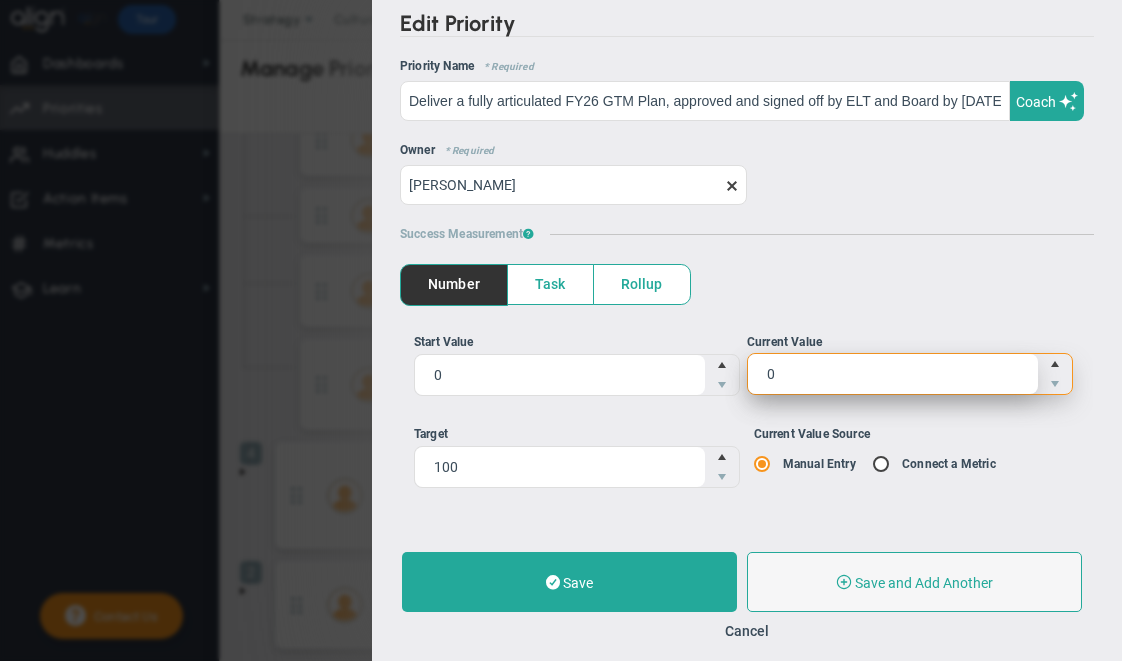 click on "0 0" at bounding box center (910, 374) 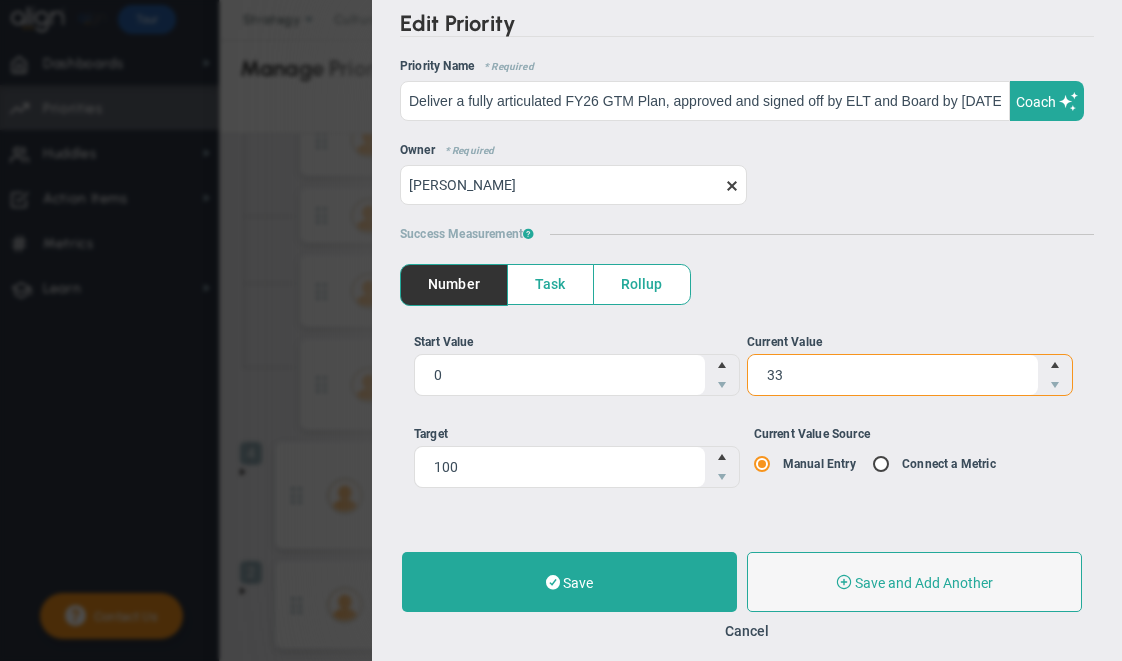 click on "Save
Save and Add Another
Save and Add Child
Cancel" at bounding box center (747, 596) 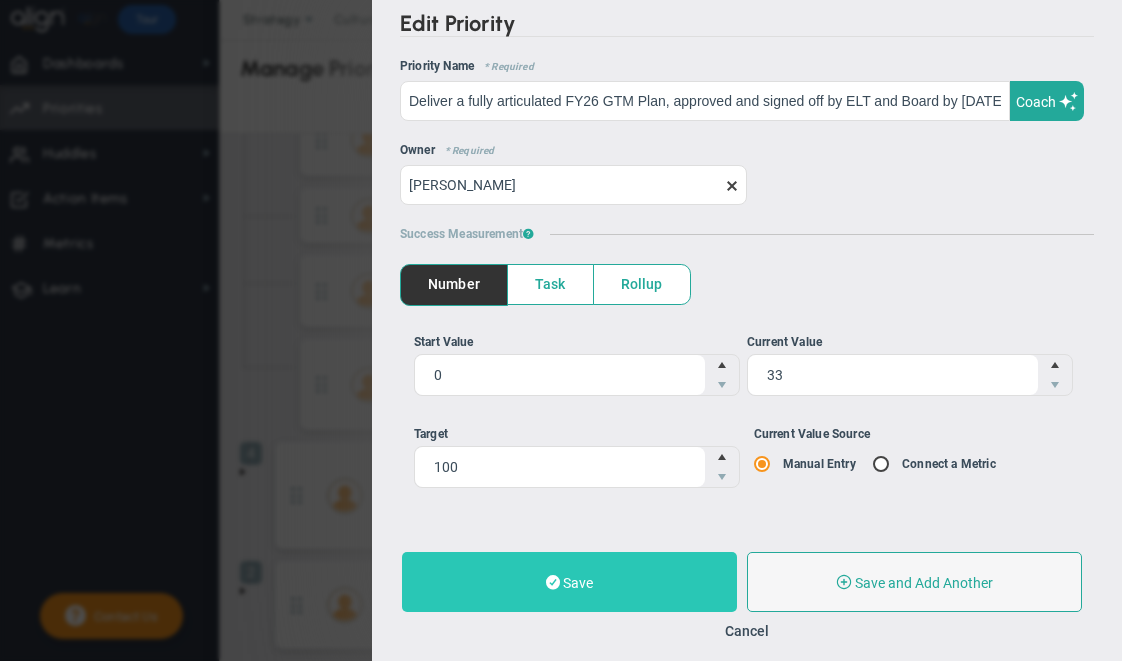 click at bounding box center [553, 582] 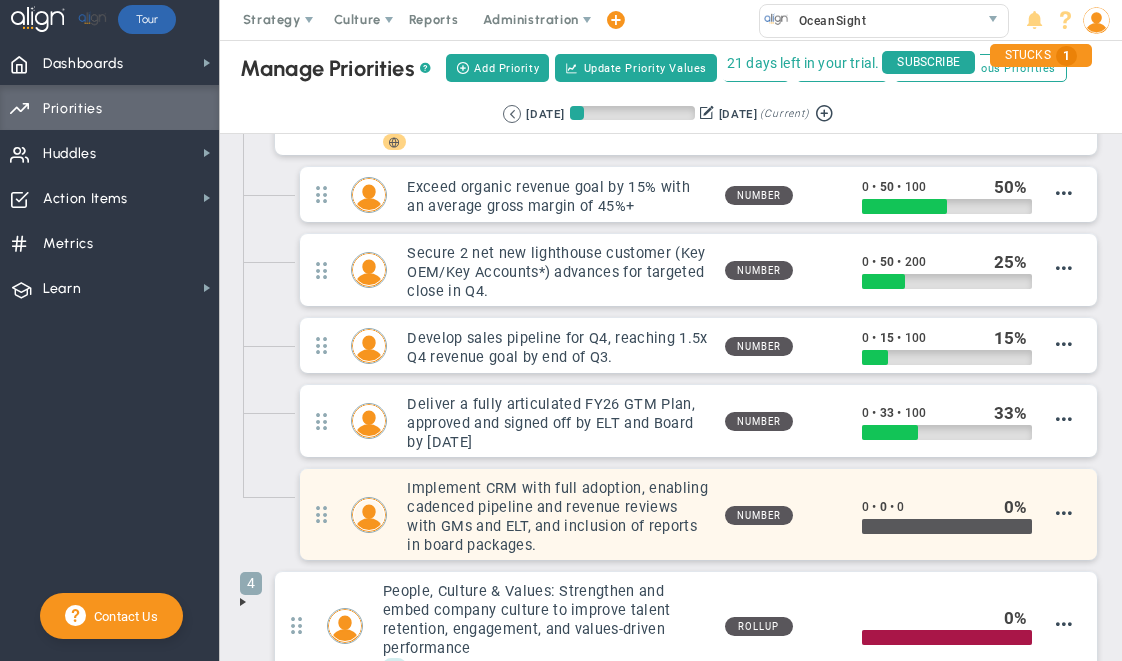 scroll, scrollTop: 349, scrollLeft: 0, axis: vertical 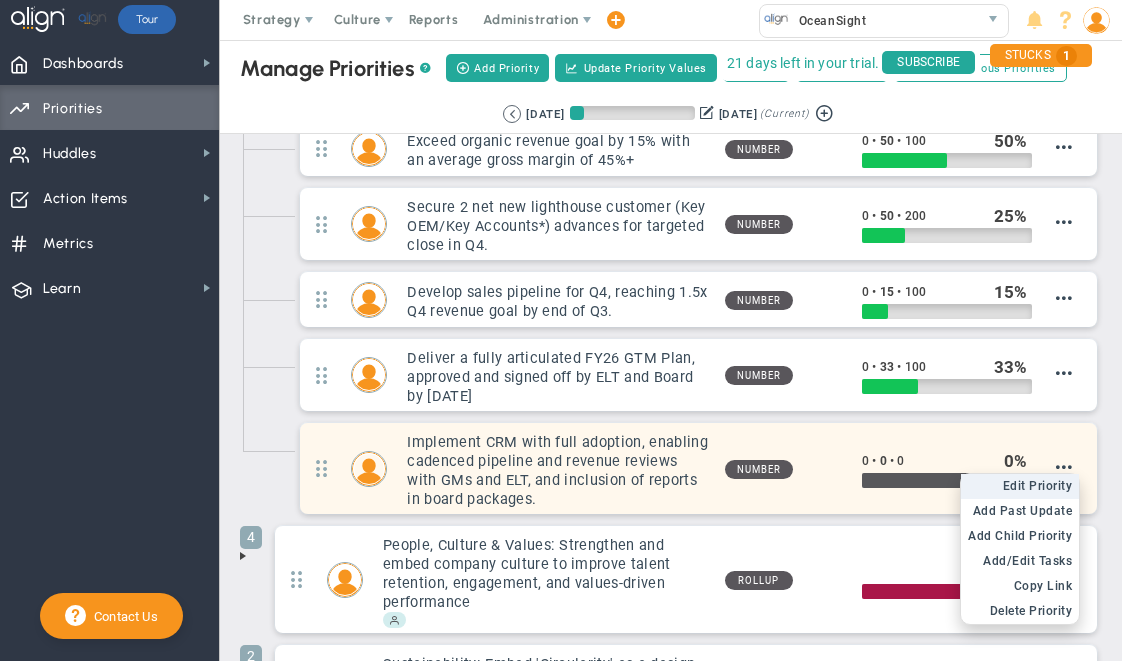 click on "Edit Priority" at bounding box center [1038, 486] 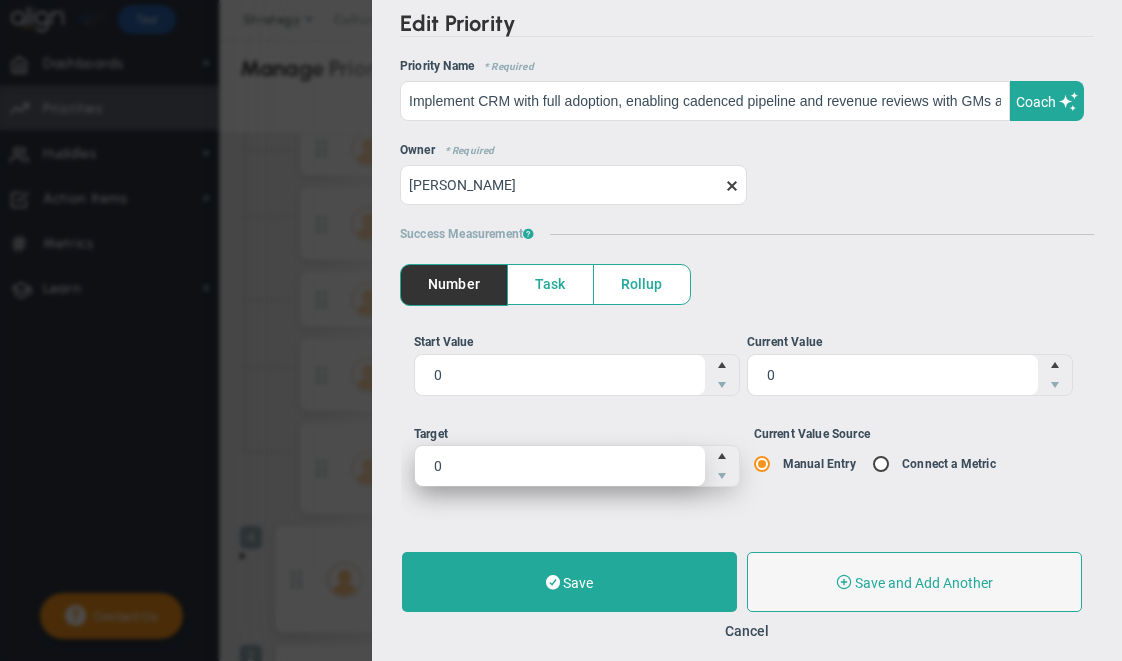 click on "0 0" at bounding box center [577, 466] 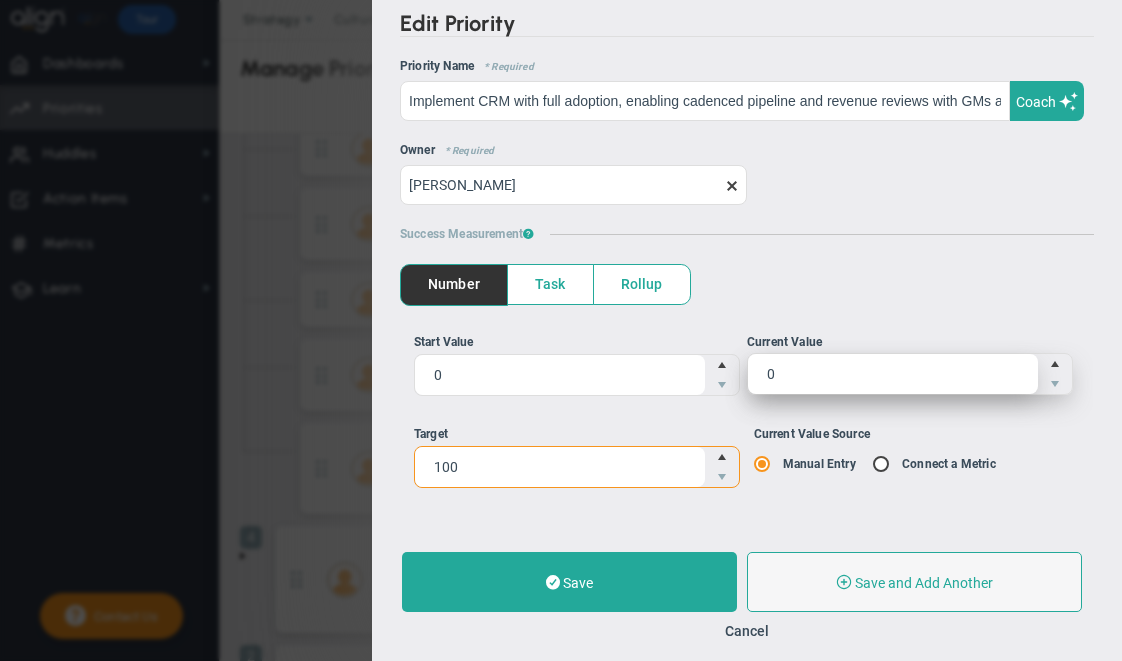 click on "0 0" at bounding box center [910, 374] 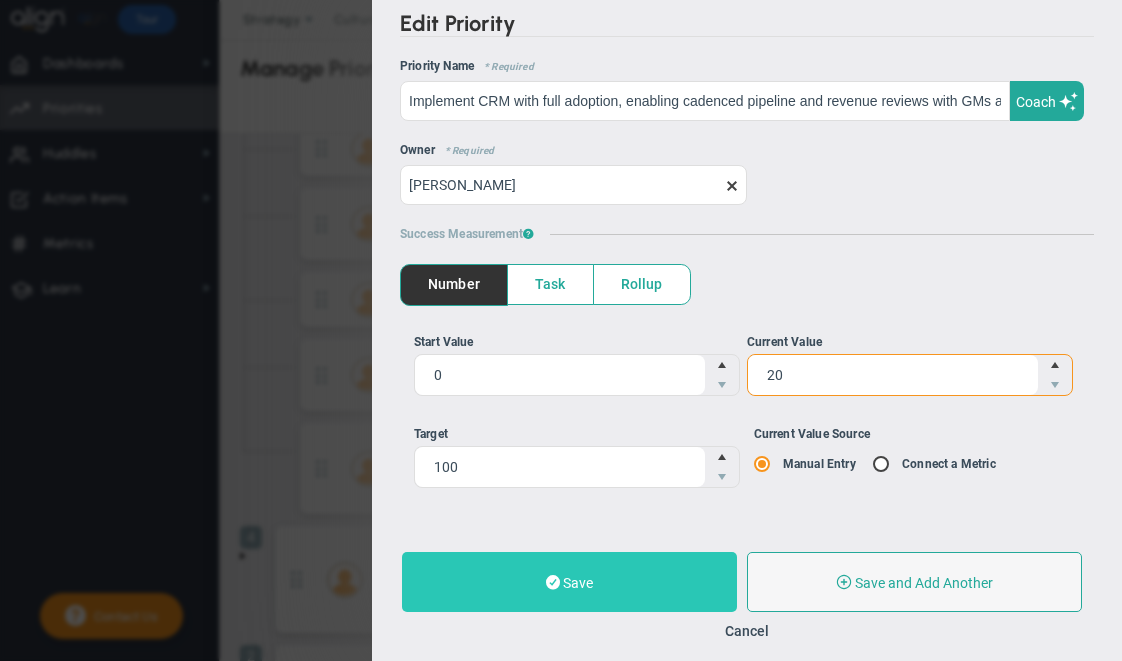 click on "Save" at bounding box center (578, 583) 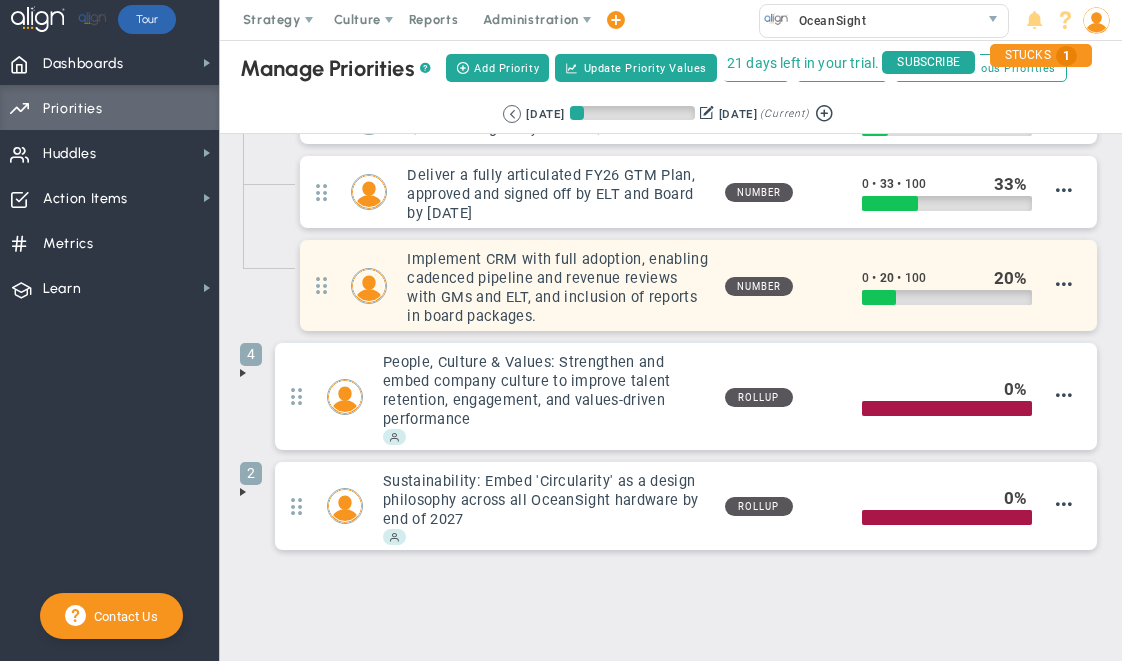 scroll, scrollTop: 543, scrollLeft: 0, axis: vertical 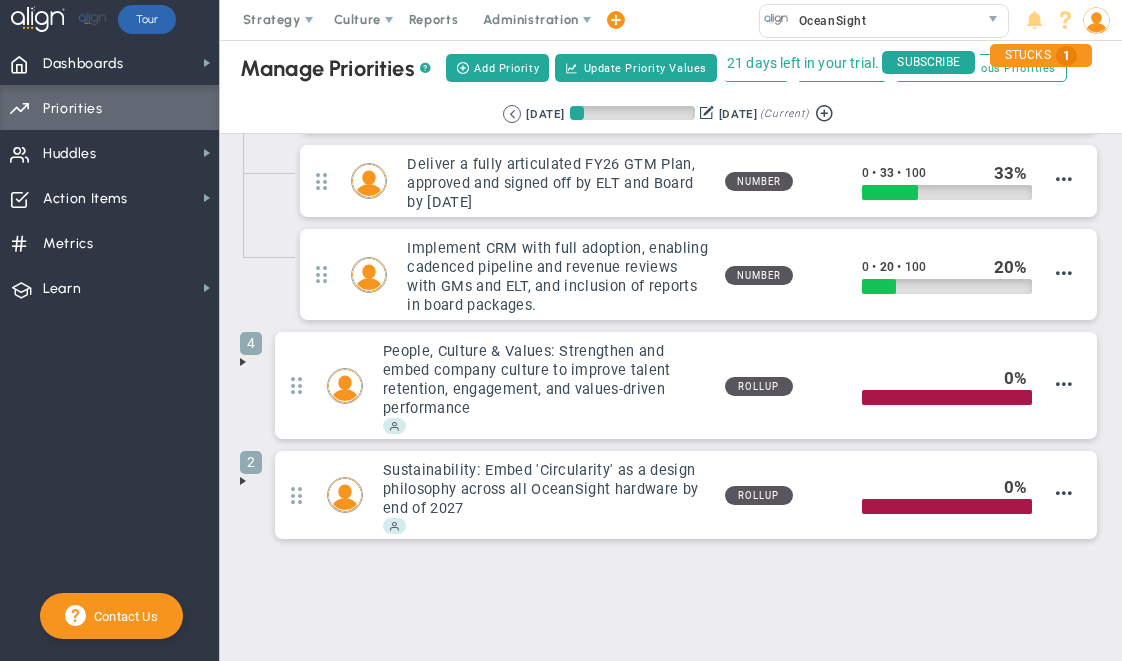 click at bounding box center [243, 362] 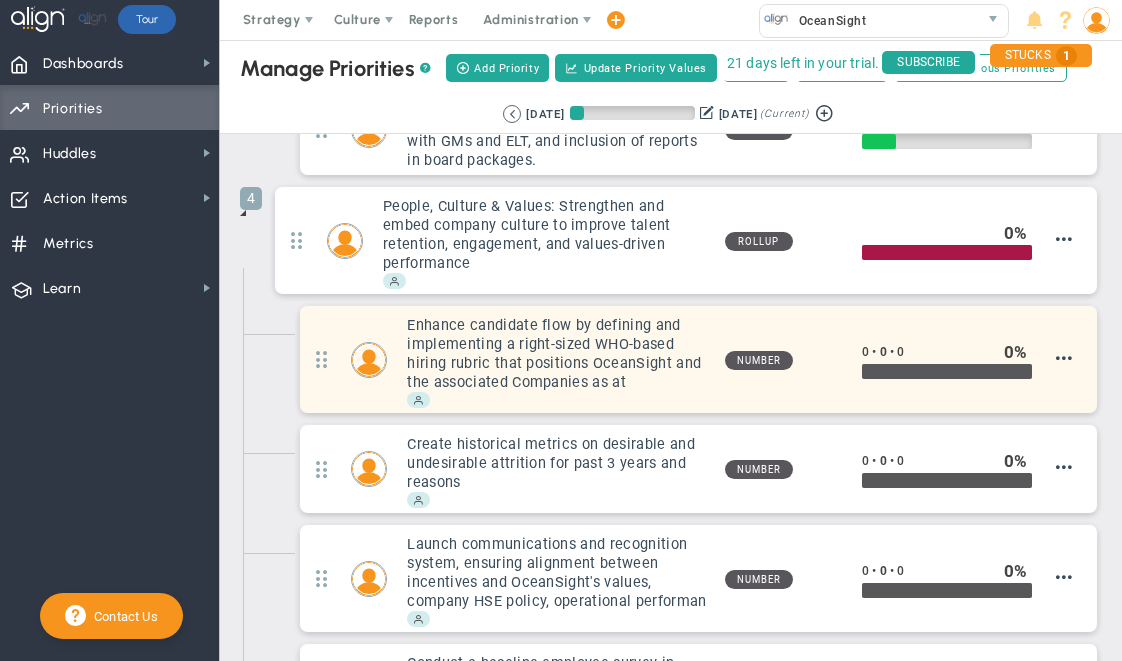 scroll, scrollTop: 692, scrollLeft: 0, axis: vertical 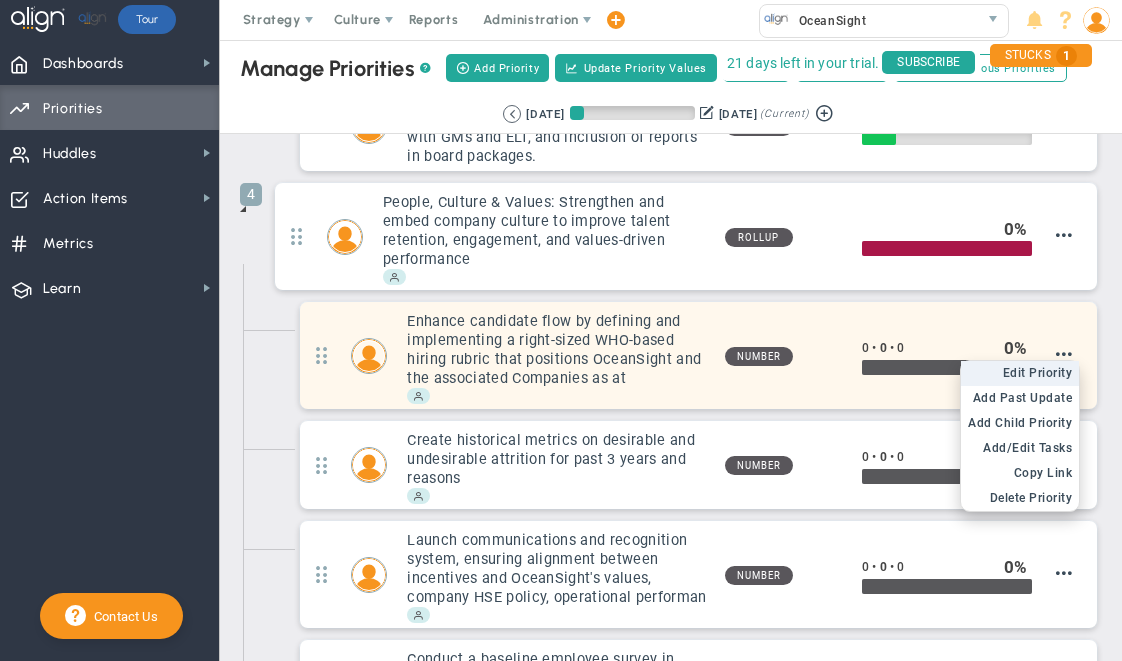 click on "Edit Priority" at bounding box center (1038, 373) 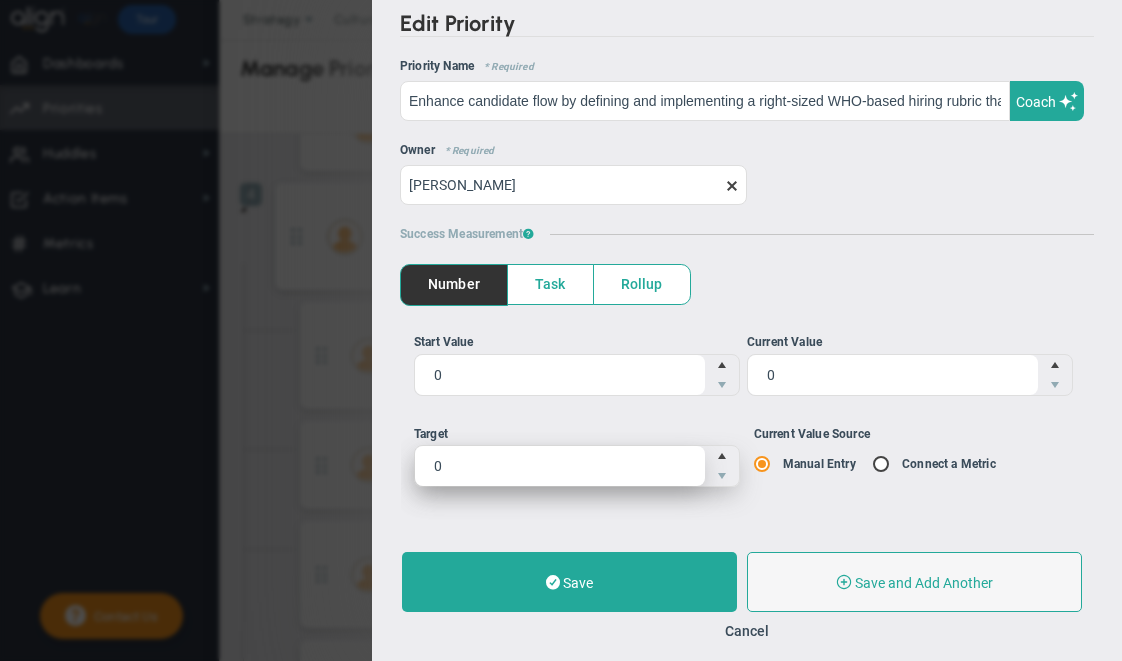 click on "0 0" at bounding box center (577, 466) 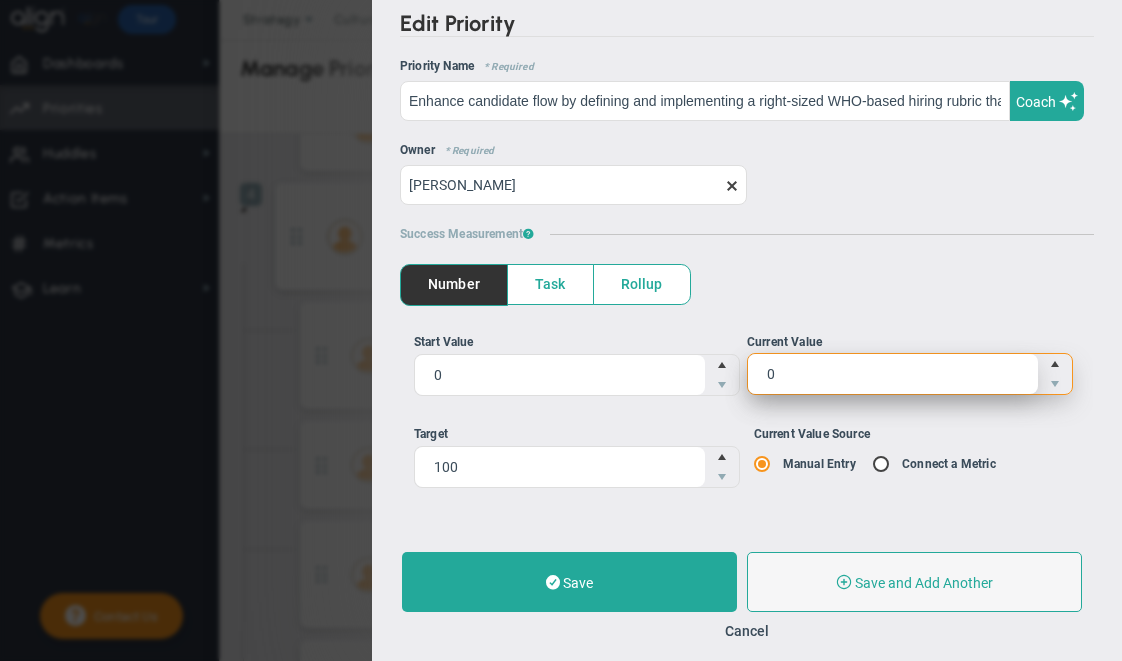 click on "0 0" at bounding box center [910, 374] 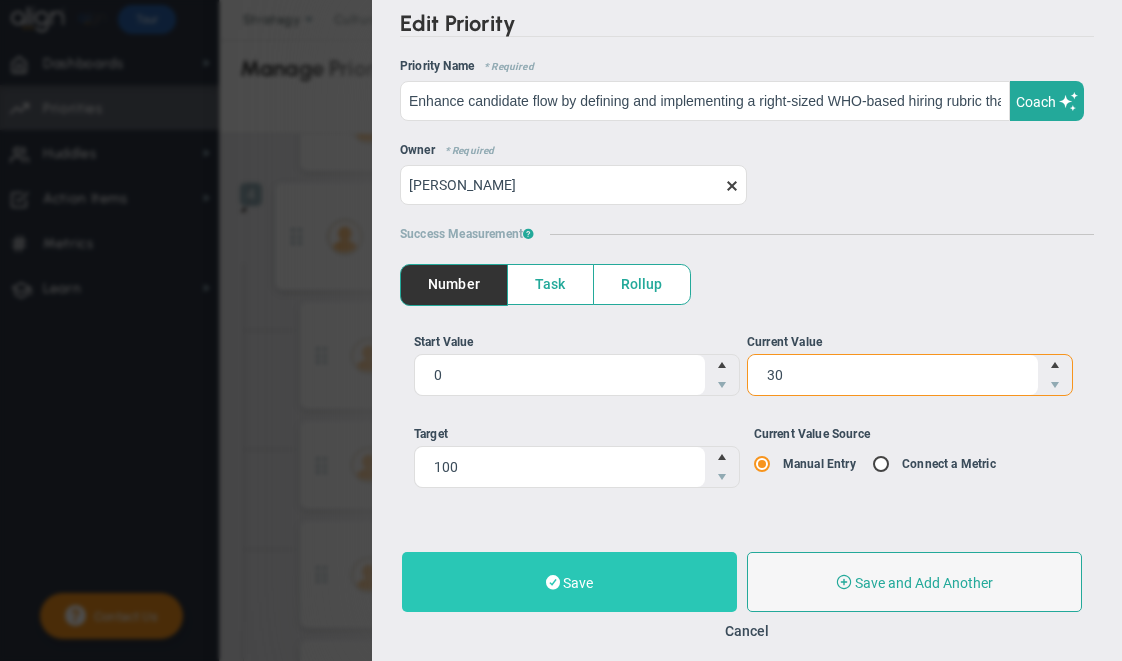 click on "Save" at bounding box center [569, 582] 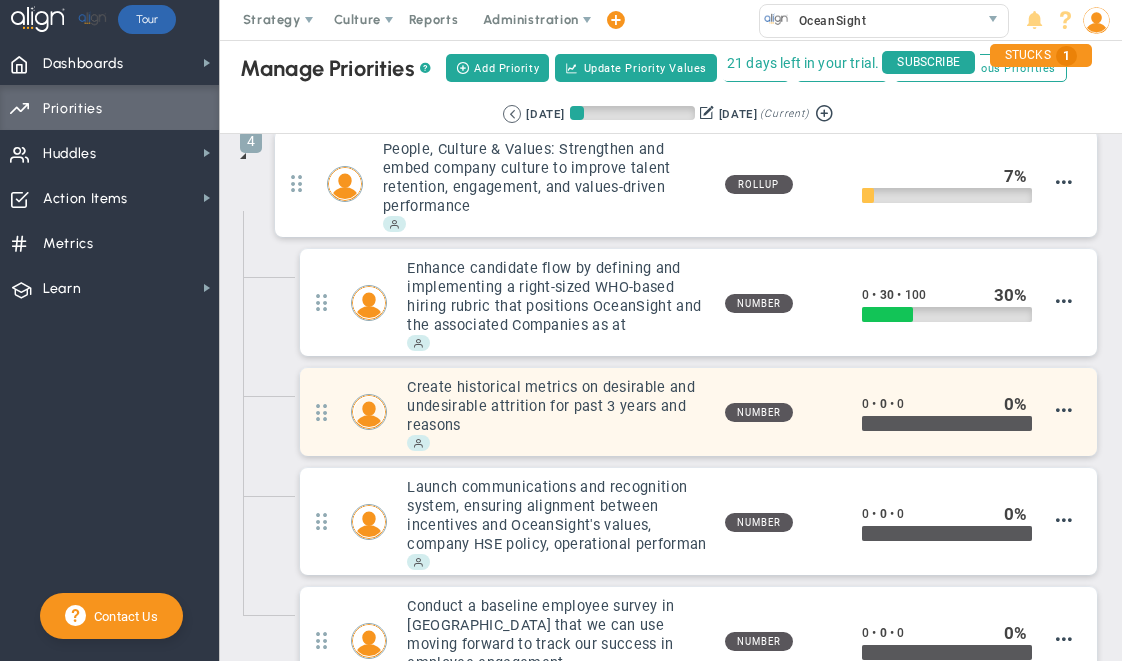 scroll, scrollTop: 392, scrollLeft: 0, axis: vertical 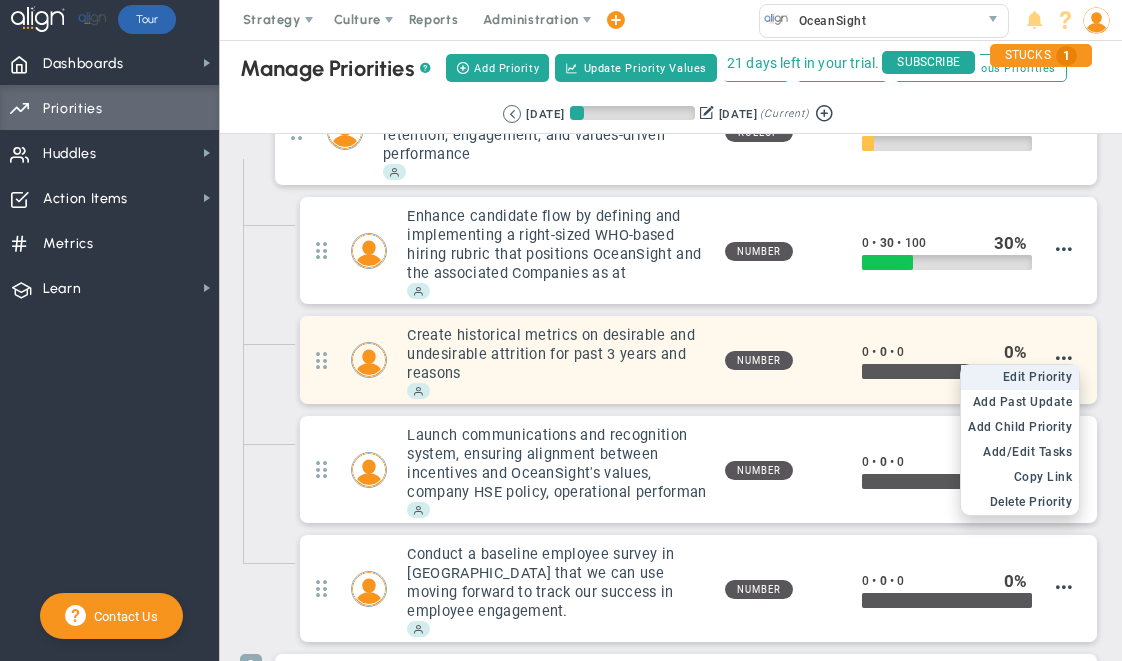 click on "Edit Priority" at bounding box center (1038, 377) 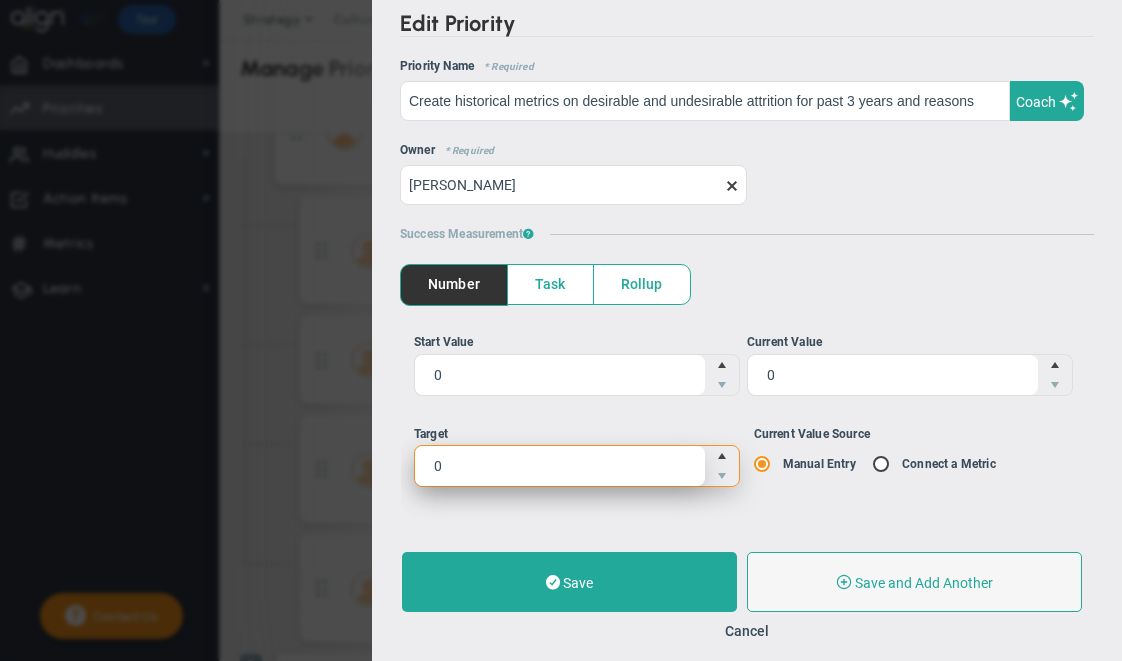 click on "0 0" at bounding box center (577, 466) 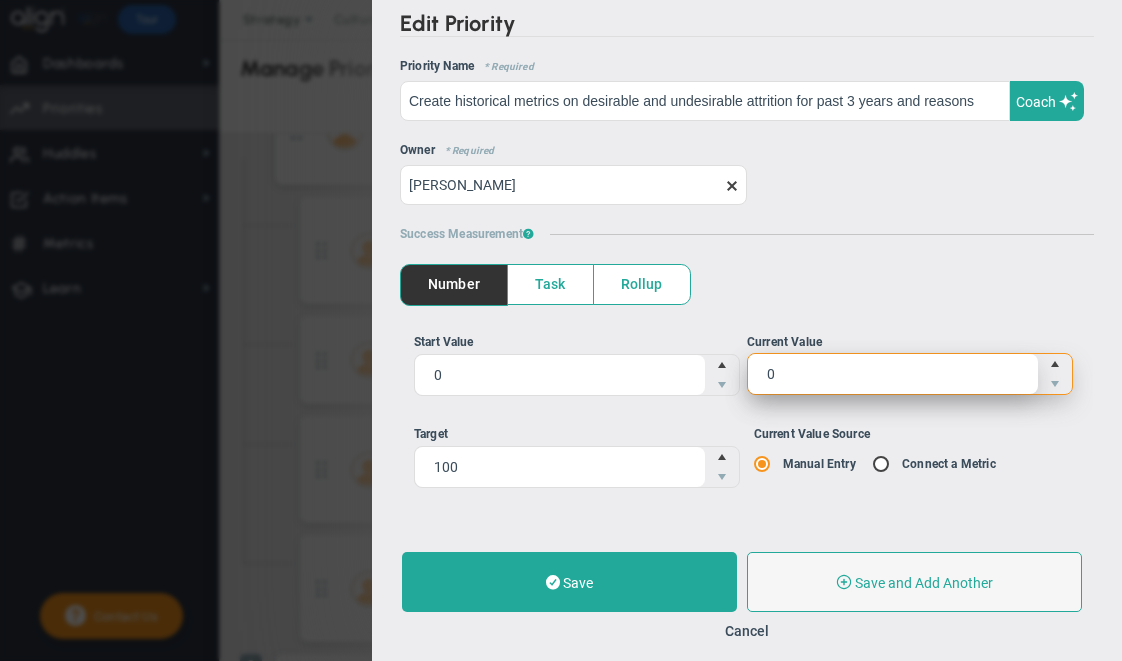 click on "0 0" at bounding box center [910, 374] 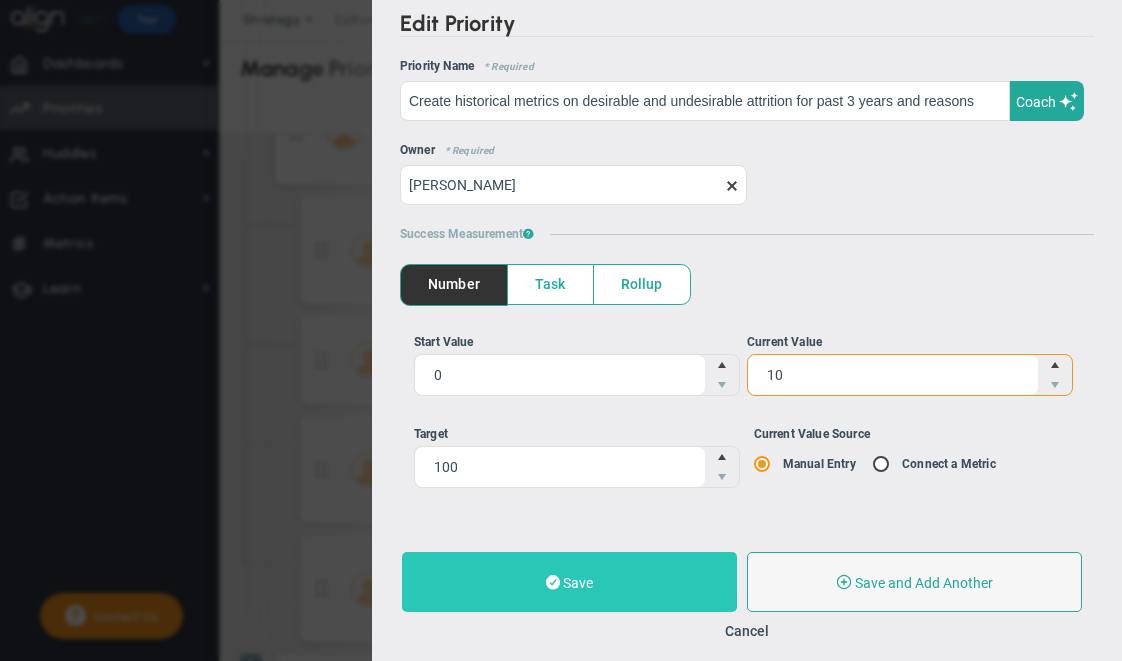 click on "Save" at bounding box center [569, 582] 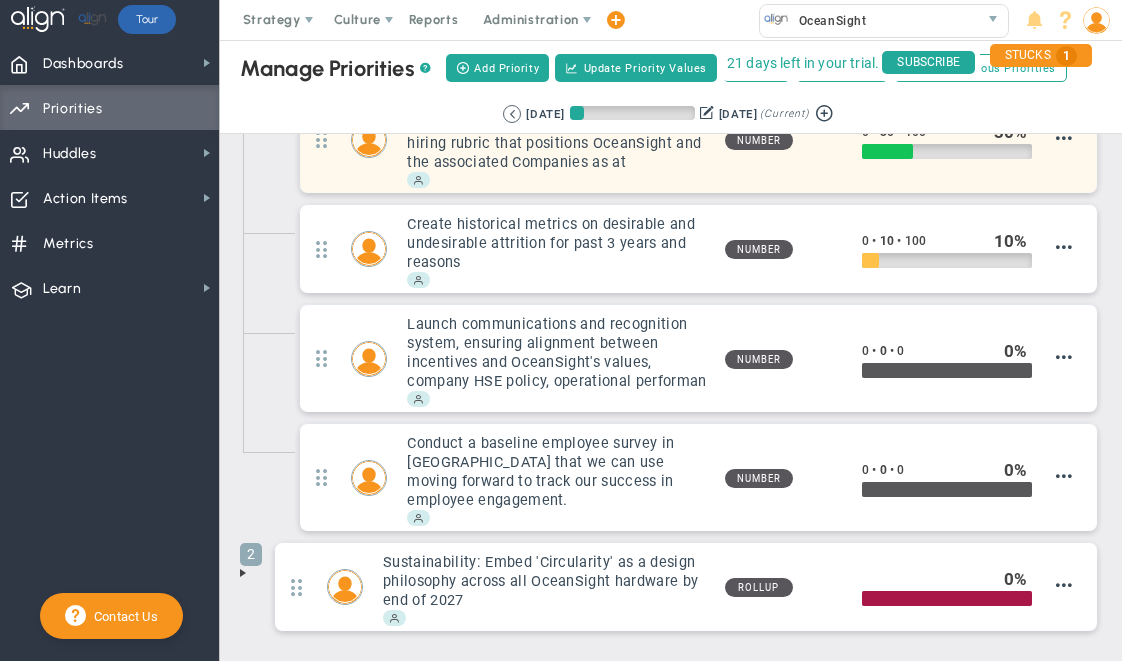 scroll, scrollTop: 514, scrollLeft: 0, axis: vertical 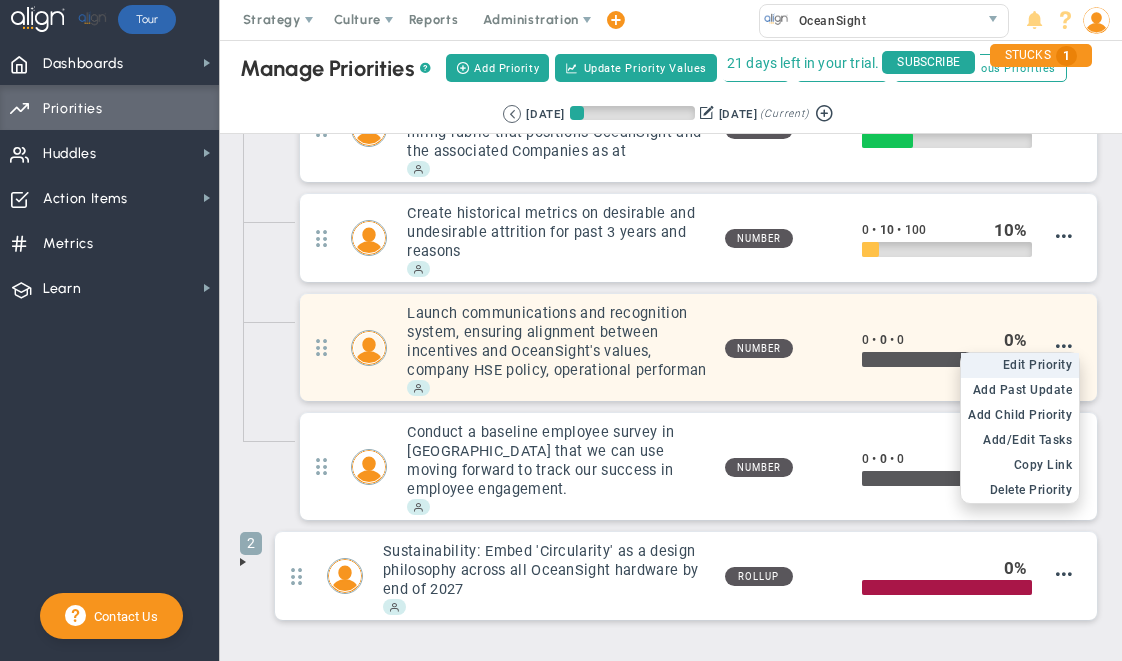click on "Edit Priority" at bounding box center (1038, 365) 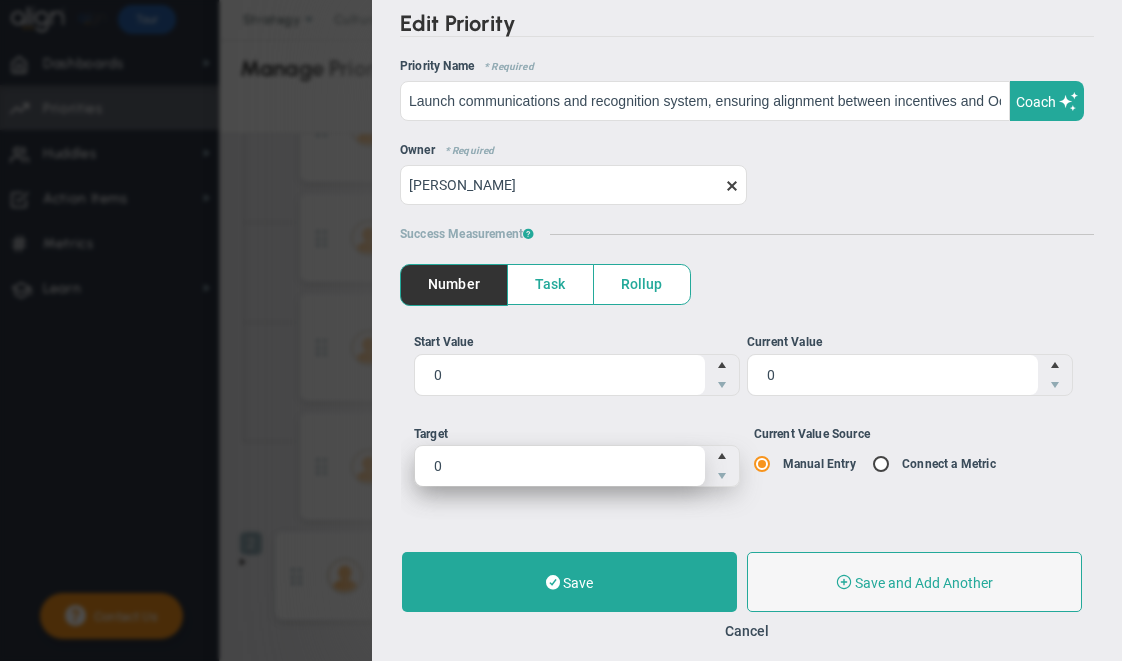 click on "0 0" at bounding box center [577, 466] 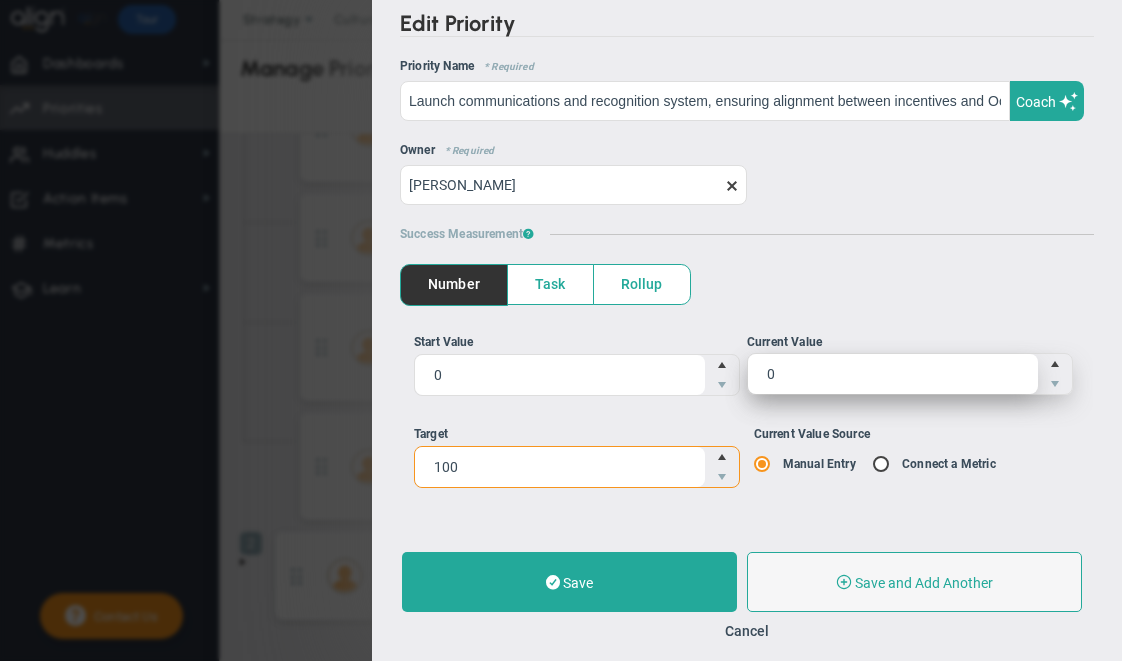 click on "0 0" at bounding box center [910, 374] 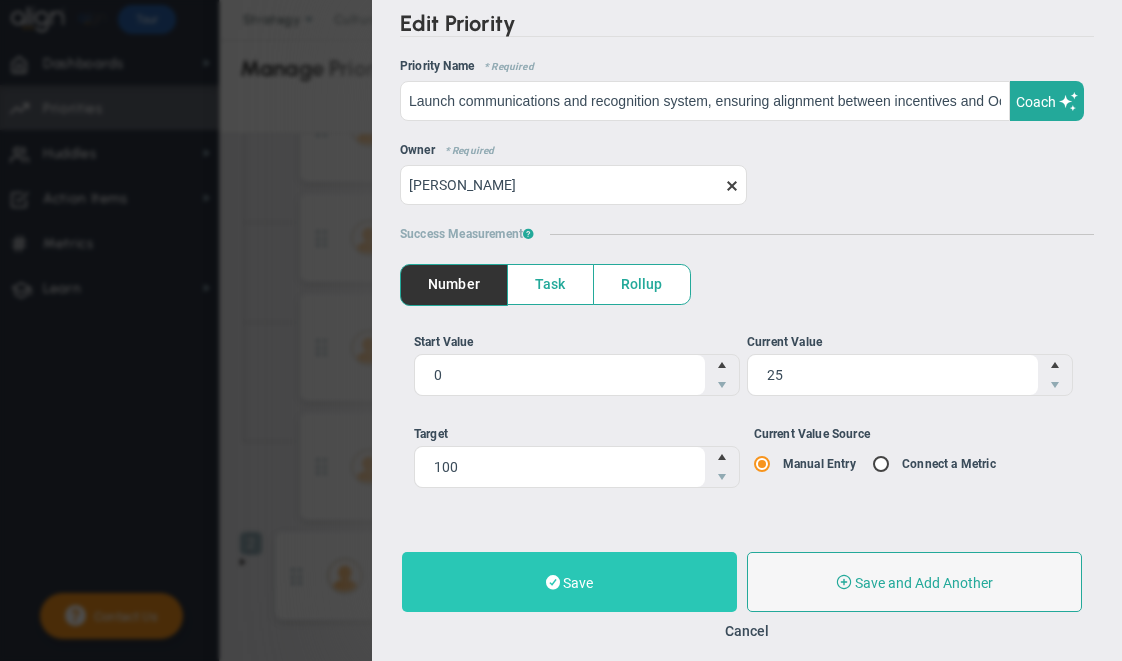 click on "Save" at bounding box center [578, 583] 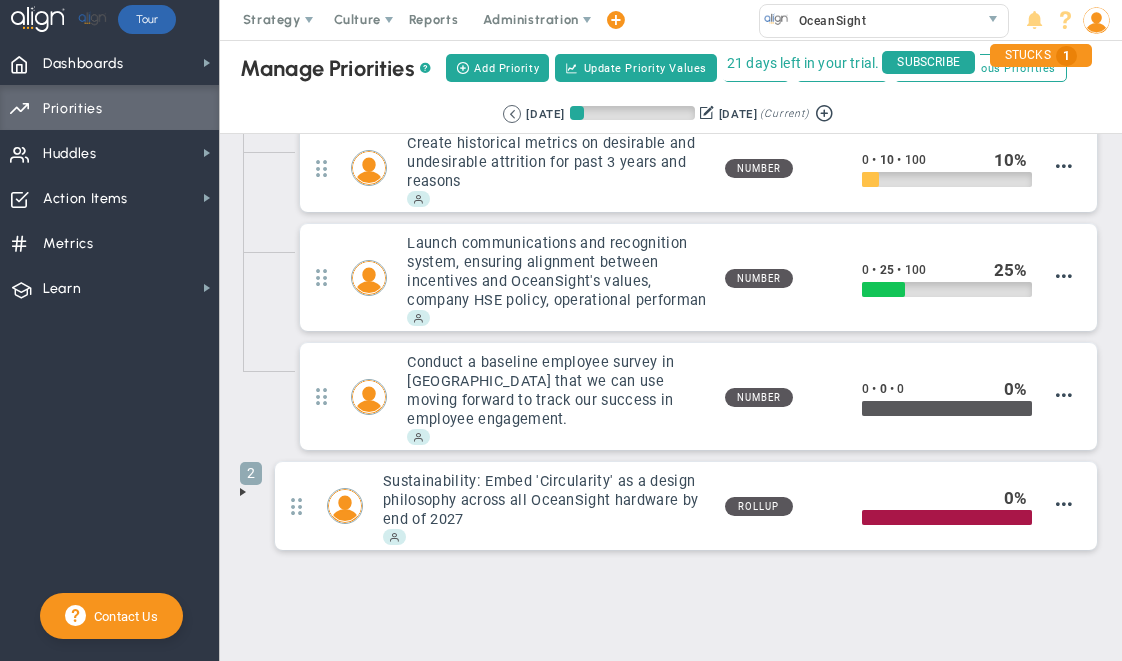 scroll, scrollTop: 599, scrollLeft: 0, axis: vertical 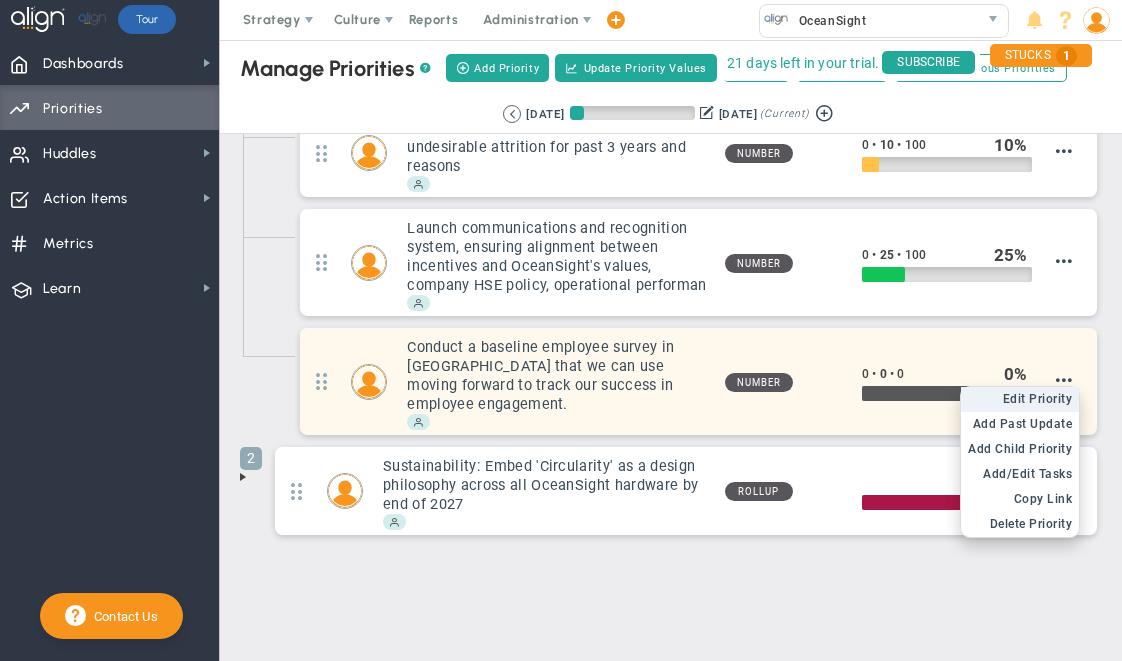 click on "Edit Priority" at bounding box center (1038, 399) 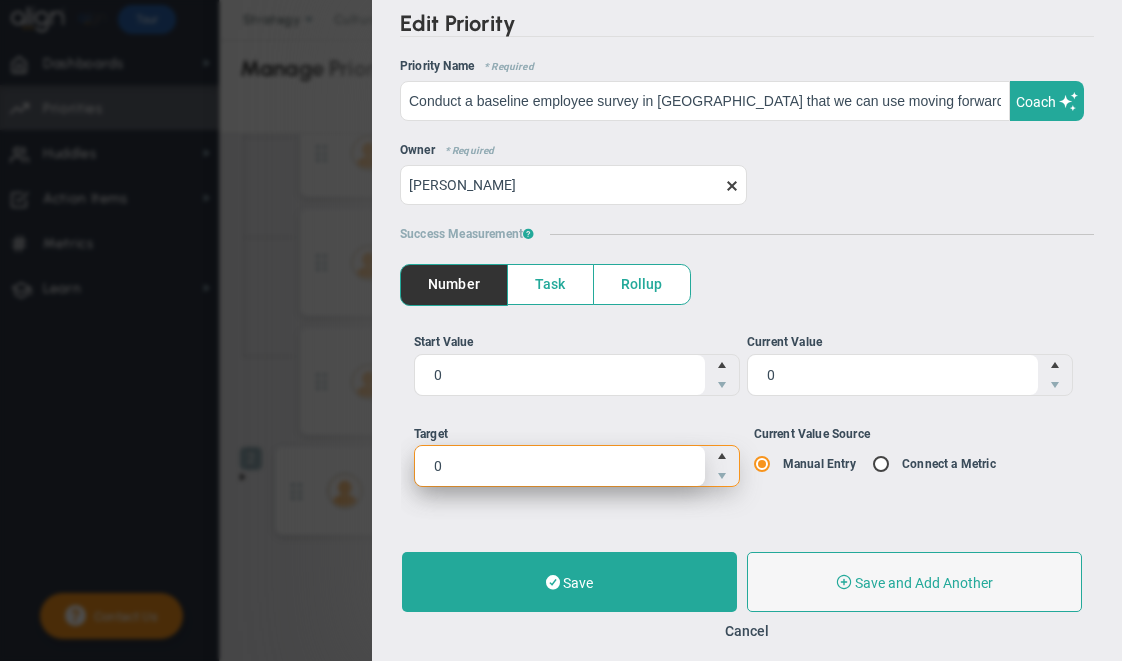 click on "0 0" at bounding box center (577, 466) 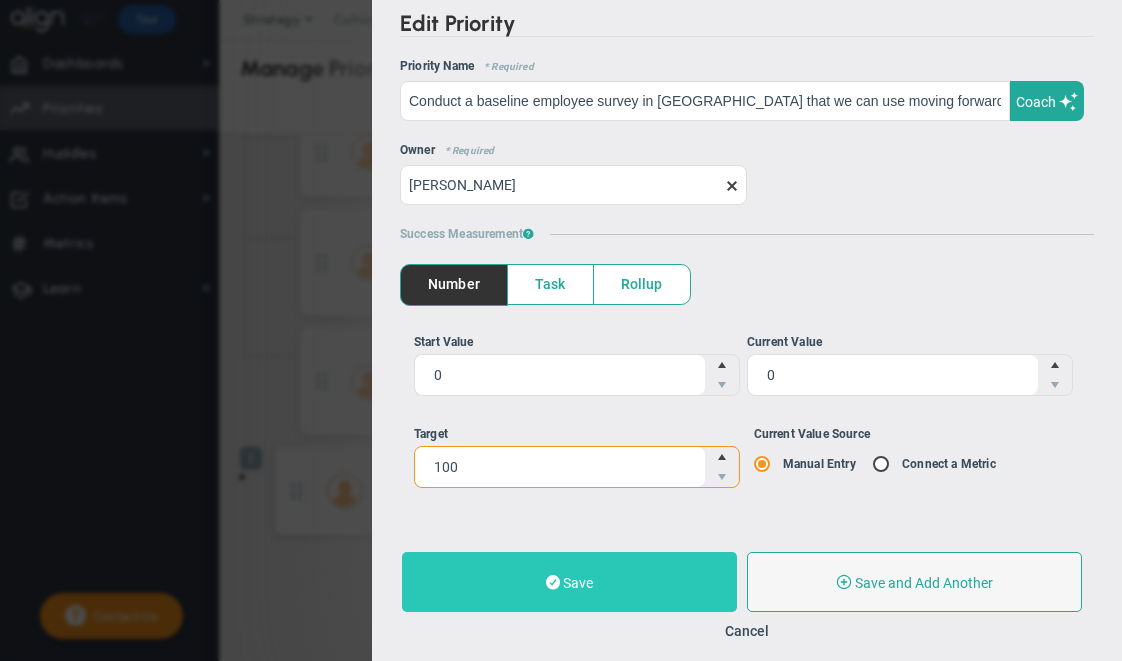 click on "Save" at bounding box center (569, 582) 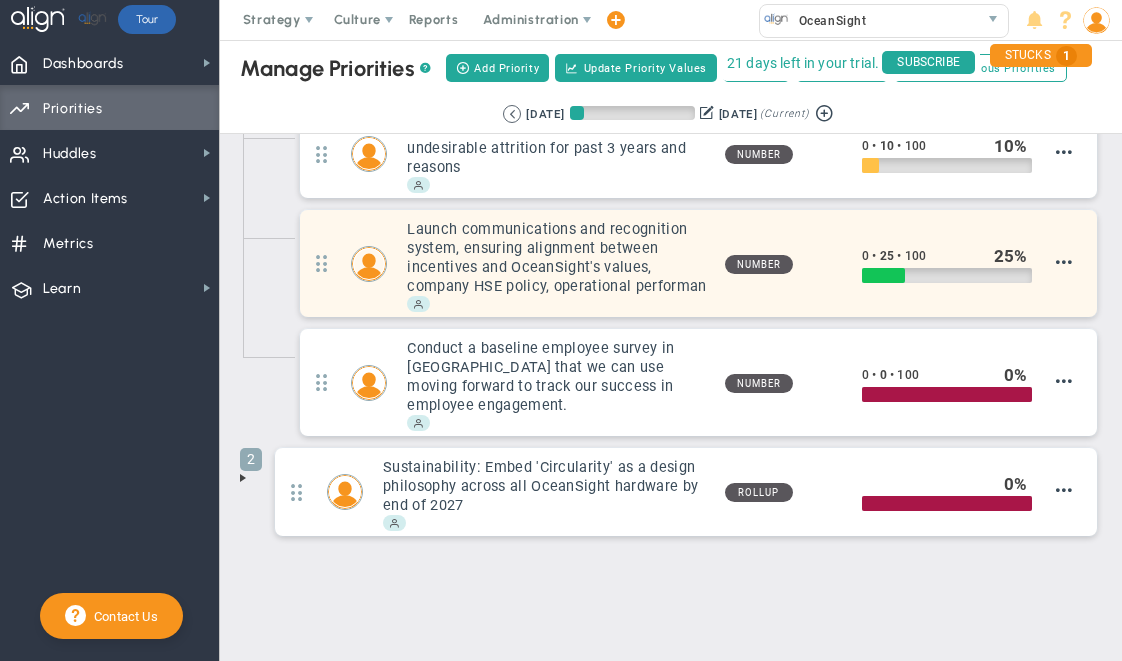 scroll, scrollTop: 599, scrollLeft: 0, axis: vertical 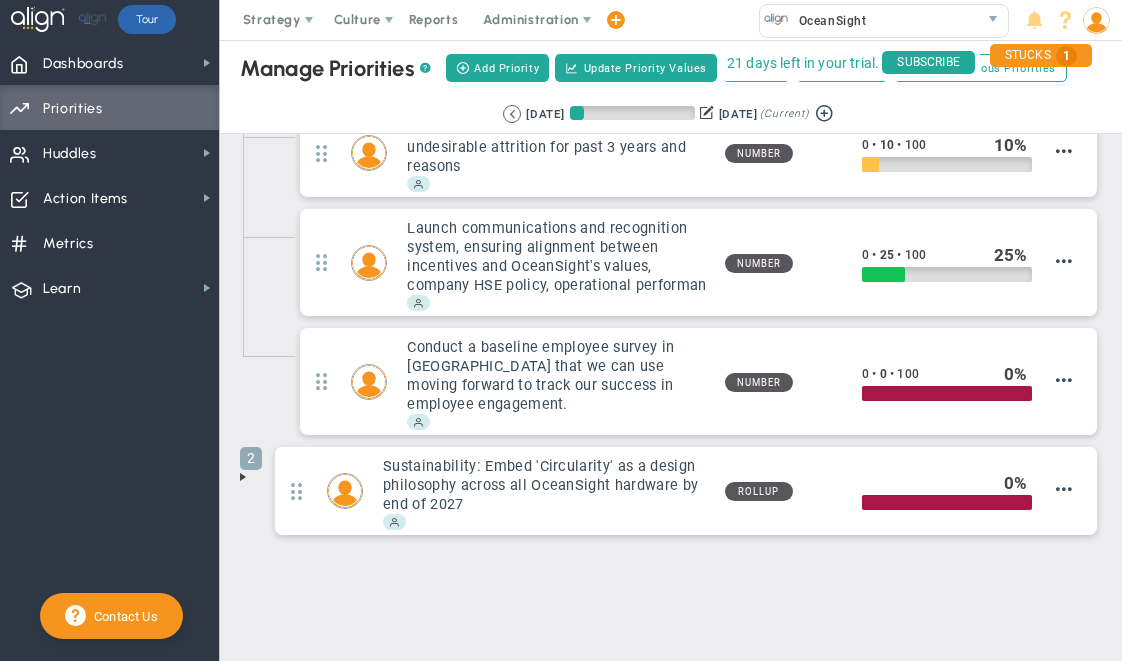 click at bounding box center (243, 477) 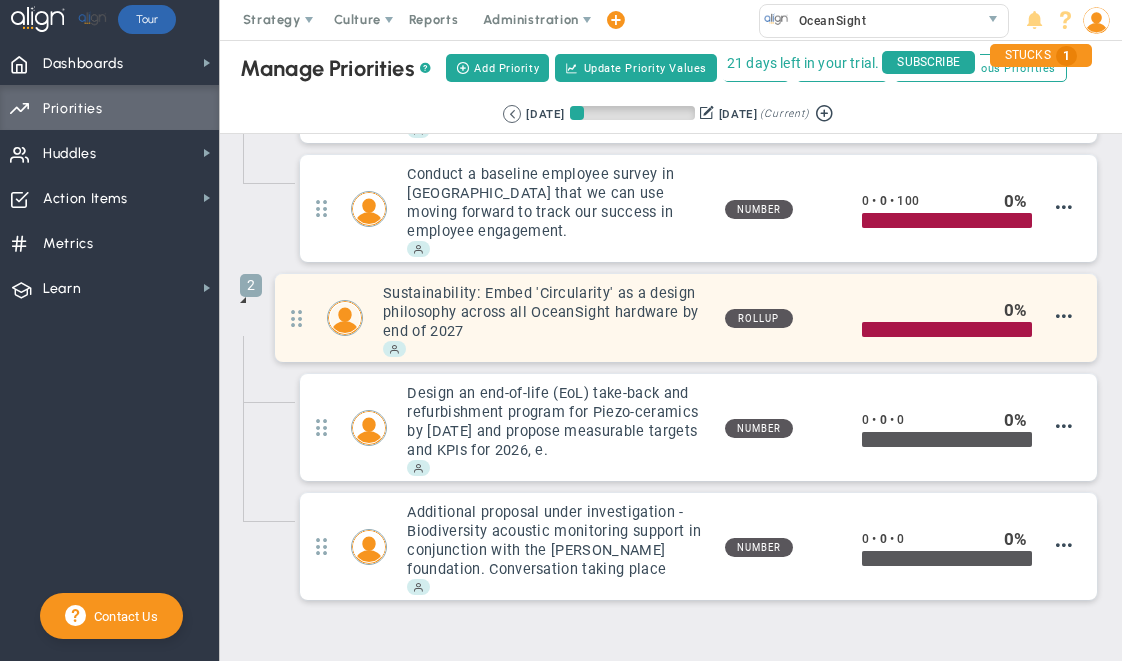 scroll, scrollTop: 777, scrollLeft: 0, axis: vertical 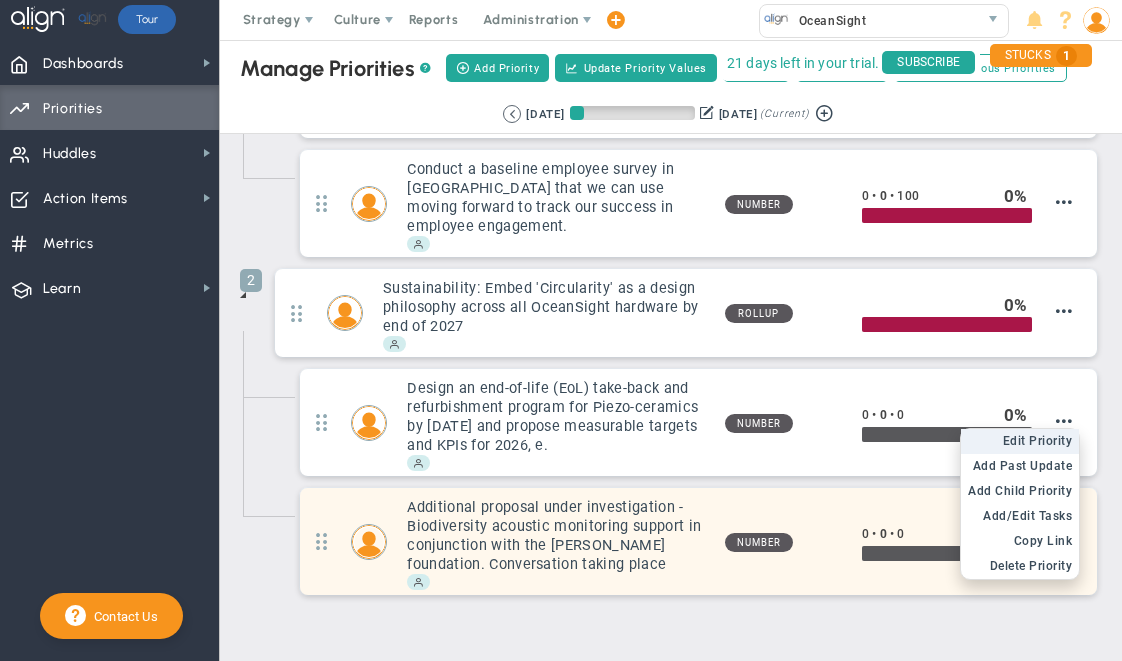 click on "Edit Priority" at bounding box center (1038, 441) 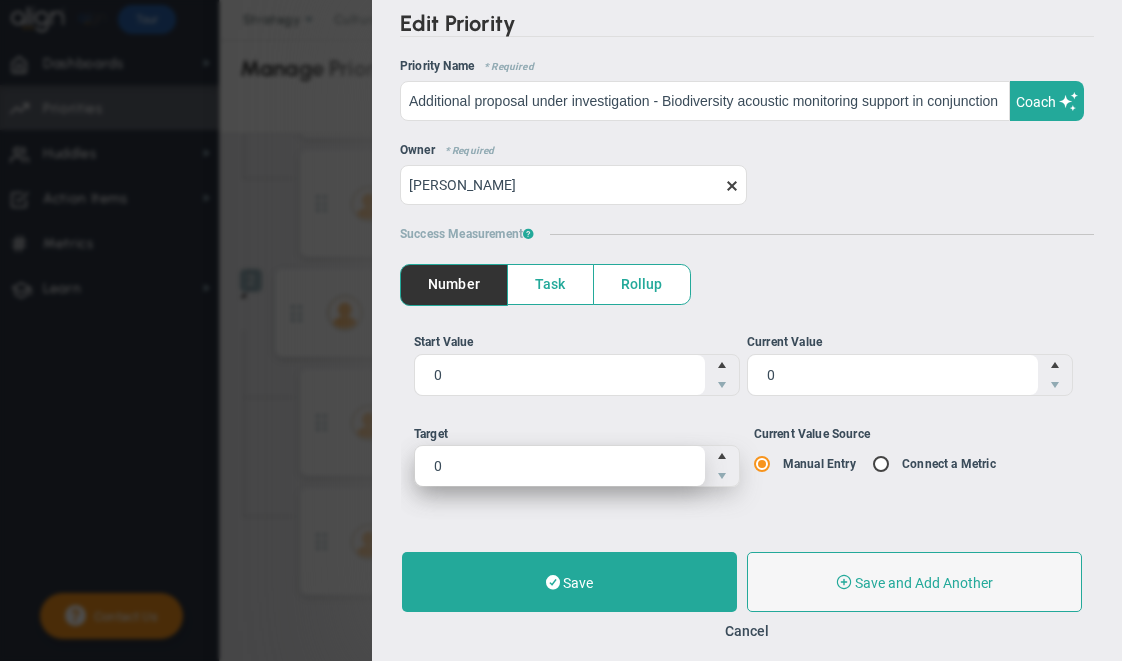 click on "0 0" at bounding box center [577, 466] 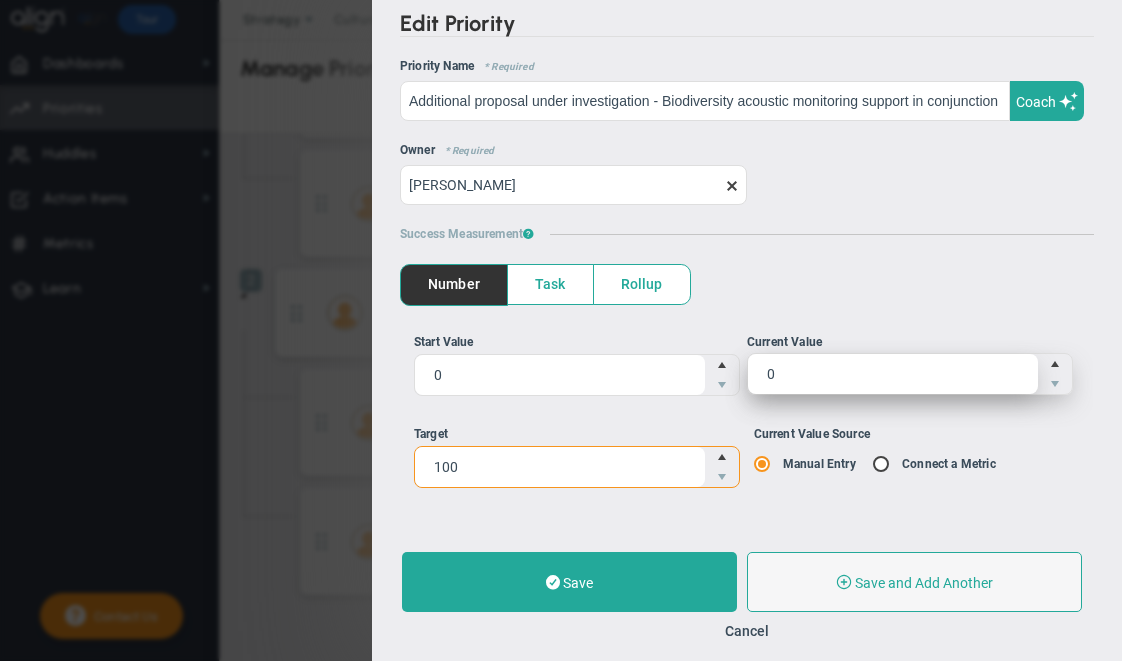 click on "0 0" at bounding box center (910, 374) 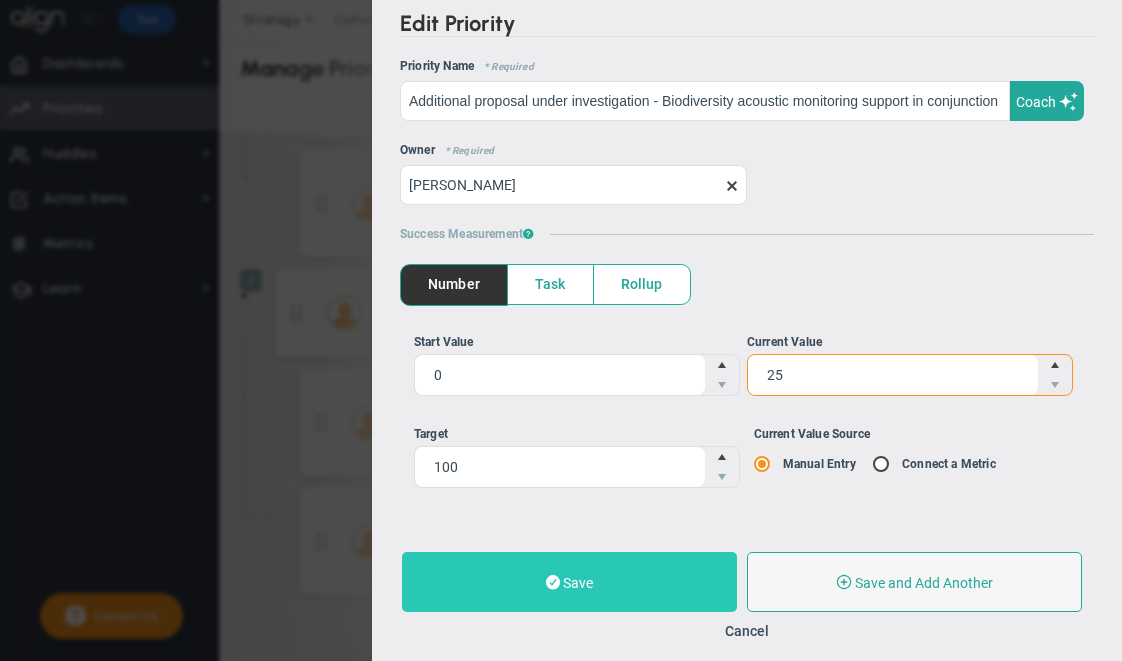 click on "Save" at bounding box center [569, 582] 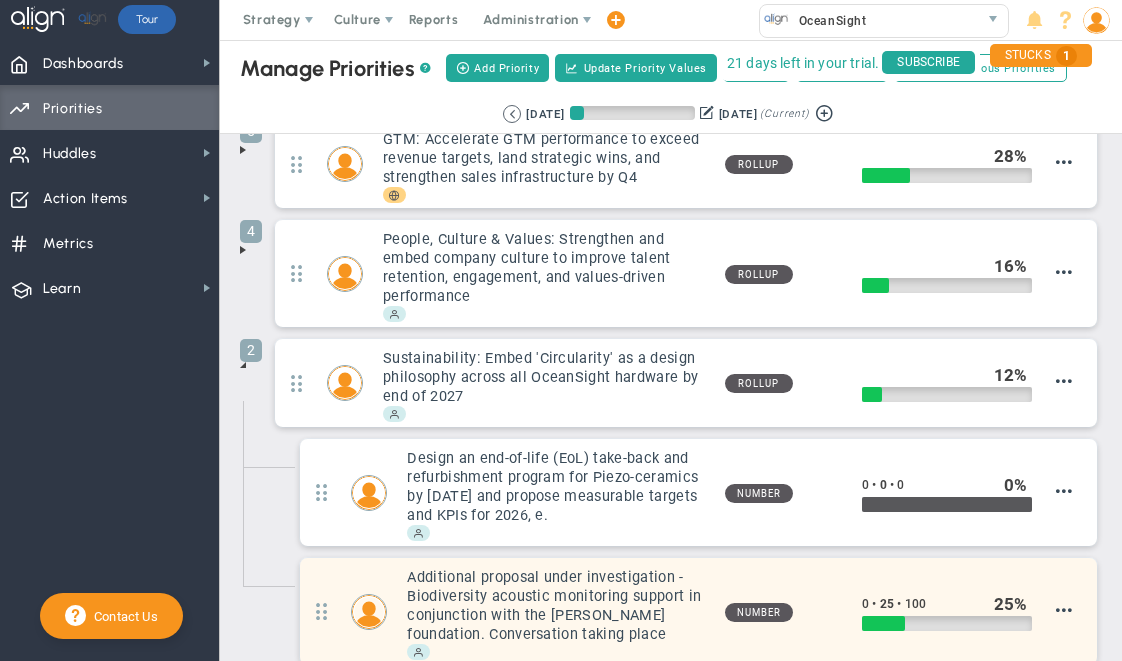 scroll, scrollTop: 380, scrollLeft: 0, axis: vertical 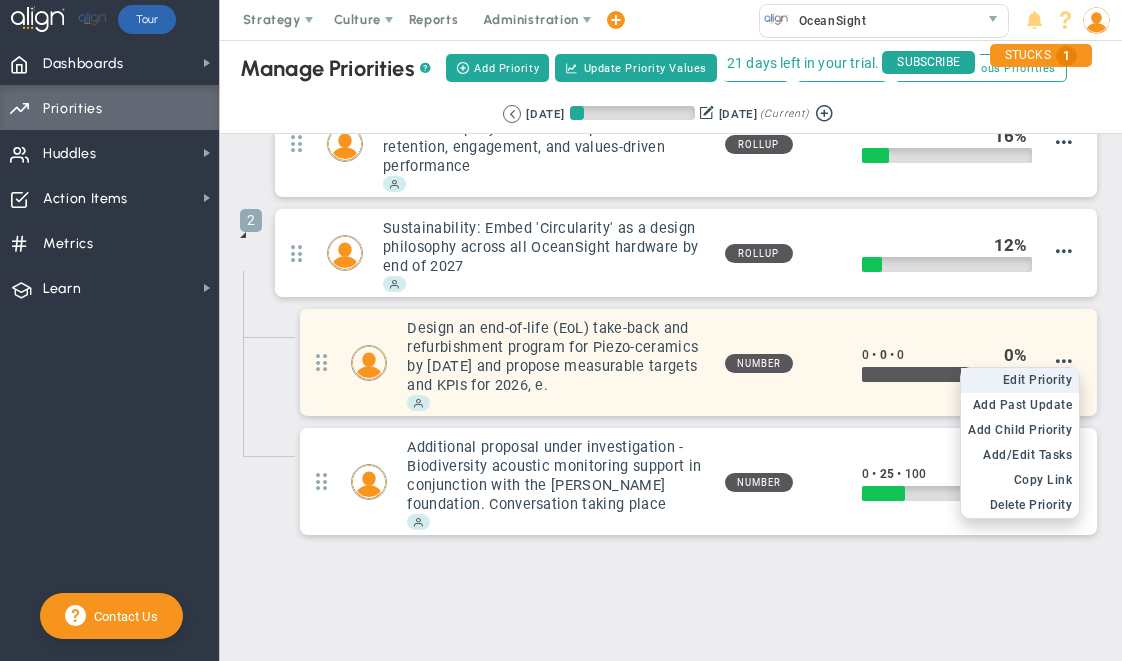 click on "Edit Priority" at bounding box center [1038, 380] 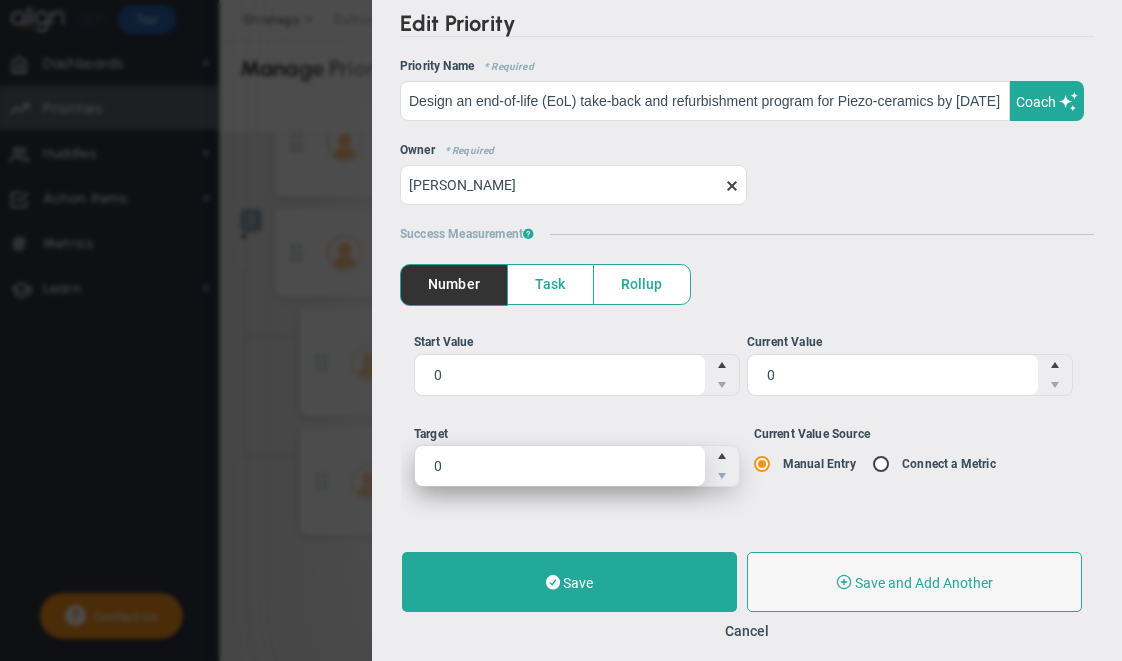 click on "0 0" at bounding box center (577, 466) 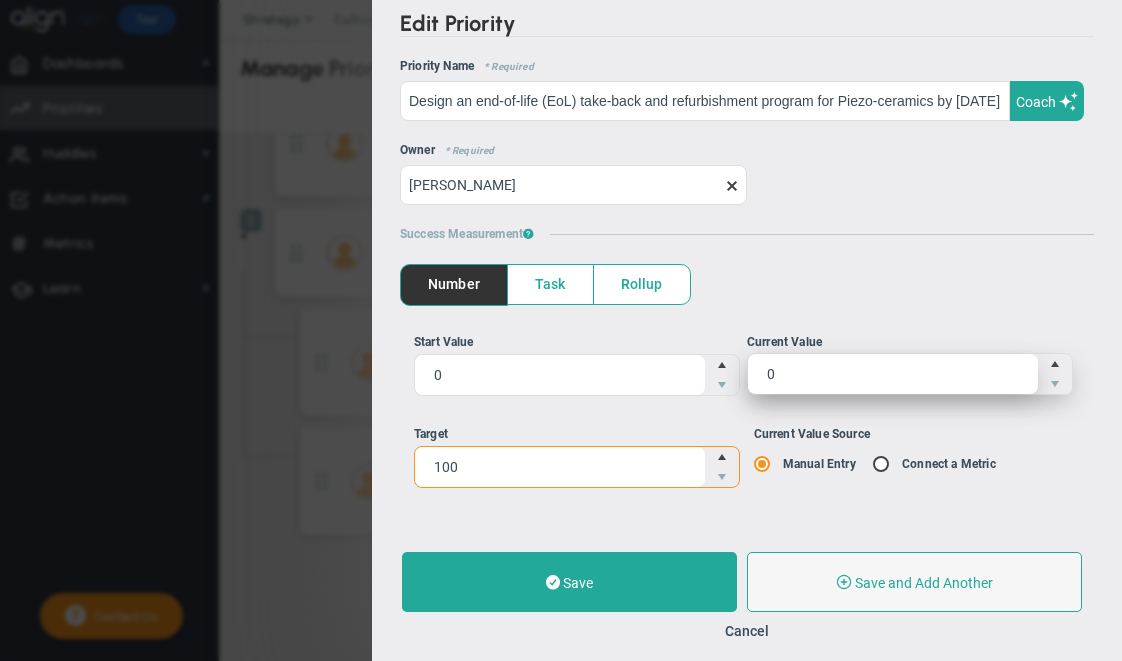 click on "0 0" at bounding box center (910, 374) 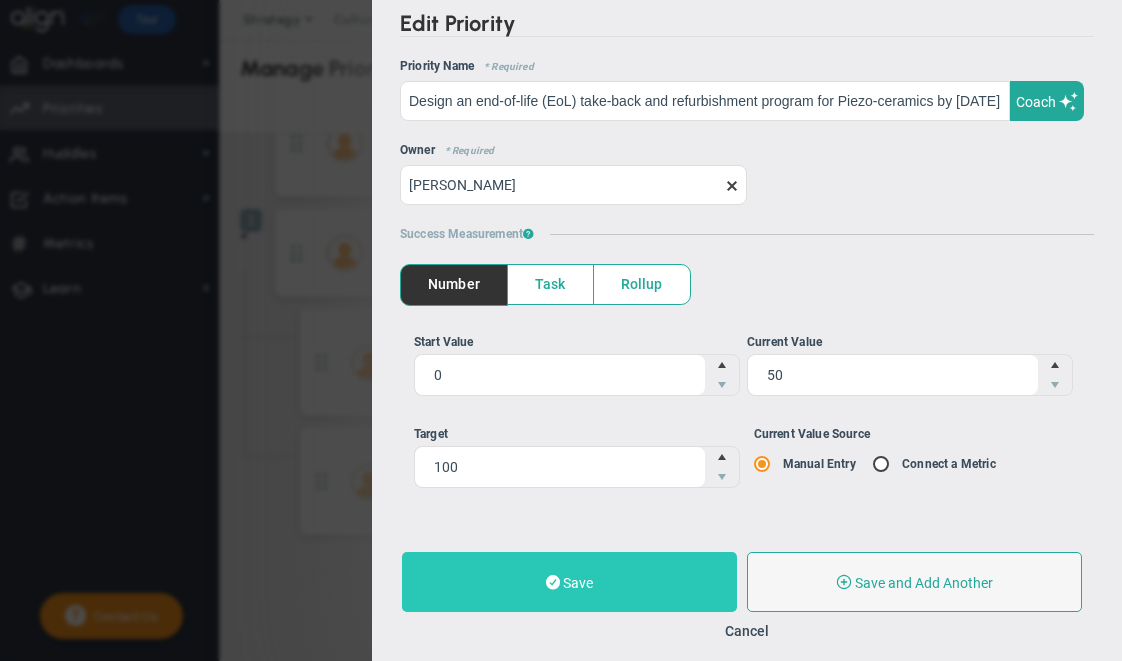 click on "Save" at bounding box center (578, 583) 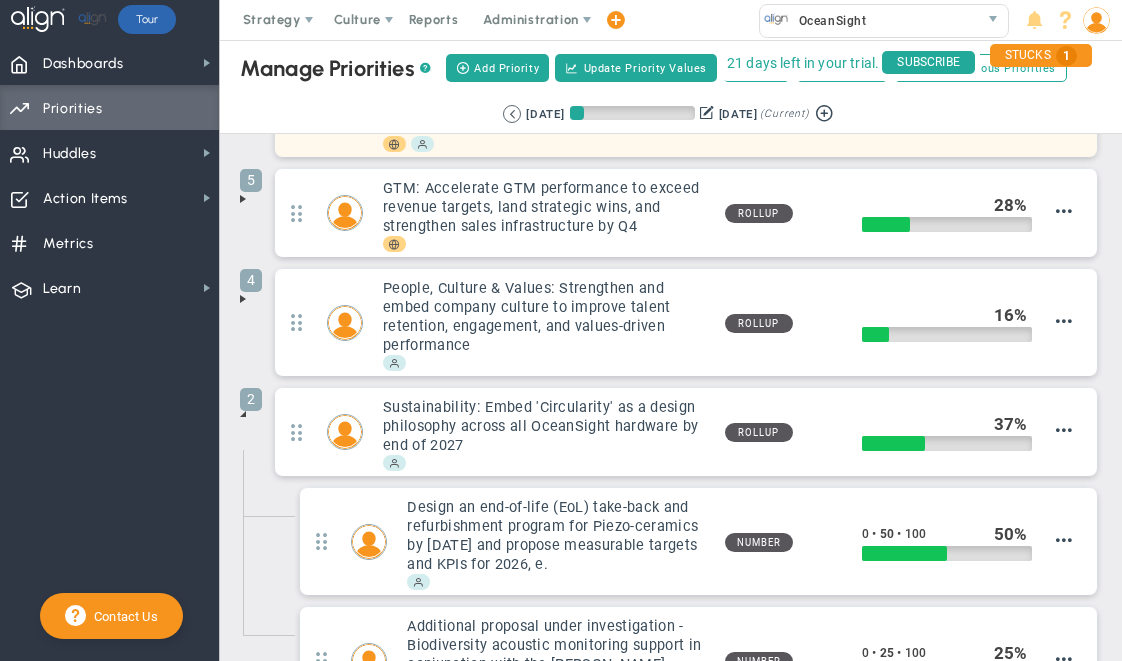 scroll, scrollTop: 196, scrollLeft: 0, axis: vertical 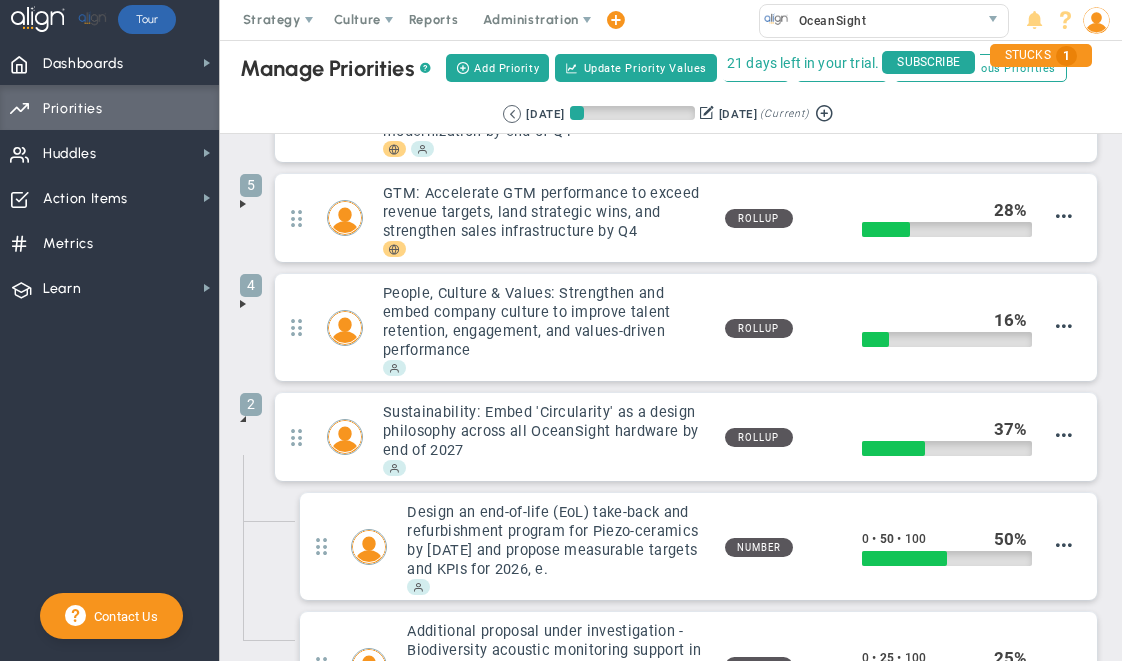 click at bounding box center (243, 419) 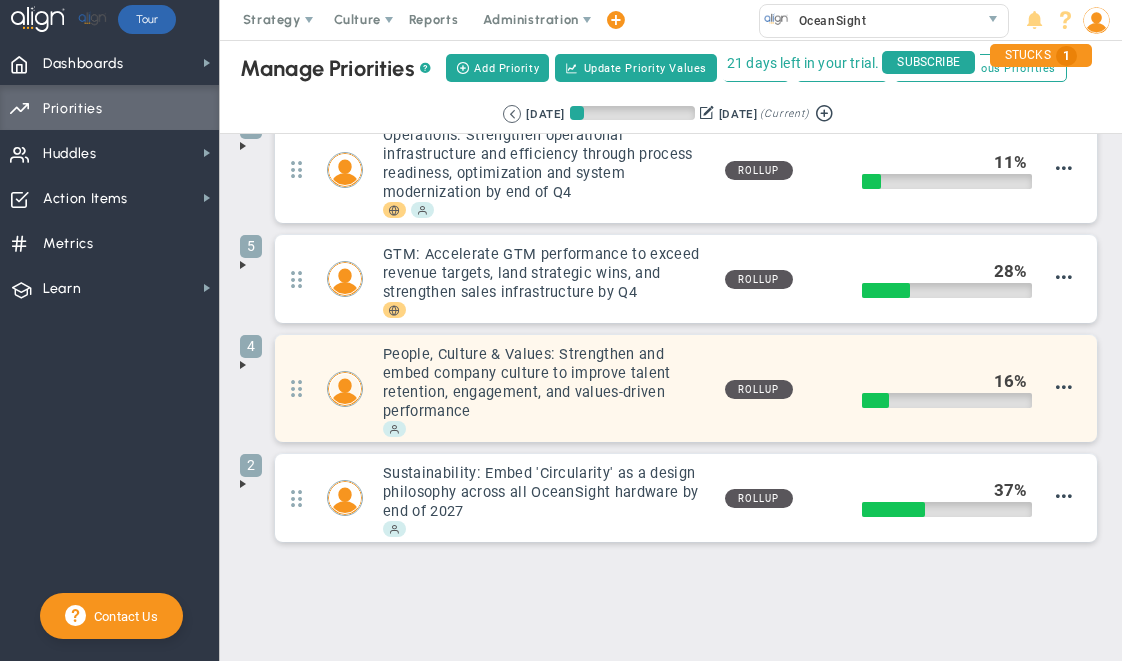 scroll, scrollTop: 142, scrollLeft: 0, axis: vertical 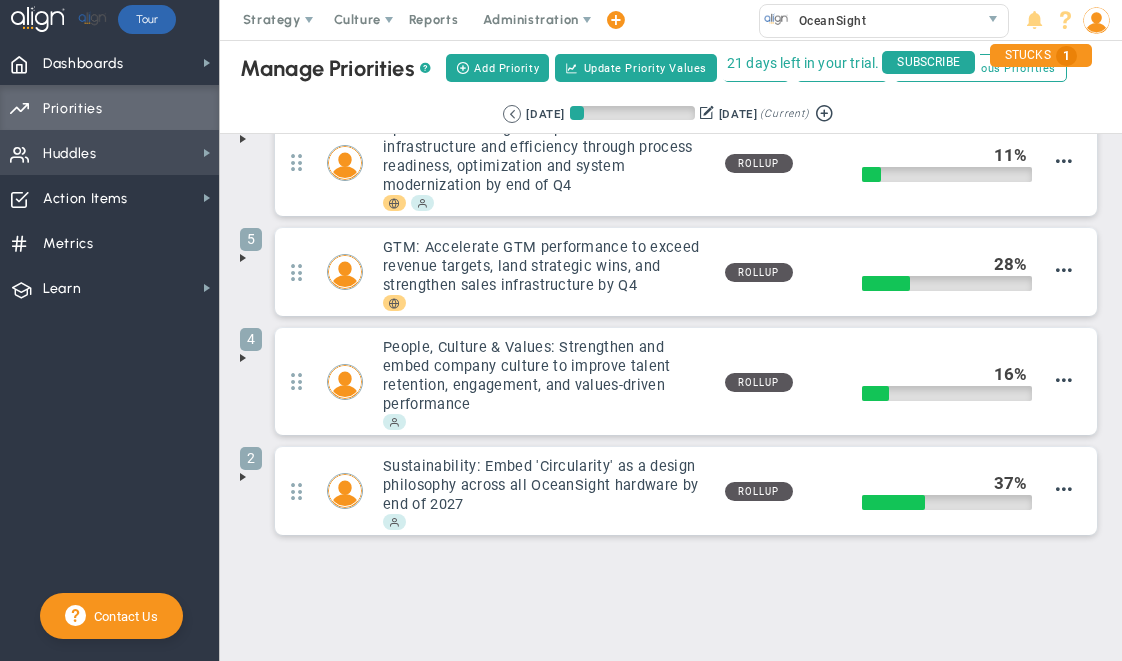 click on "Huddles Huddles" at bounding box center [109, 152] 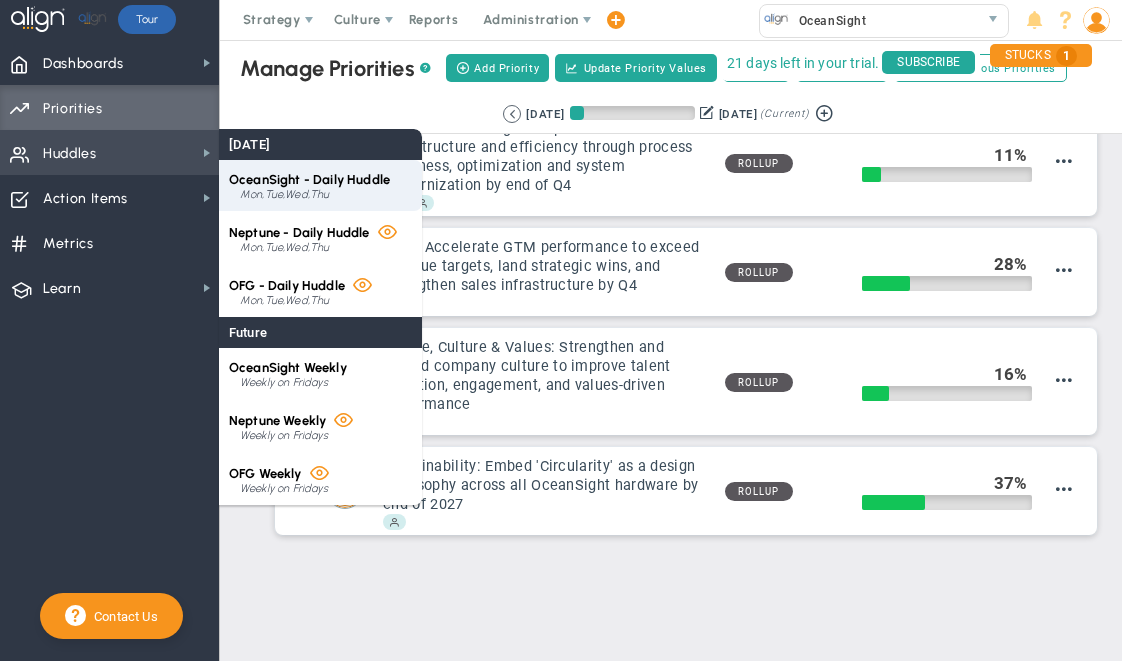 click on "Mon,Tue,Wed,Thu" at bounding box center [326, 195] 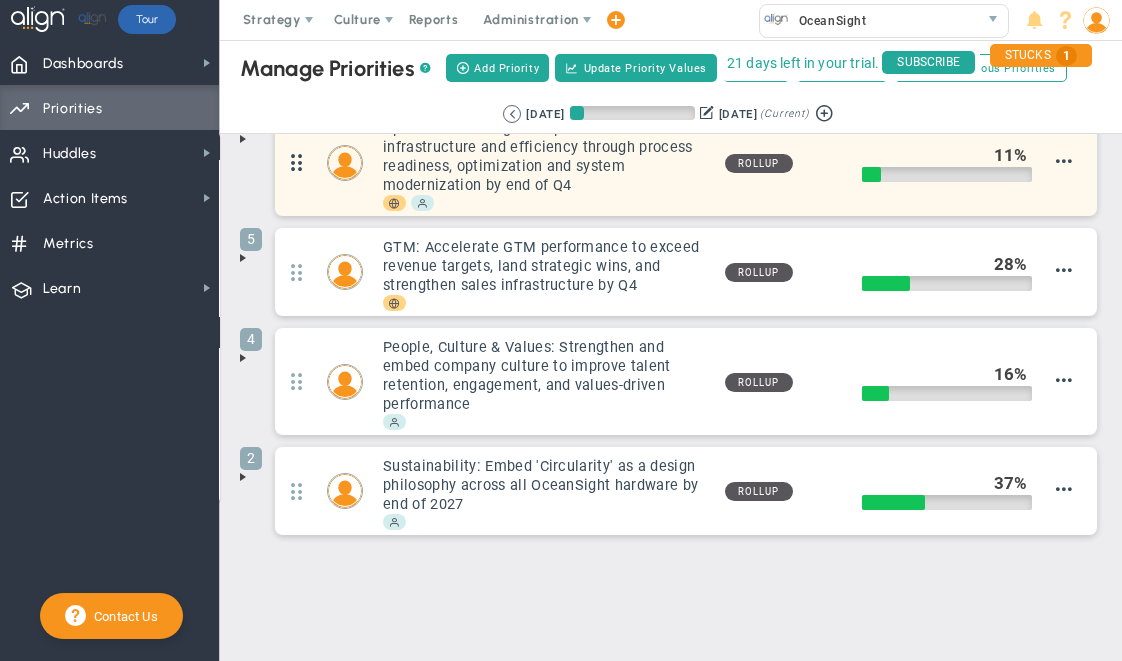 scroll, scrollTop: 0, scrollLeft: 0, axis: both 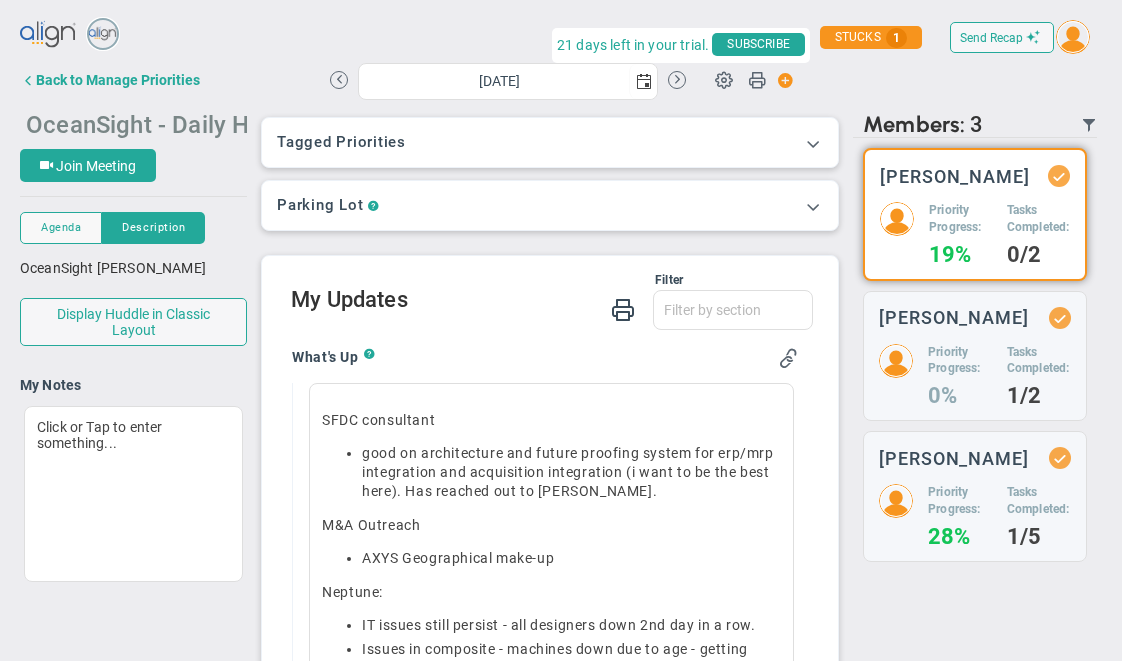 click on "OceanSight - Daily Huddle" at bounding box center (168, 123) 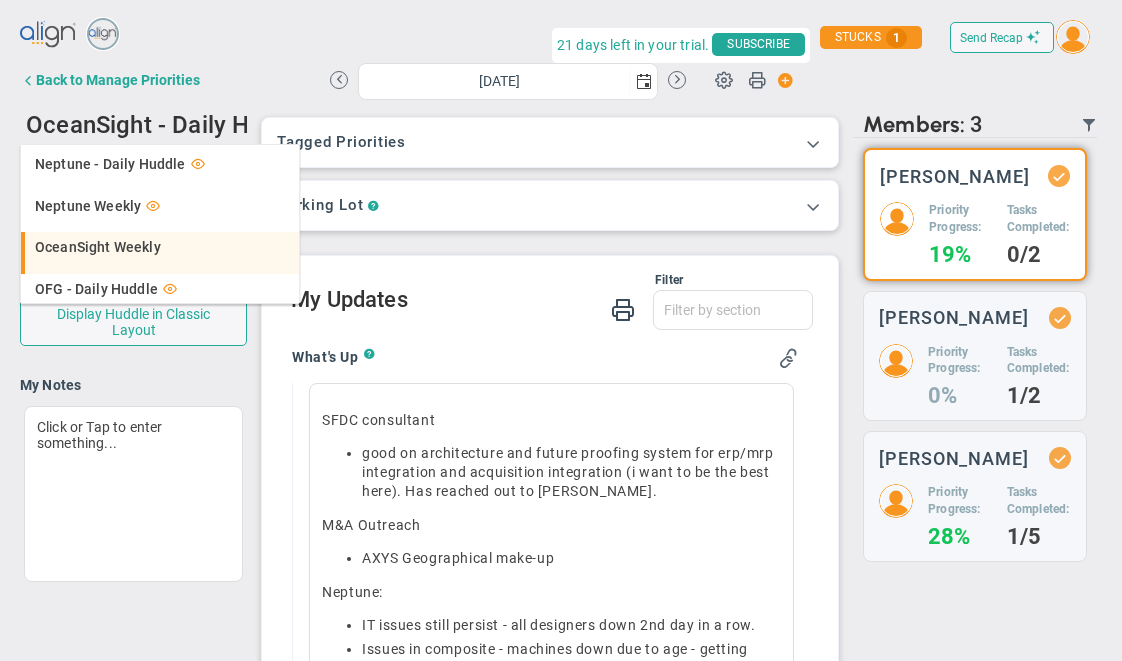 click on "OceanSight Weekly" at bounding box center (98, 247) 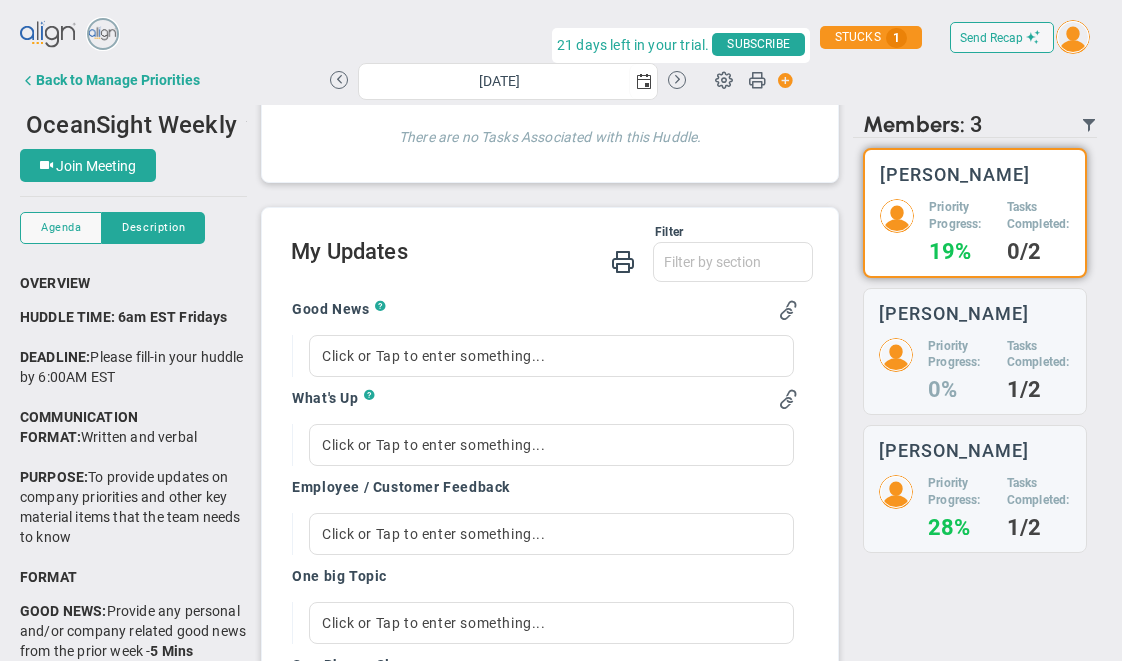 scroll, scrollTop: 267, scrollLeft: 0, axis: vertical 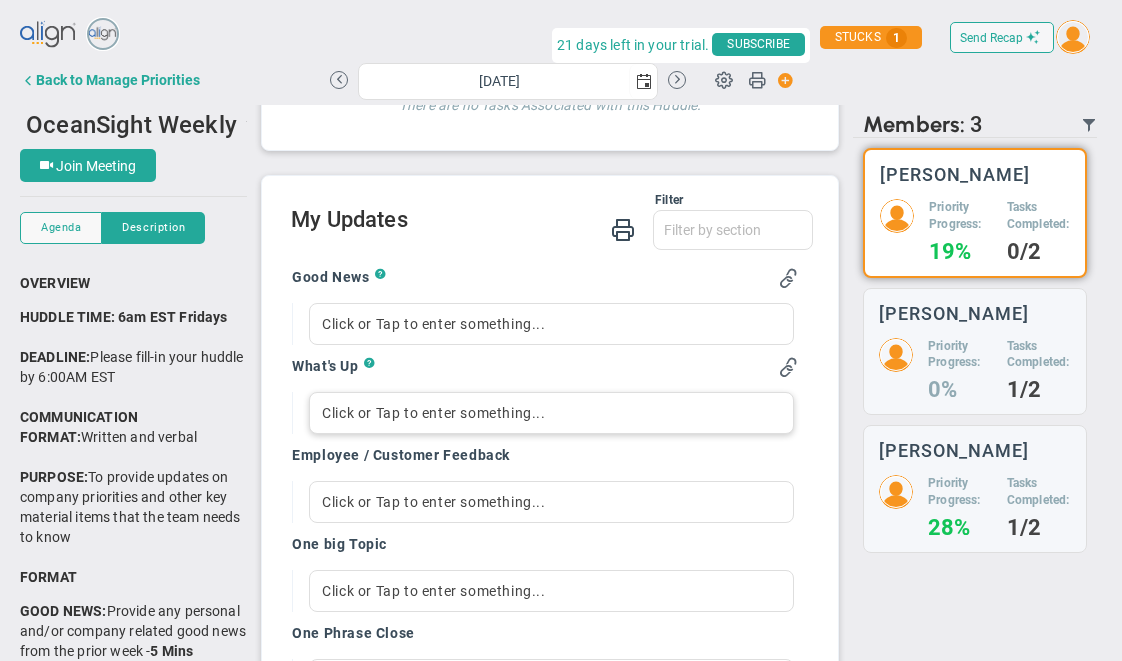 click on "Click or Tap to enter something..." at bounding box center [551, 413] 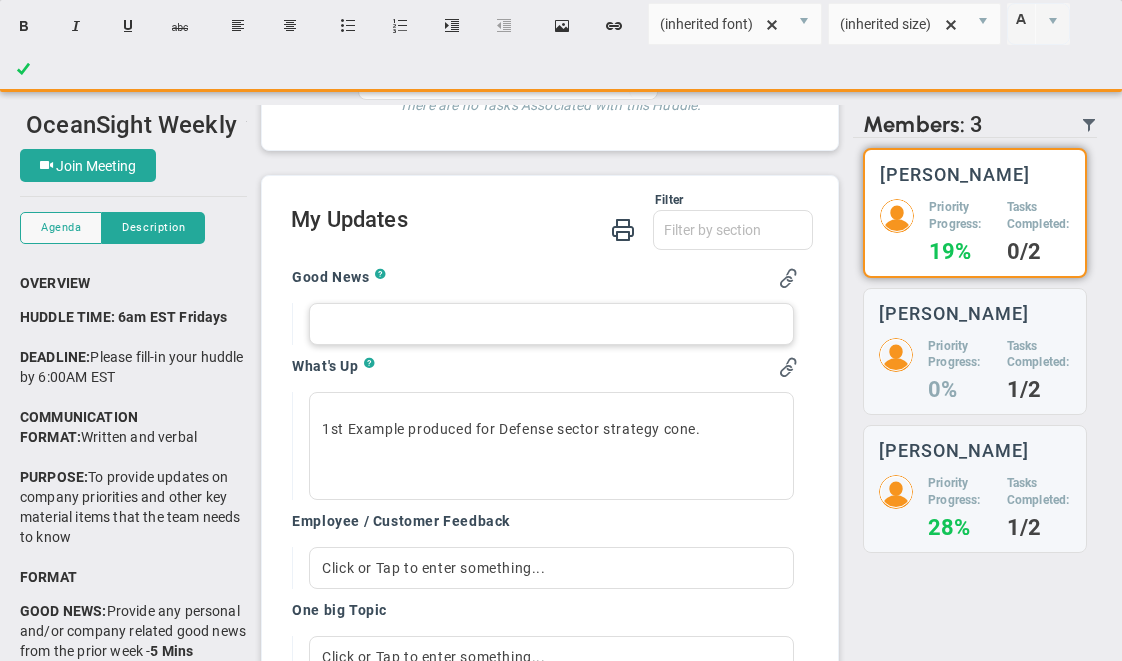 click at bounding box center [551, 324] 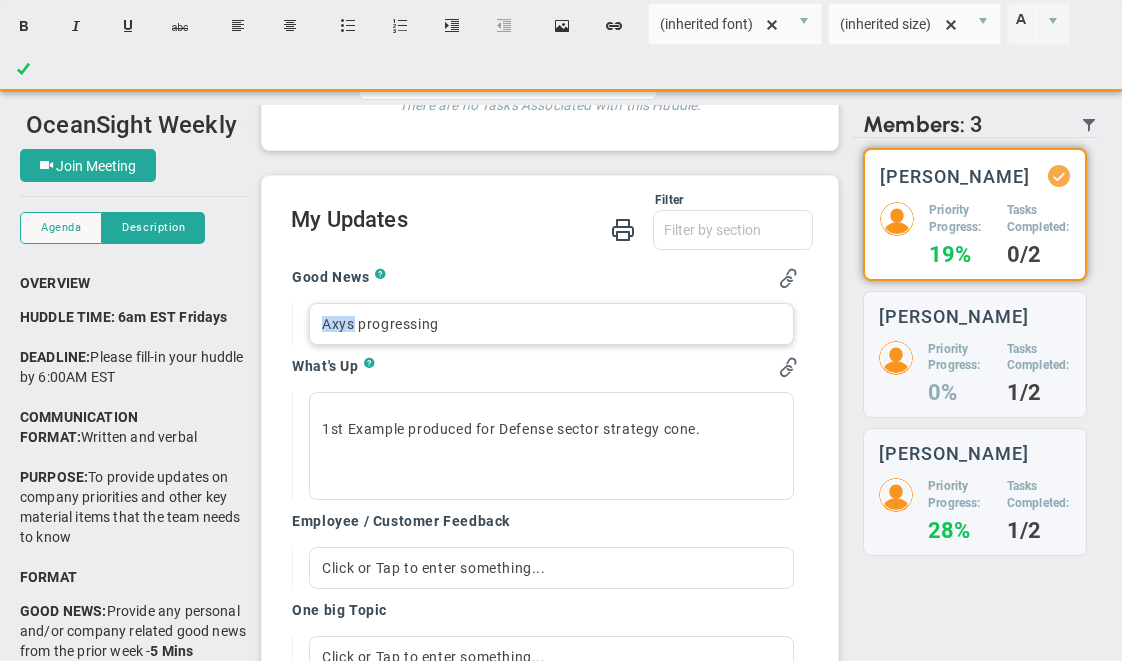 drag, startPoint x: 320, startPoint y: 339, endPoint x: 351, endPoint y: 342, distance: 31.144823 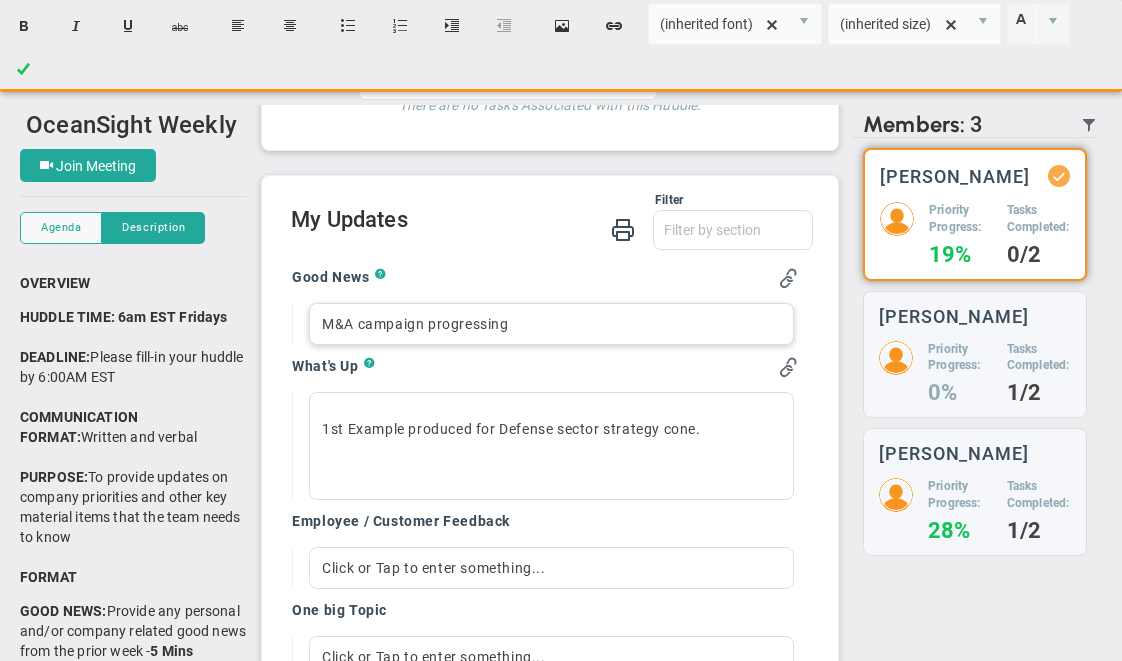 click on "M&A campaign progressing" at bounding box center (551, 324) 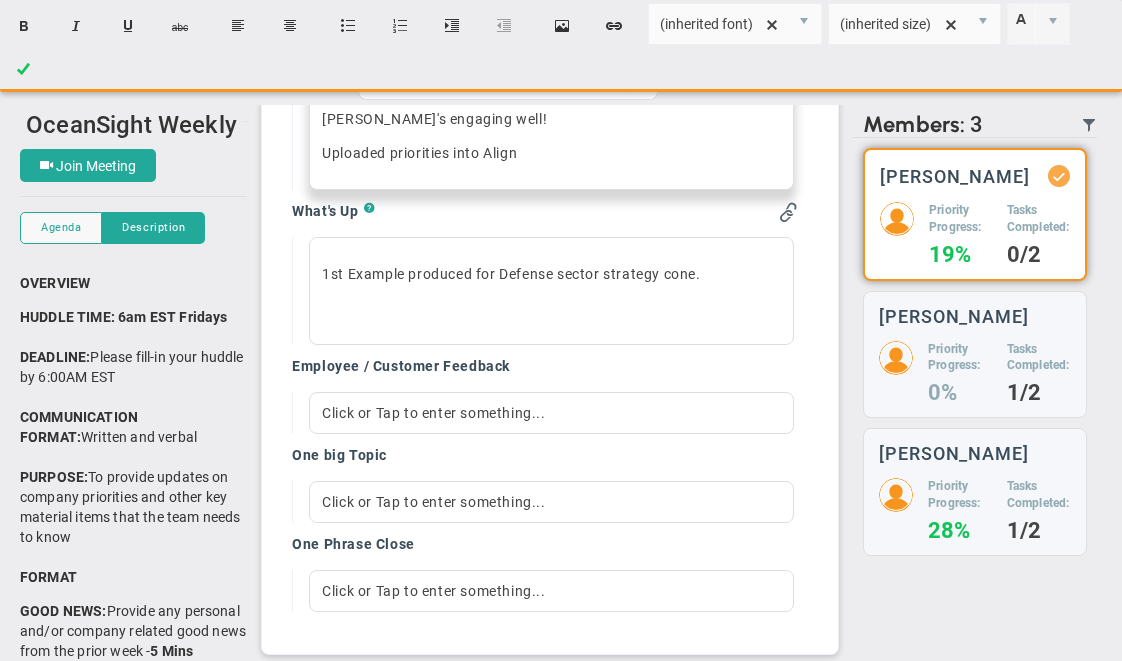scroll, scrollTop: 570, scrollLeft: 0, axis: vertical 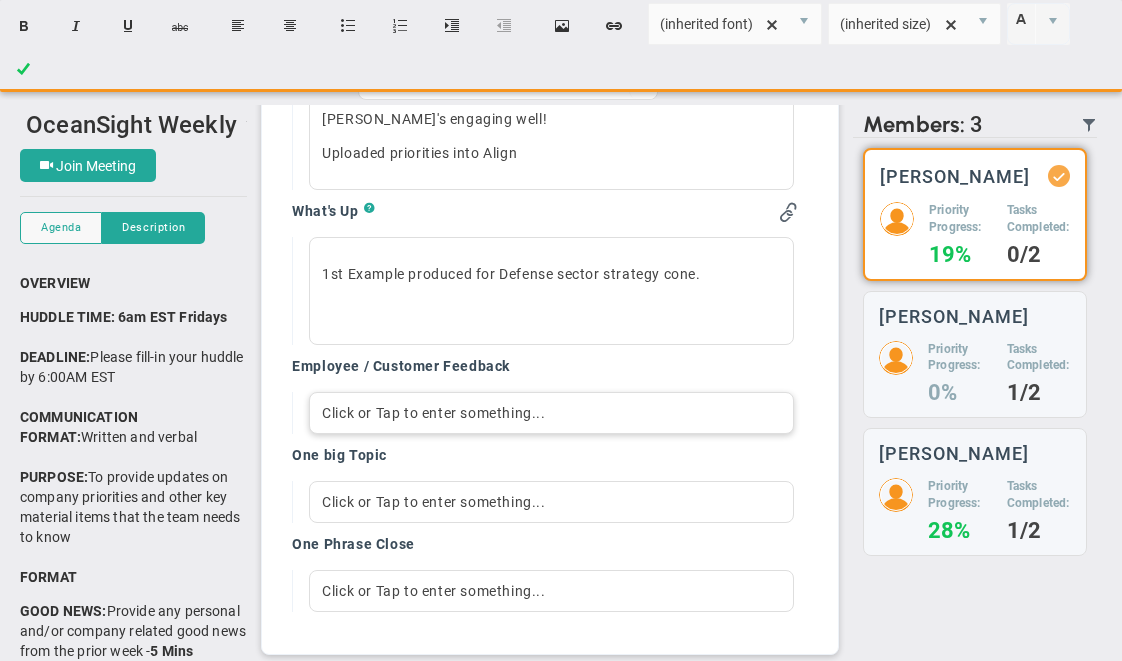 click on "Click or Tap to enter something..." at bounding box center (551, 413) 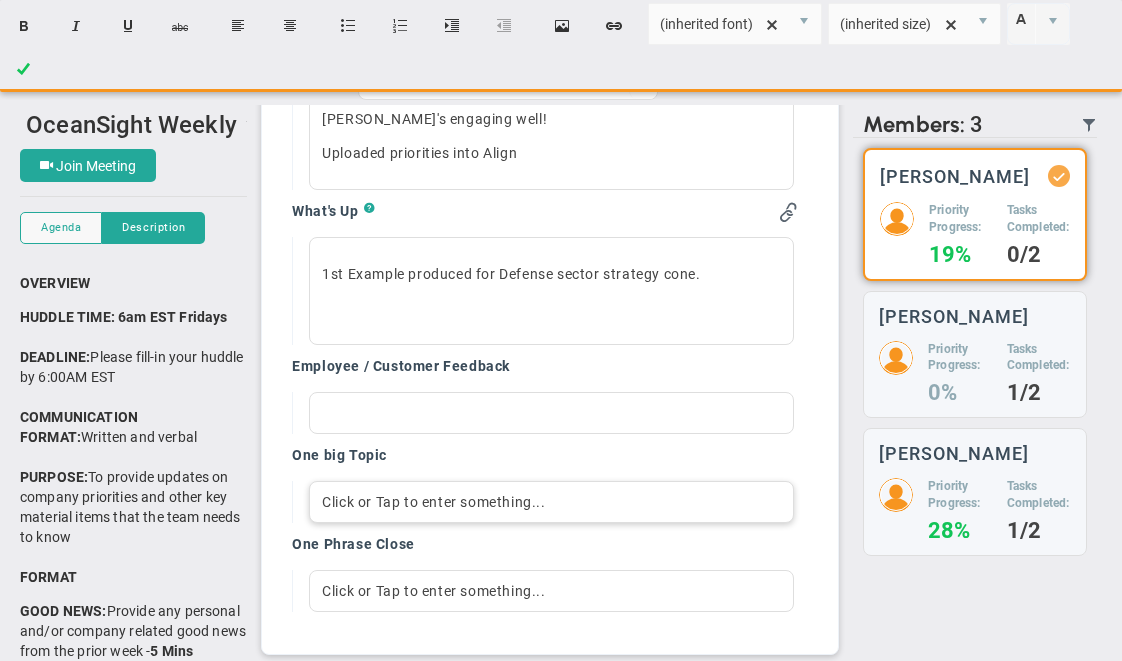 click on "Click or Tap to enter something..." at bounding box center [551, 502] 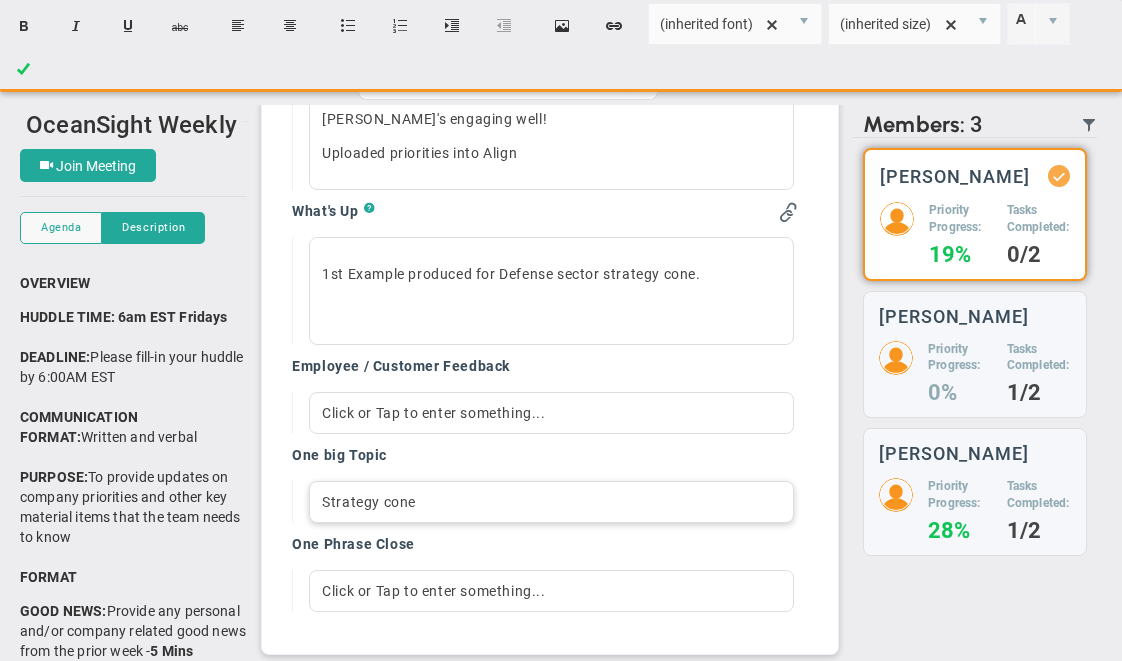 click on "Strategy cone" at bounding box center [551, 502] 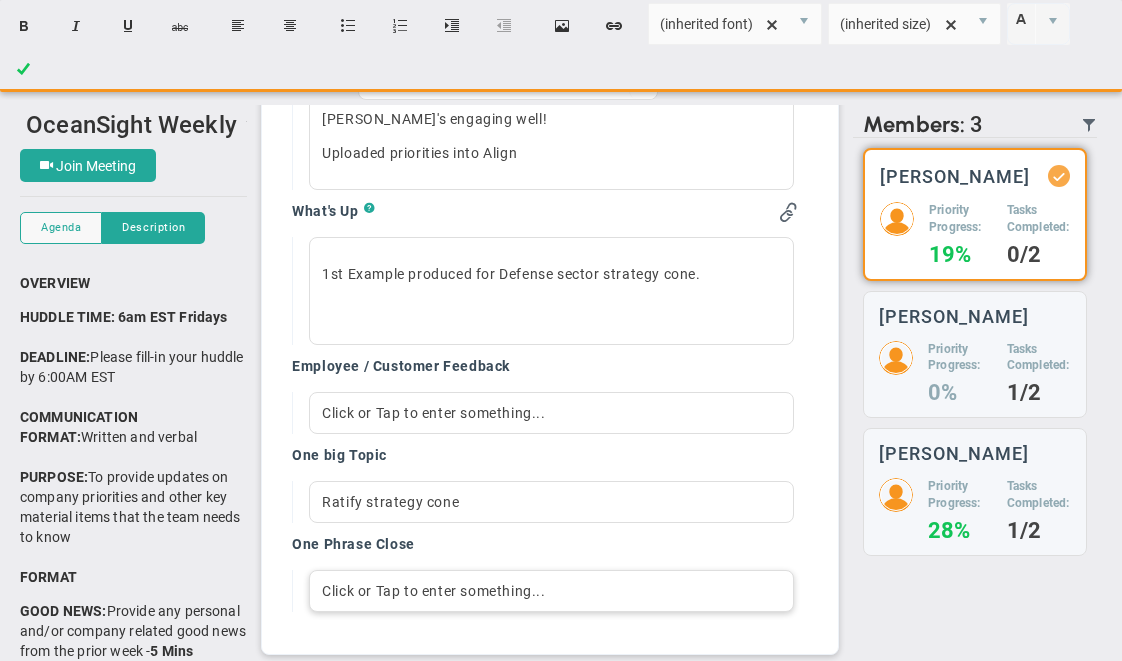 click on "Click or Tap to enter something..." at bounding box center [551, 591] 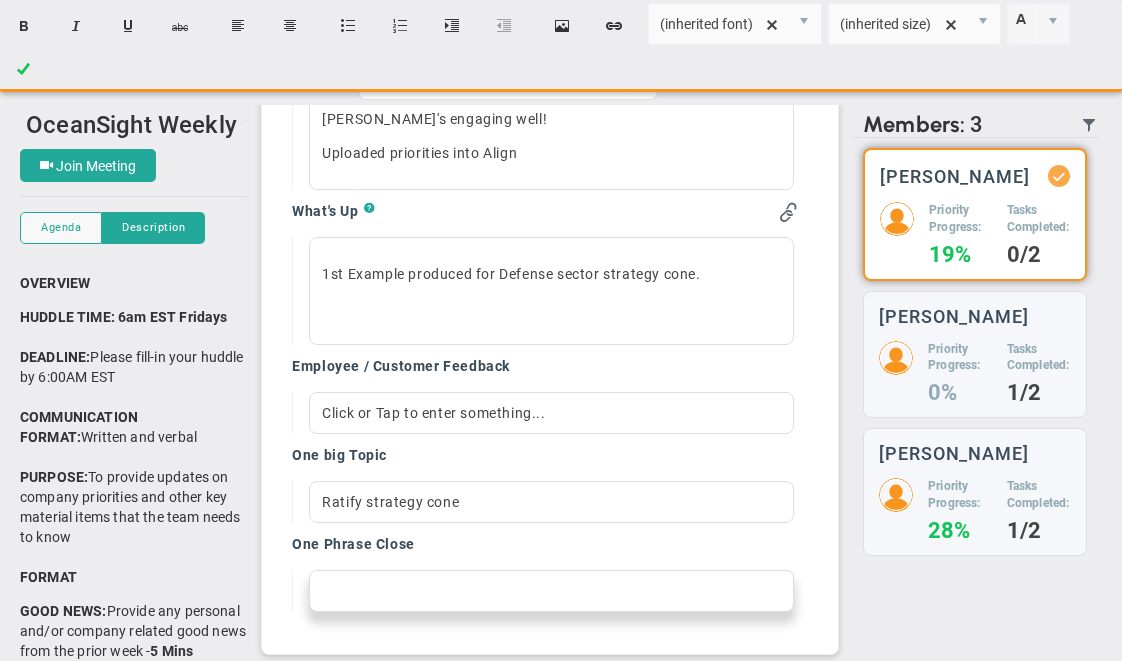 scroll, scrollTop: 571, scrollLeft: 0, axis: vertical 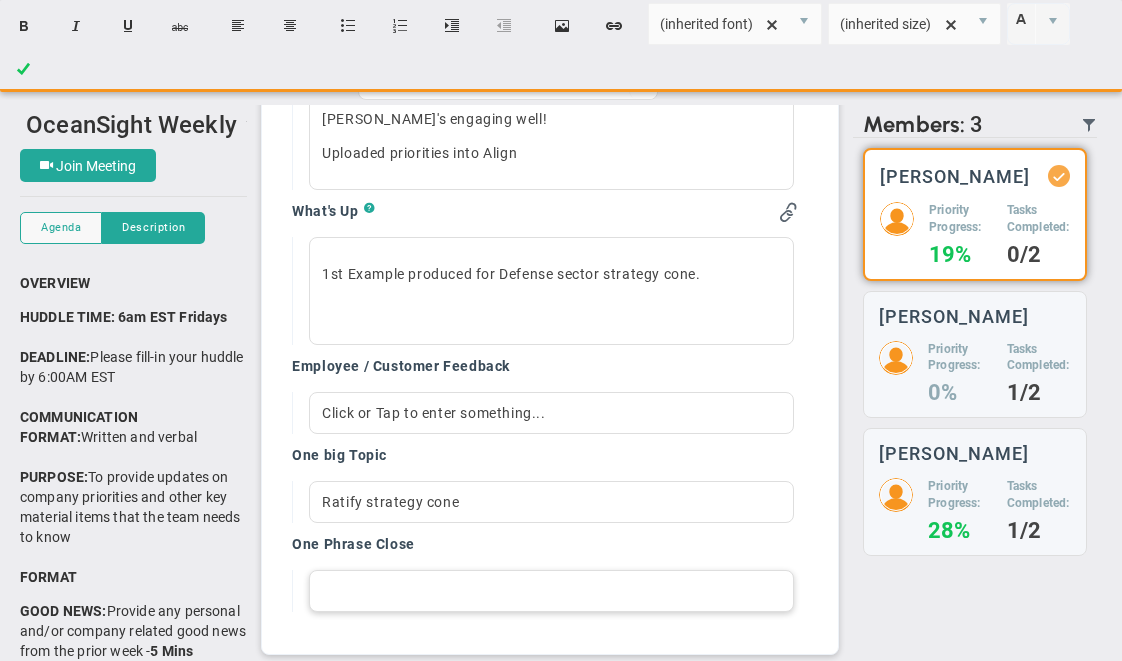click at bounding box center (551, 591) 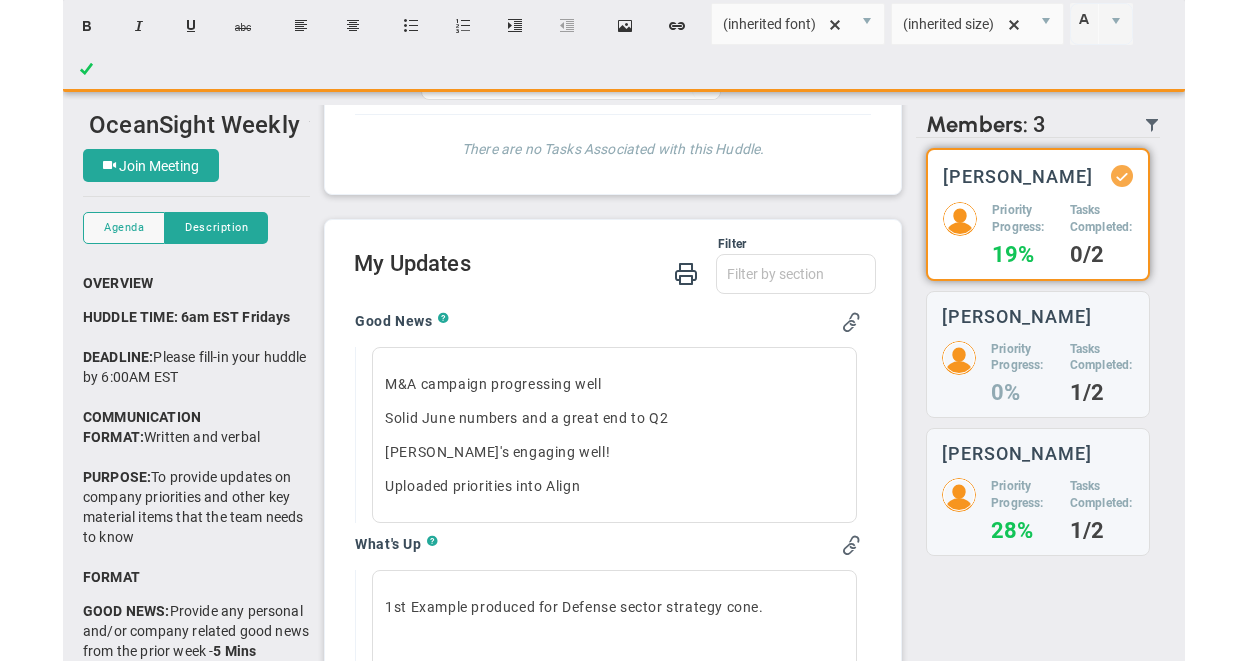 scroll, scrollTop: 0, scrollLeft: 0, axis: both 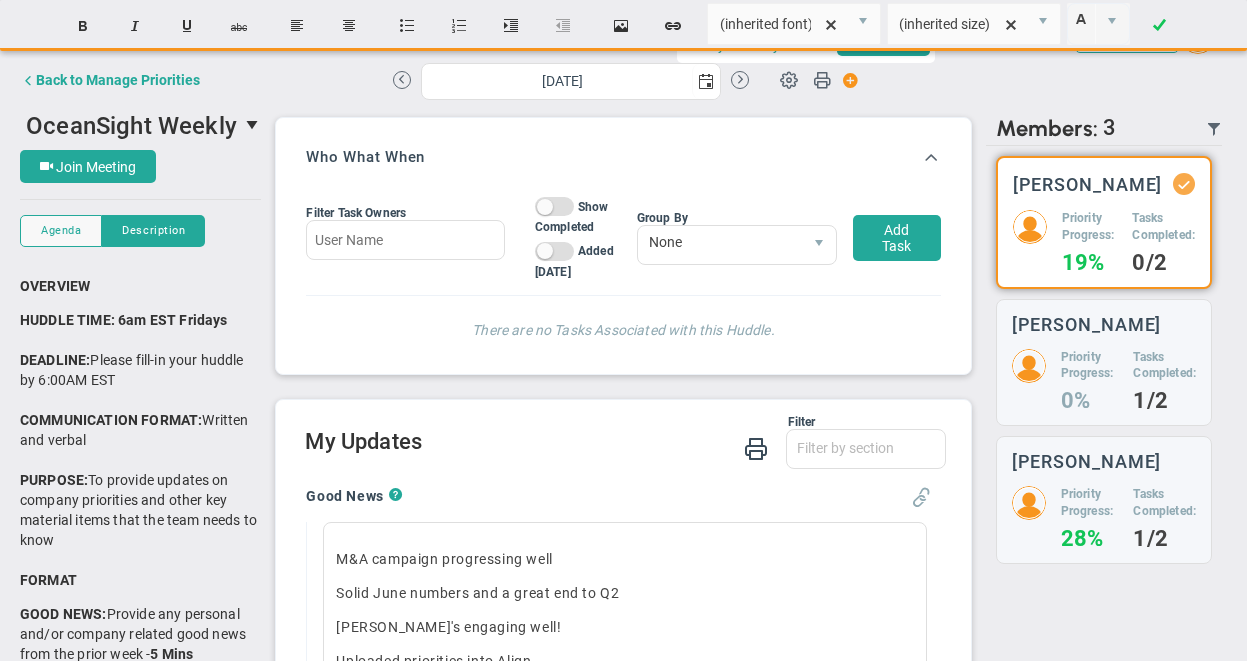 click at bounding box center (921, 497) 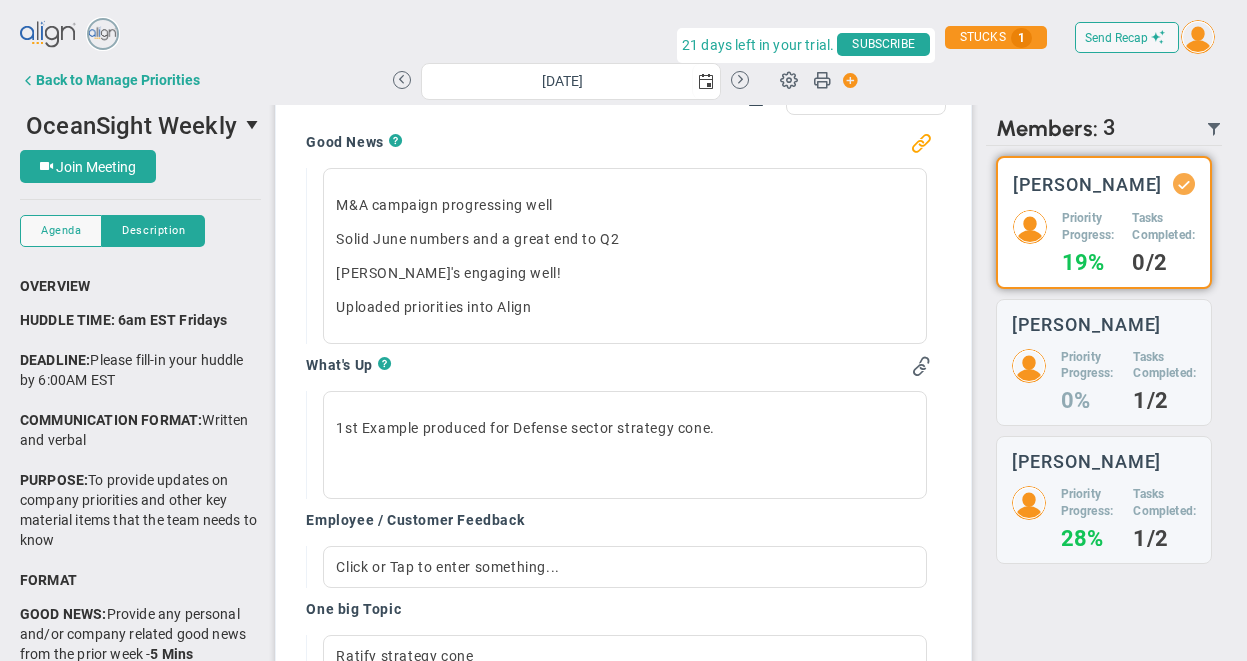 scroll, scrollTop: 358, scrollLeft: 0, axis: vertical 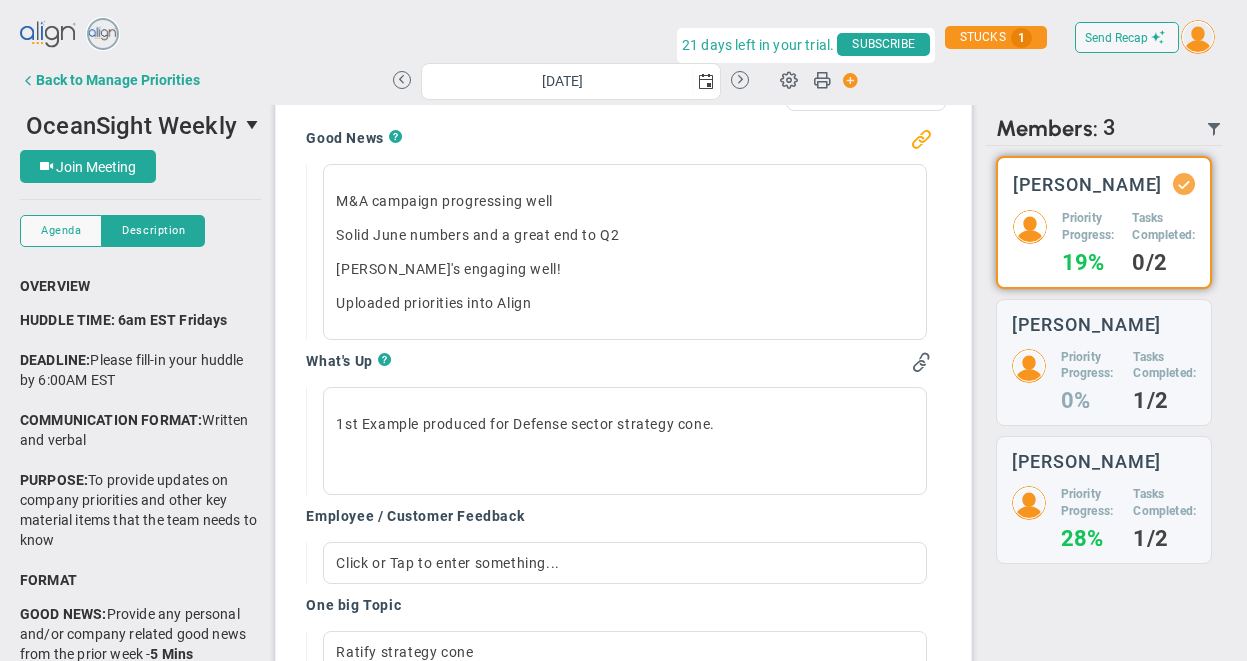 click on "Good News  ?
M&A campaign progressing well Solid June numbers and a great end to Q2 [PERSON_NAME]'s engaging well! Uploaded priorities into Align﻿
What's Up  ?
1st Example produced for Defense sector strategy cone. ﻿
Employee / Customer Feedback
Click or Tap to enter something...
One big Topic" at bounding box center (618, 451) 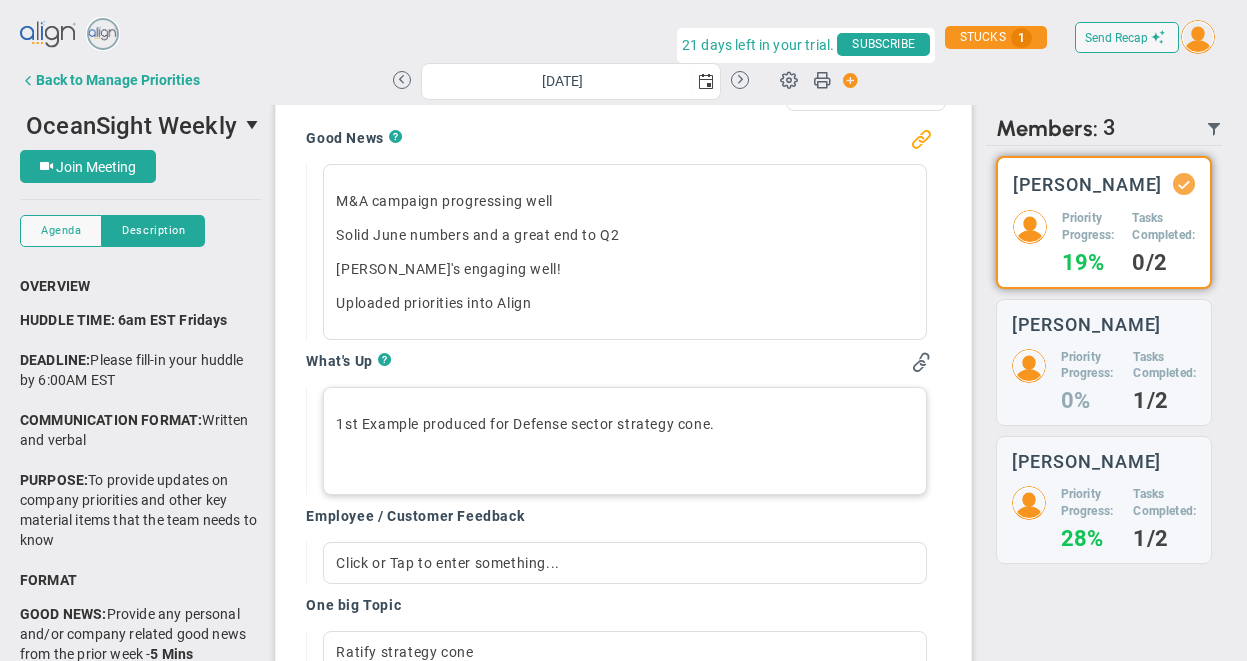click on "1st Example produced for Defense sector strategy cone." at bounding box center (624, 424) 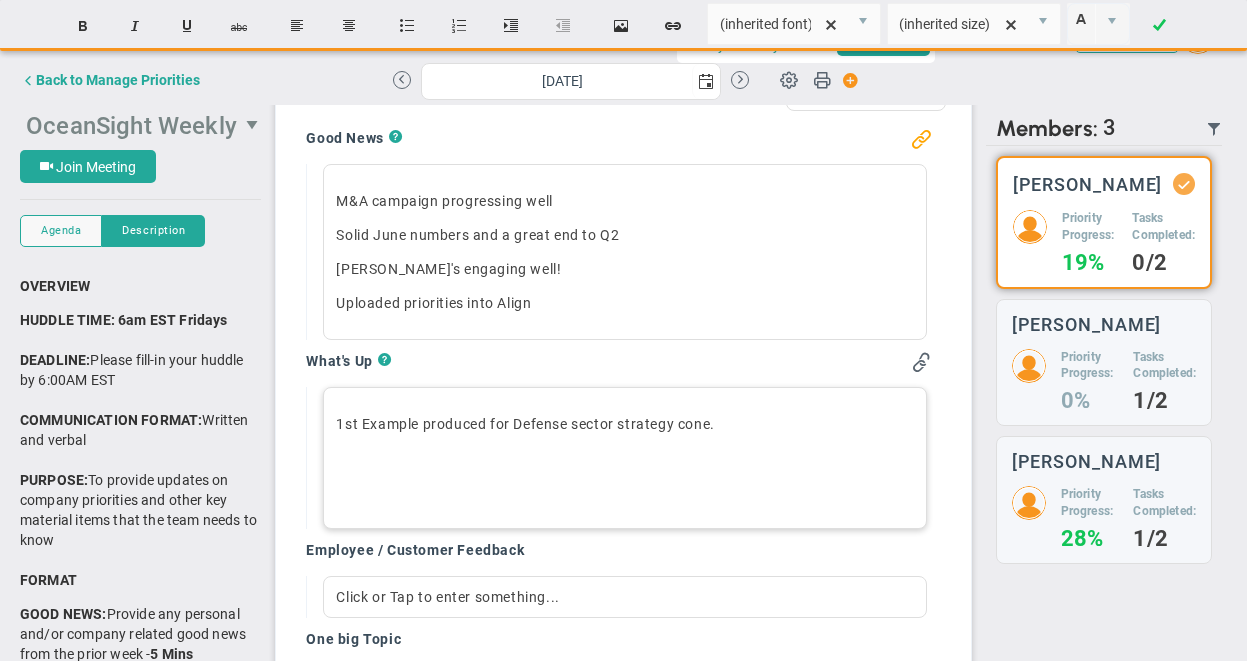 click on "OceanSight Weekly" at bounding box center [131, 126] 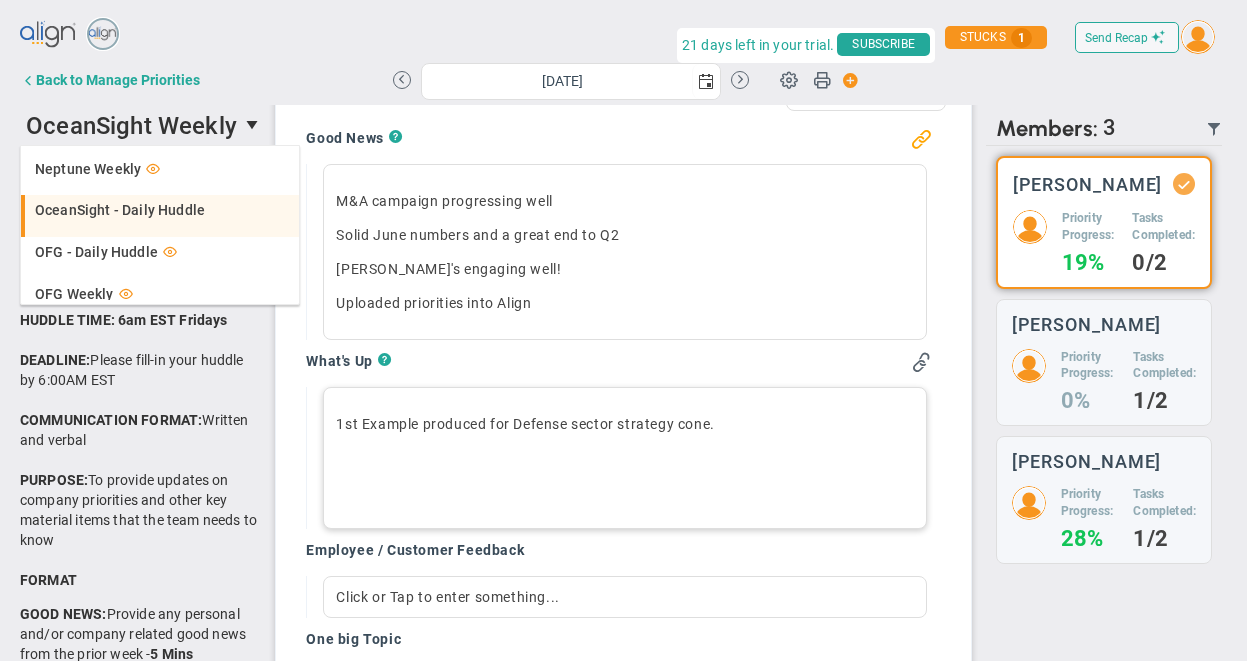 scroll, scrollTop: 59, scrollLeft: 0, axis: vertical 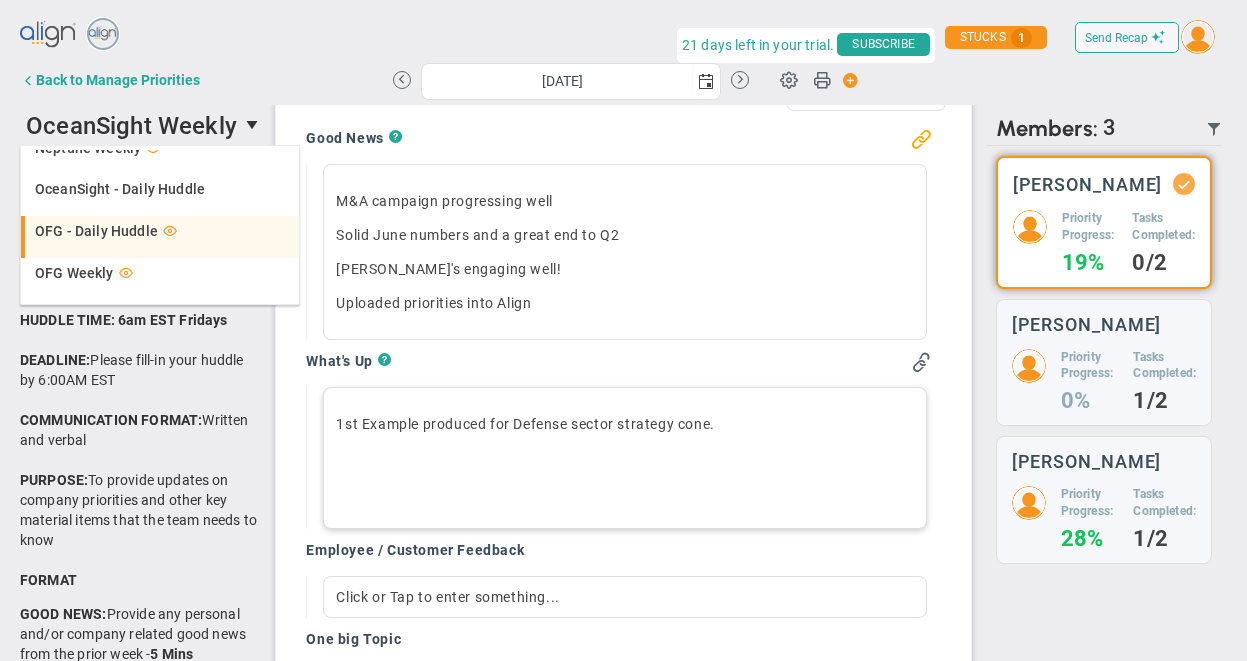 click on "OFG - Daily Huddle" at bounding box center [96, 231] 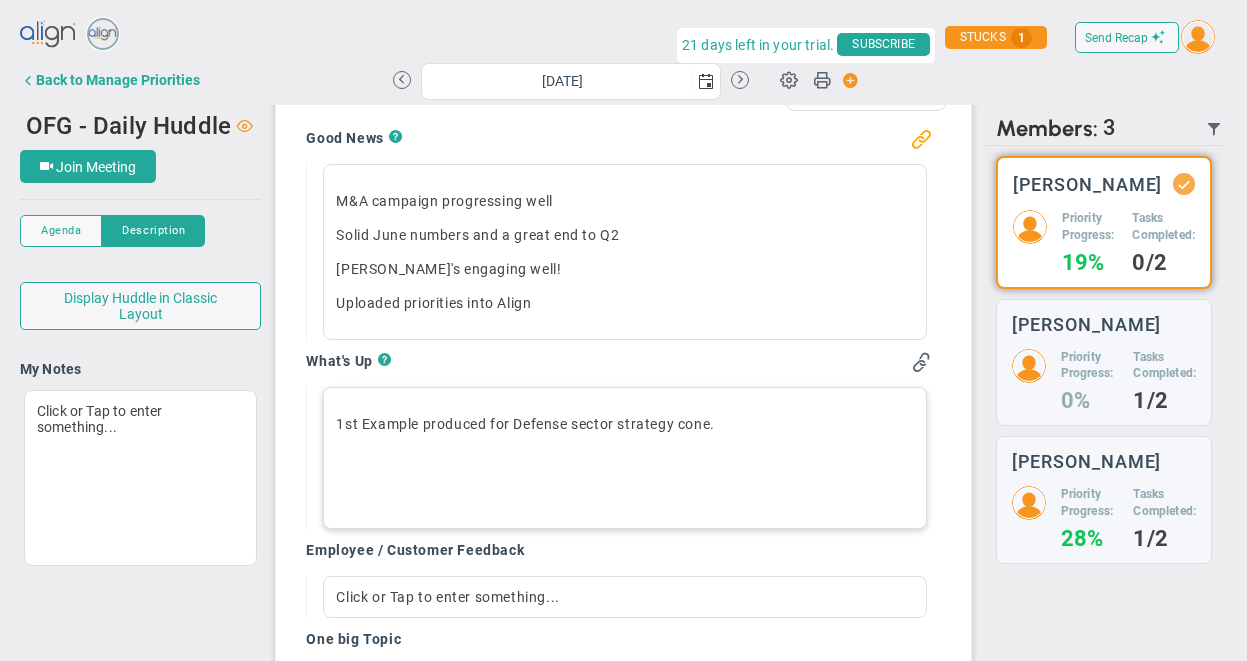scroll, scrollTop: 0, scrollLeft: 0, axis: both 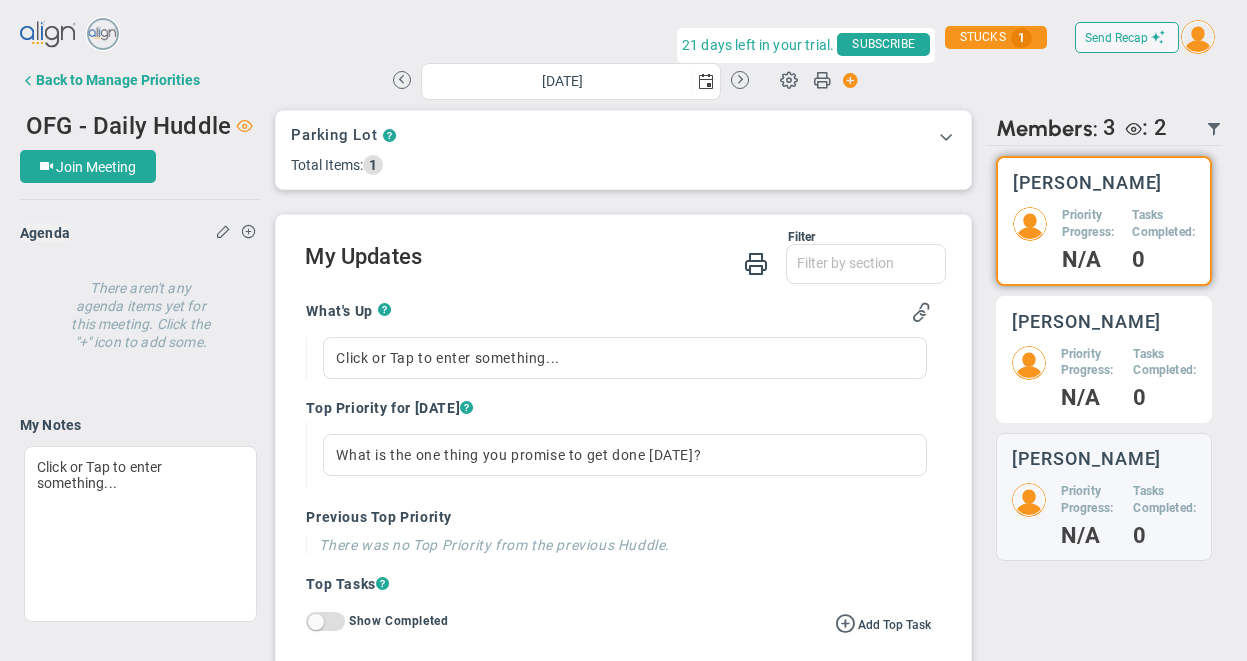 click on "Priority Progress:
N/A
Tasks Completed:
0" at bounding box center [1104, 377] 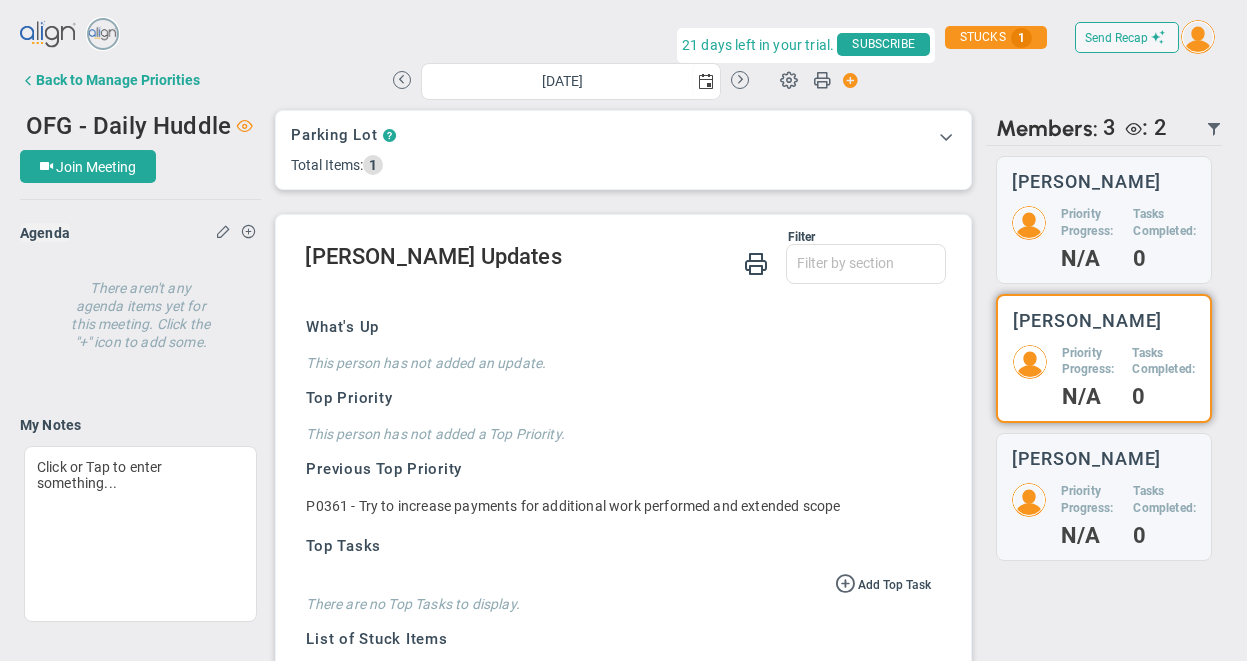 scroll, scrollTop: 464, scrollLeft: 0, axis: vertical 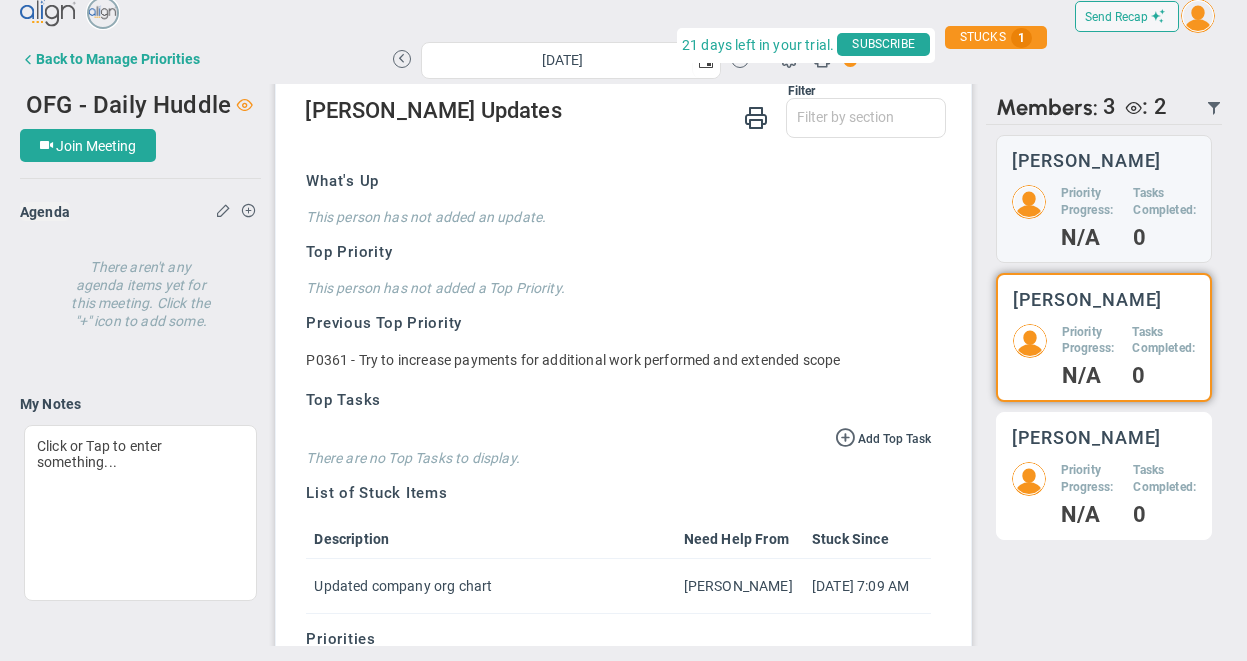 click on "Priority Progress:
N/A
Tasks Completed:
0" at bounding box center (1104, 493) 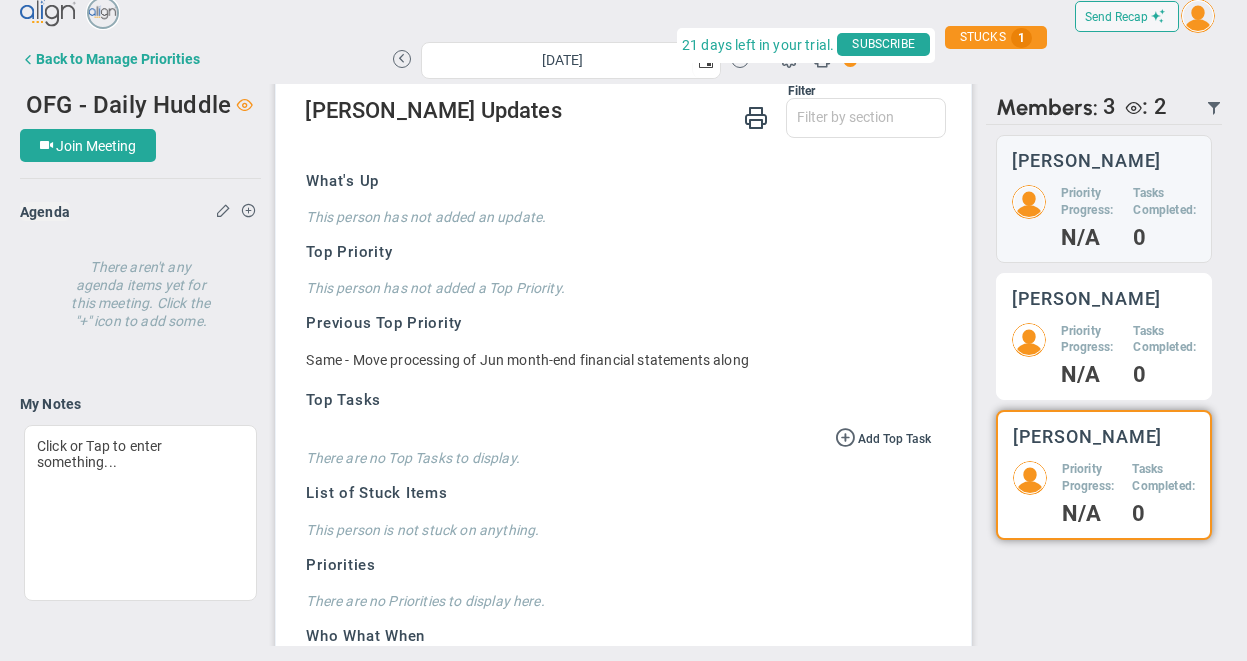 click on "Priority Progress:" at bounding box center [1090, 340] 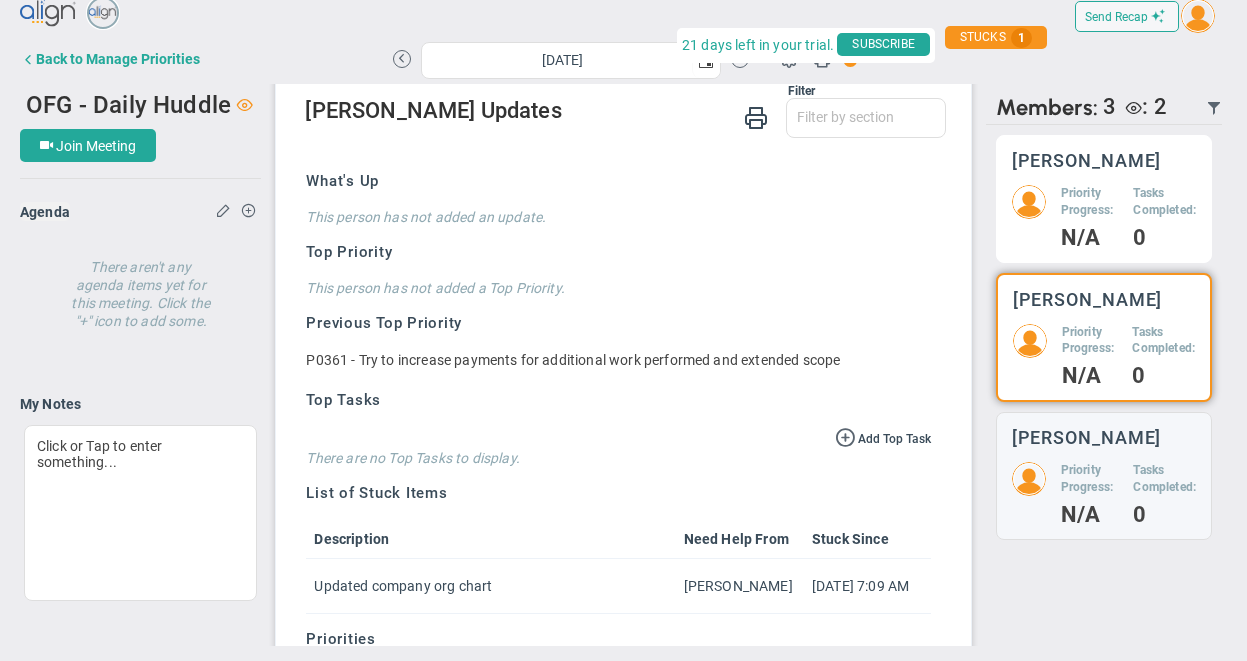 click on "Priority Progress:" at bounding box center (1090, 202) 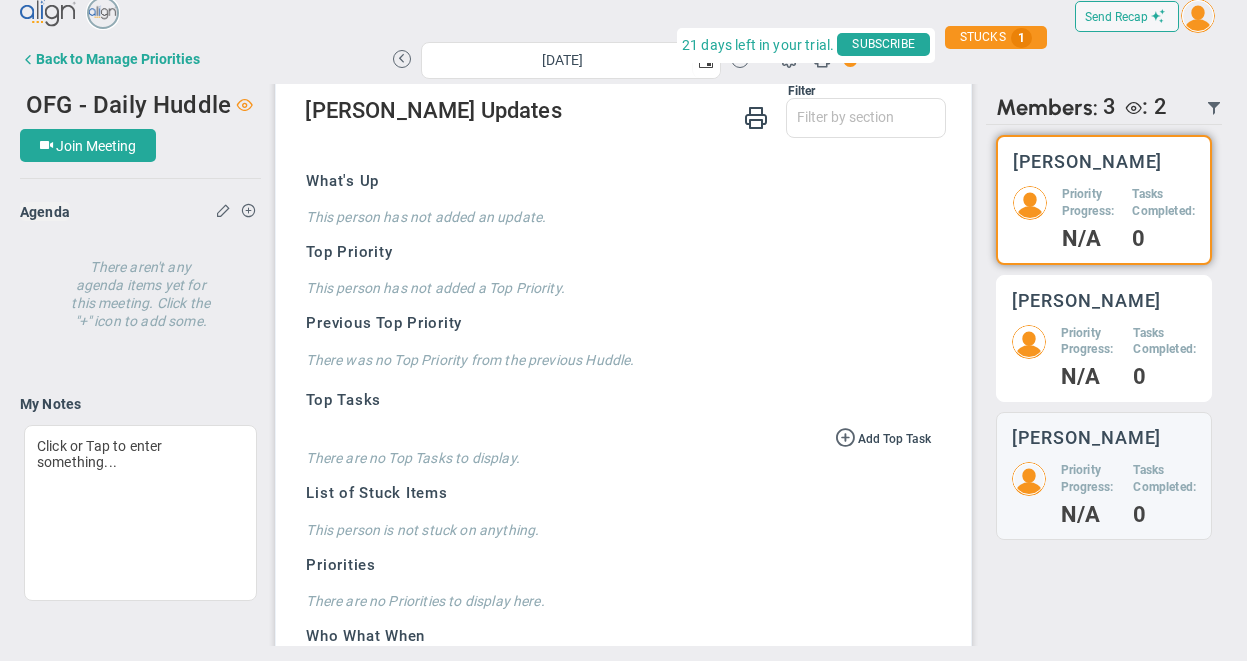 click on "Priority Progress:
N/A
Tasks Completed:
0" at bounding box center [1104, 356] 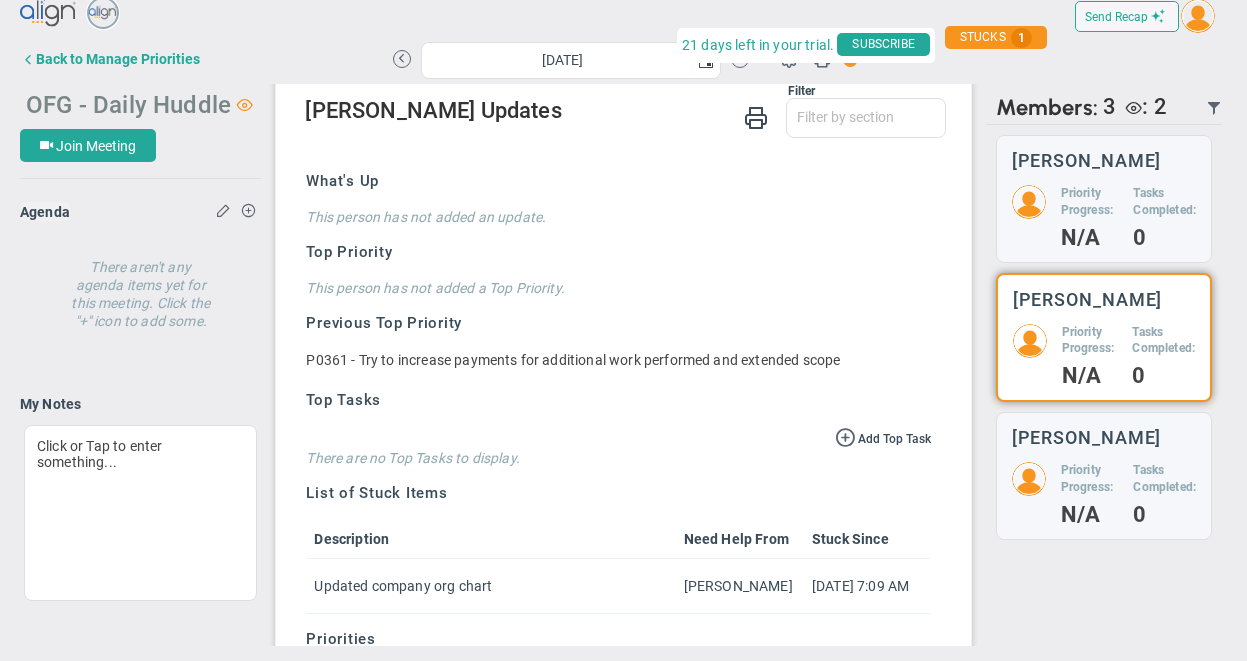 click on "OFG - Daily Huddle" at bounding box center [128, 105] 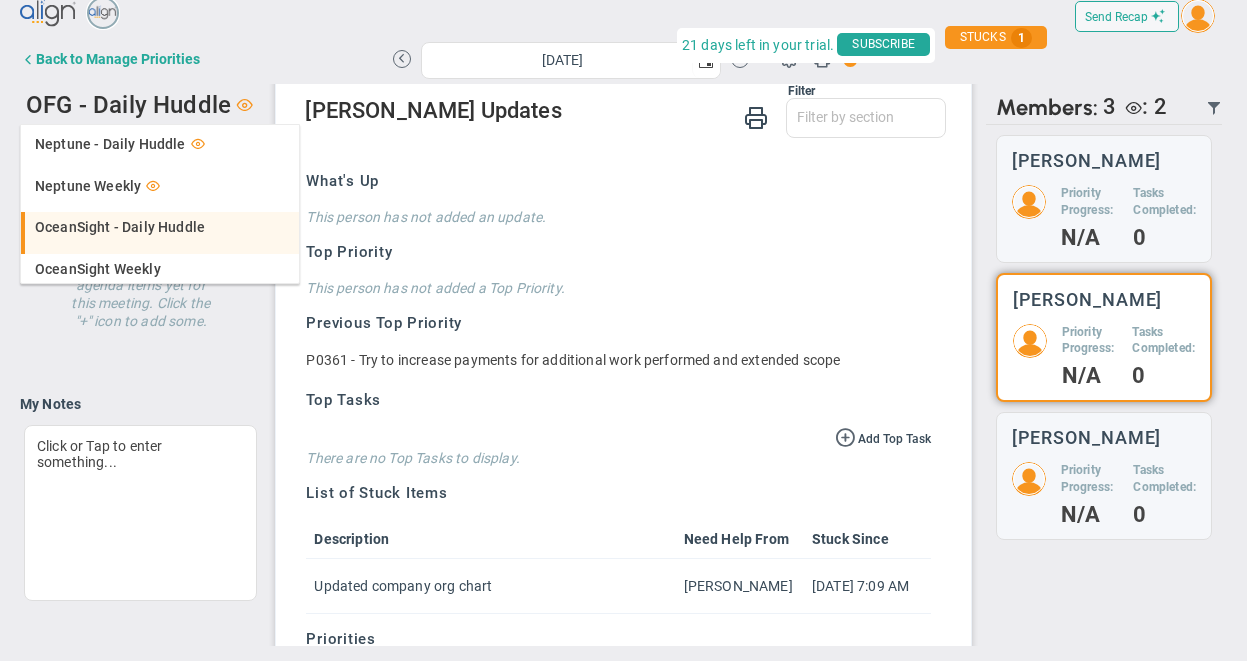 click on "OceanSight - Daily Huddle" at bounding box center [120, 227] 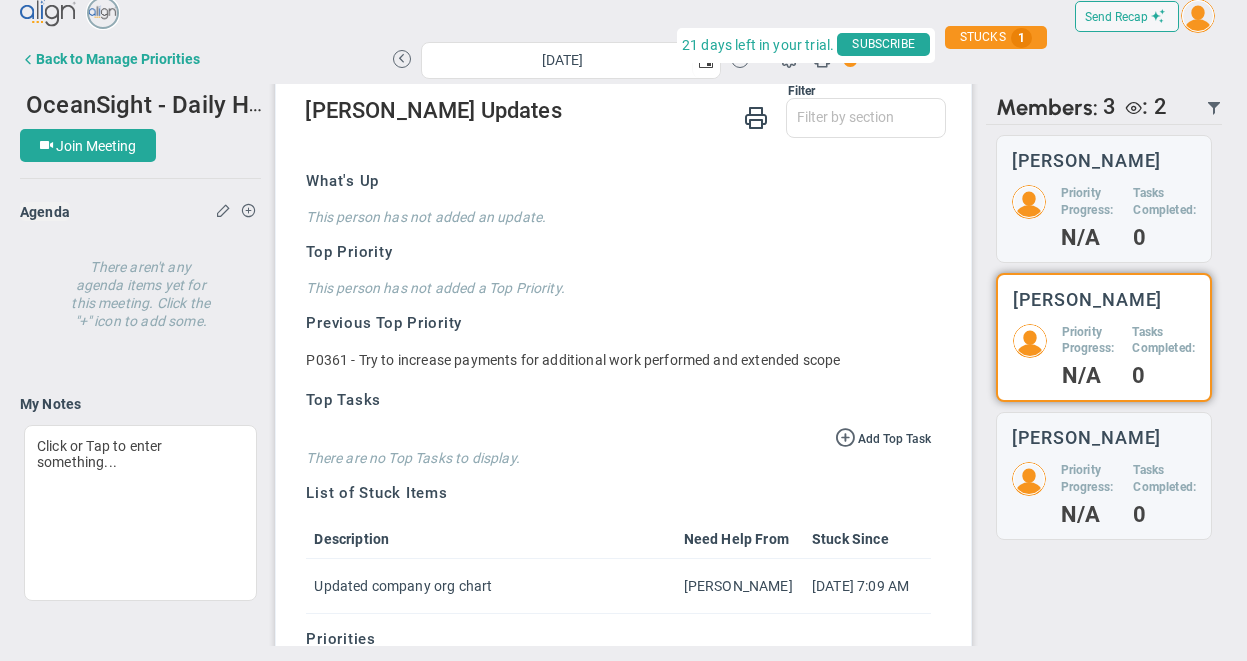 scroll, scrollTop: 0, scrollLeft: 0, axis: both 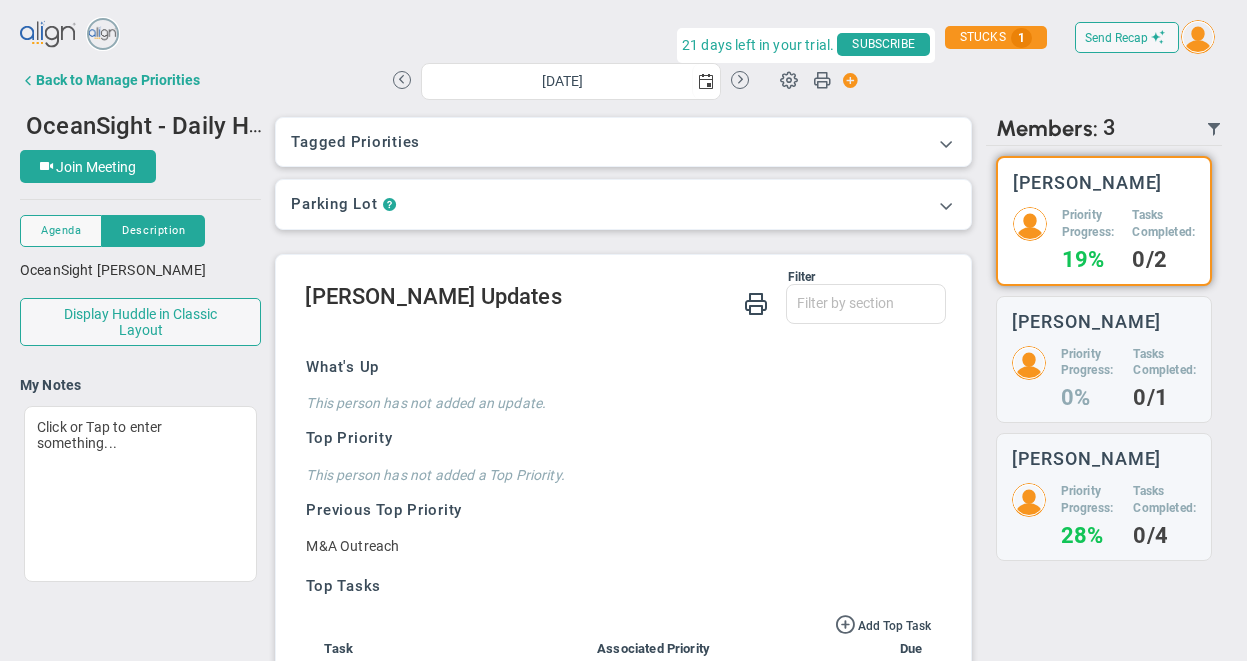 click on "Priority Progress:
19%
Tasks Completed:
0/2" at bounding box center [1104, 238] 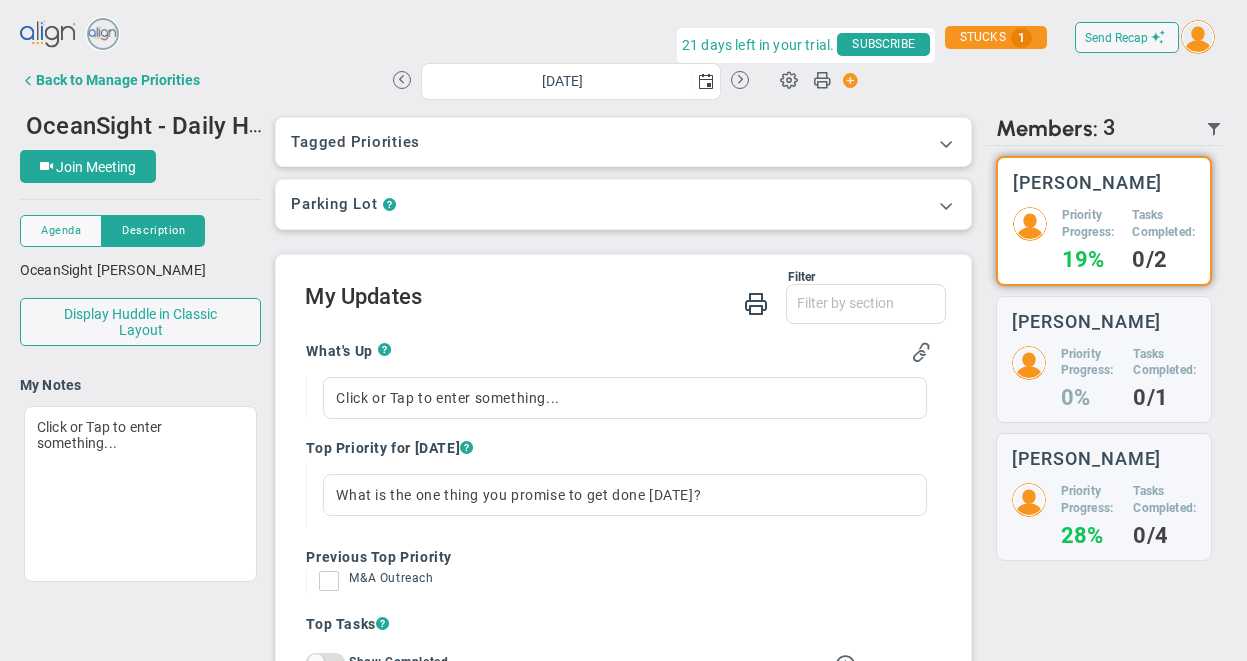 scroll, scrollTop: 165, scrollLeft: 0, axis: vertical 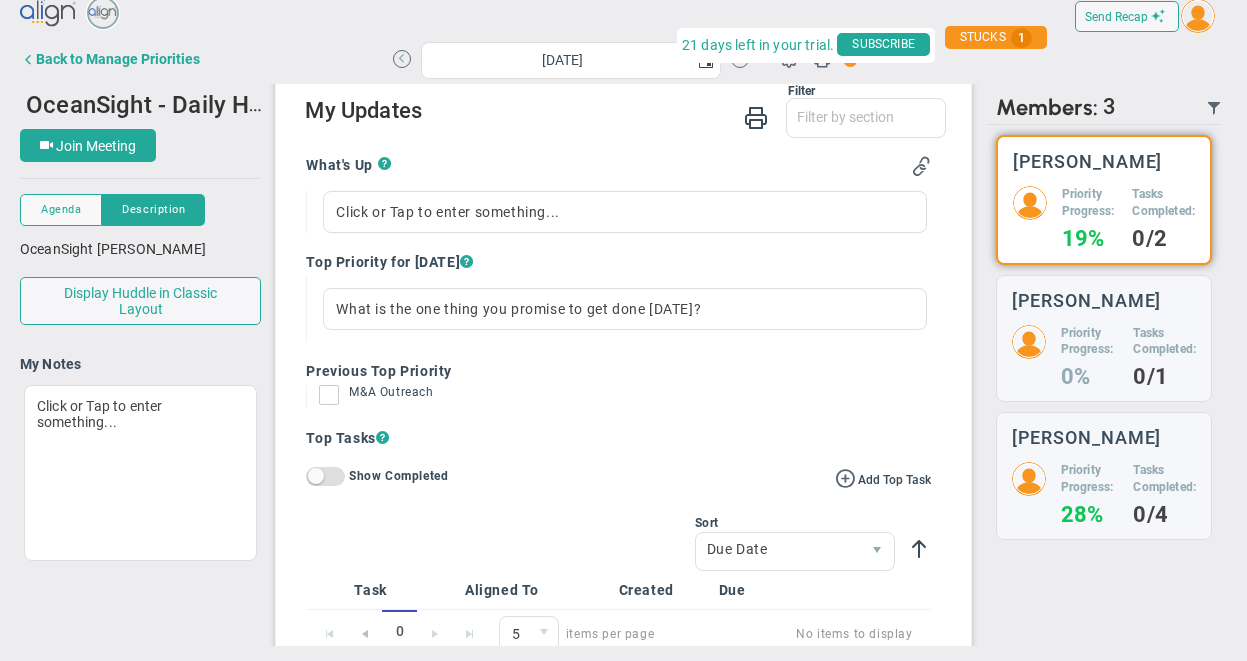 click at bounding box center [402, 59] 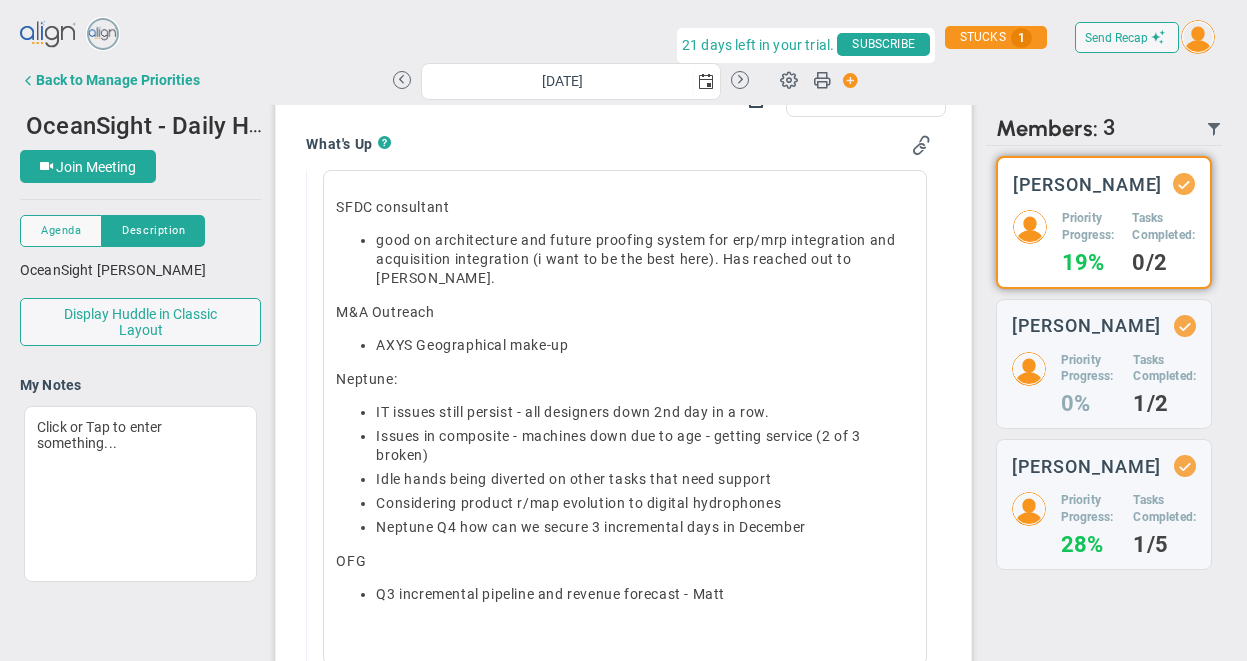 scroll, scrollTop: 211, scrollLeft: 0, axis: vertical 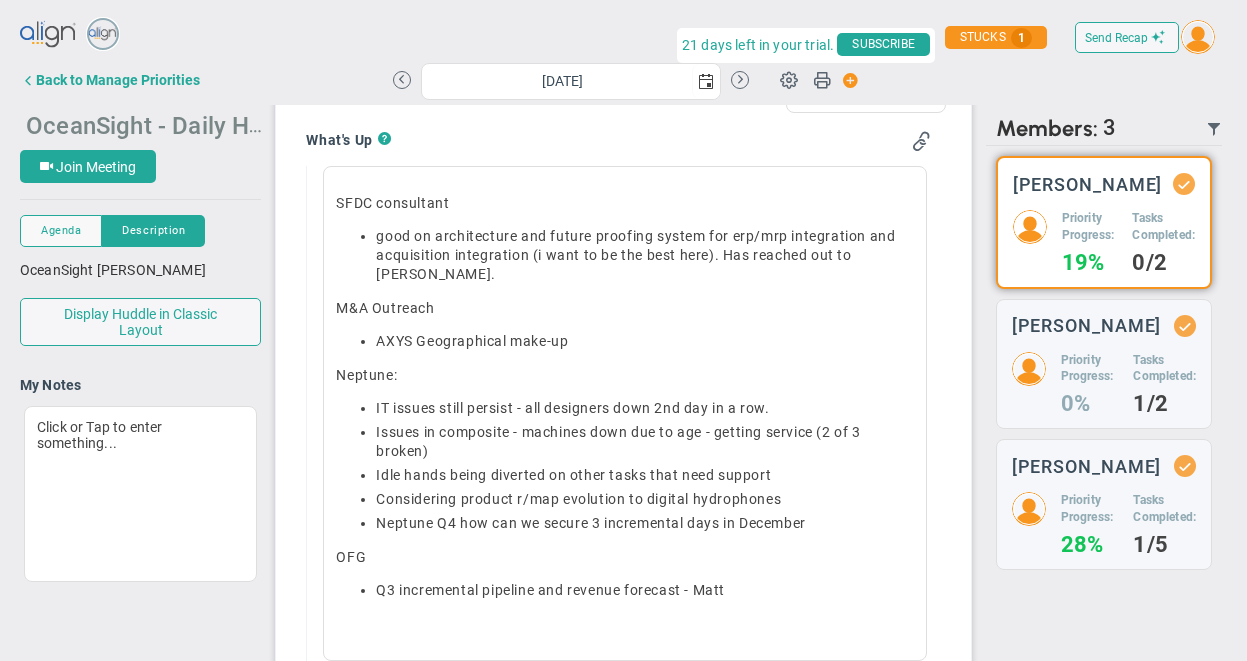 click on "OceanSight - Daily Huddle" at bounding box center [168, 124] 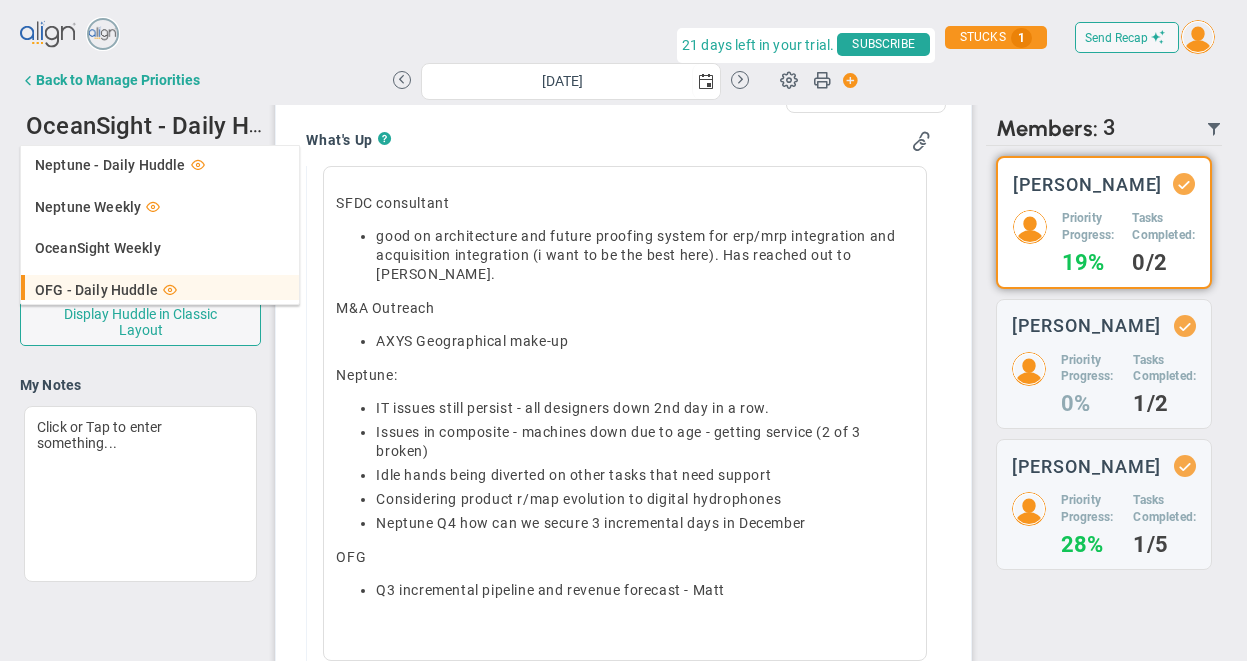 click on "OFG - Daily Huddle" at bounding box center (96, 290) 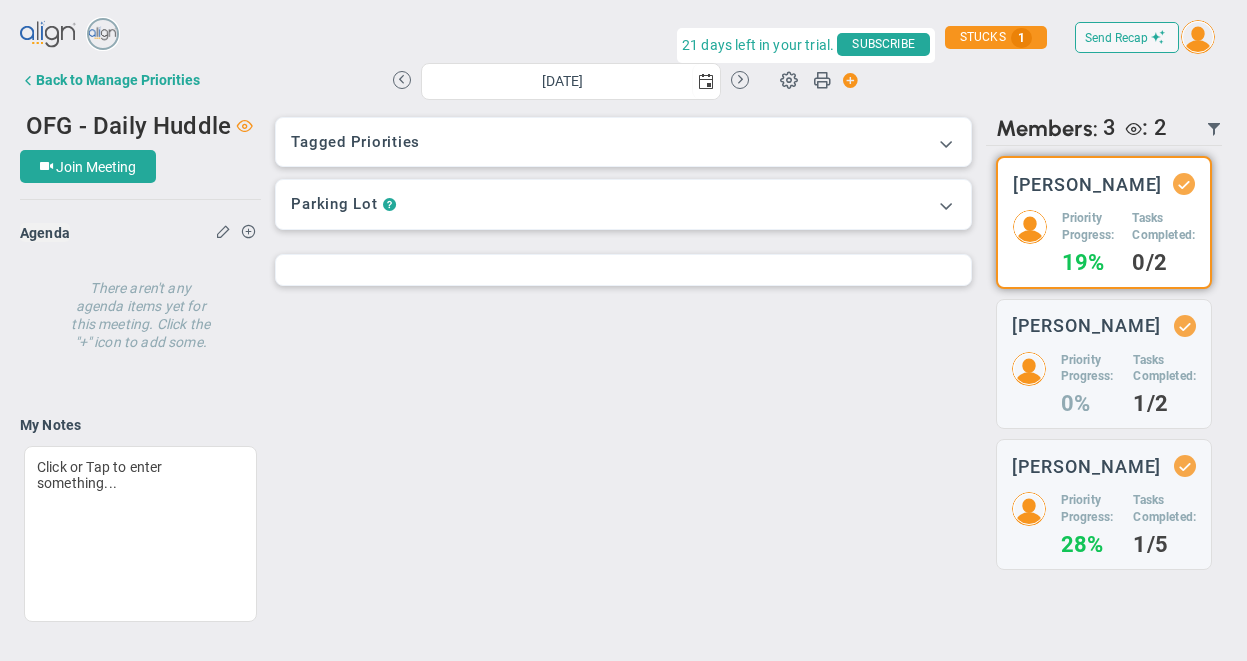 scroll, scrollTop: 0, scrollLeft: 0, axis: both 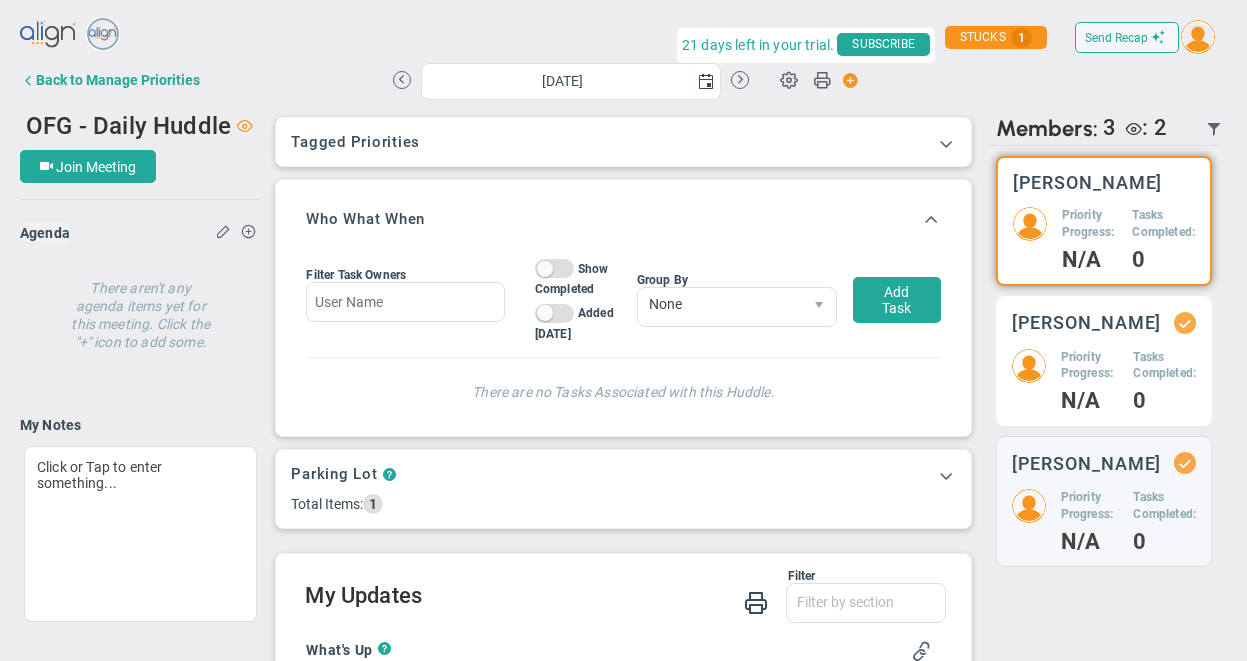 click on "[PERSON_NAME]" at bounding box center [1087, 322] 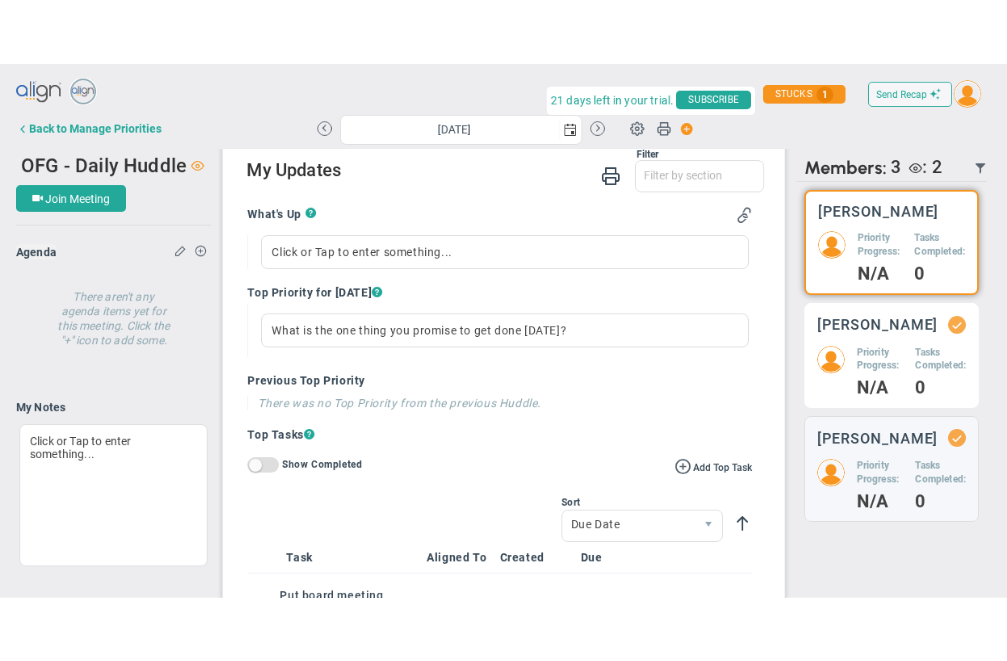 scroll, scrollTop: 21, scrollLeft: 0, axis: vertical 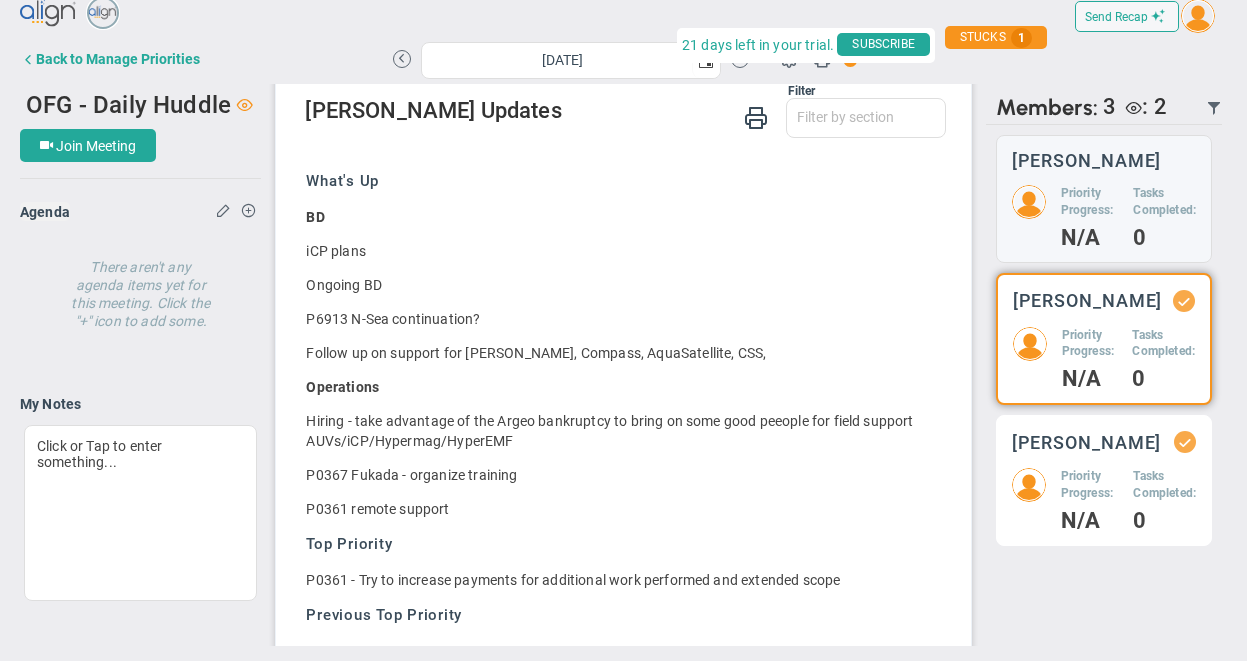 click on "[PERSON_NAME]
Priority Progress:
N/A
Tasks Completed:
0" at bounding box center [1104, 480] 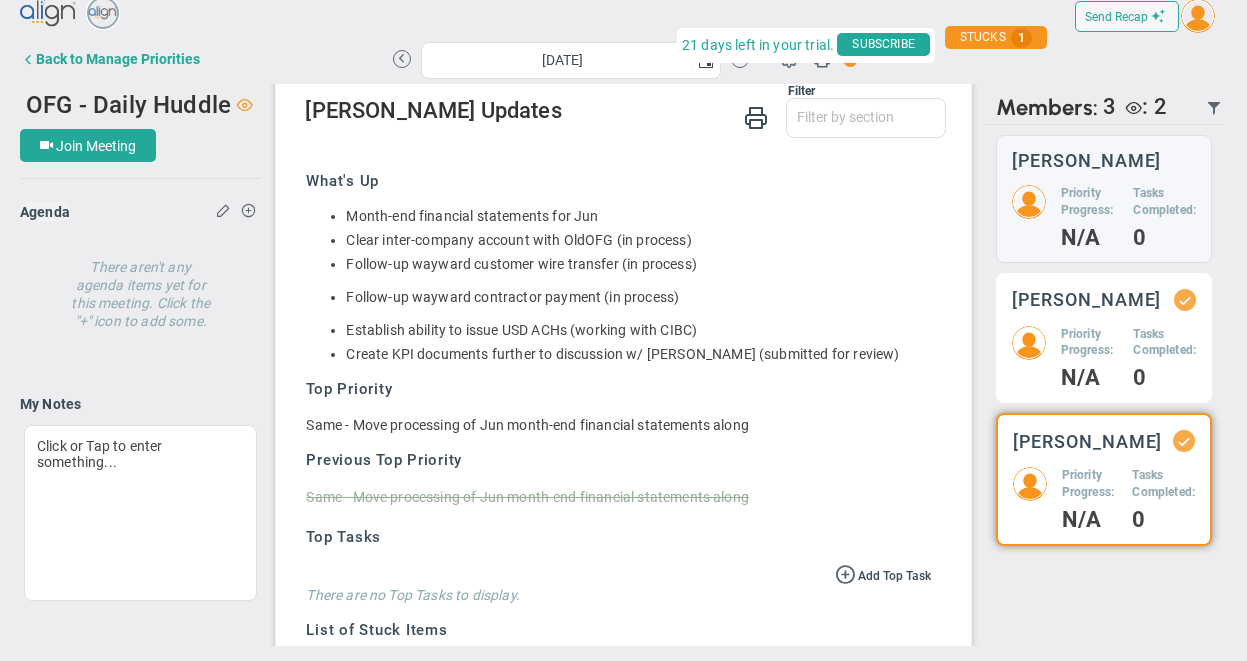 click on "Priority Progress:" at bounding box center (1090, 343) 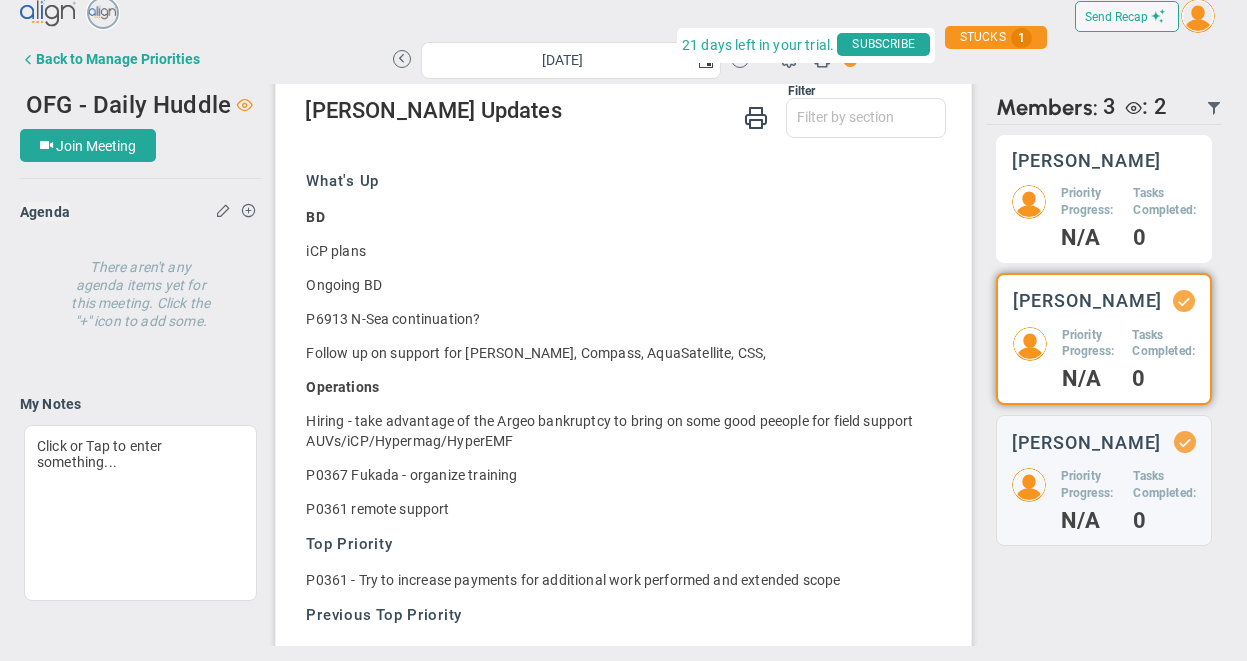 click on "Priority Progress:" at bounding box center [1090, 202] 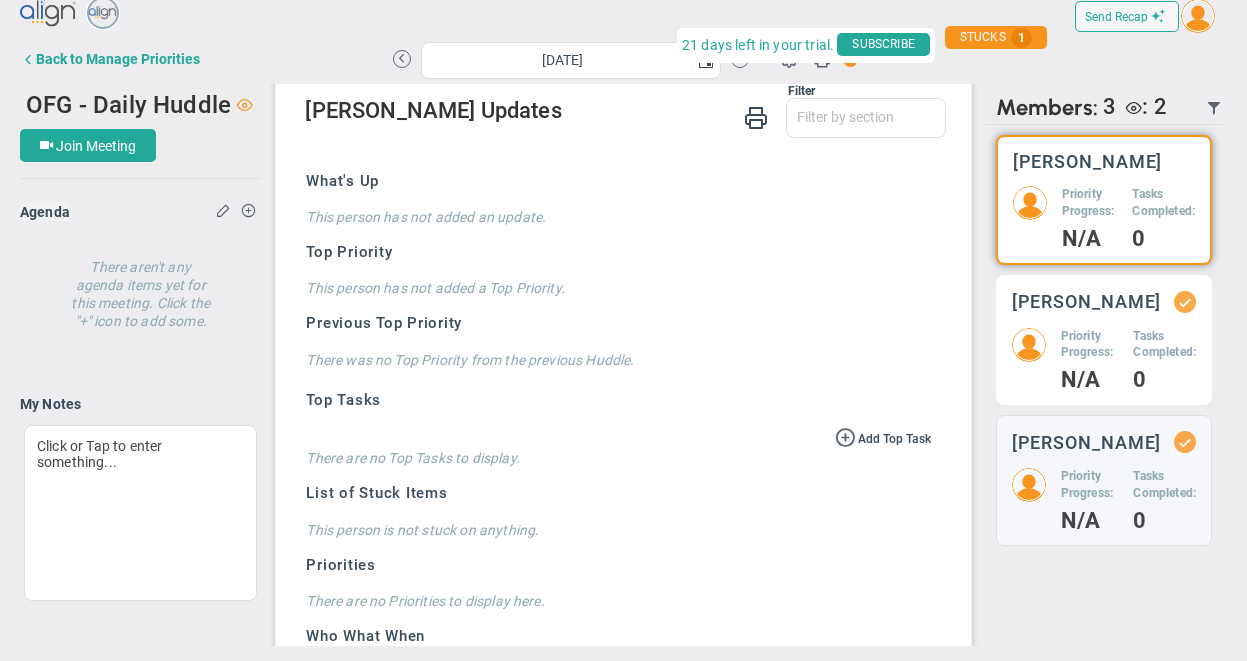 click on "Priority Progress:" at bounding box center (1090, 345) 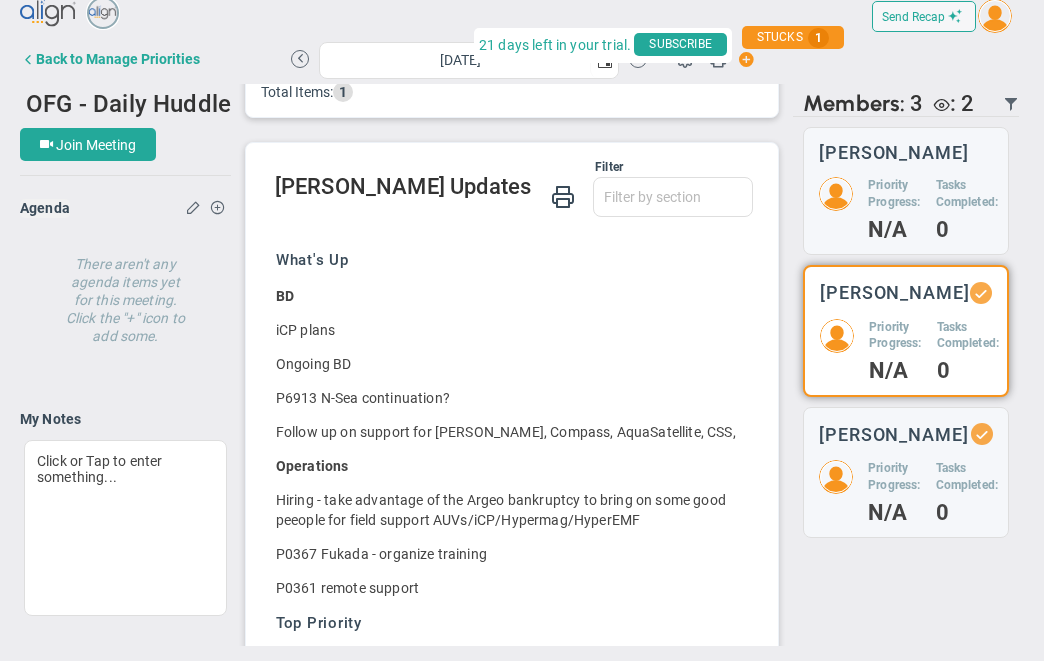scroll, scrollTop: 476, scrollLeft: 0, axis: vertical 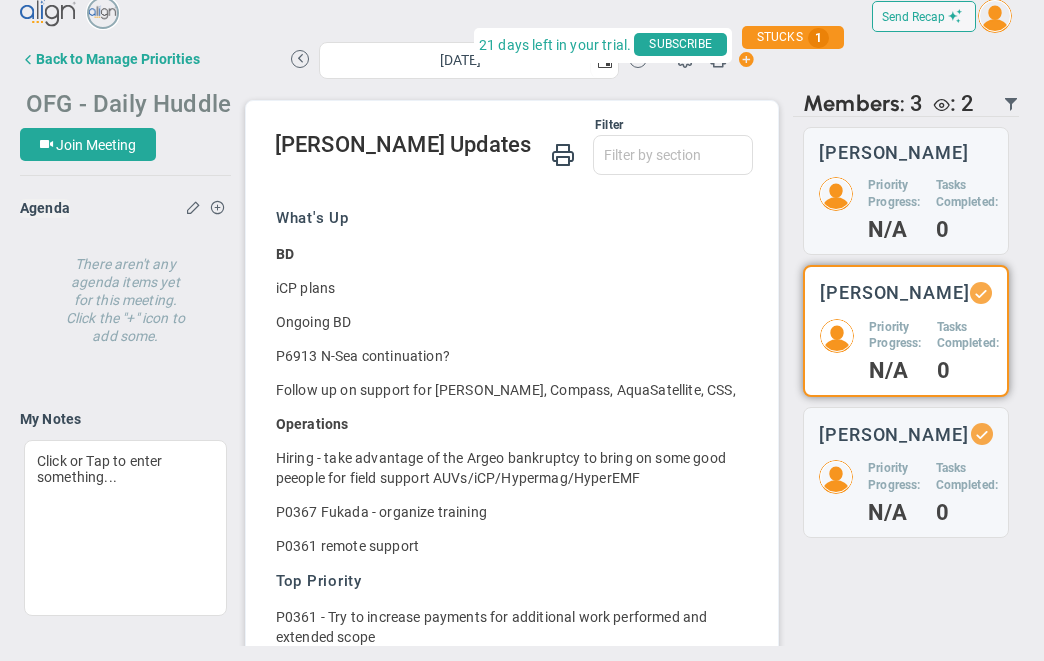 click on "OFG - Daily Huddle" at bounding box center [128, 104] 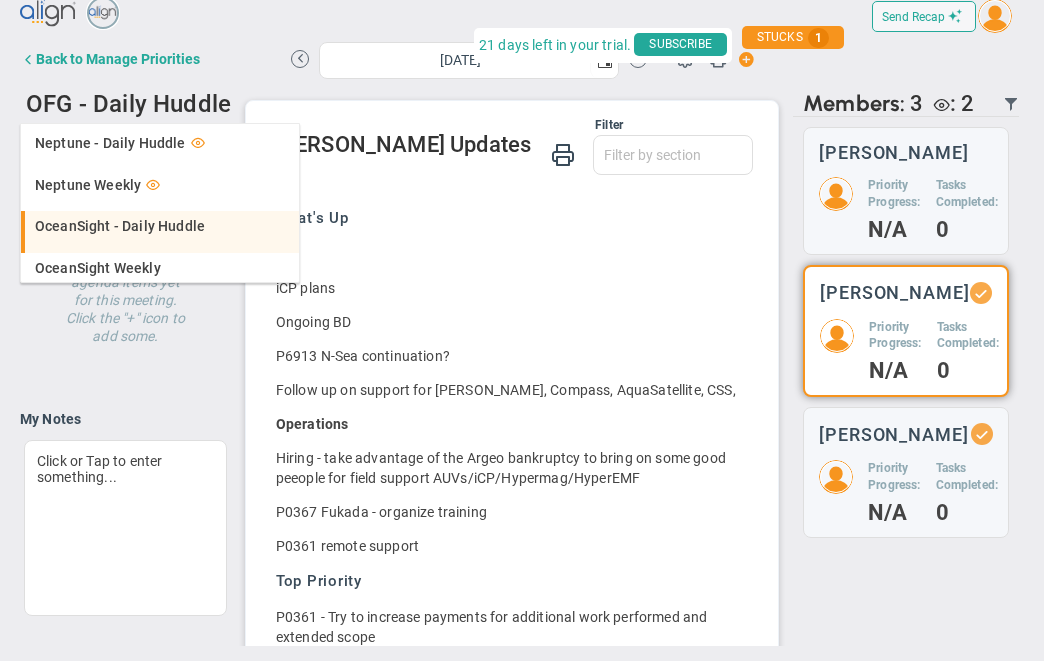 click on "OceanSight - Daily Huddle" at bounding box center [120, 226] 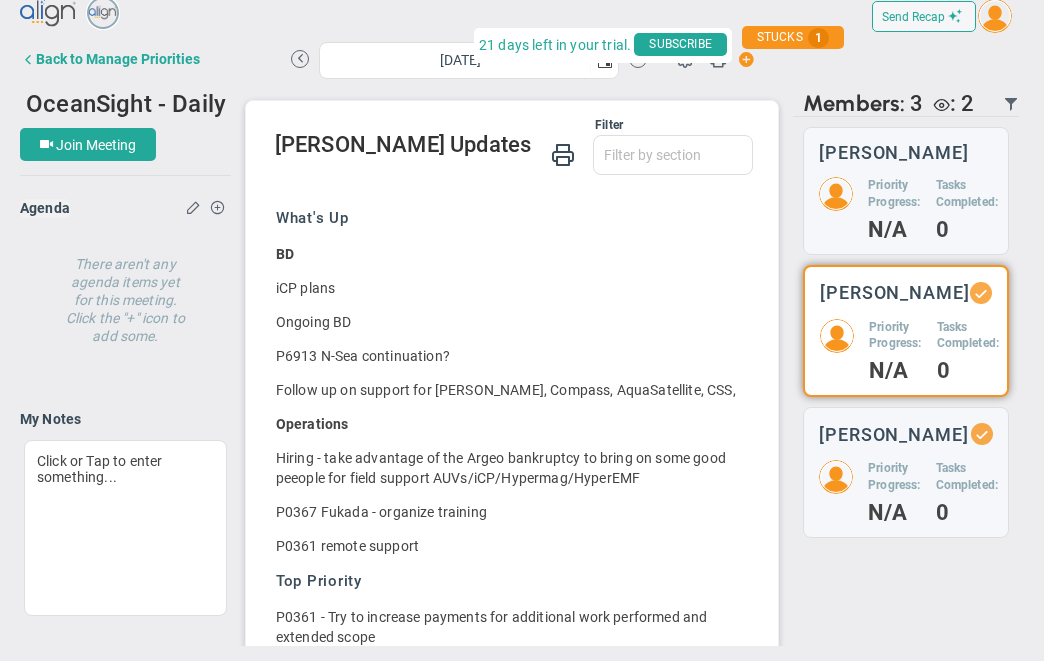 scroll, scrollTop: 0, scrollLeft: 0, axis: both 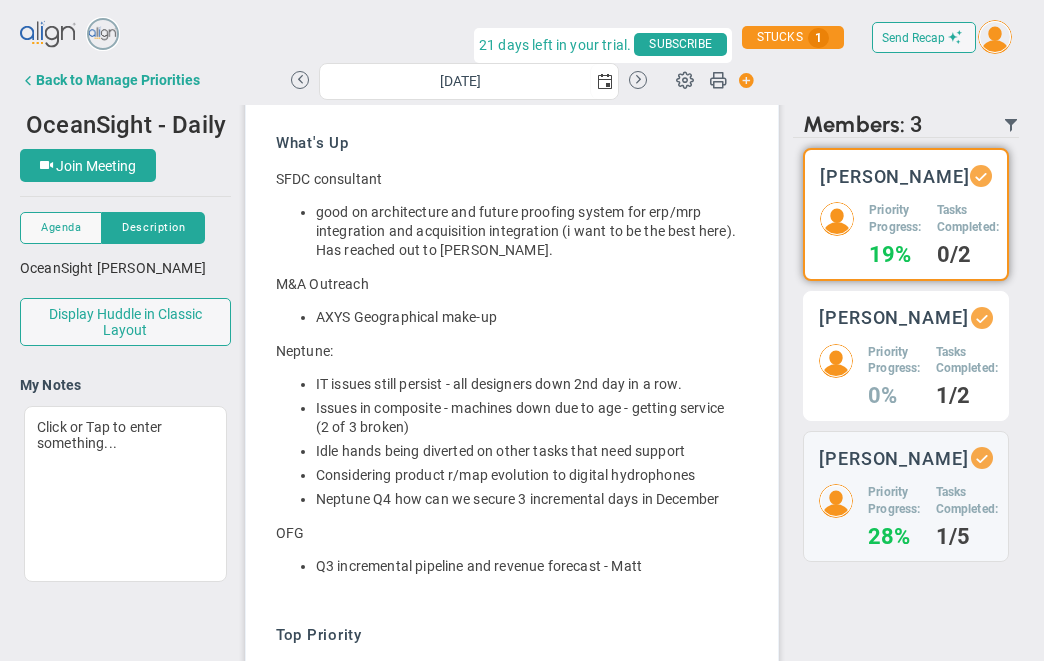 click on "[PERSON_NAME]
Priority Progress:
0%
Tasks Completed:
1/2" at bounding box center (906, 356) 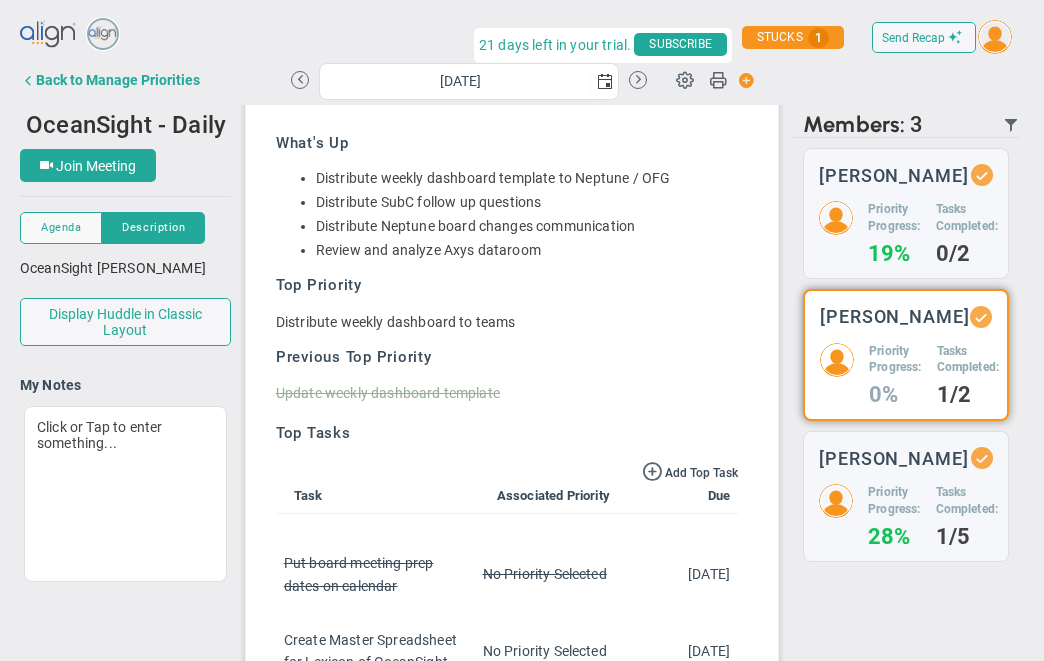 scroll, scrollTop: 166, scrollLeft: 0, axis: vertical 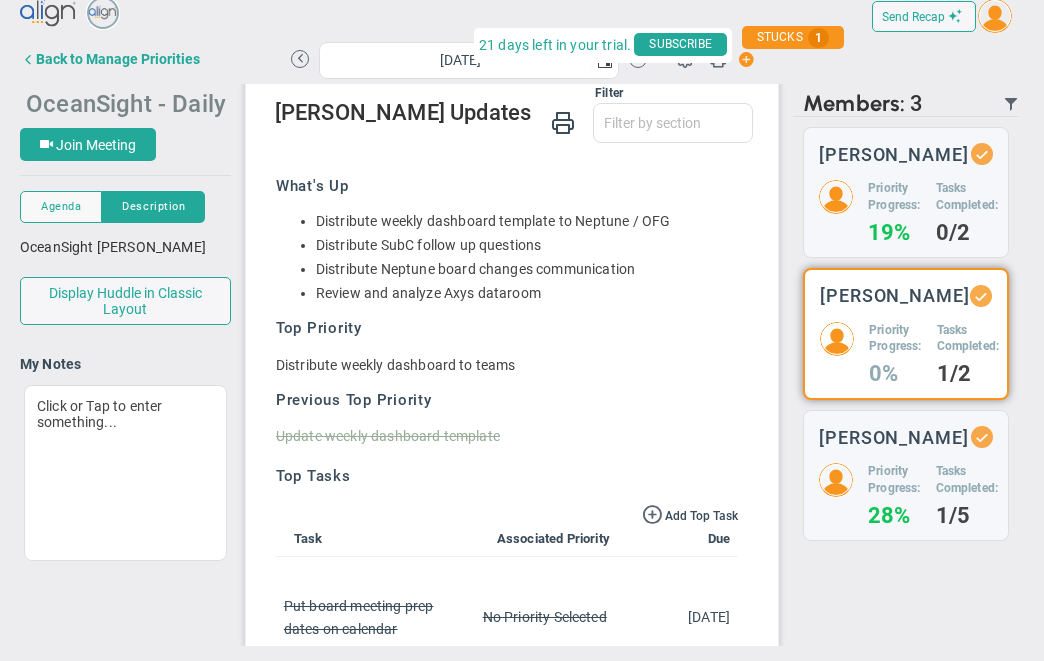 click on "OceanSight - Daily Huddle" at bounding box center (168, 102) 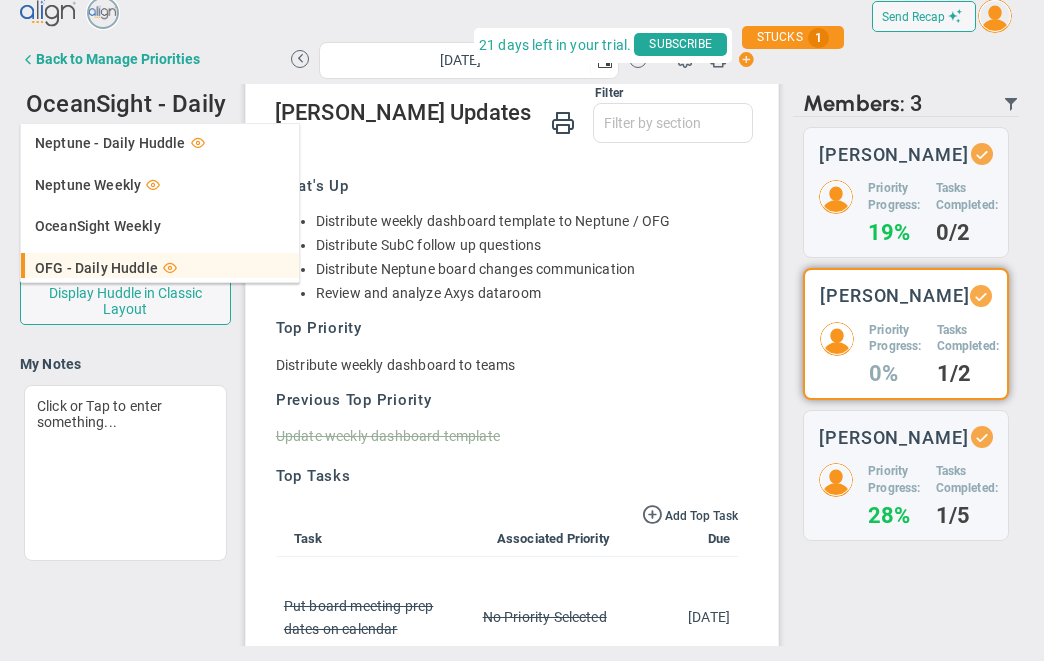 click on "OFG - Daily Huddle" at bounding box center (96, 268) 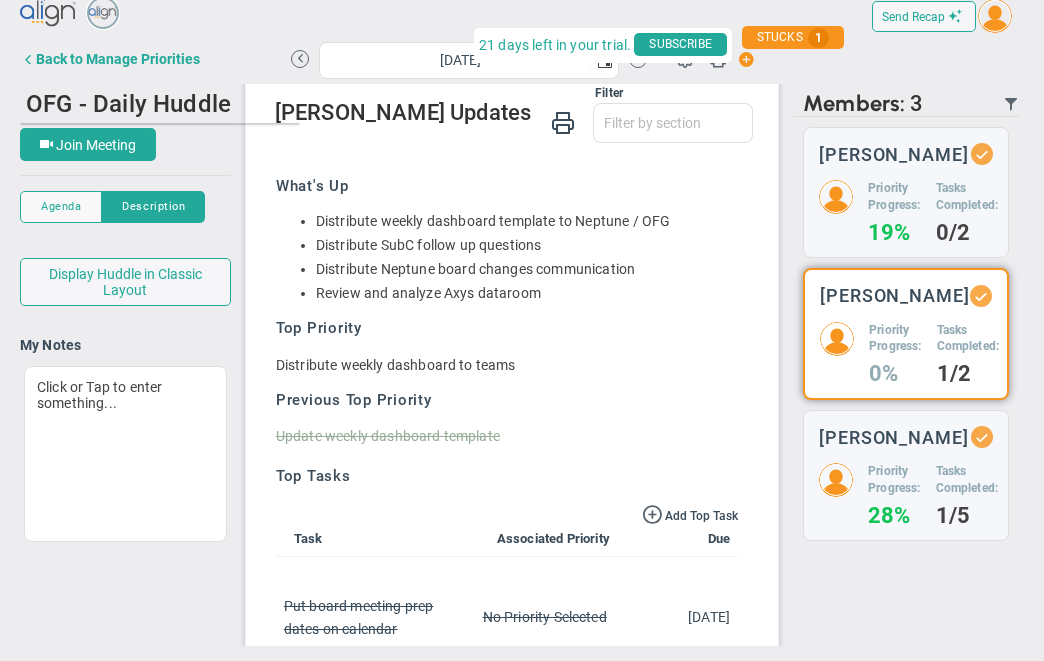 scroll, scrollTop: 59, scrollLeft: 0, axis: vertical 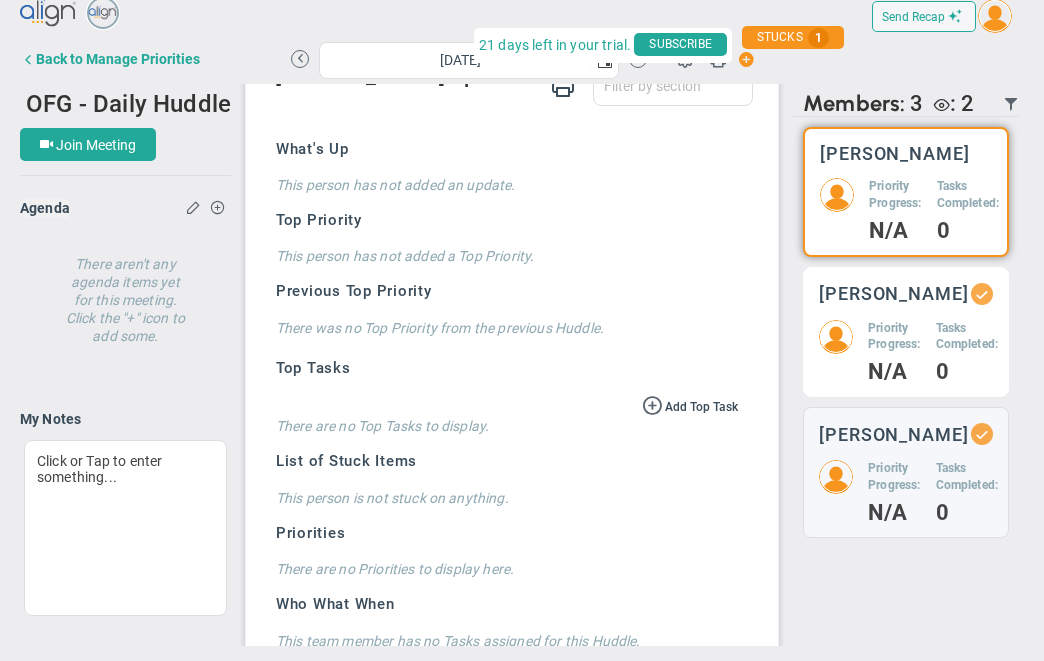 click on "[PERSON_NAME]
Priority Progress:
N/A
Tasks Completed:
0" at bounding box center (906, 332) 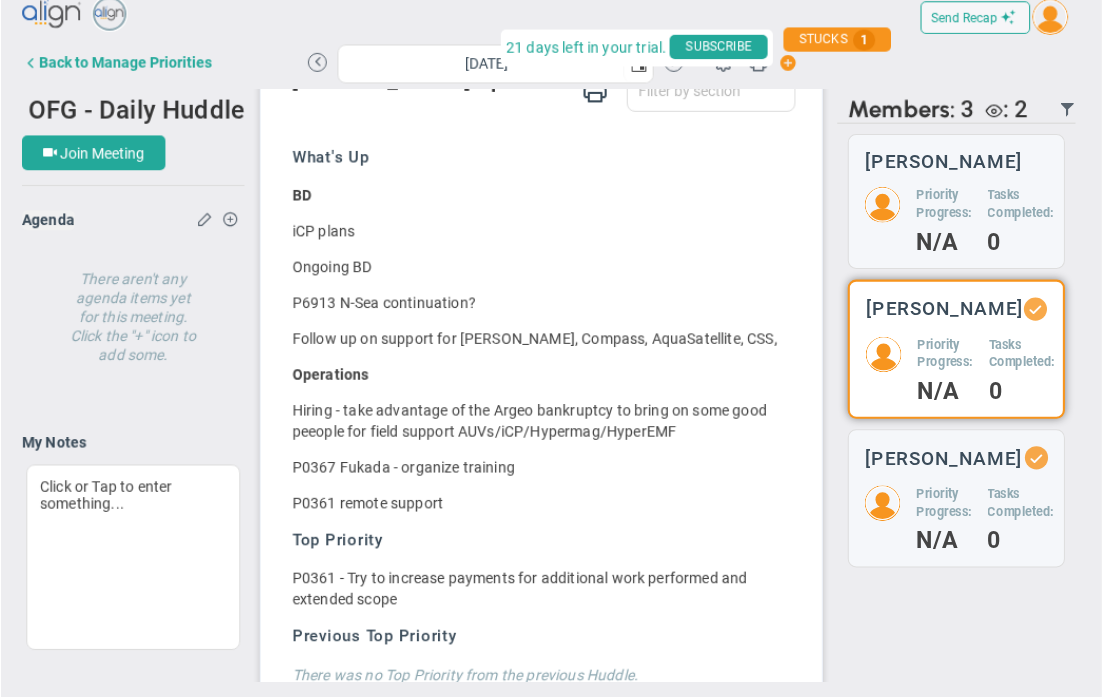 scroll, scrollTop: 543, scrollLeft: 0, axis: vertical 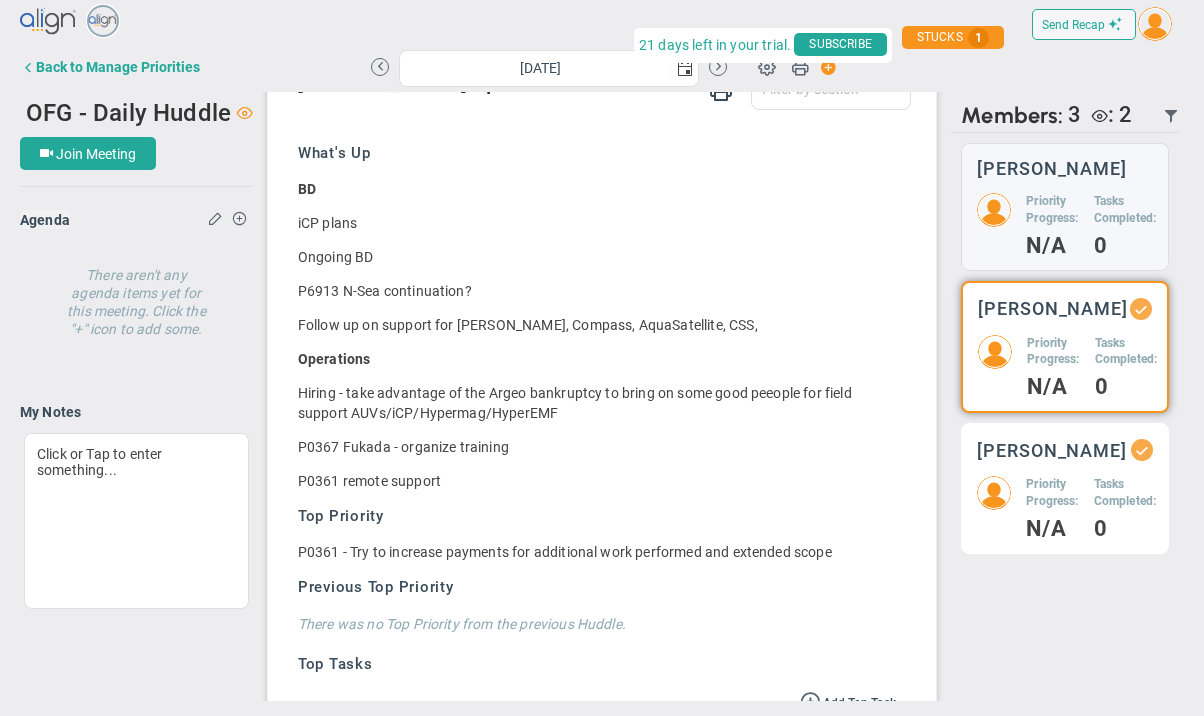 click on "Priority Progress:" at bounding box center (1052, 493) 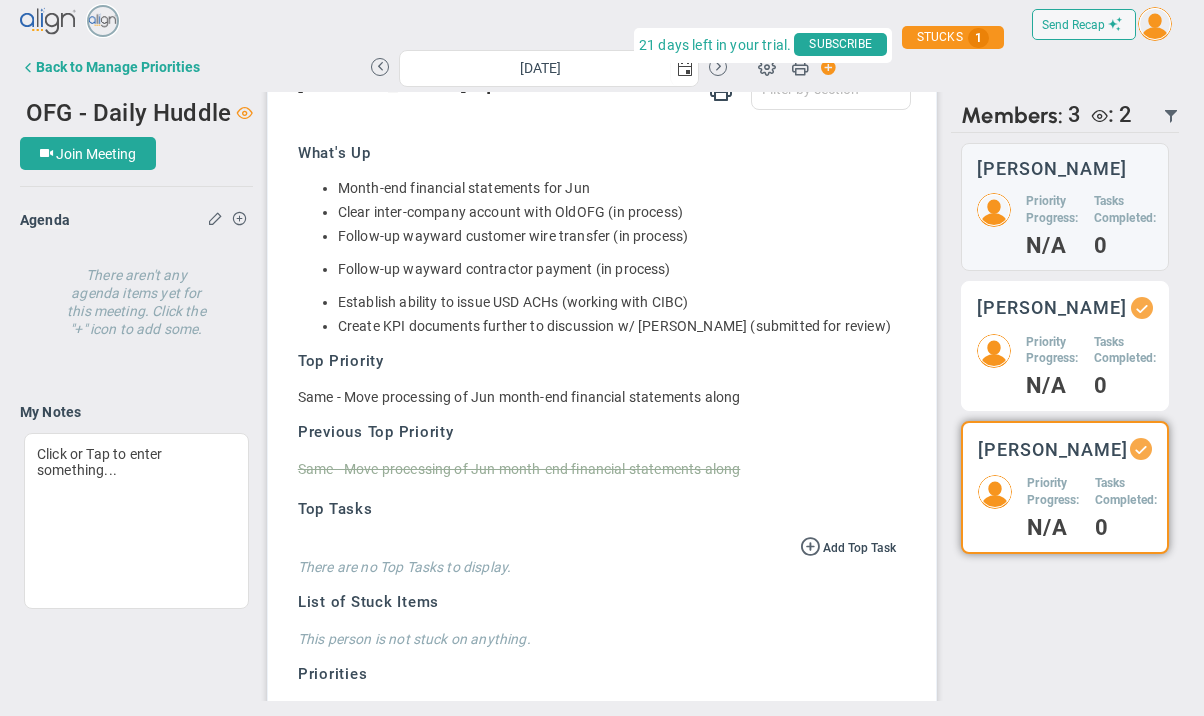 scroll, scrollTop: 502, scrollLeft: 0, axis: vertical 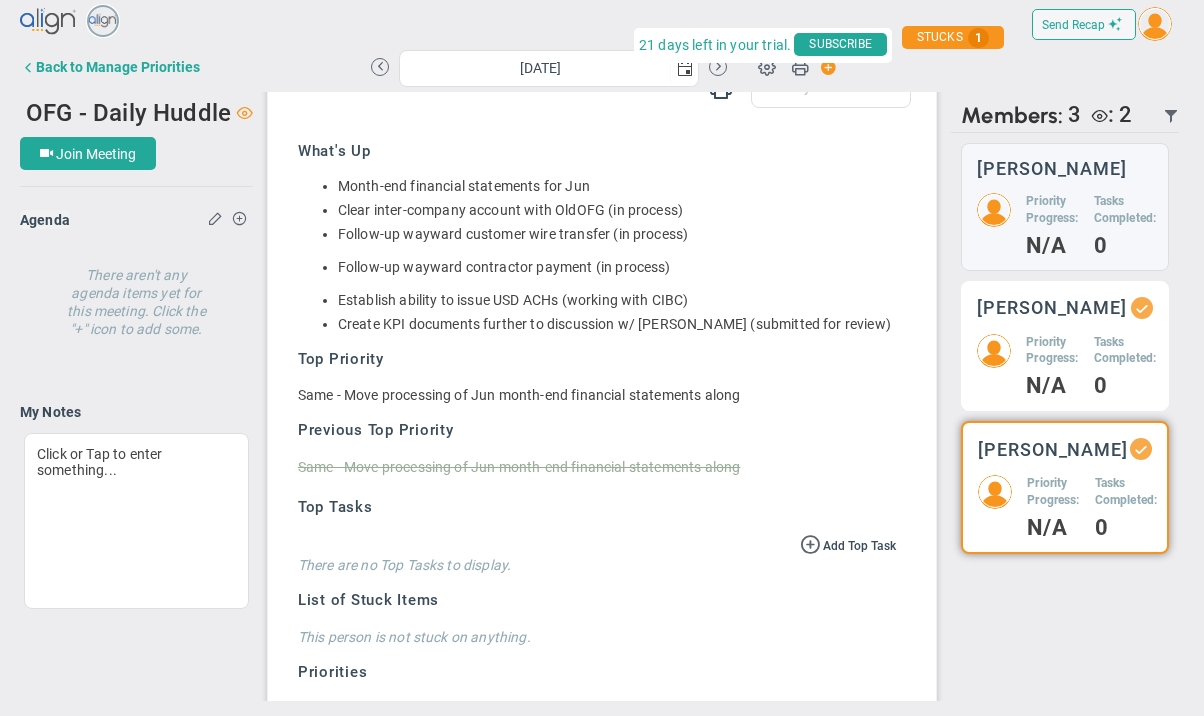 click on "Priority Progress:" at bounding box center (1052, 351) 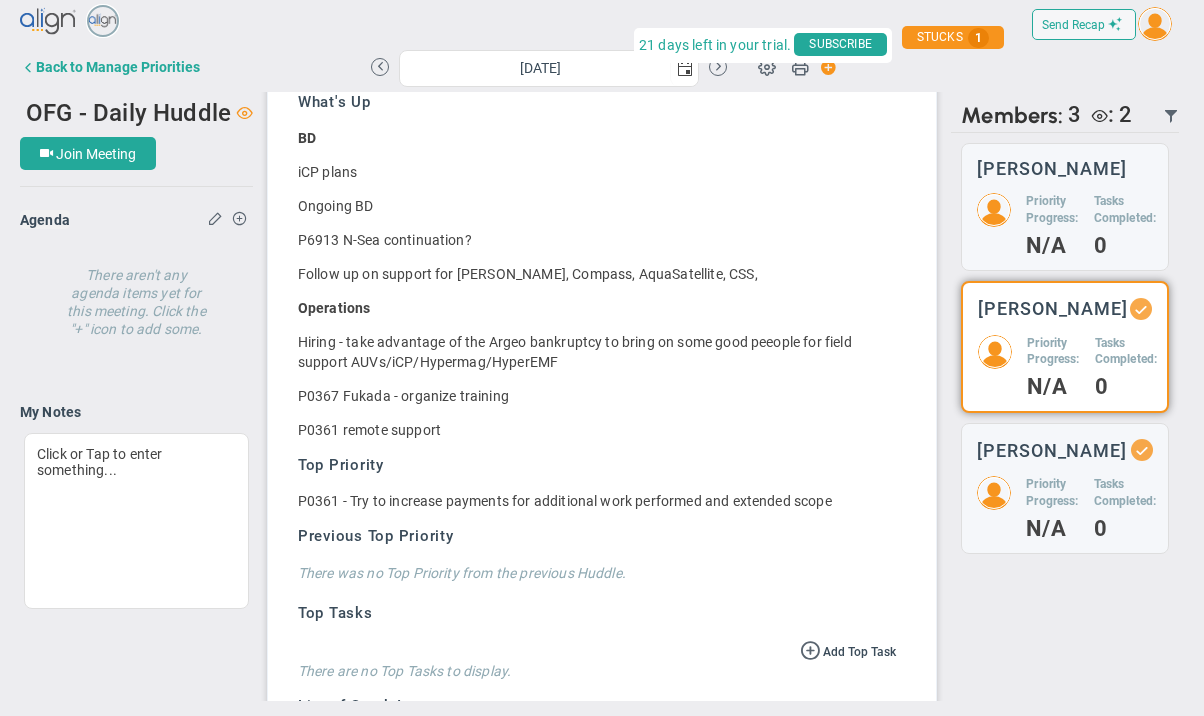 scroll, scrollTop: 464, scrollLeft: 0, axis: vertical 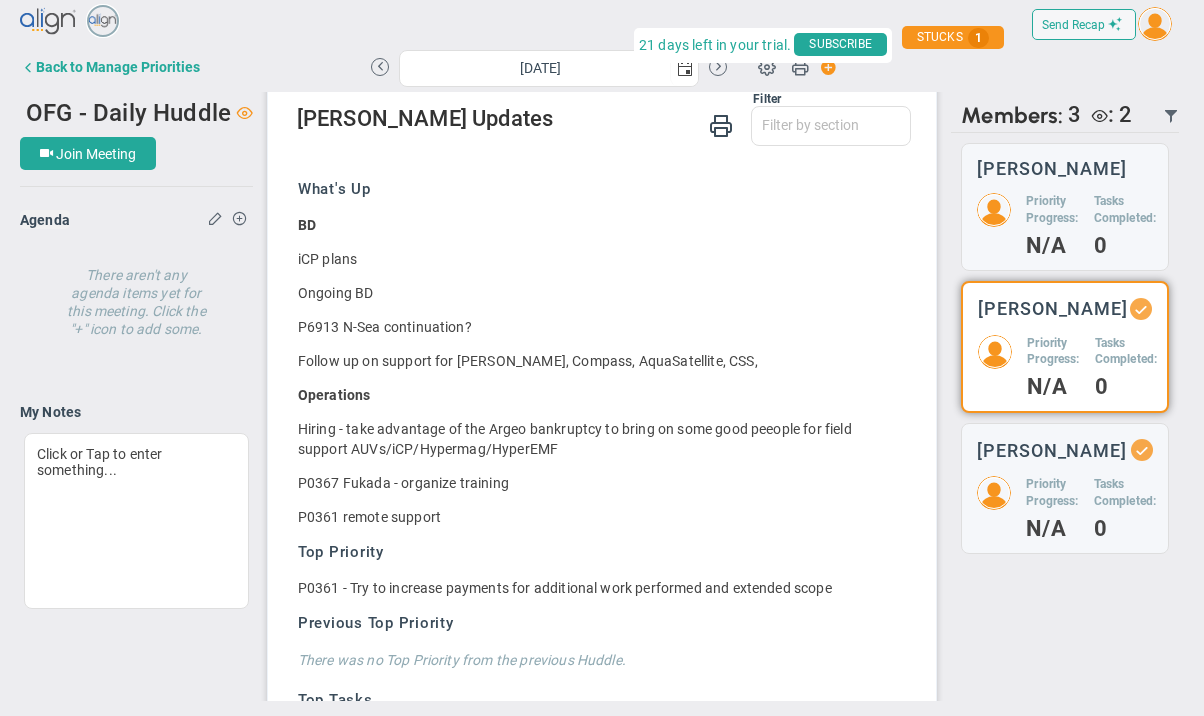 click on "Send Recap
Profile
Contact your Advisor
Share!
Become an Affiliate" at bounding box center (602, 24) 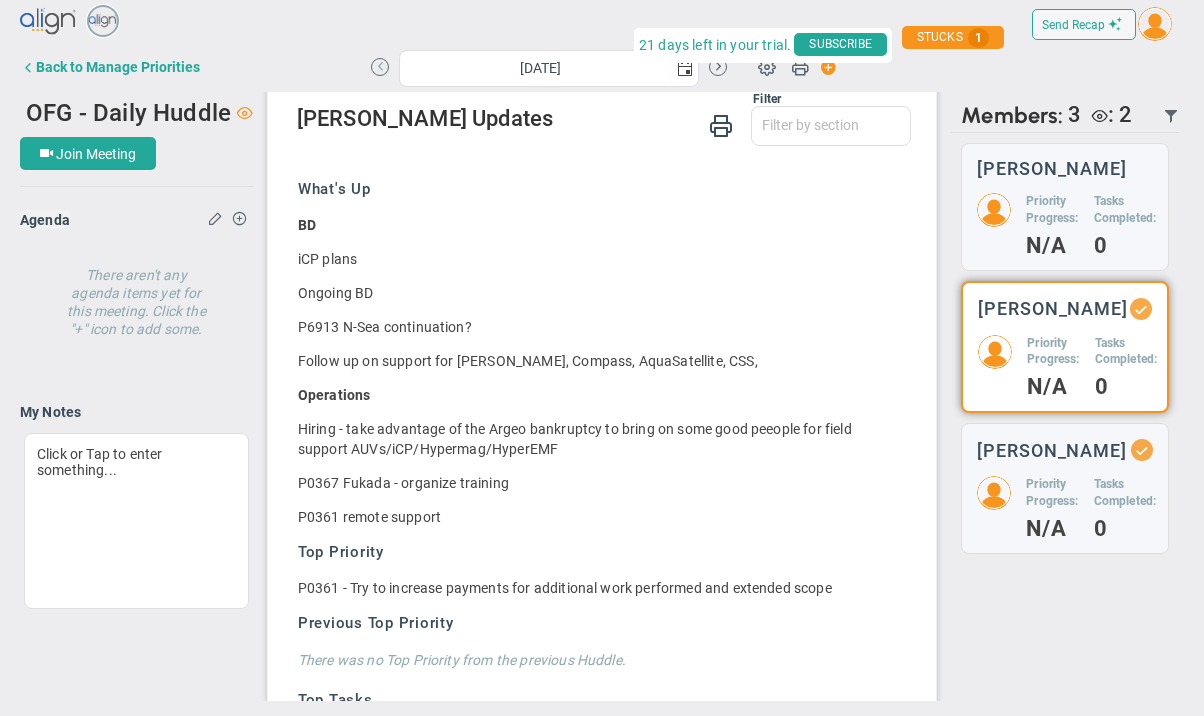 click at bounding box center [380, 67] 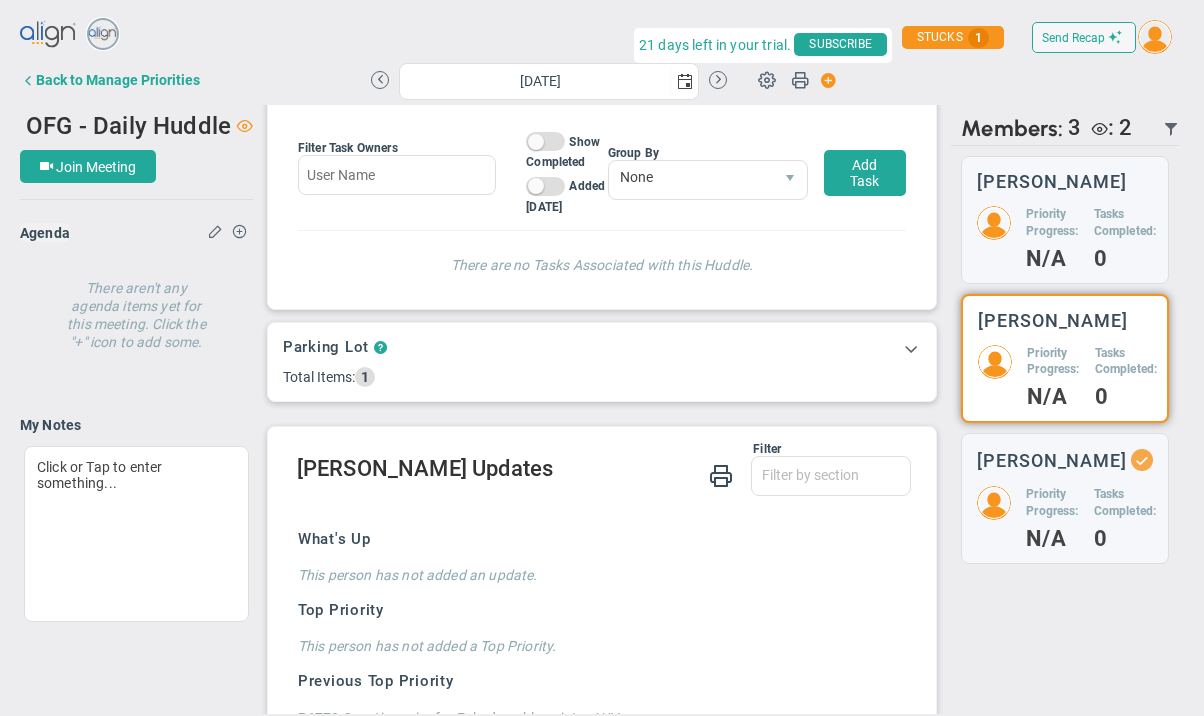 scroll, scrollTop: 0, scrollLeft: 0, axis: both 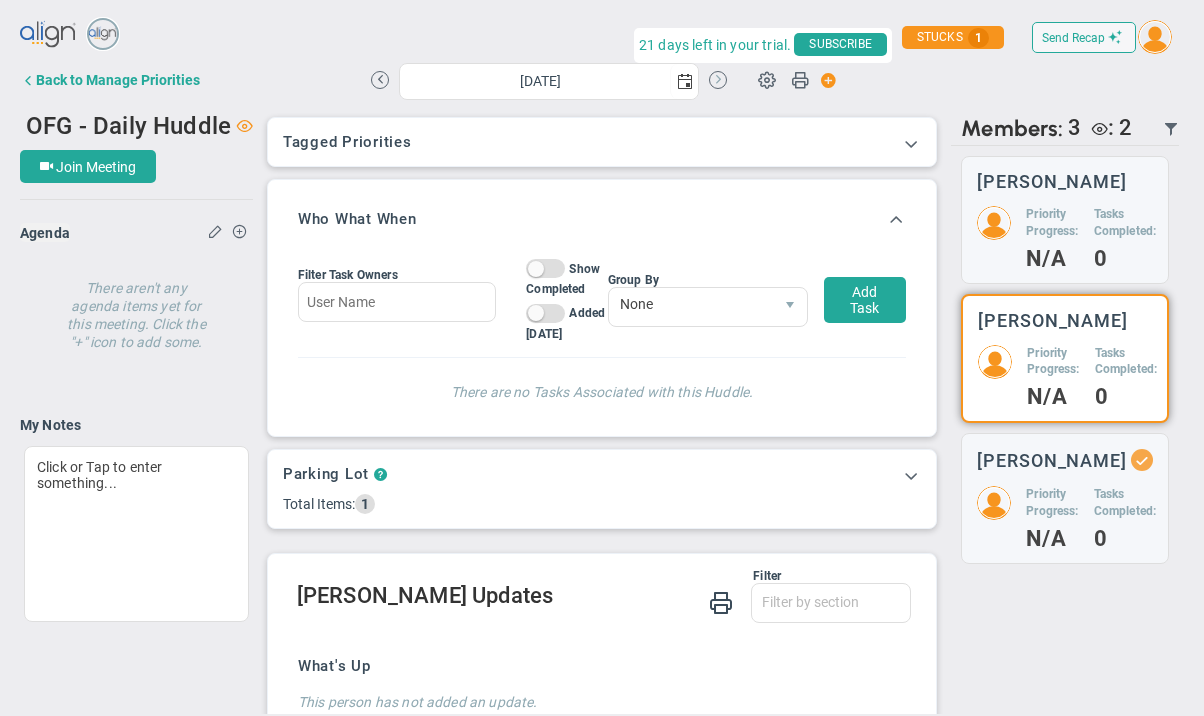 click at bounding box center [718, 80] 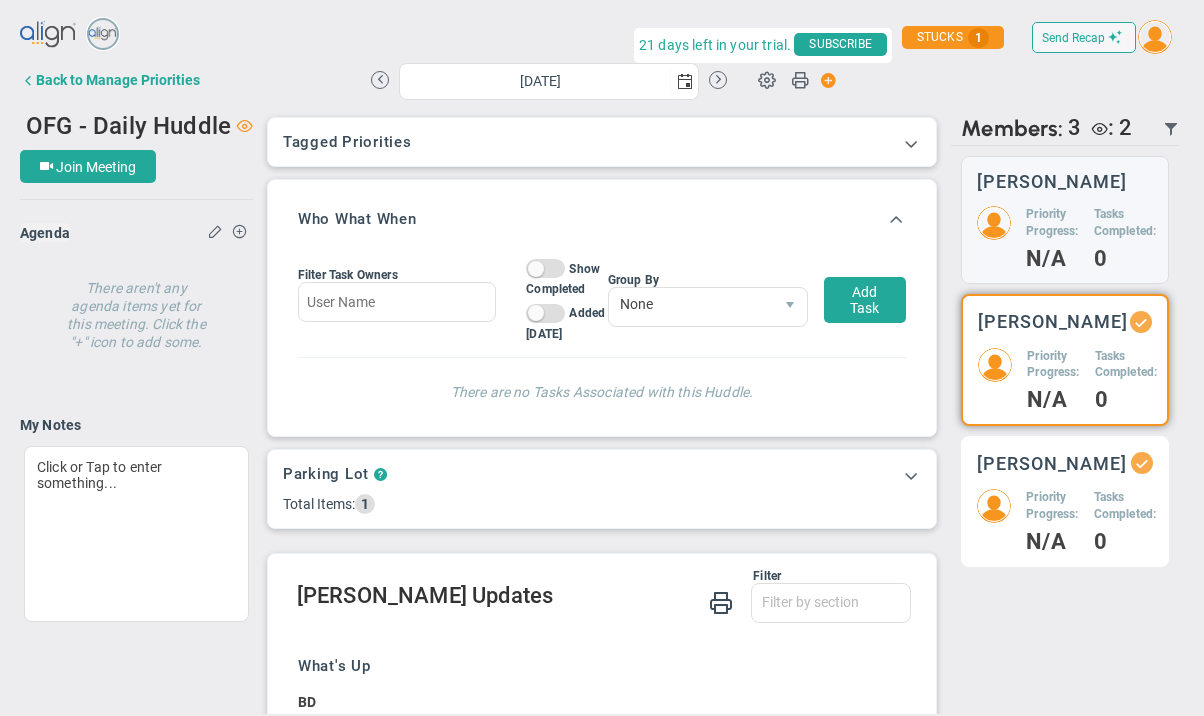 click on "[PERSON_NAME]
Priority Progress:
N/A
Tasks Completed:
0" at bounding box center [1065, 501] 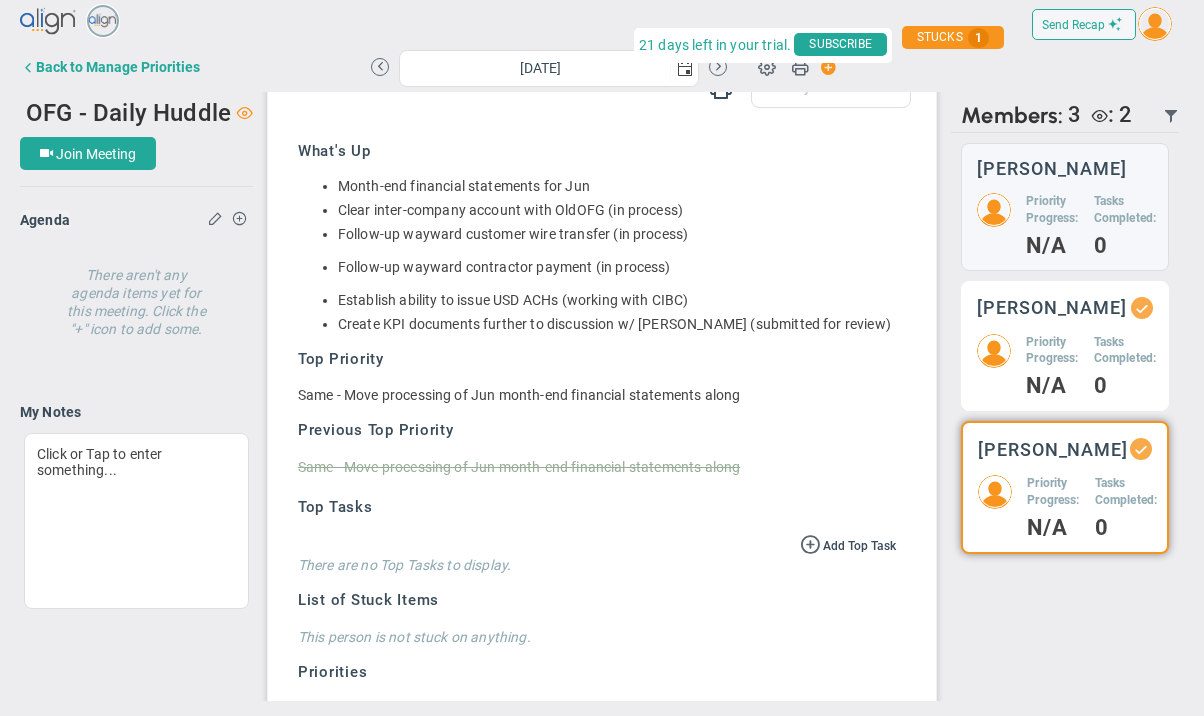 click on "[PERSON_NAME]" at bounding box center [1052, 307] 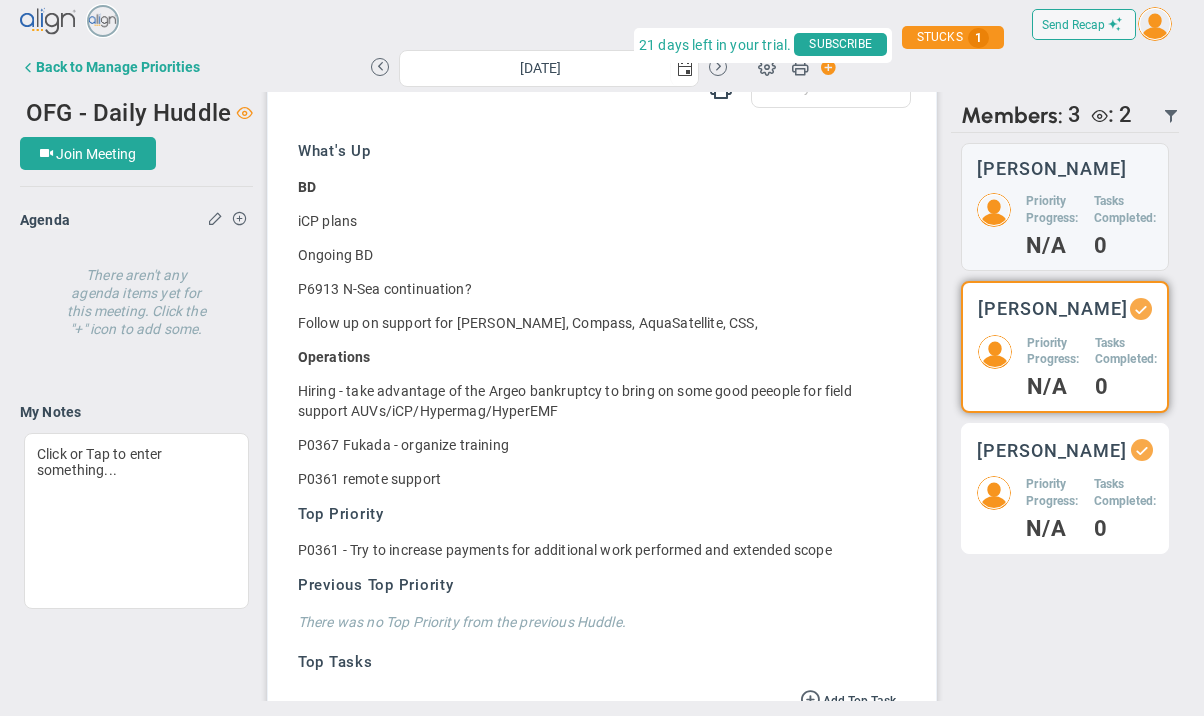 click on "Priority Progress:" at bounding box center (1052, 493) 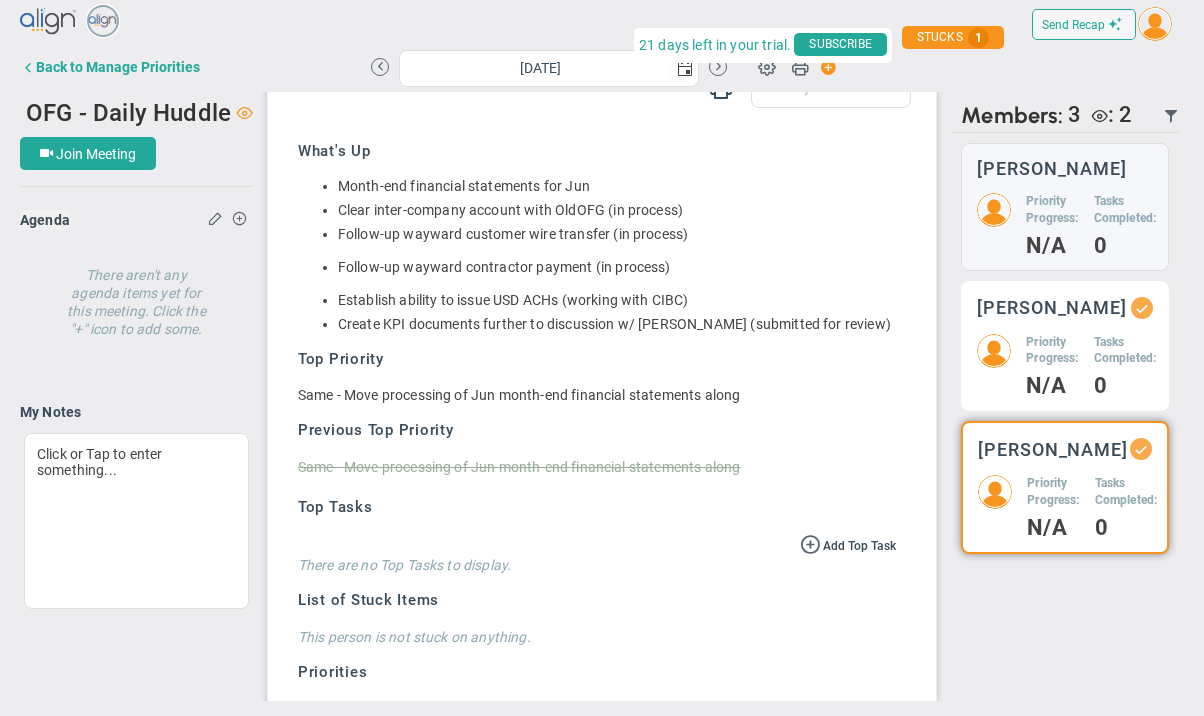 click on "[PERSON_NAME]" at bounding box center [1052, 307] 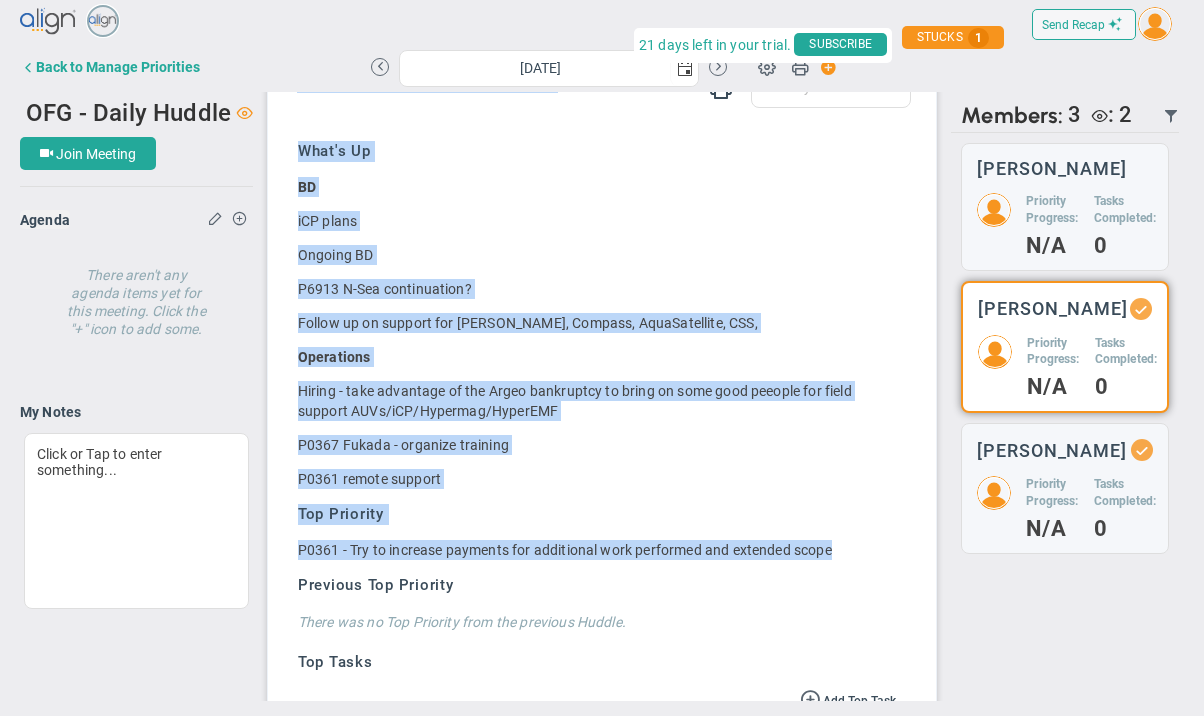 drag, startPoint x: 291, startPoint y: 113, endPoint x: 851, endPoint y: 595, distance: 738.8667 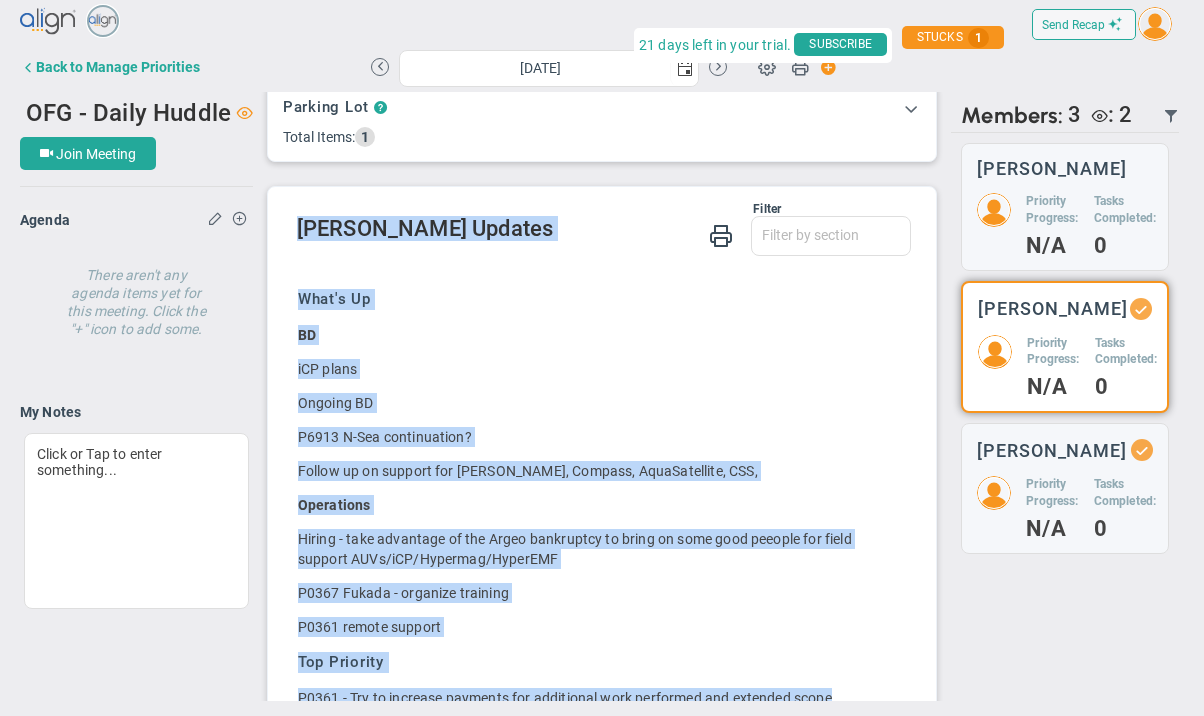 scroll, scrollTop: 355, scrollLeft: 0, axis: vertical 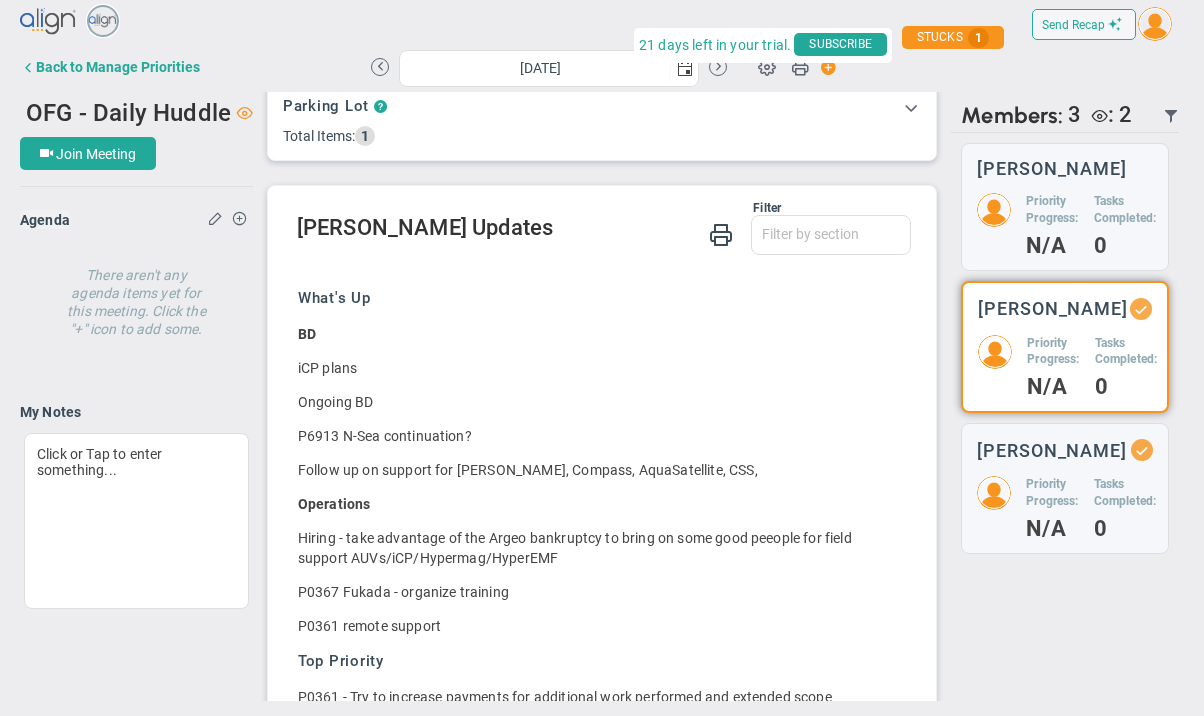 click on "Parking Lot
?
Item Date Edited By
P0344 Mob Advance mob team is together in [GEOGRAPHIC_DATA] - flying to [GEOGRAPHIC_DATA] tonight.  - [PERSON_NAME] has joined the project to replace [PERSON_NAME]  - Doesn't look like we will get CNodes - the export permit in the [GEOGRAPHIC_DATA] has still not been received.  Shipping to [GEOGRAPHIC_DATA] is very discreet - cargo flights go on the weekend and are delivered [DATE] [DATE].   We could potentially fly someone up to [GEOGRAPHIC_DATA] to pick them up if they became available at the last minute." at bounding box center (602, 121) 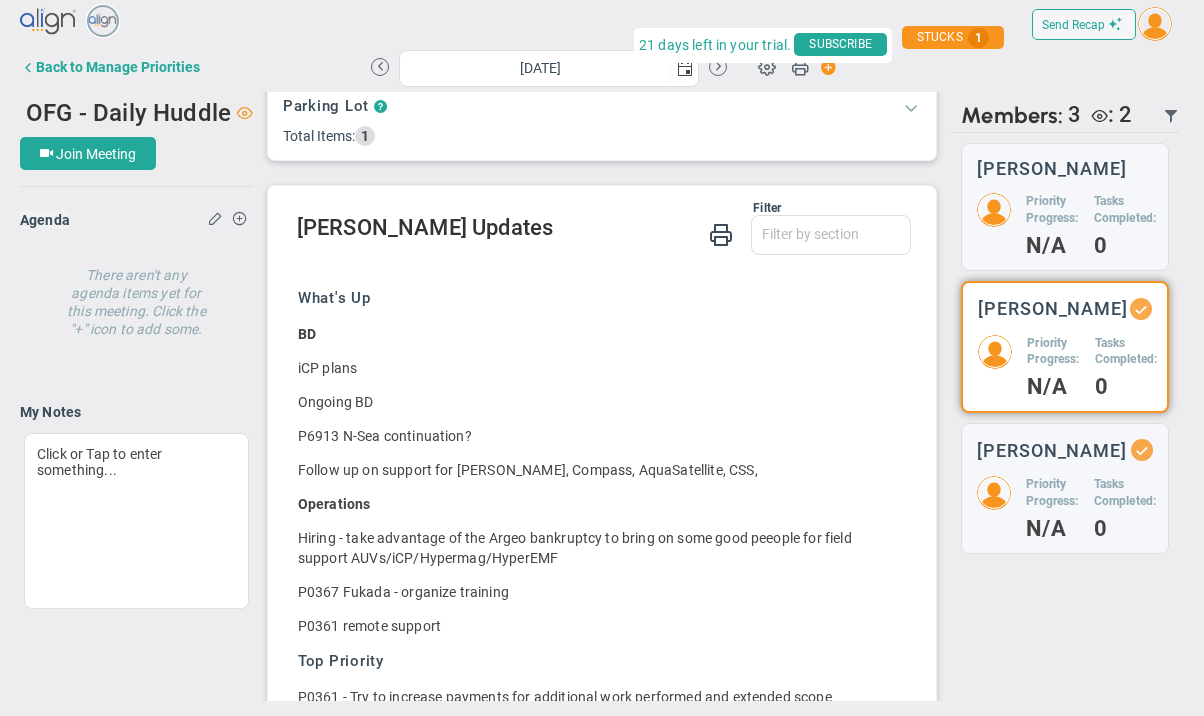 click at bounding box center (911, 107) 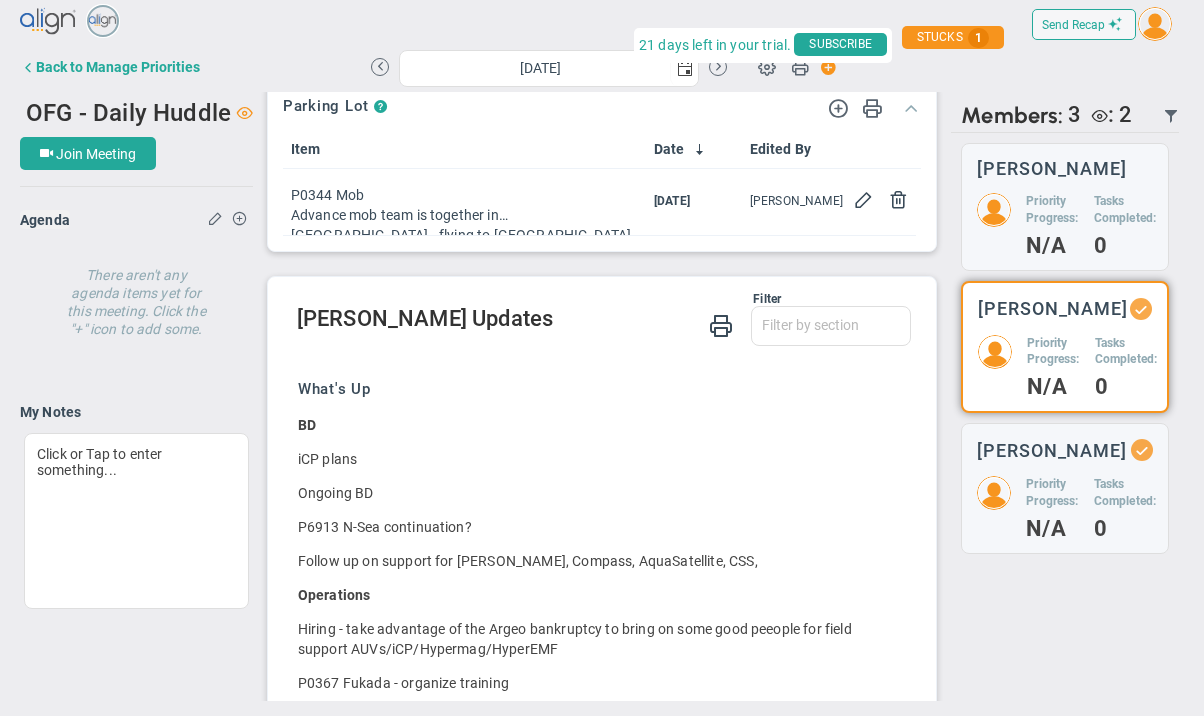click at bounding box center (911, 107) 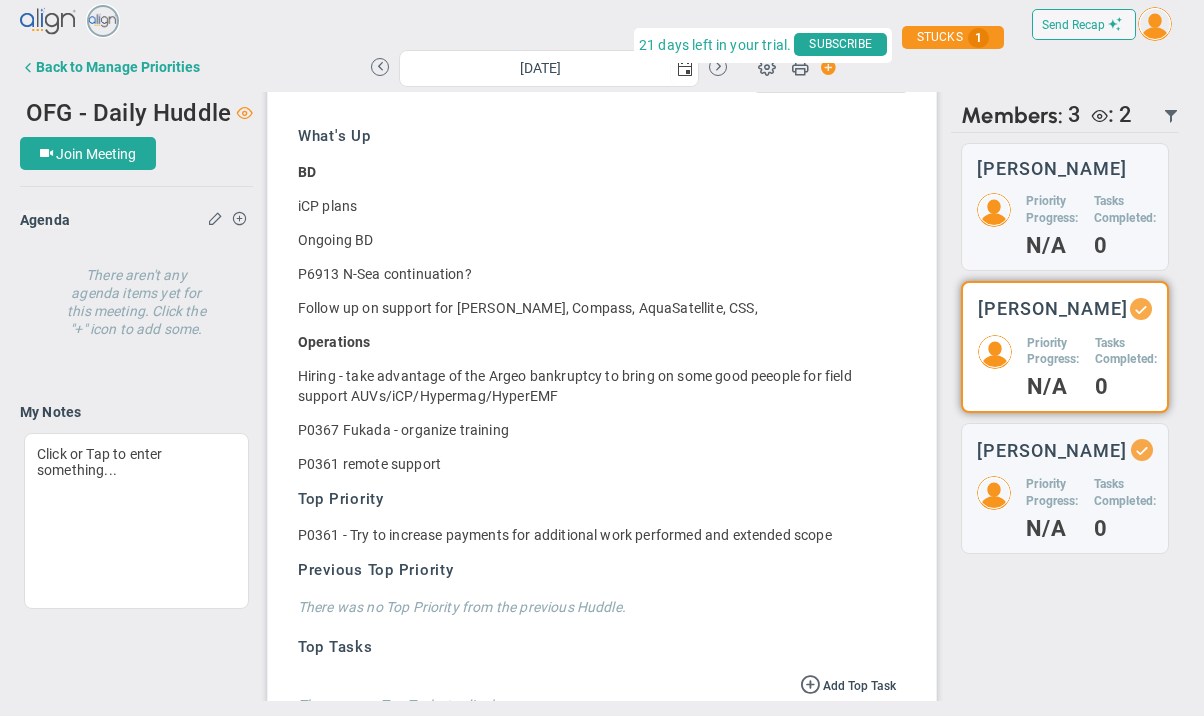 scroll, scrollTop: 515, scrollLeft: 0, axis: vertical 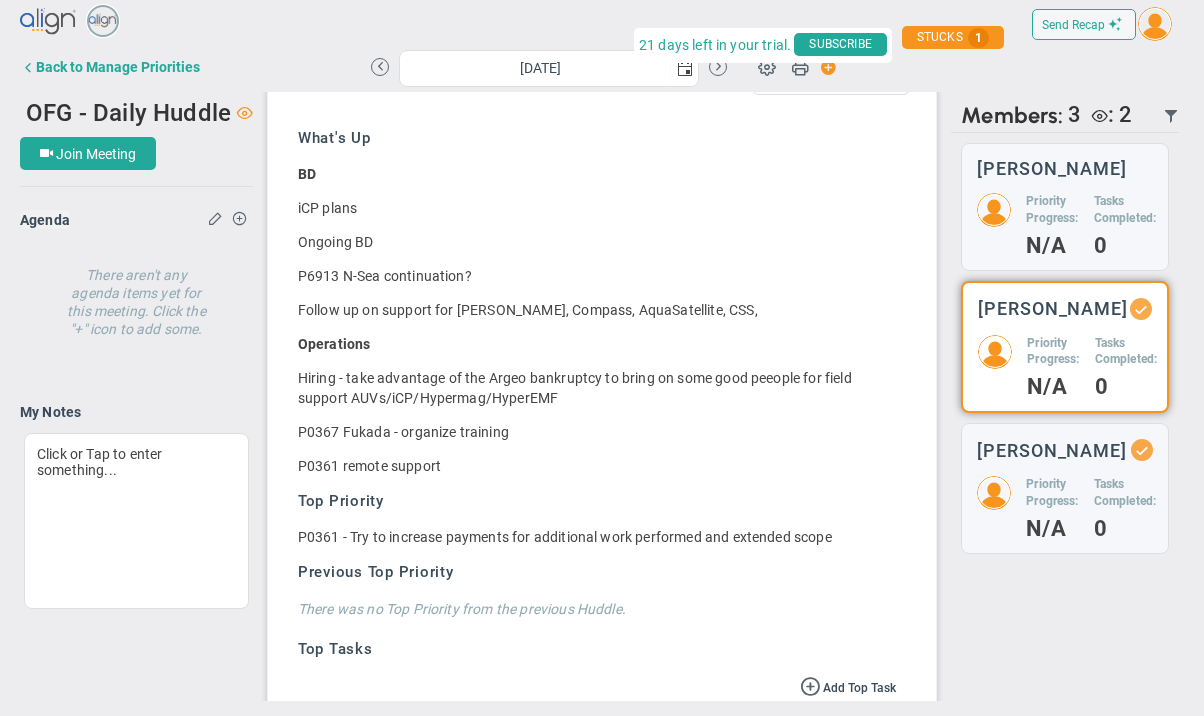 click on "iCP plans" at bounding box center [597, 208] 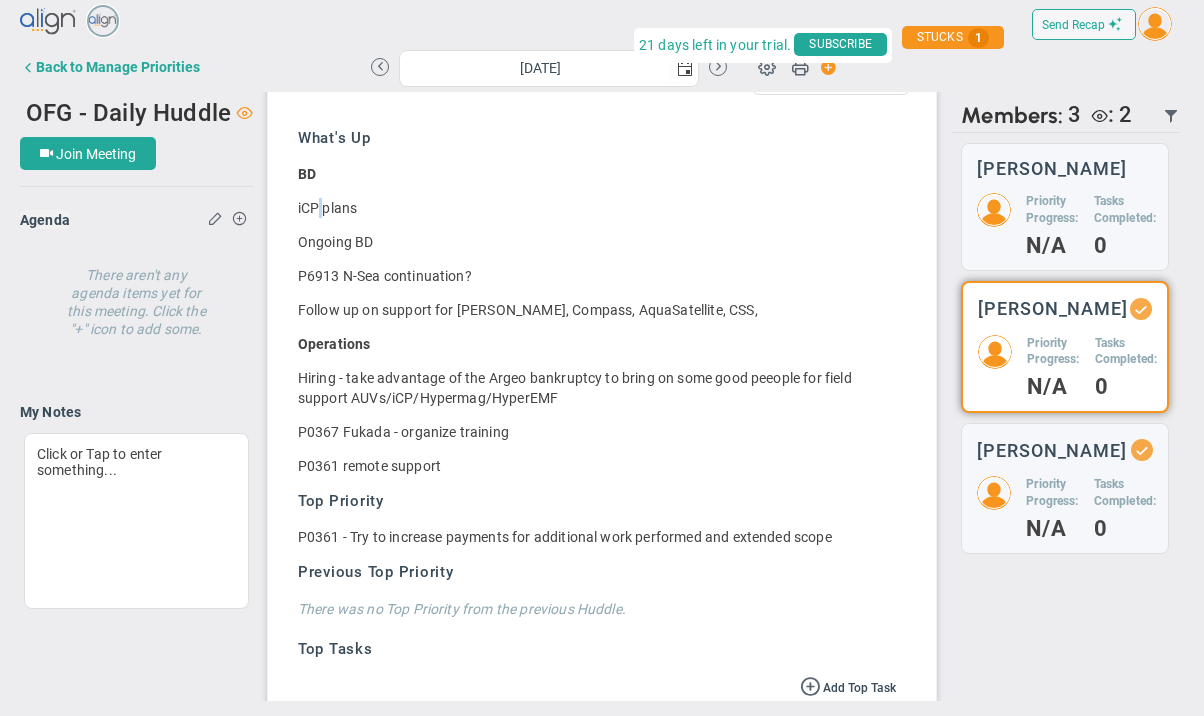click on "iCP plans" at bounding box center (597, 208) 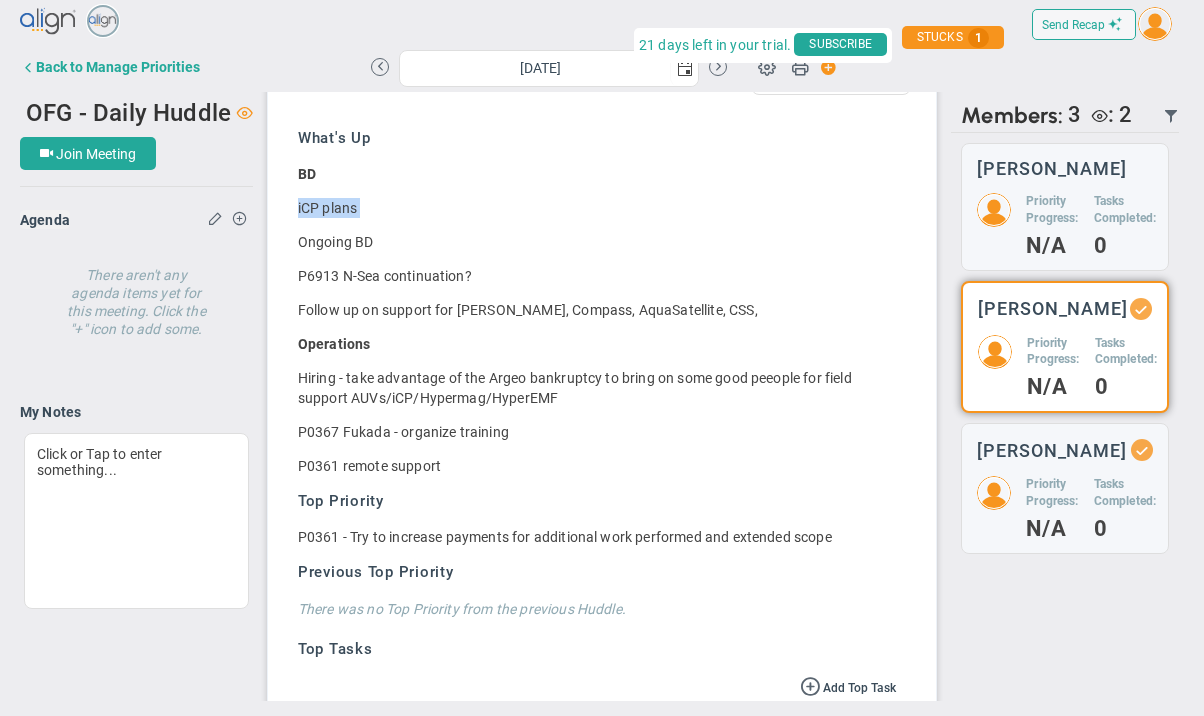 click on "iCP plans" at bounding box center [597, 208] 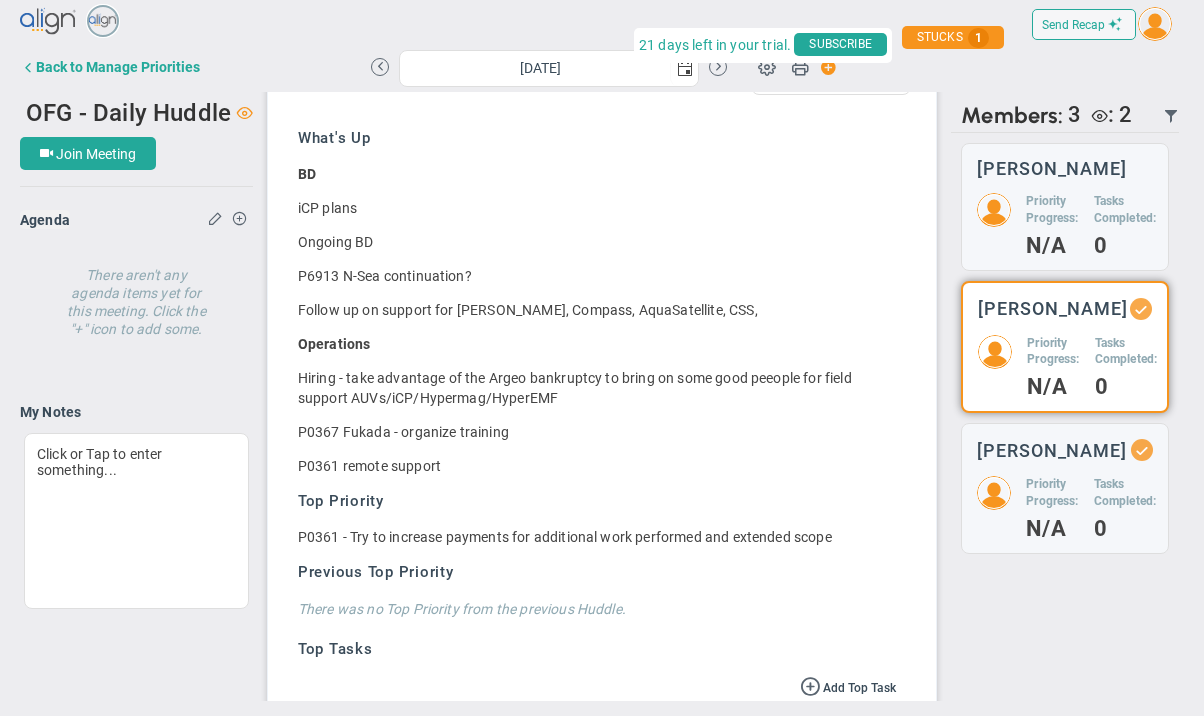 click on "Ongoing BD" at bounding box center (597, 242) 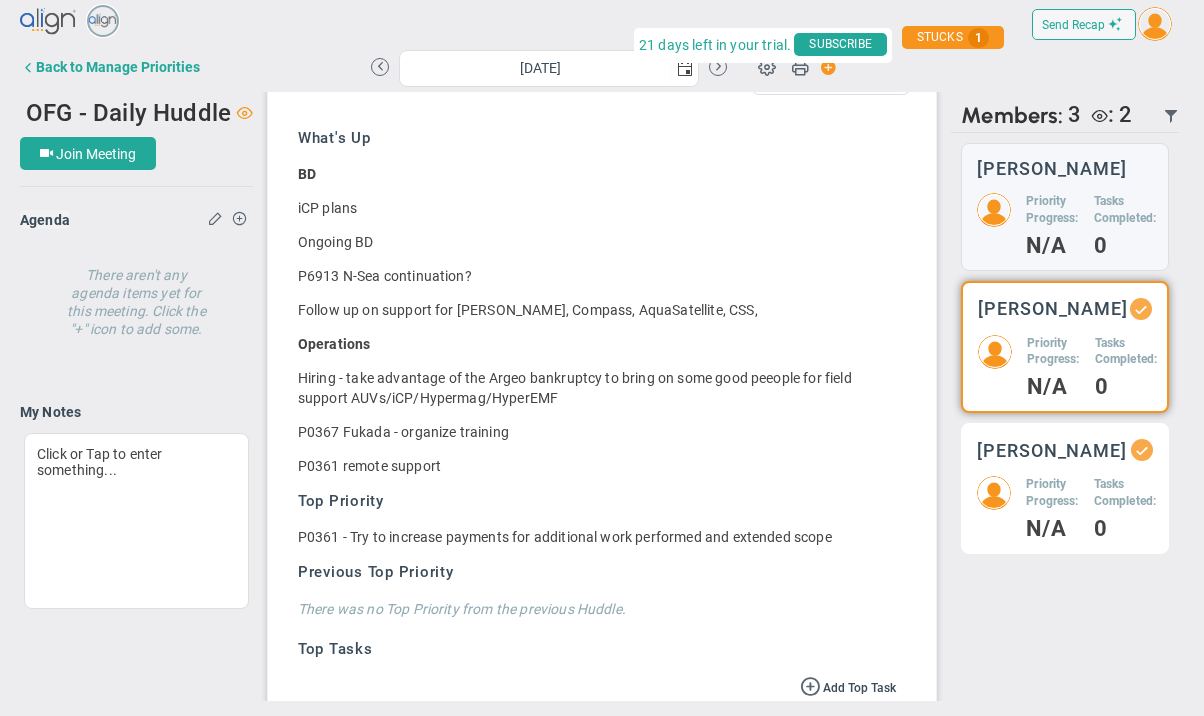 click on "Priority Progress:" at bounding box center (1052, 493) 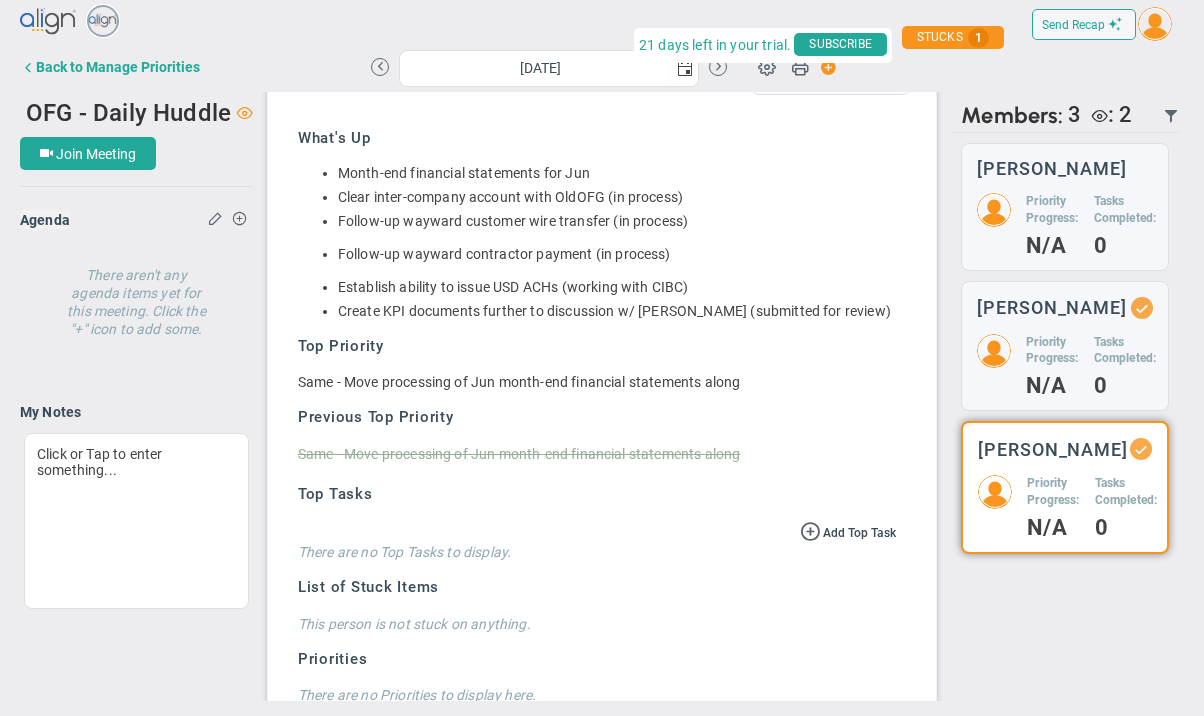 scroll, scrollTop: 502, scrollLeft: 0, axis: vertical 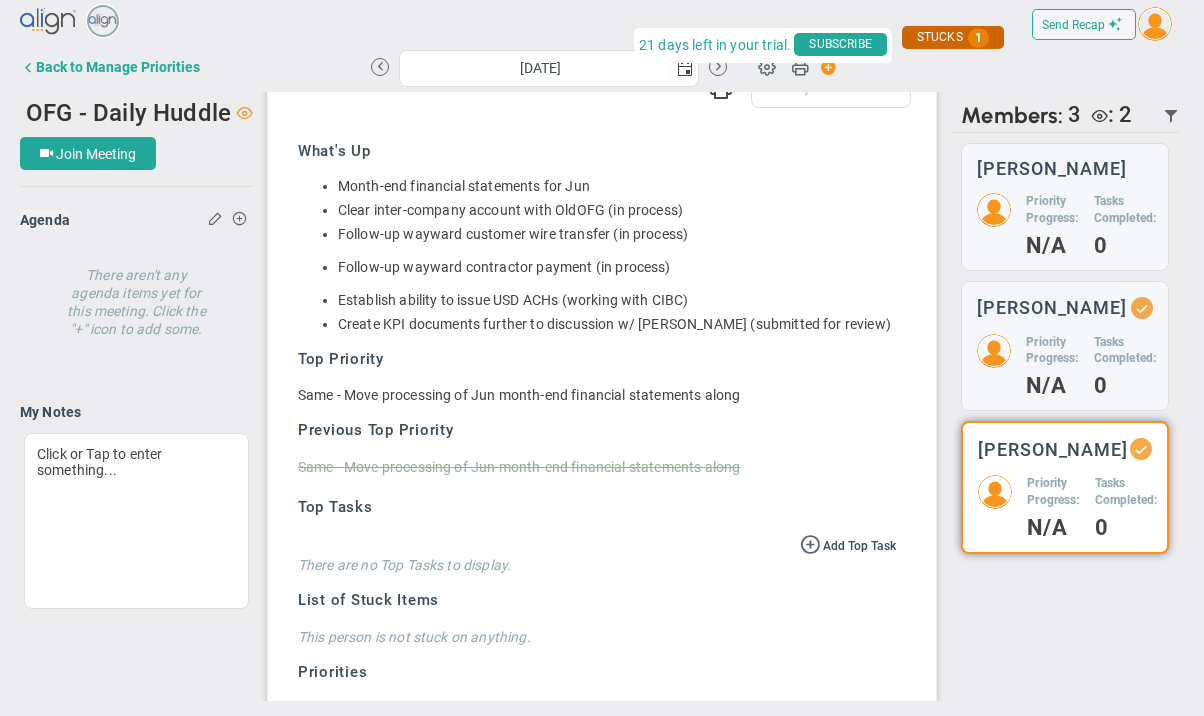 click on "STUCKS  1" at bounding box center (953, 37) 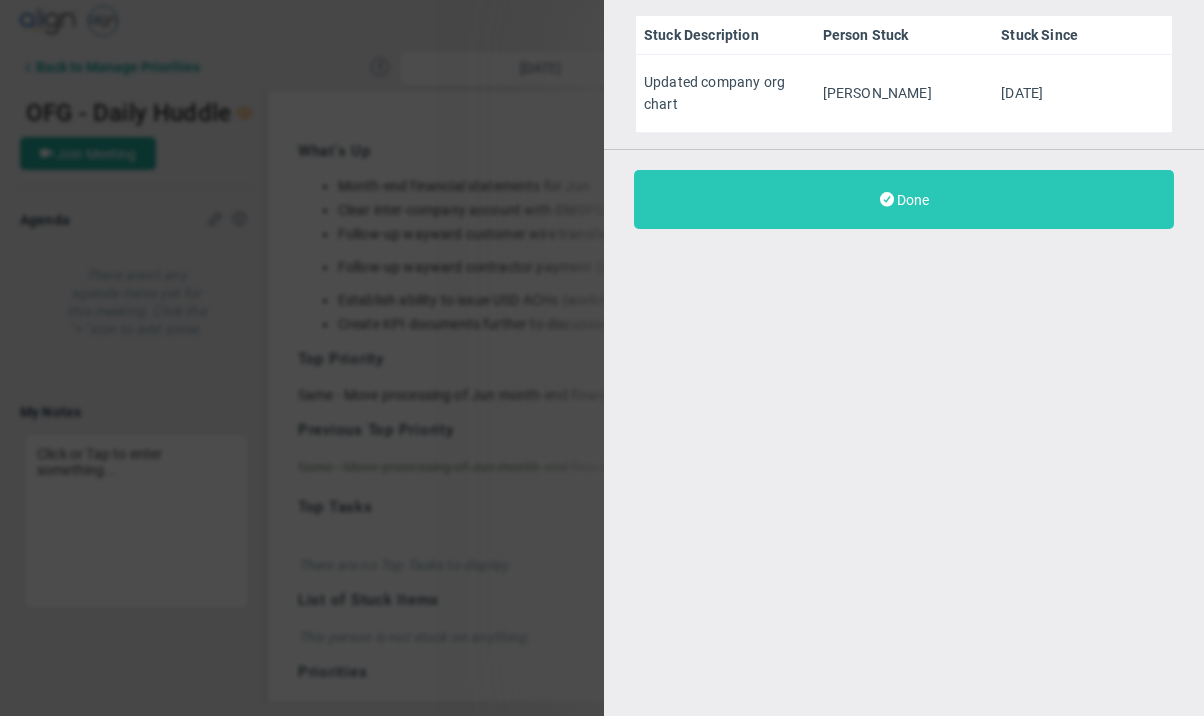 click on "Done" at bounding box center [913, 200] 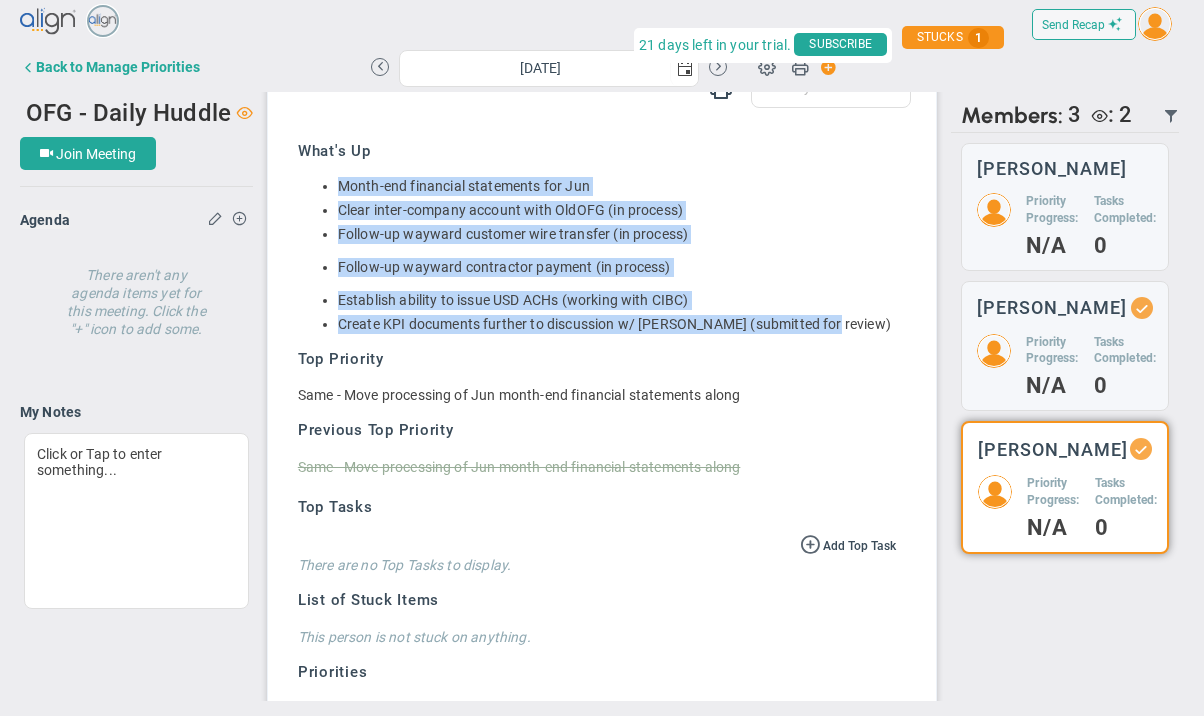 drag, startPoint x: 809, startPoint y: 361, endPoint x: 311, endPoint y: 221, distance: 517.30457 